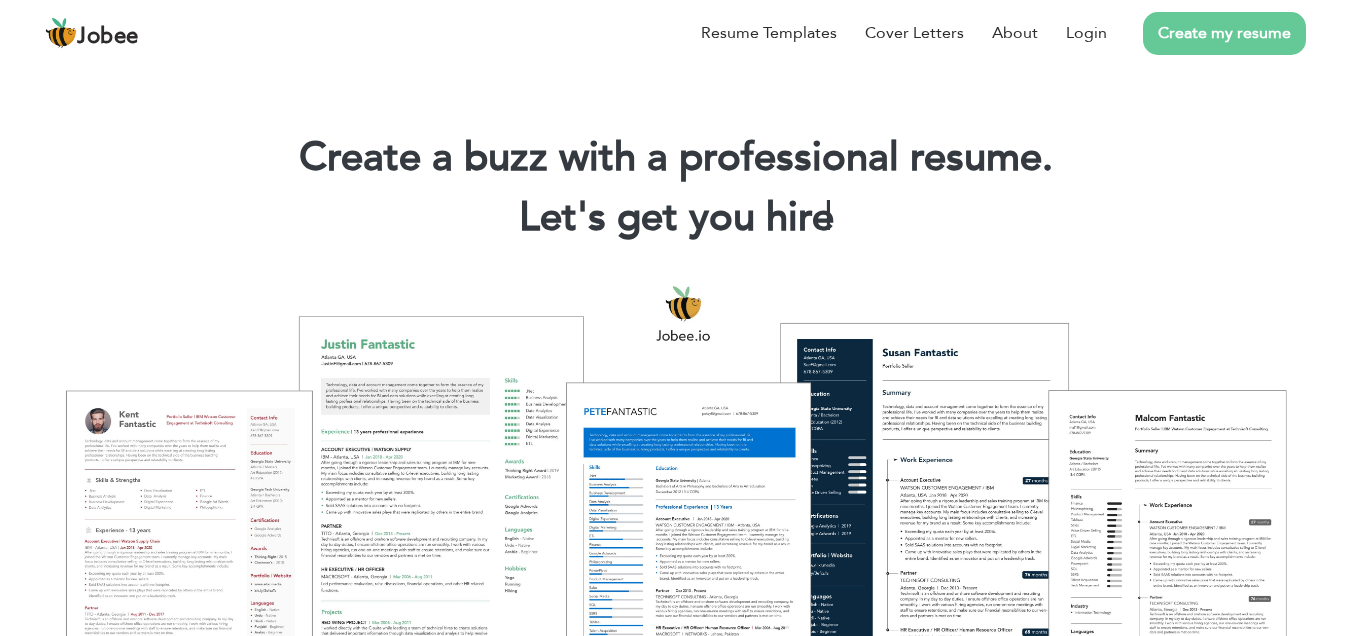 scroll, scrollTop: 0, scrollLeft: 0, axis: both 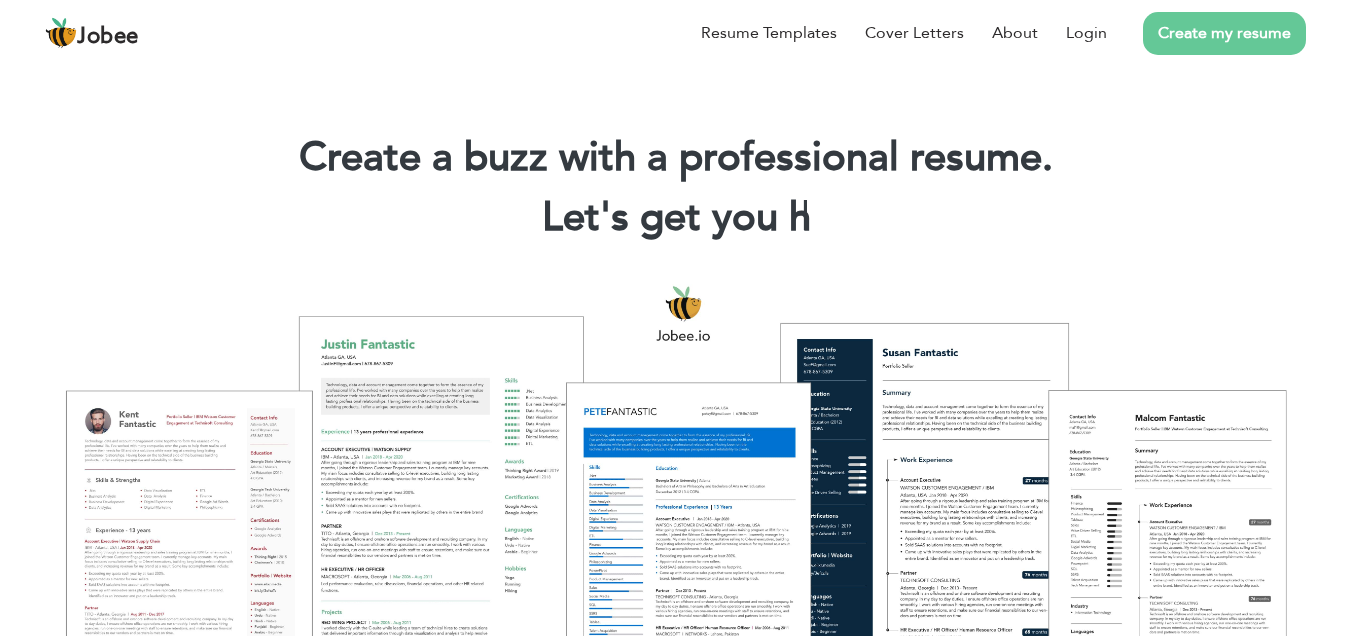 click on "Resume Templates
Cover Letters
About
Login
Create my resume" at bounding box center [675, 33] 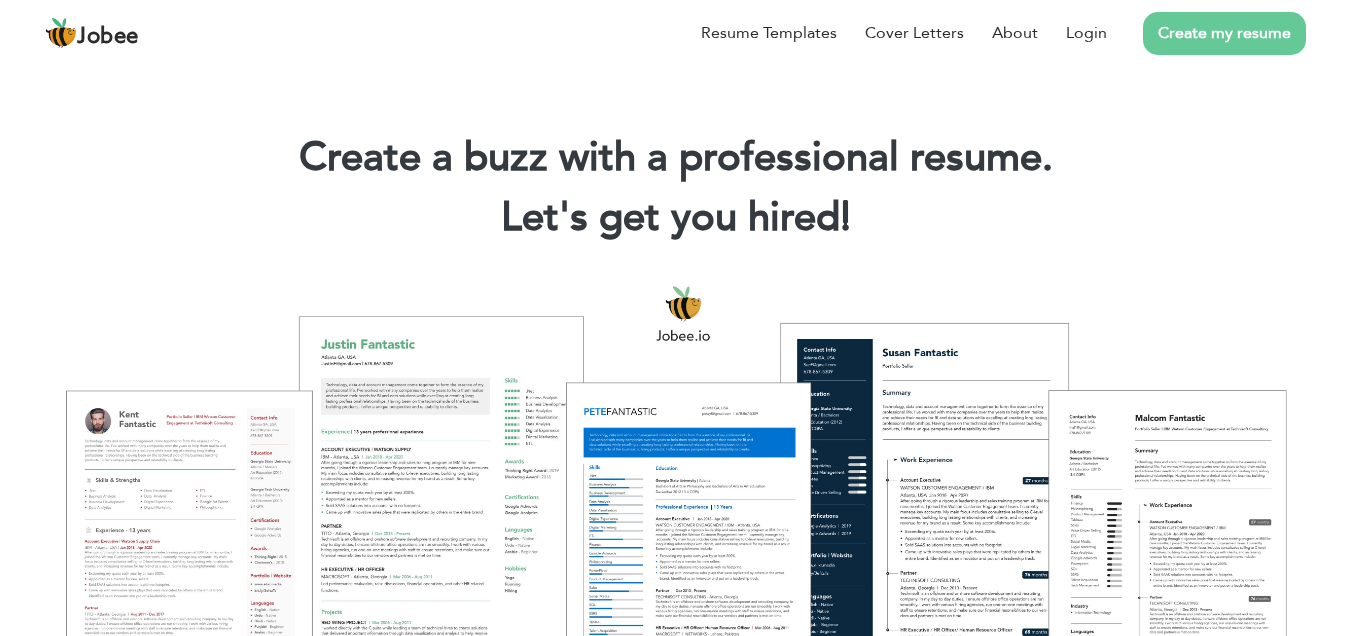 click on "Resume Templates
Cover Letters
About
Login
Create my resume" at bounding box center [675, 33] 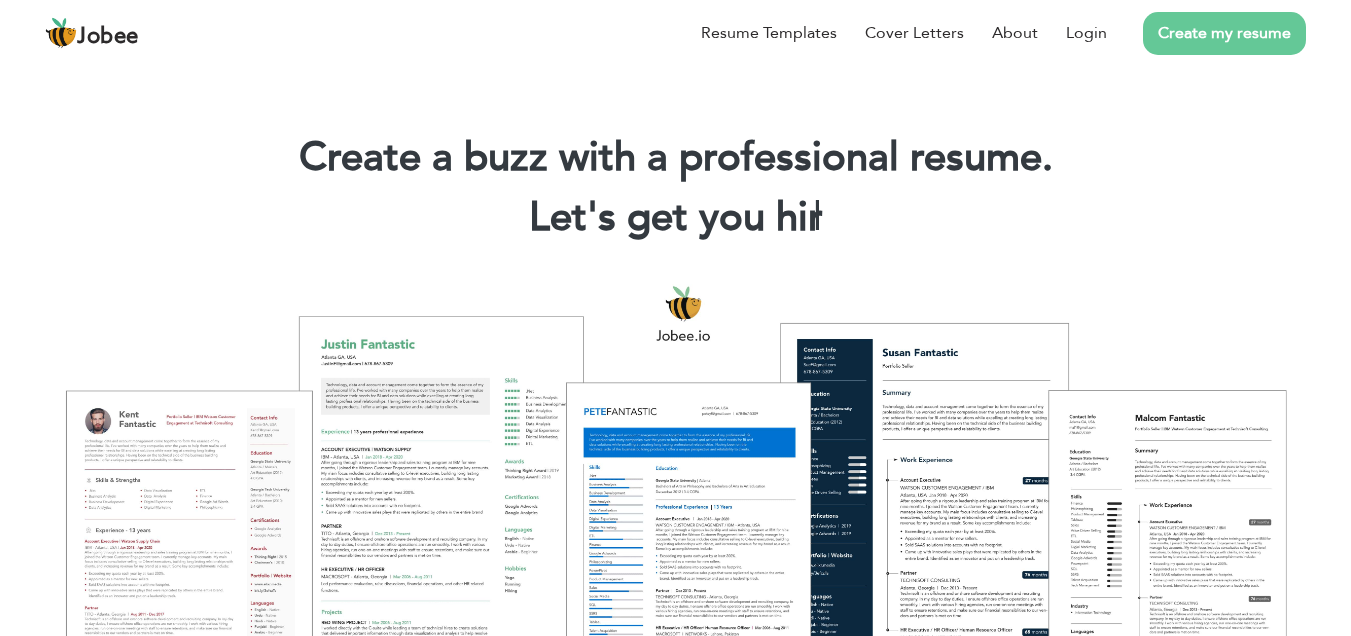 click on "Resume Templates
Cover Letters
About
Login
Create my resume" at bounding box center (675, 33) 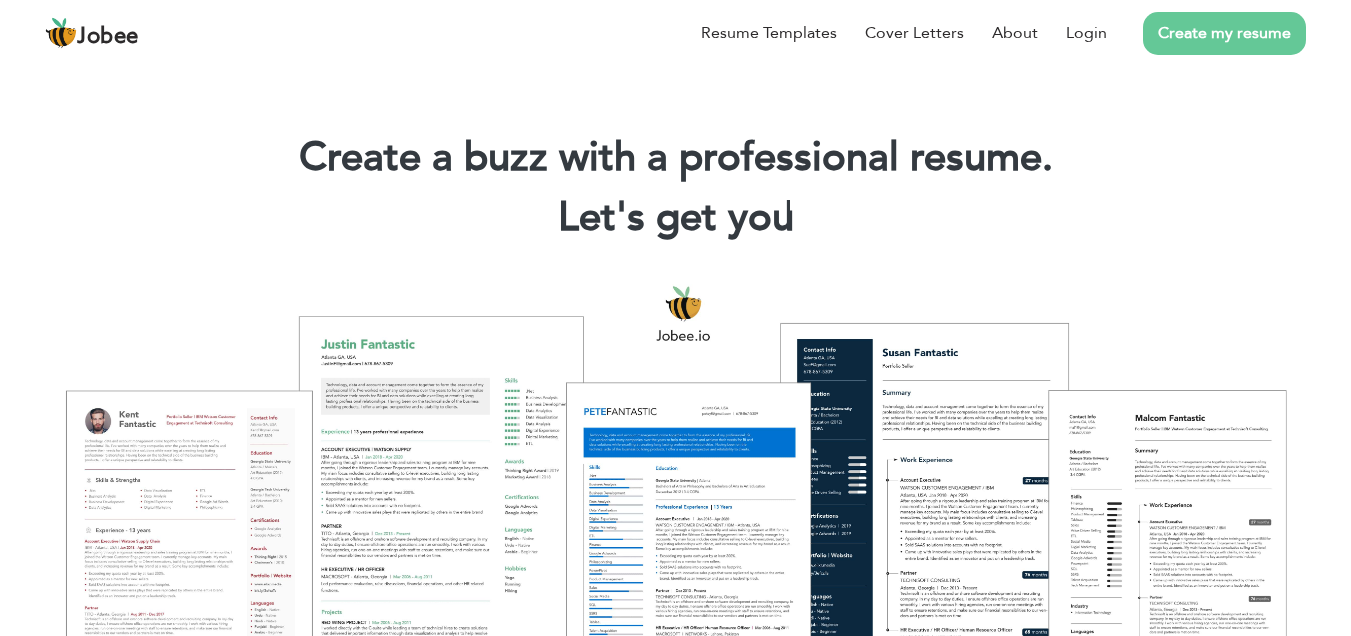click at bounding box center [676, 940] 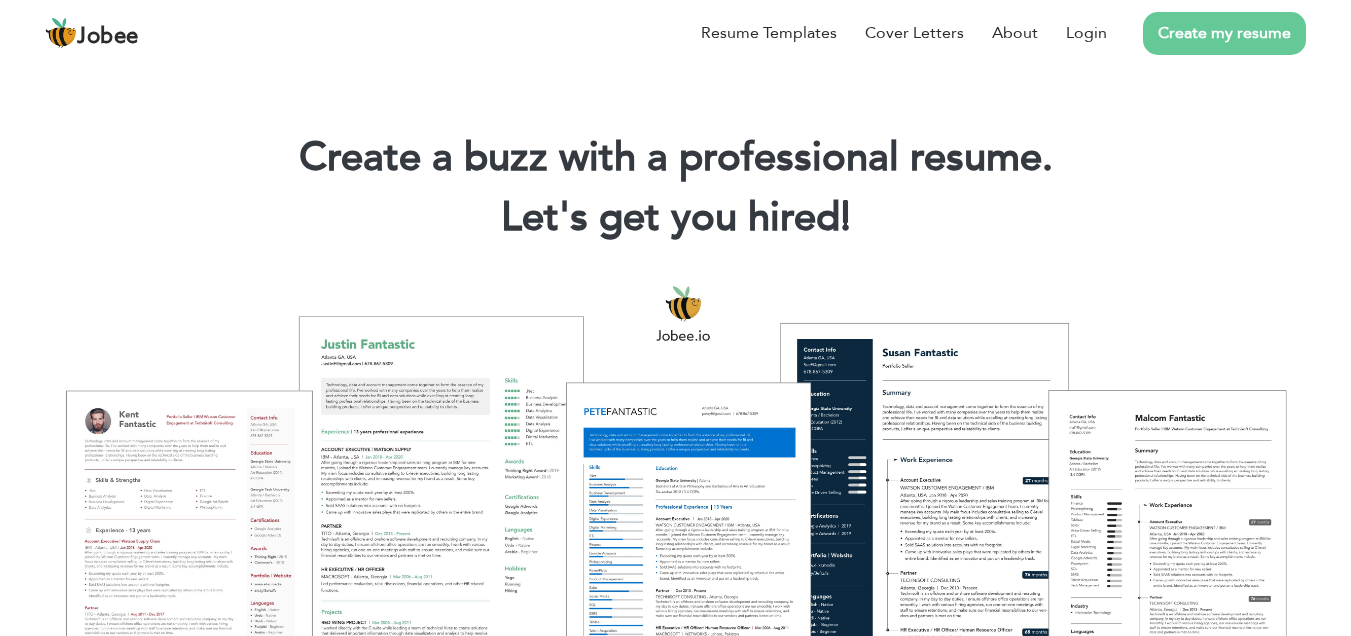 click at bounding box center [676, 940] 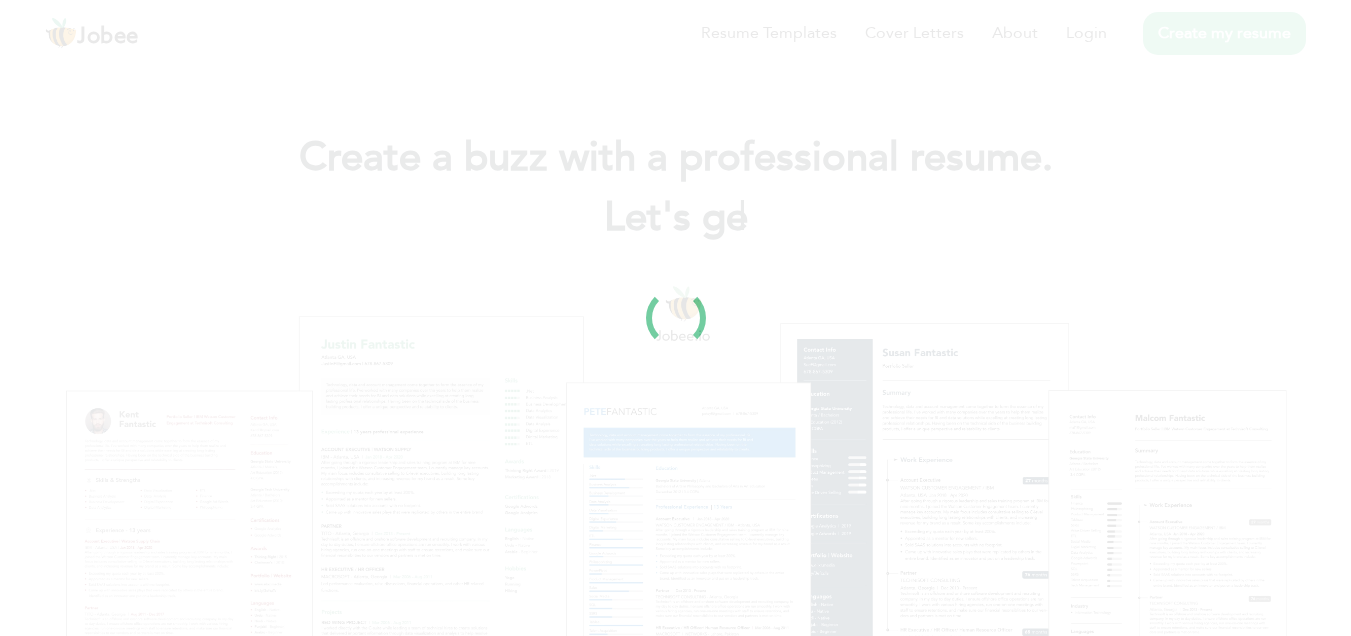 scroll, scrollTop: 0, scrollLeft: 0, axis: both 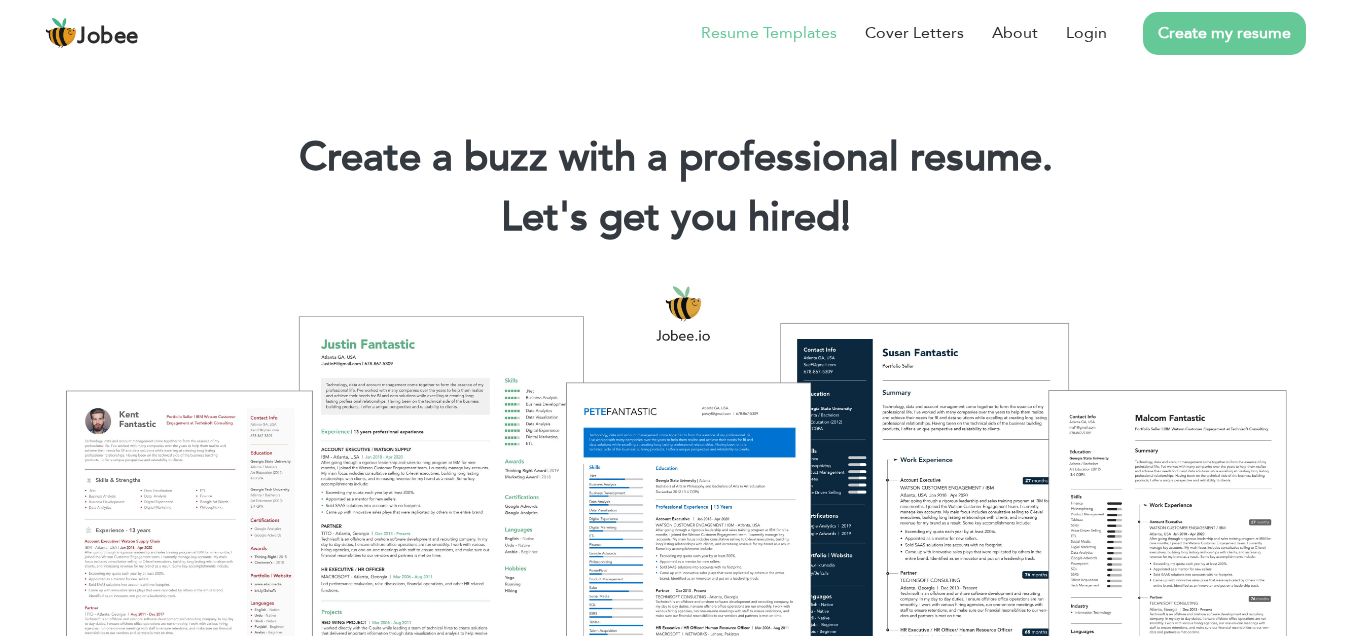 click on "Resume Templates" at bounding box center (769, 33) 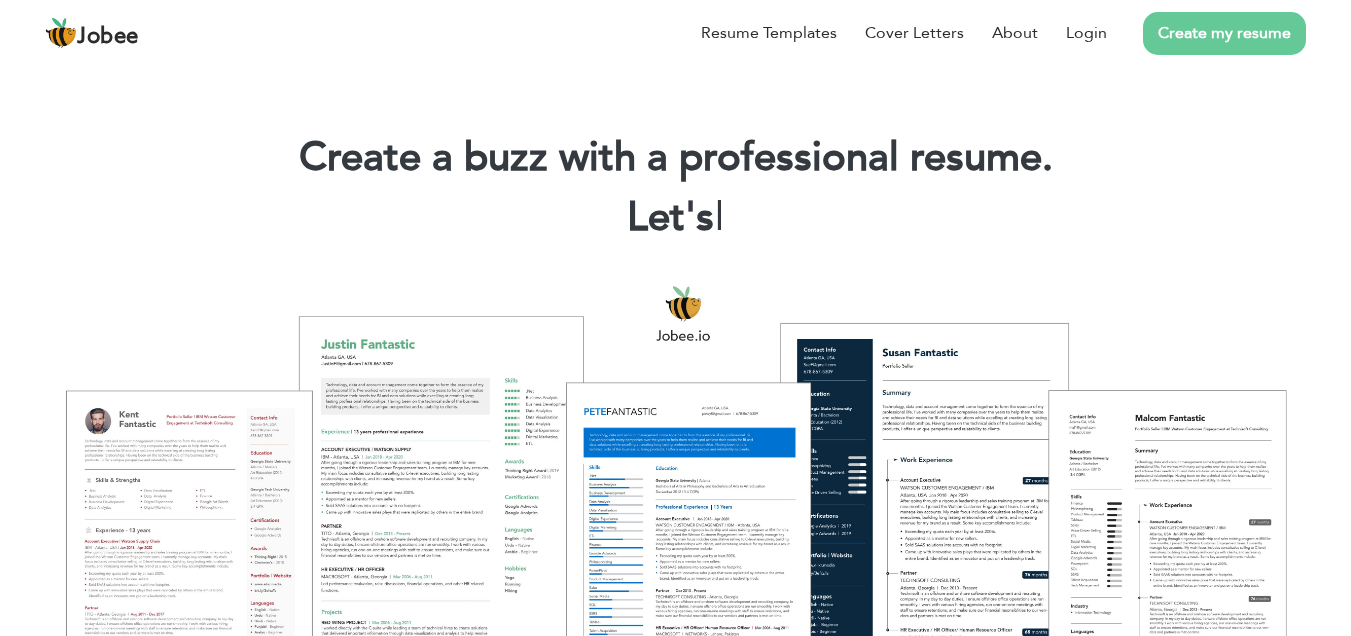 click on "Create my resume" at bounding box center (1224, 33) 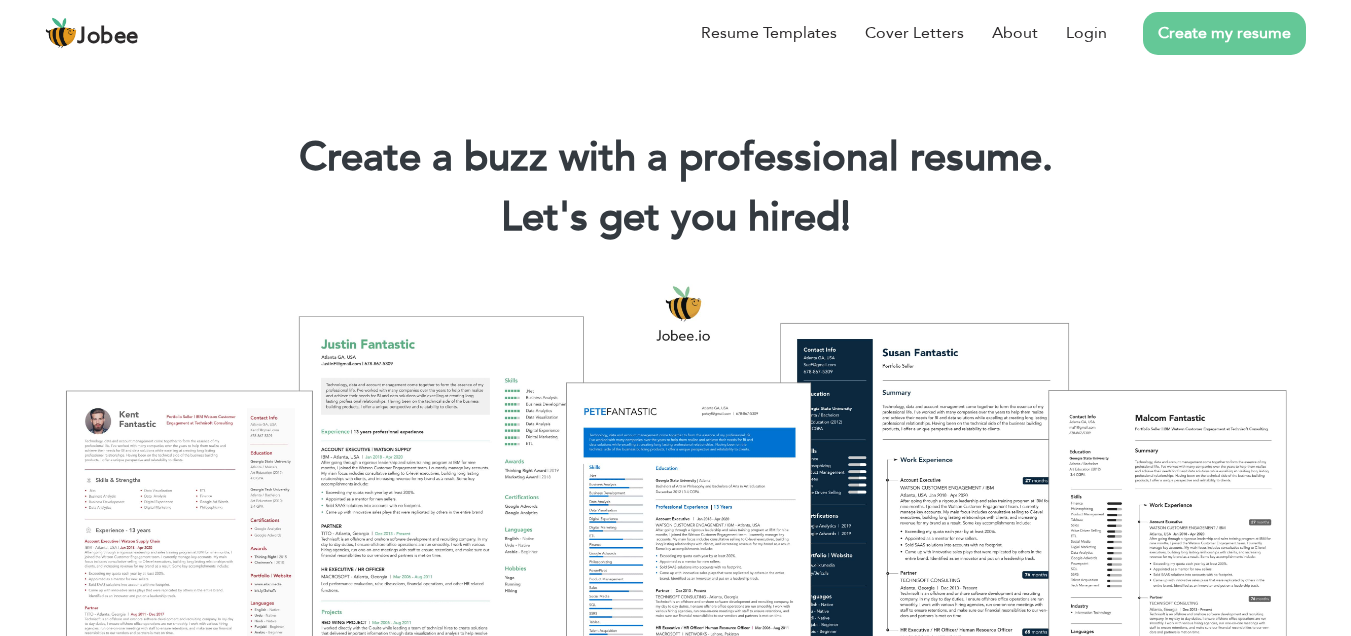 click on "Create my resume" at bounding box center (1224, 33) 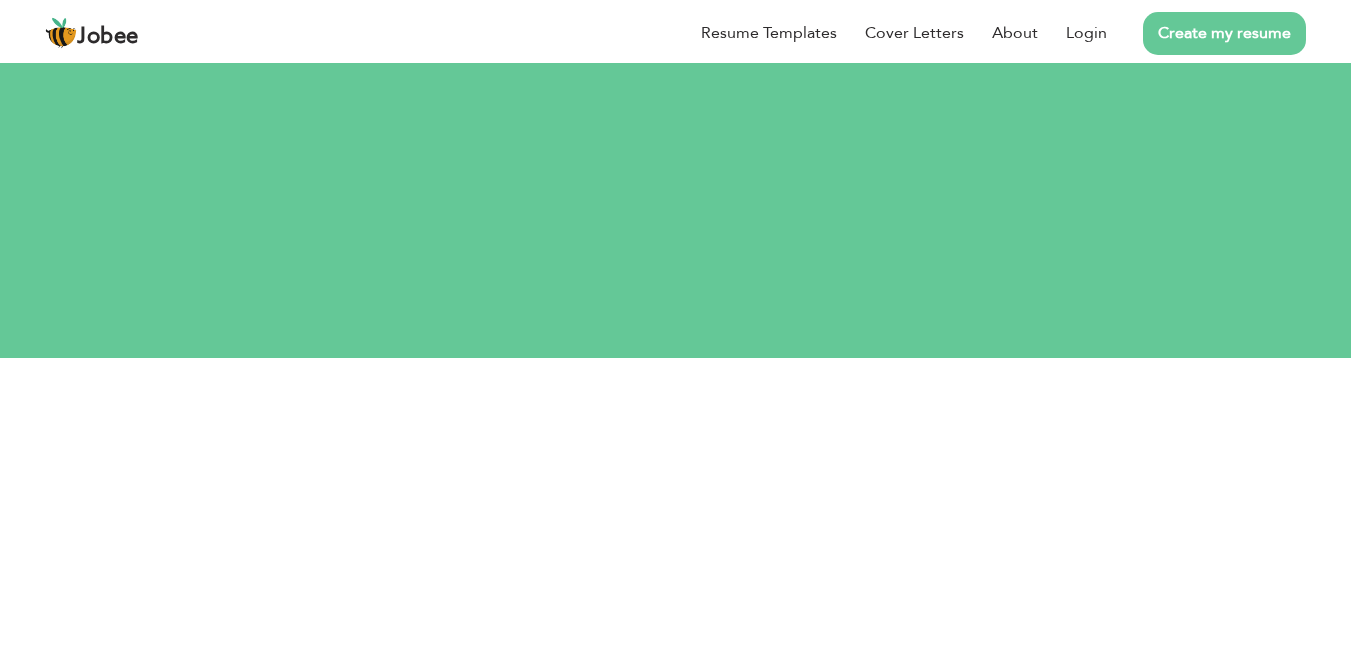 scroll, scrollTop: 0, scrollLeft: 0, axis: both 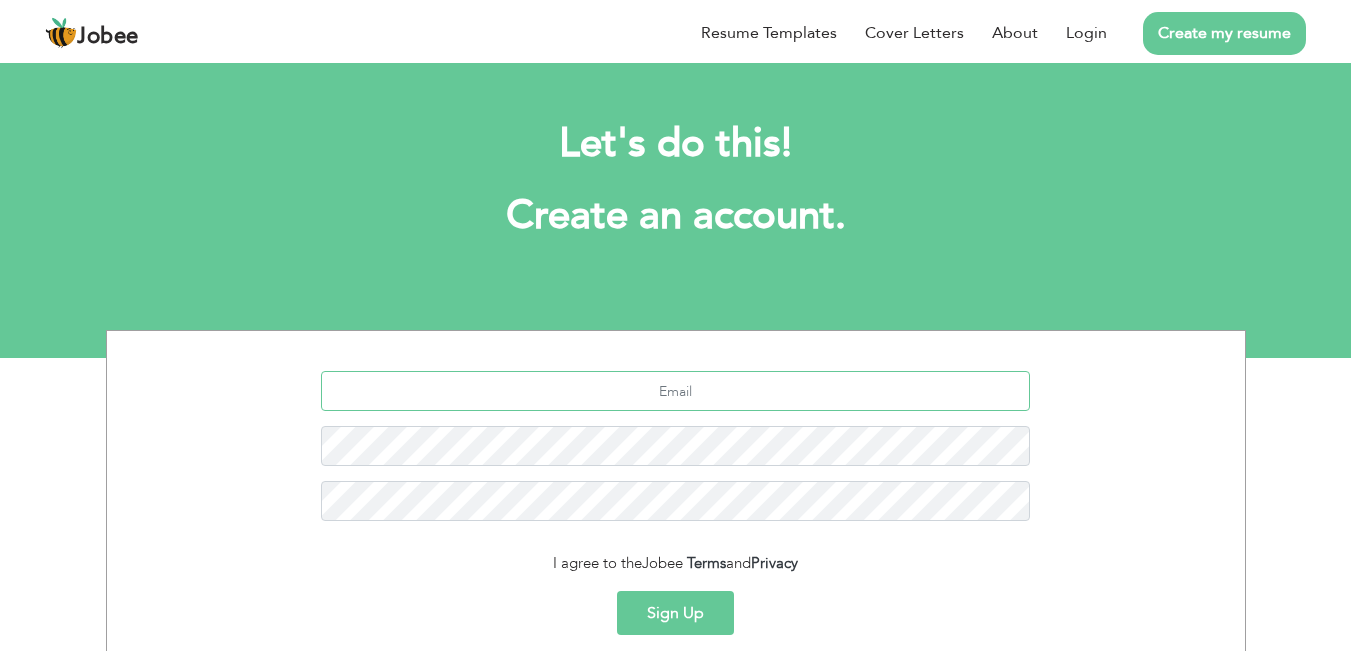 click at bounding box center [675, 391] 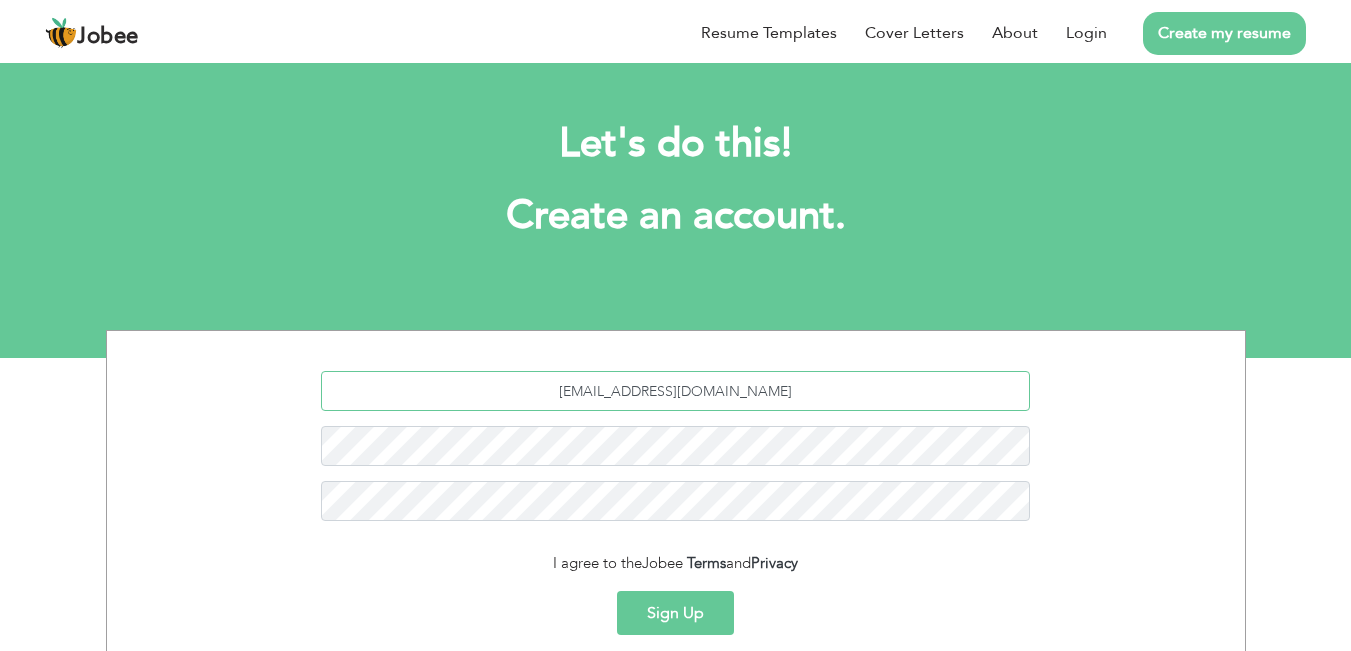 type on "mahasajjad82@gmail.com" 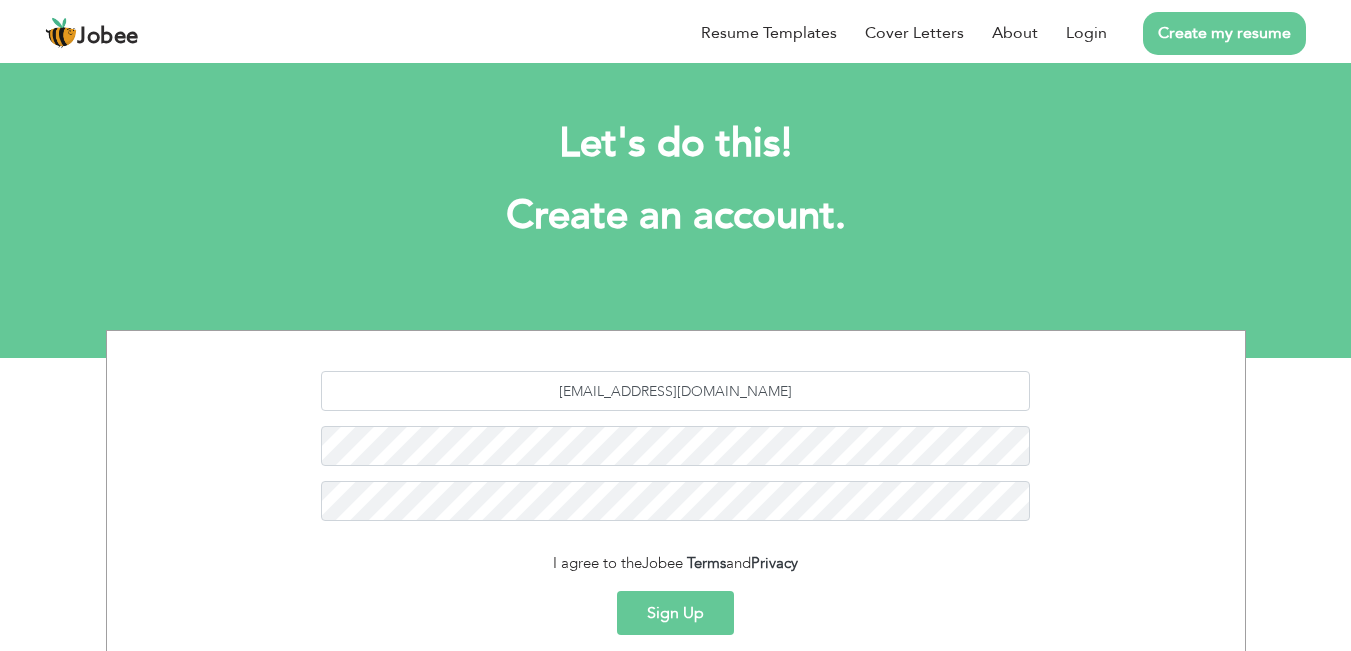 click on "Sign Up" at bounding box center [675, 613] 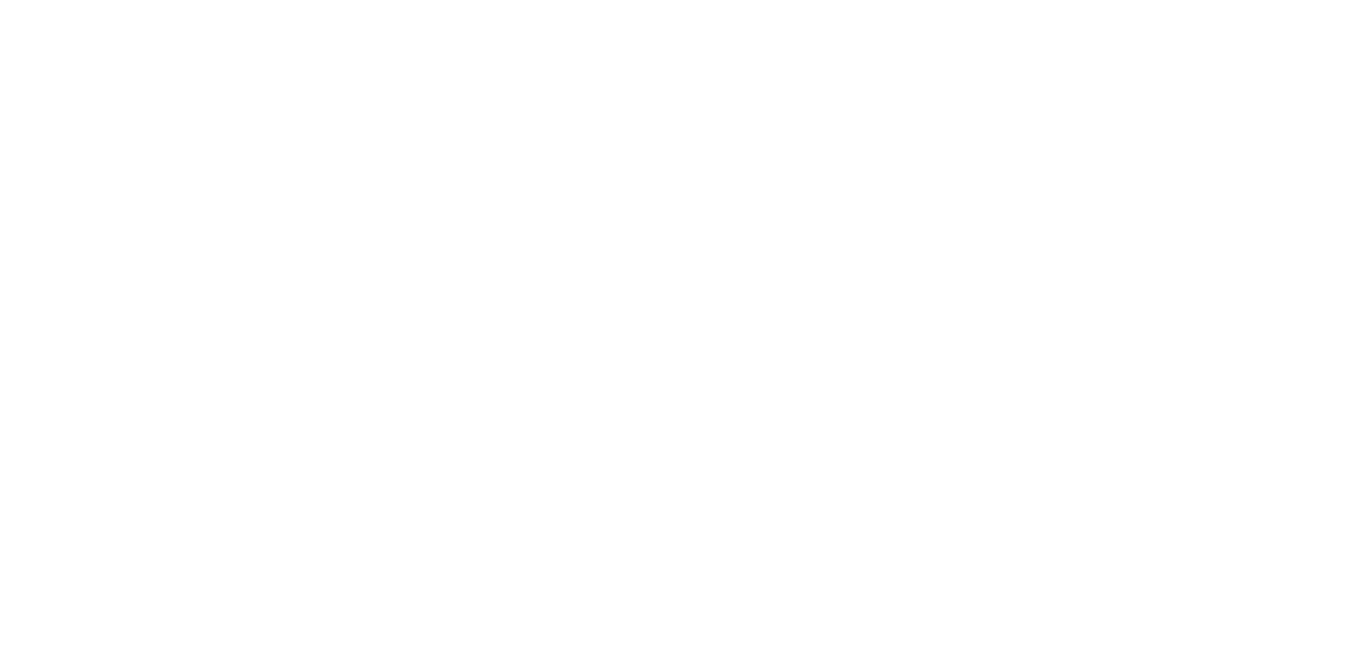 scroll, scrollTop: 0, scrollLeft: 0, axis: both 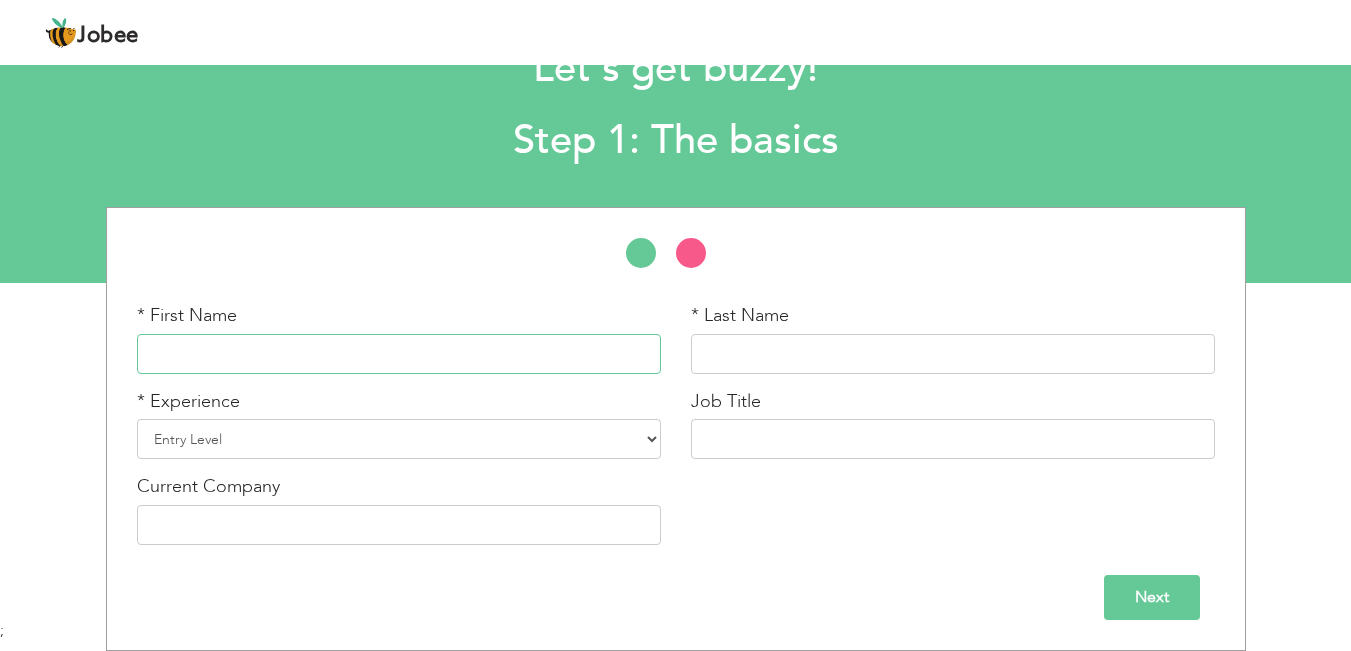 click at bounding box center [399, 354] 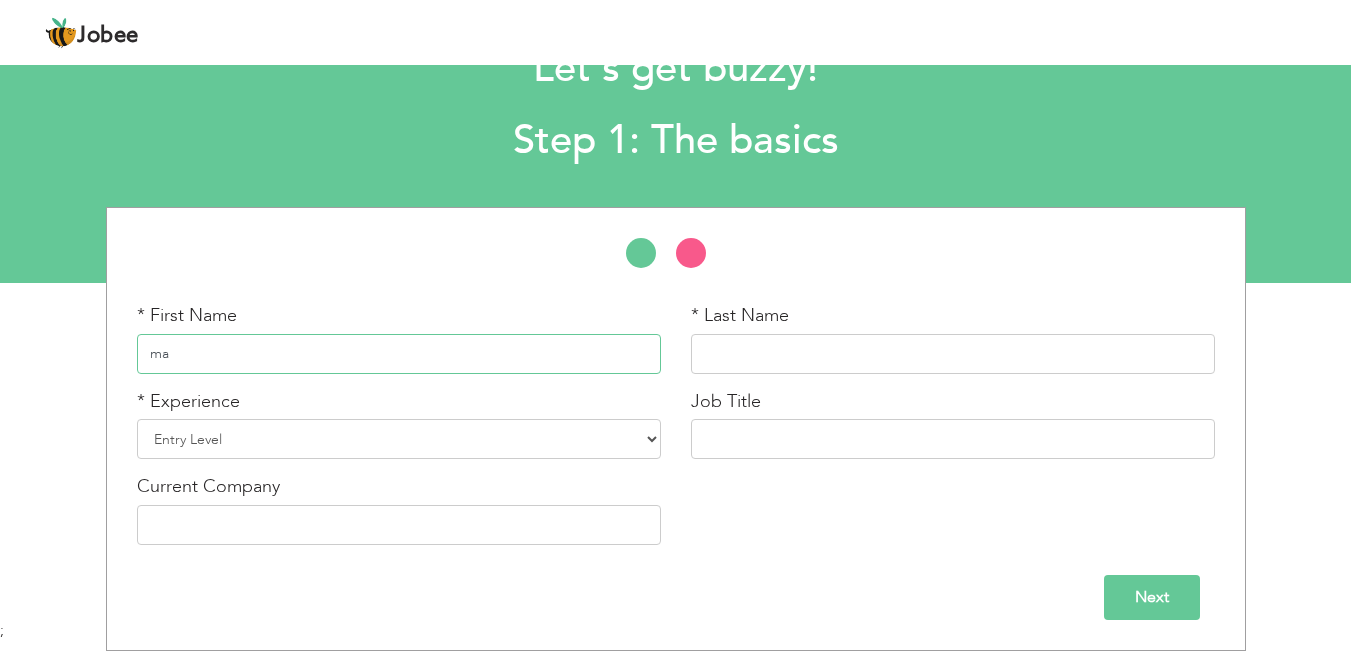 type on "m" 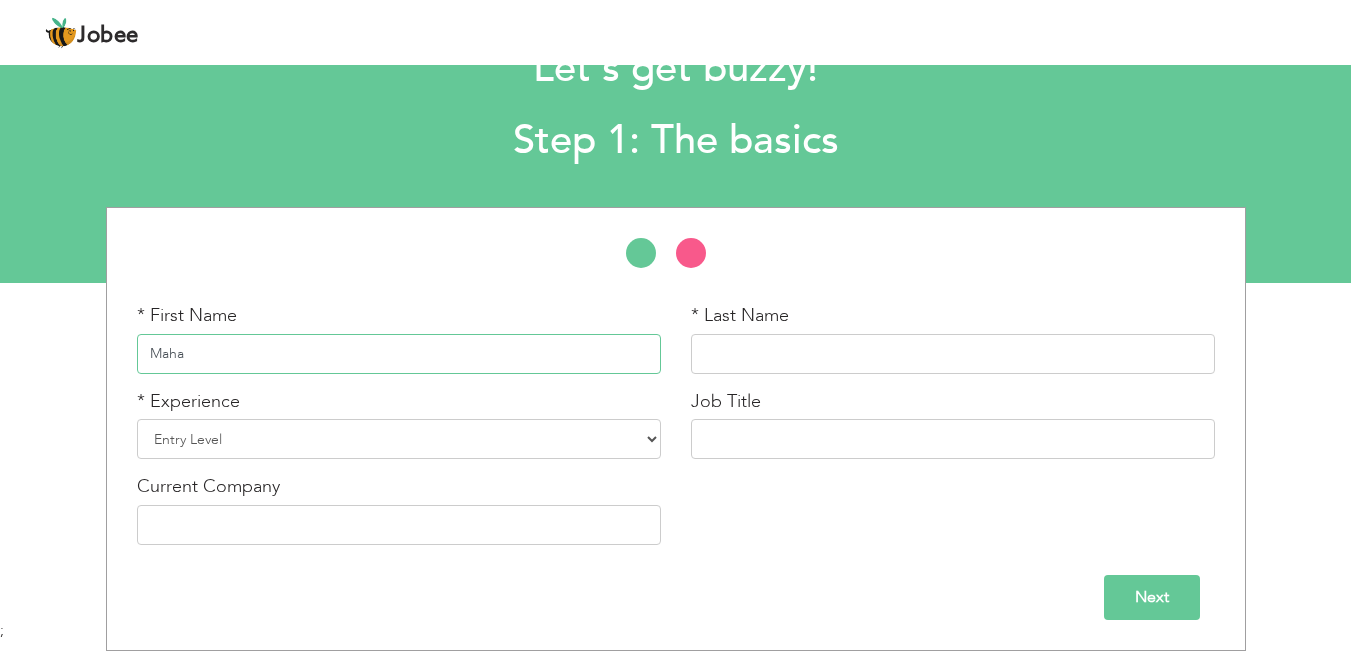 type on "Maha" 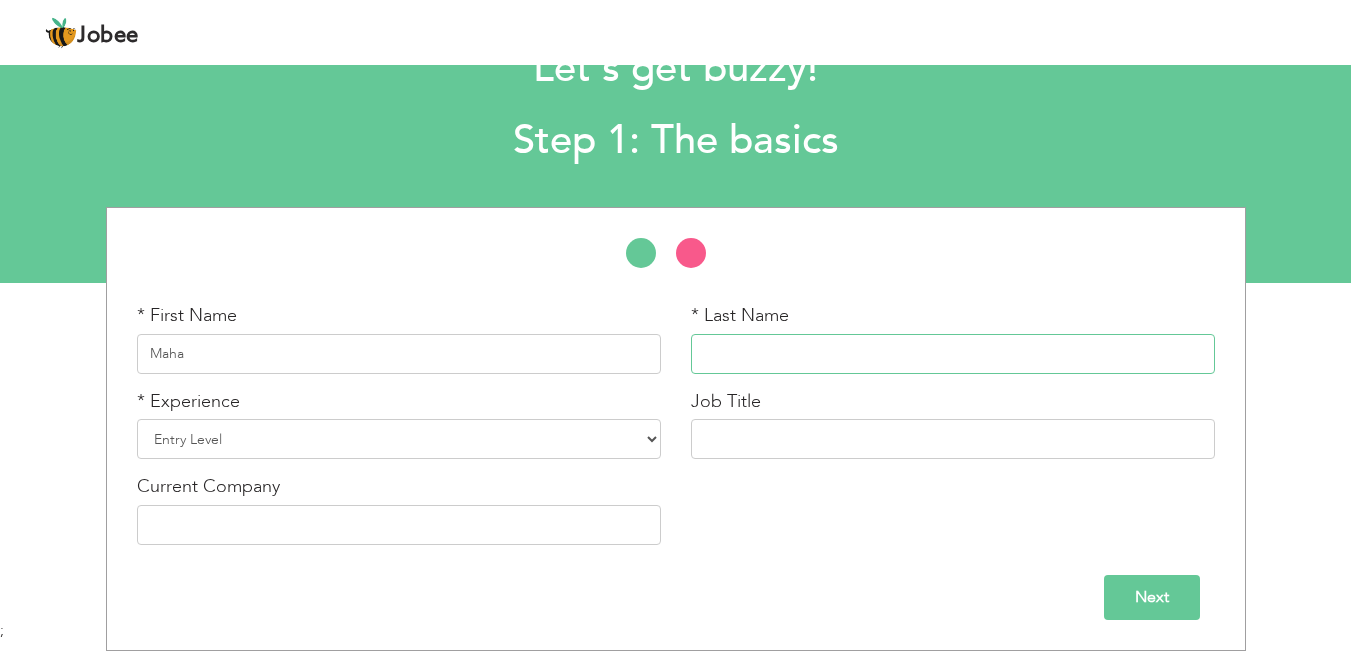 click at bounding box center (953, 354) 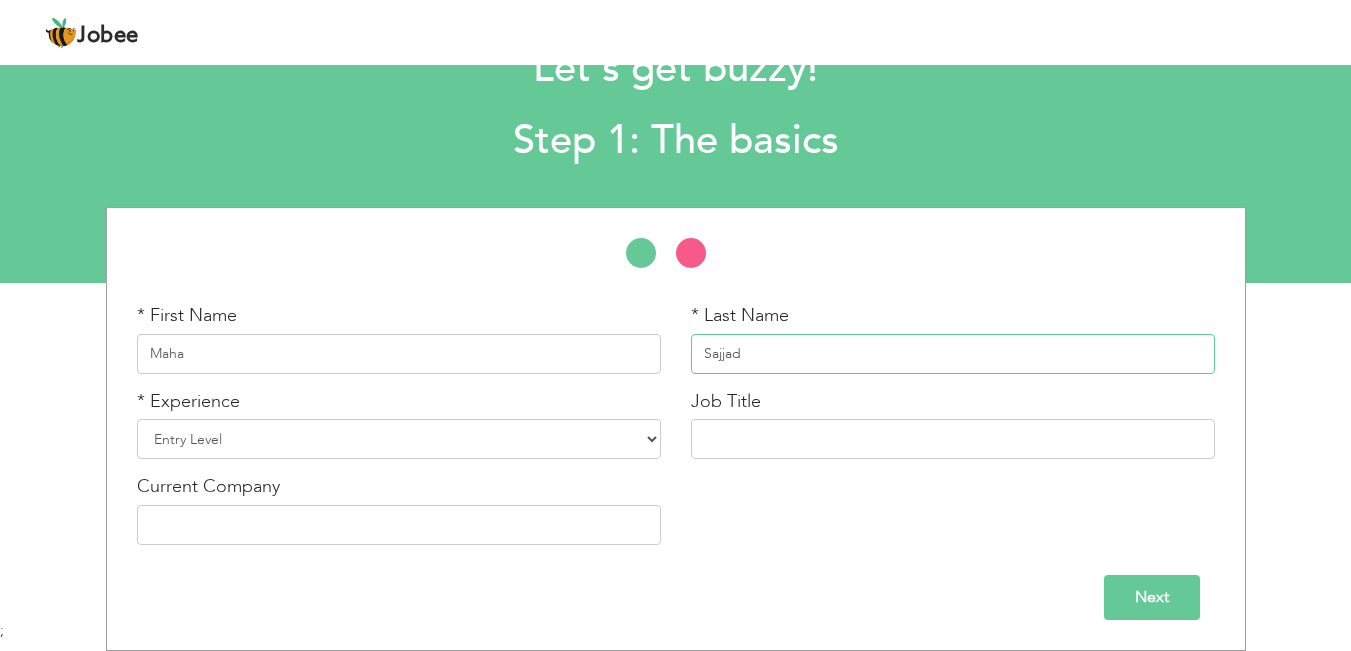 type on "Sajjad" 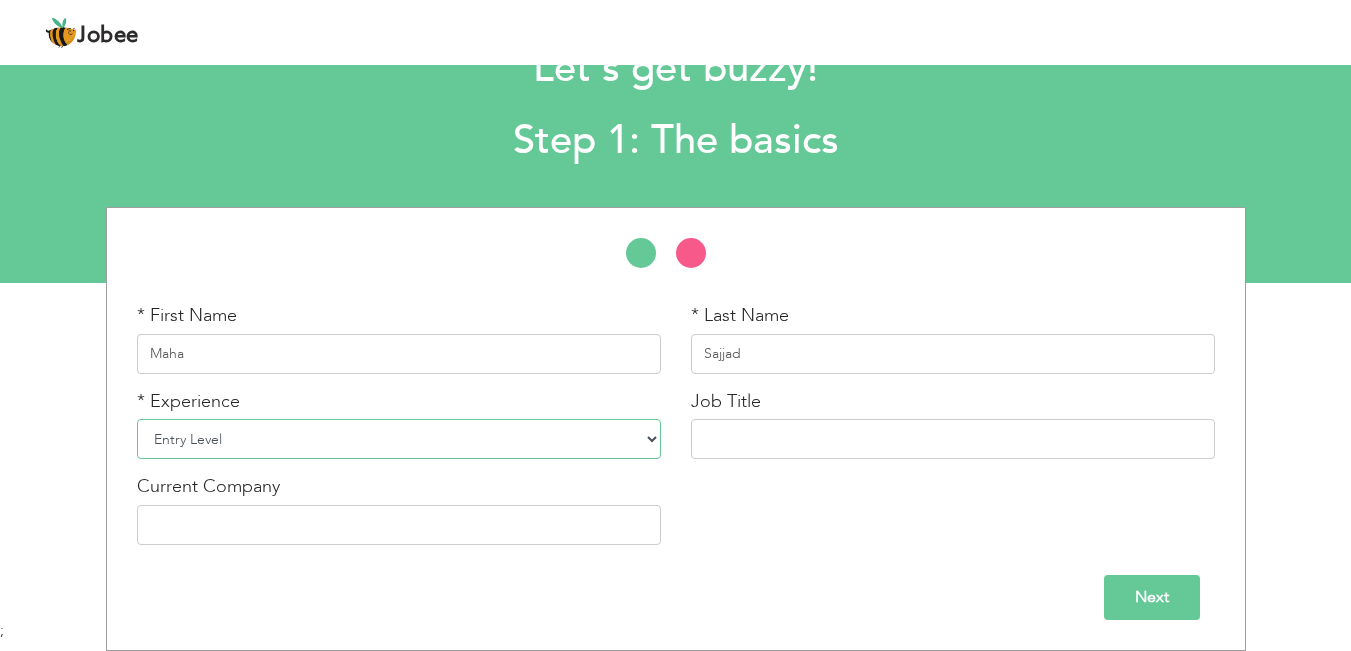click on "Entry Level
Less than 1 Year
1 Year
2 Years
3 Years
4 Years
5 Years
6 Years
7 Years
8 Years
9 Years
10 Years
11 Years
12 Years
13 Years
14 Years
15 Years
16 Years
17 Years
18 Years
19 Years
20 Years
21 Years
22 Years
23 Years
24 Years
25 Years
26 Years
27 Years
28 Years
29 Years
30 Years
31 Years
32 Years
33 Years
34 Years
35 Years
More than 35 Years" at bounding box center [399, 439] 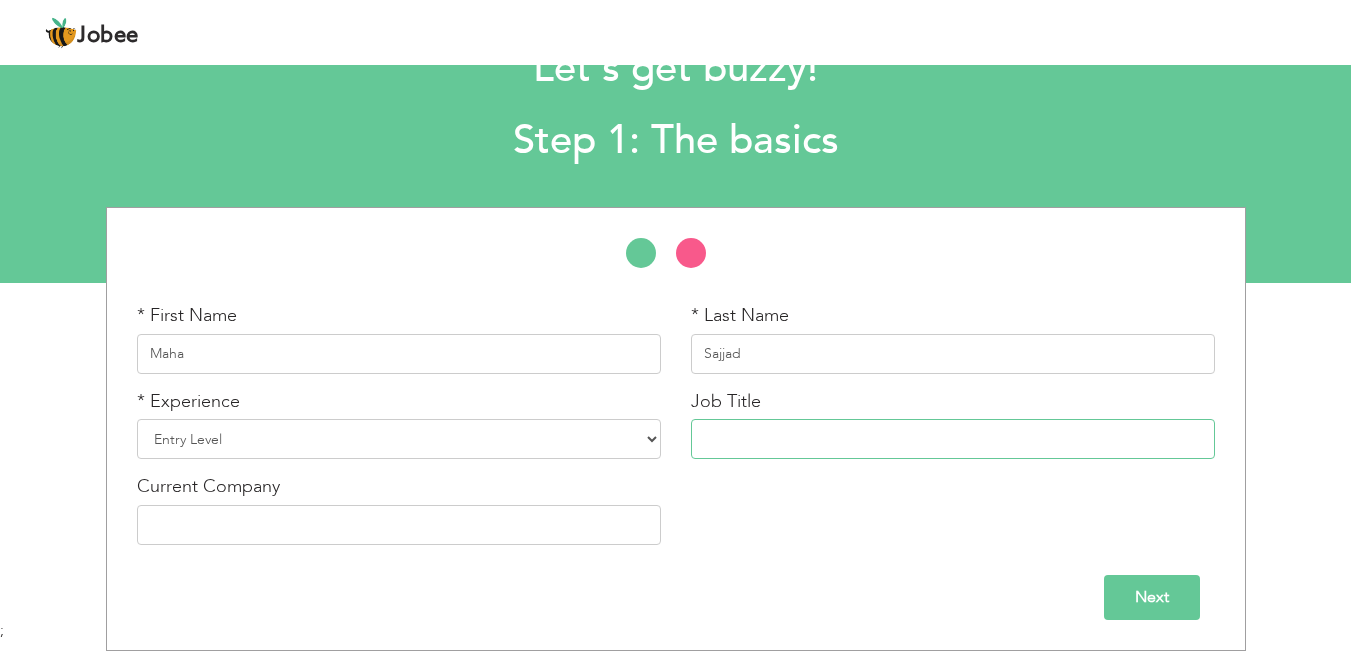 click at bounding box center (953, 439) 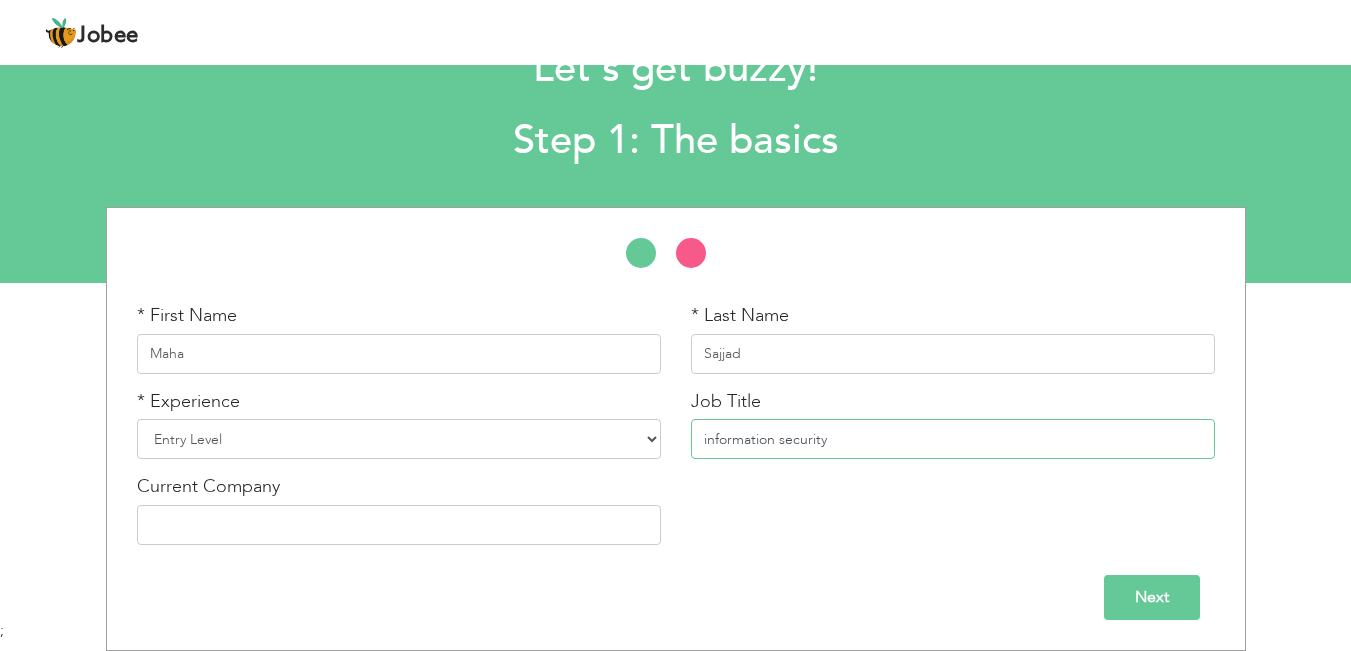type on "information security" 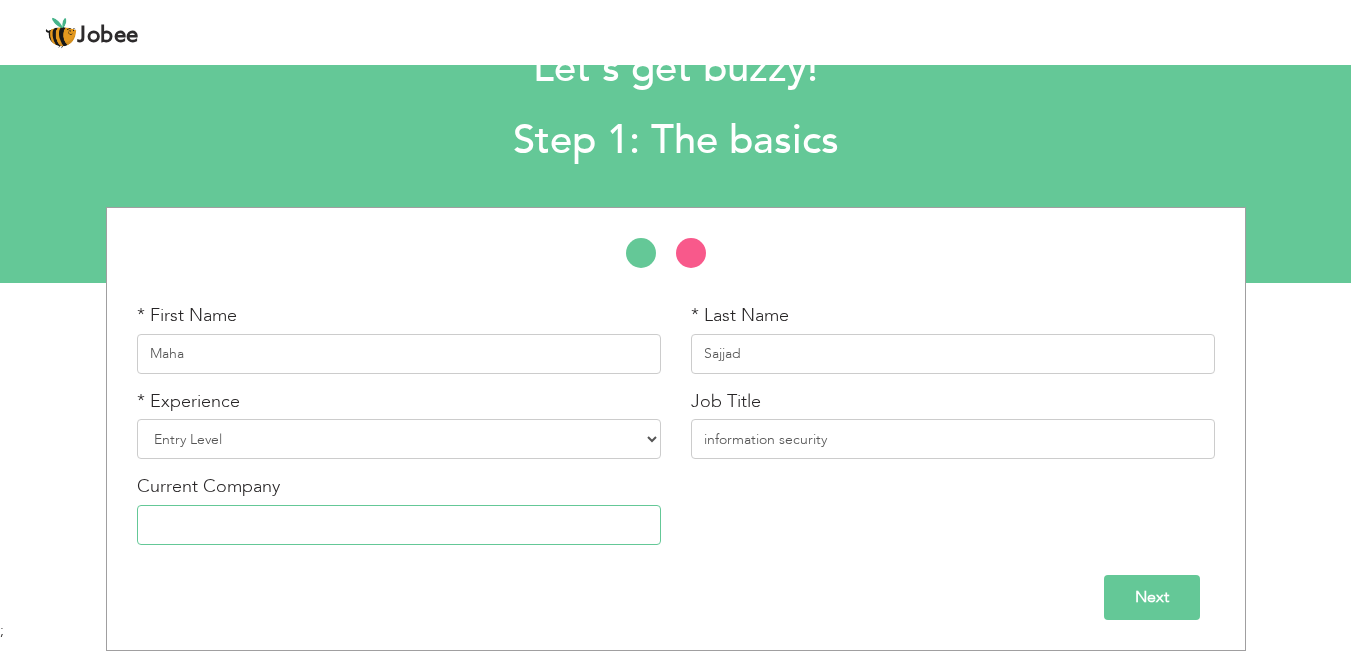 click at bounding box center (399, 525) 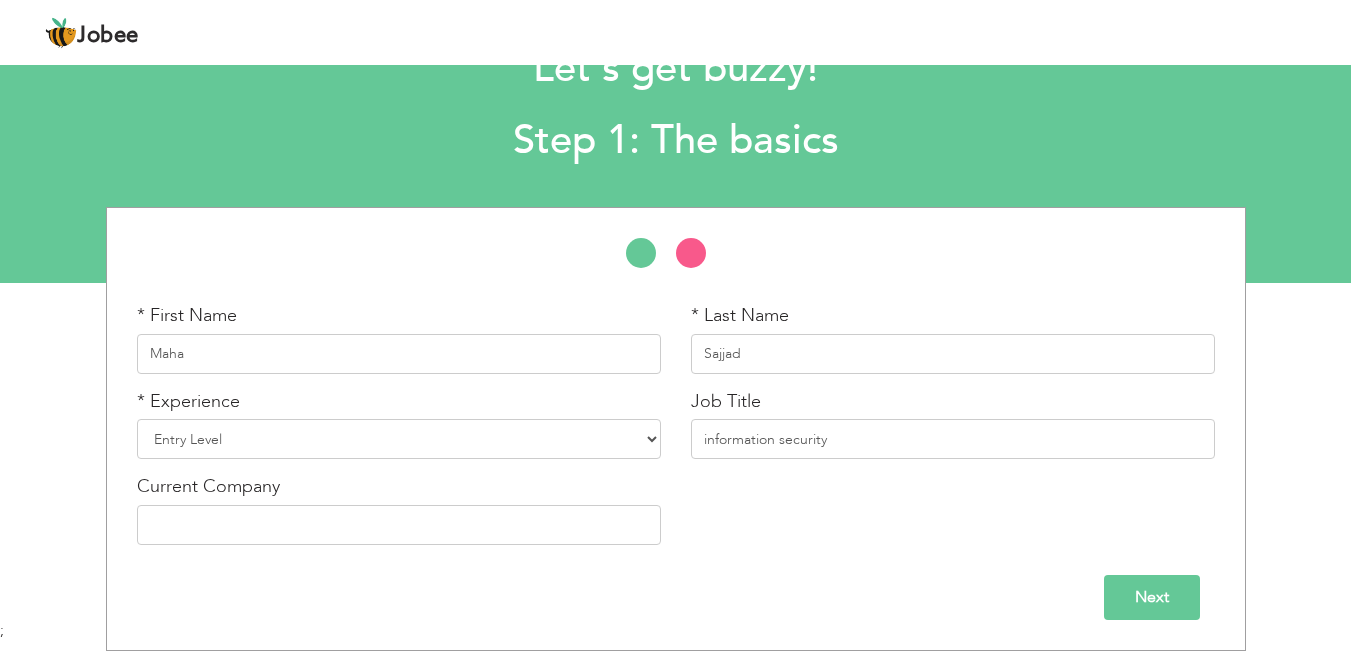 click on "Next" at bounding box center (1152, 597) 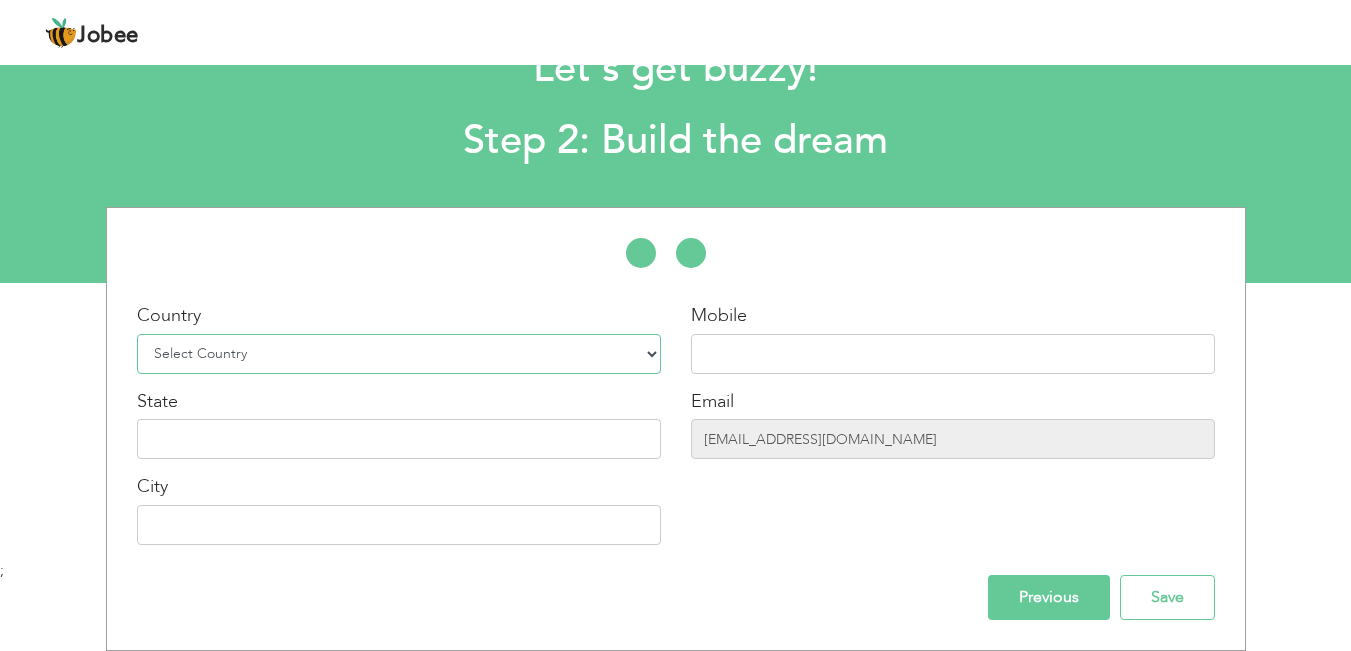 click on "Select Country
Afghanistan
Albania
Algeria
American Samoa
Andorra
Angola
Anguilla
Antarctica
Antigua and Barbuda
Argentina
Armenia
Aruba
Australia
Austria
Azerbaijan
Bahamas
Bahrain
Bangladesh
Barbados
Belarus
Belgium
Belize
Benin
Bermuda
Bhutan
Bolivia
Bosnia-Herzegovina
Botswana
Bouvet Island
Brazil
British Indian Ocean Territory
Brunei Darussalam
Bulgaria
Burkina Faso
Burundi
Cambodia
Cameroon
Canada
Cape Verde
Cayman Islands
Central African Republic
Chad
Chile
China
Christmas Island
Cocos (Keeling) Islands
Colombia
Comoros
Congo
Congo, Dem. Republic
Cook Islands
Costa Rica
Croatia
Cuba
Cyprus
Czech Rep
Denmark
Djibouti
Dominica
Dominican Republic
Ecuador
Egypt
El Salvador
Equatorial Guinea
Eritrea
Estonia
Ethiopia
European Union
Falkland Islands (Malvinas)
Faroe Islands
Fiji
Finland
France
French Guiana
French Southern Territories
Gabon
Gambia
Georgia" at bounding box center (399, 354) 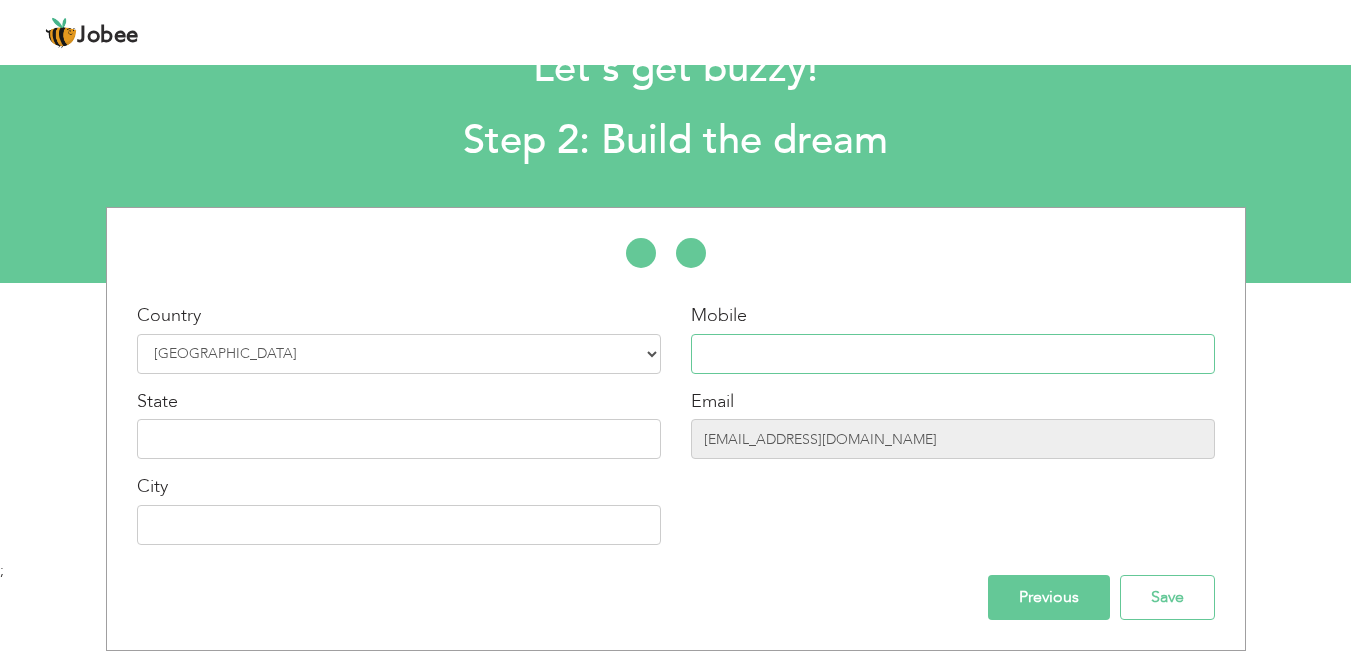 click at bounding box center [953, 354] 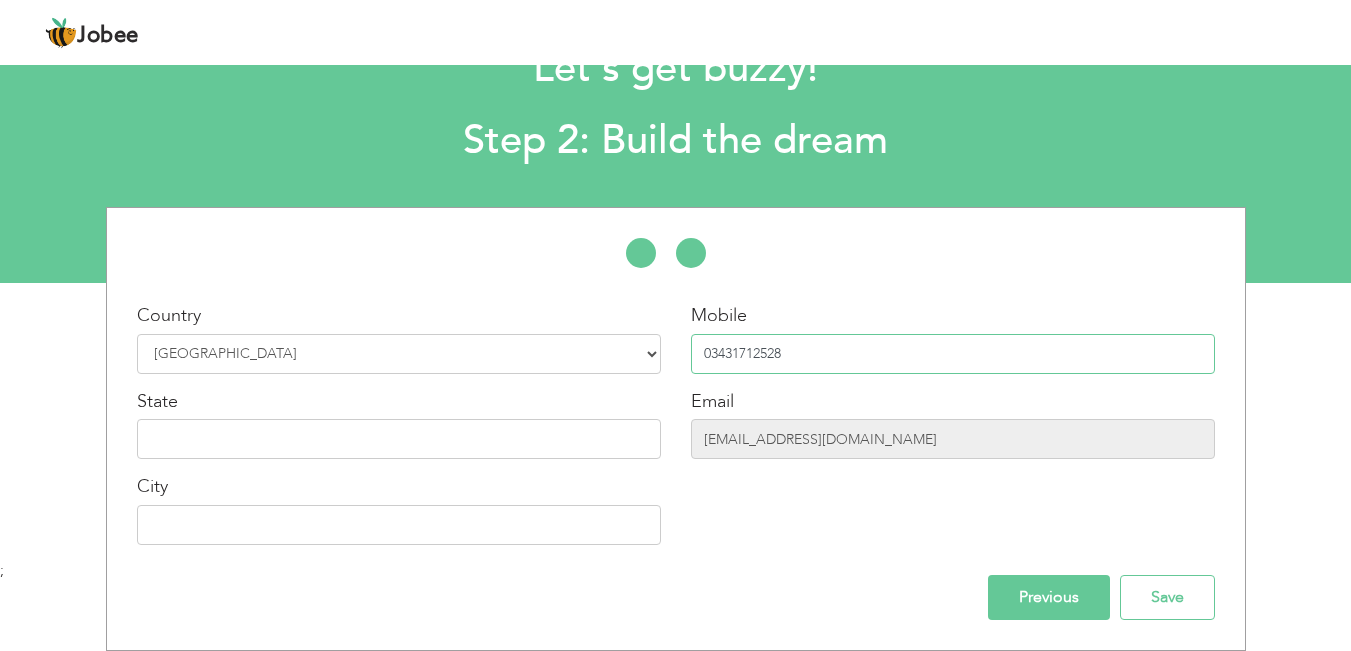 type on "03431712528" 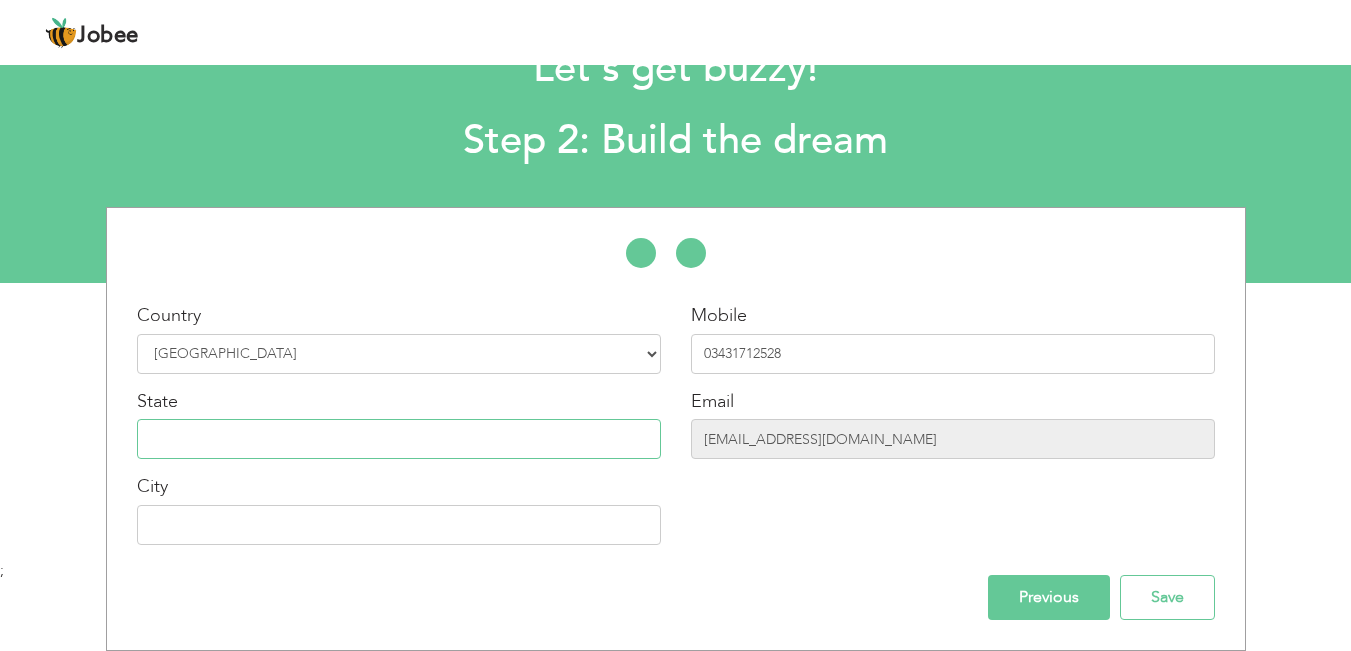 click at bounding box center (399, 439) 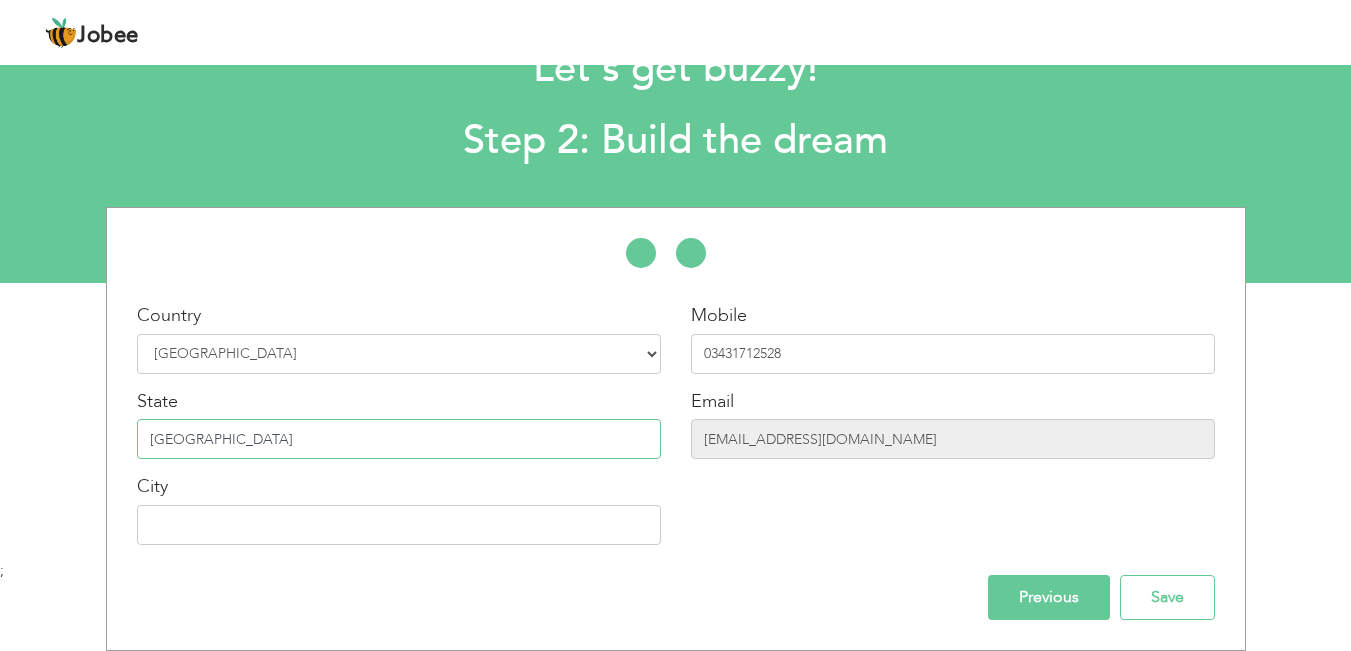 type on "[GEOGRAPHIC_DATA]" 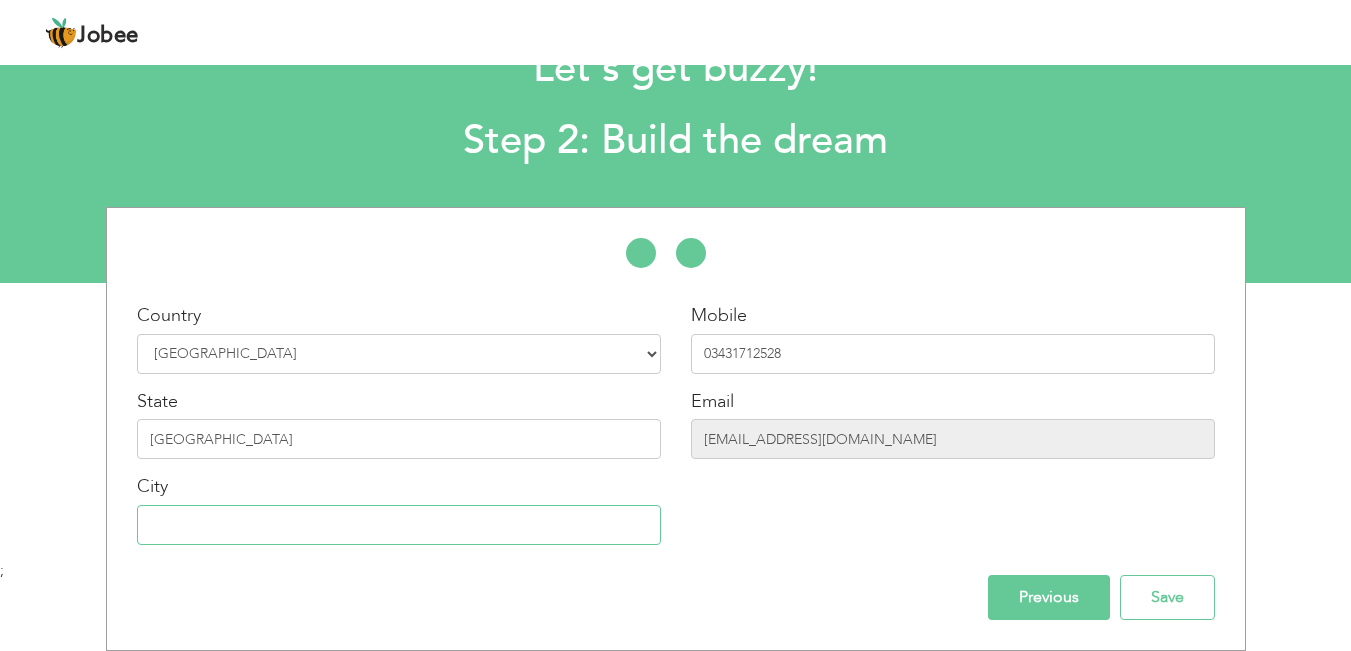click at bounding box center (399, 525) 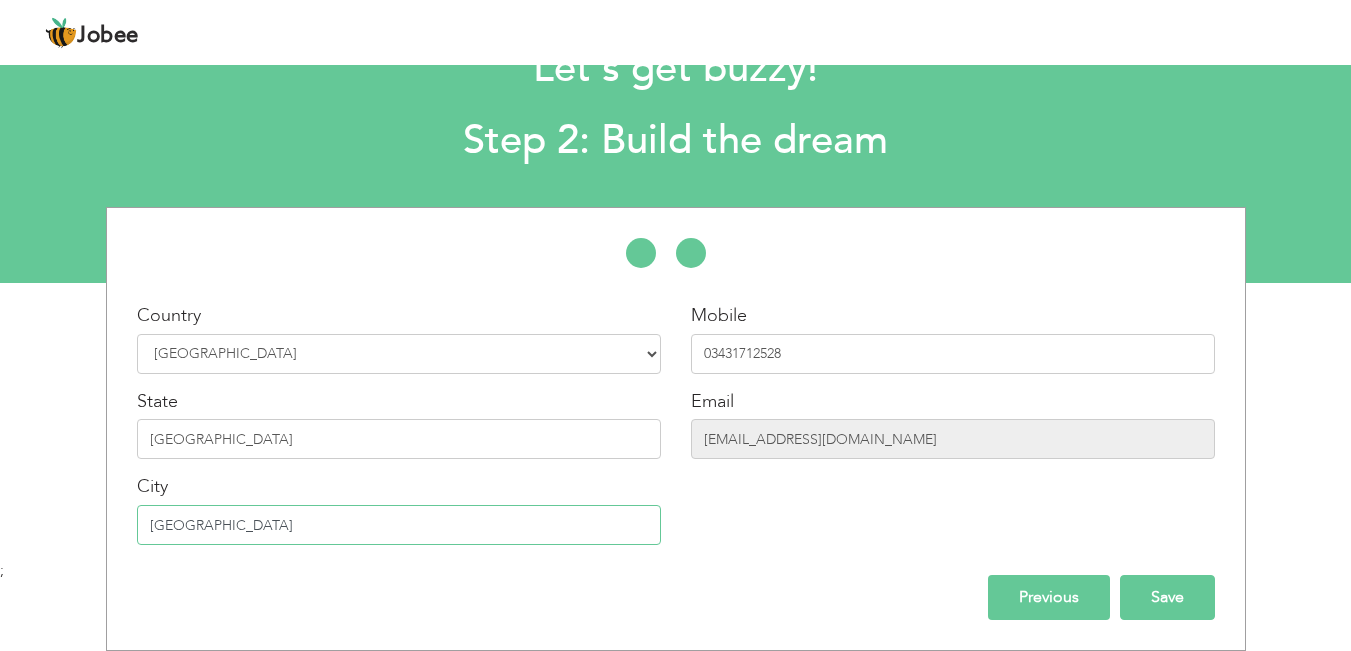 type on "[GEOGRAPHIC_DATA]" 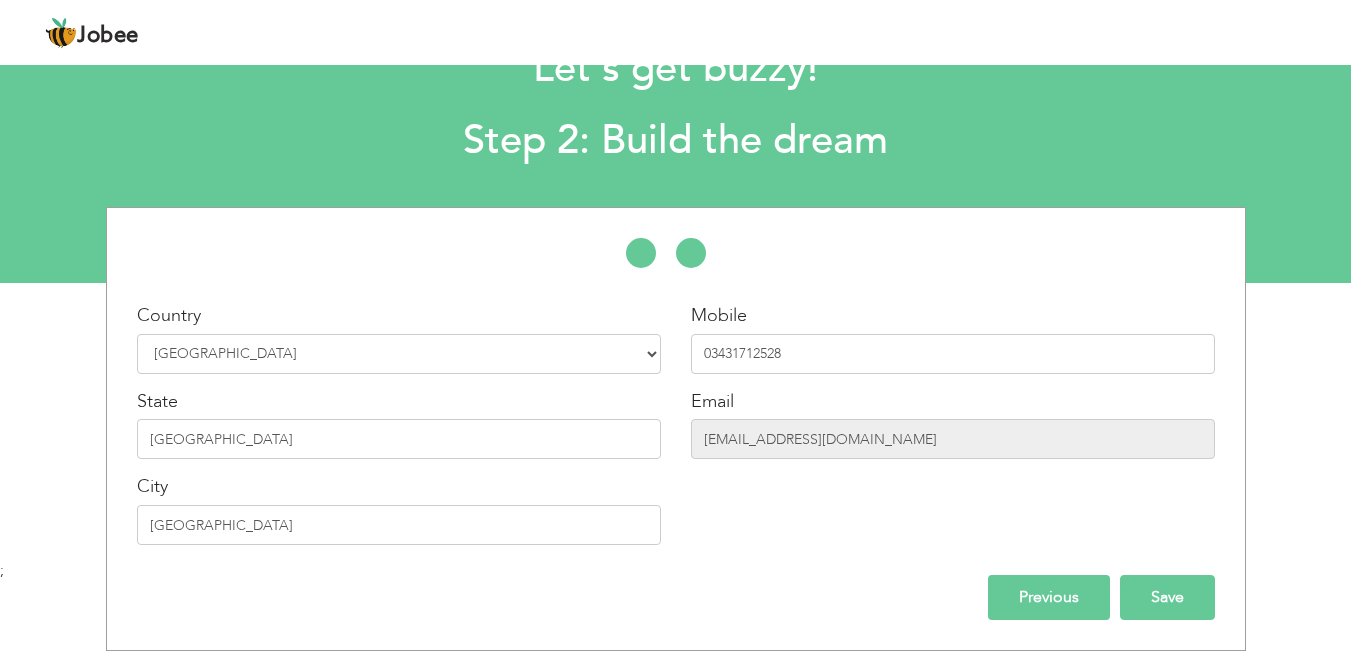 click on "Save" at bounding box center [1167, 597] 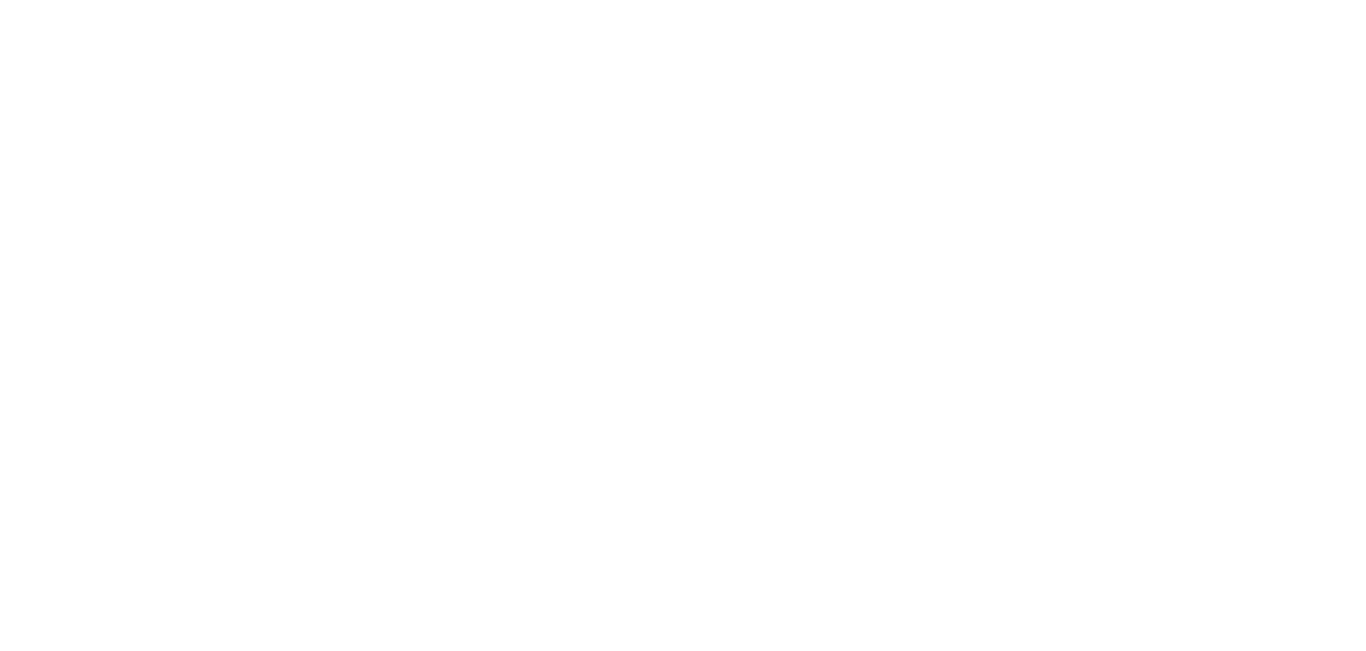 scroll, scrollTop: 0, scrollLeft: 0, axis: both 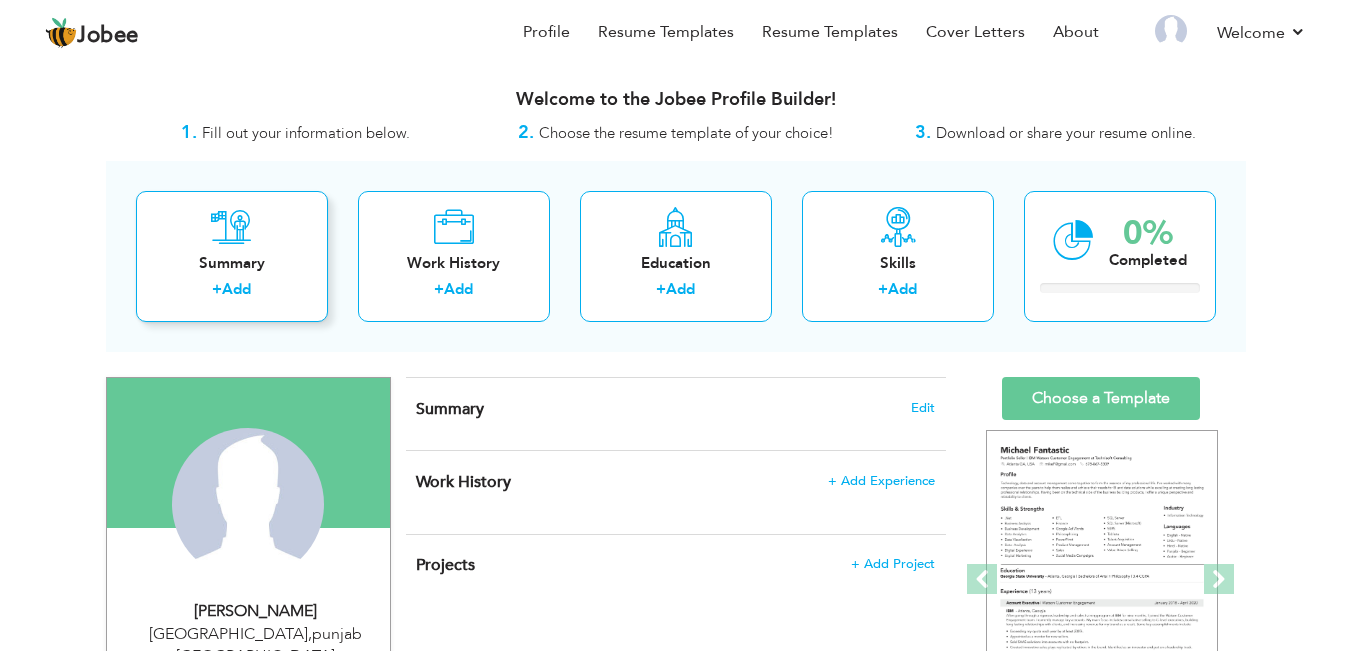 click on "Summary" at bounding box center (232, 263) 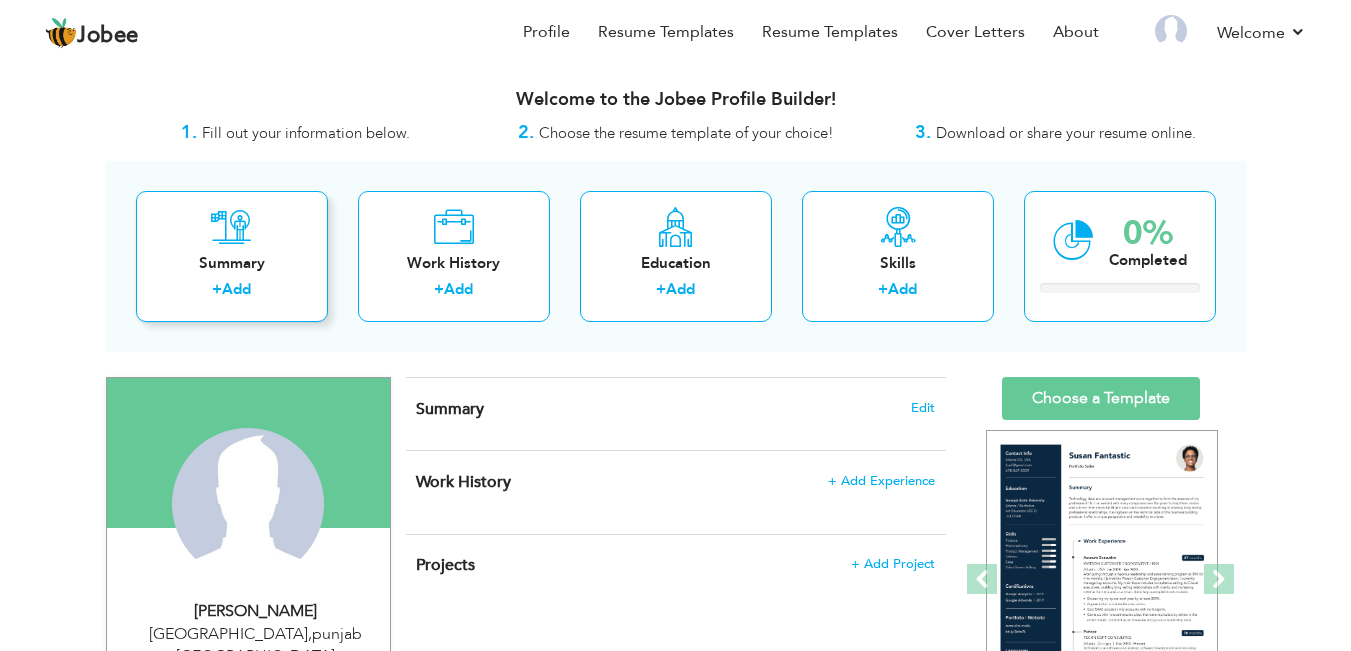 click on "Summary
+  Add" at bounding box center [232, 256] 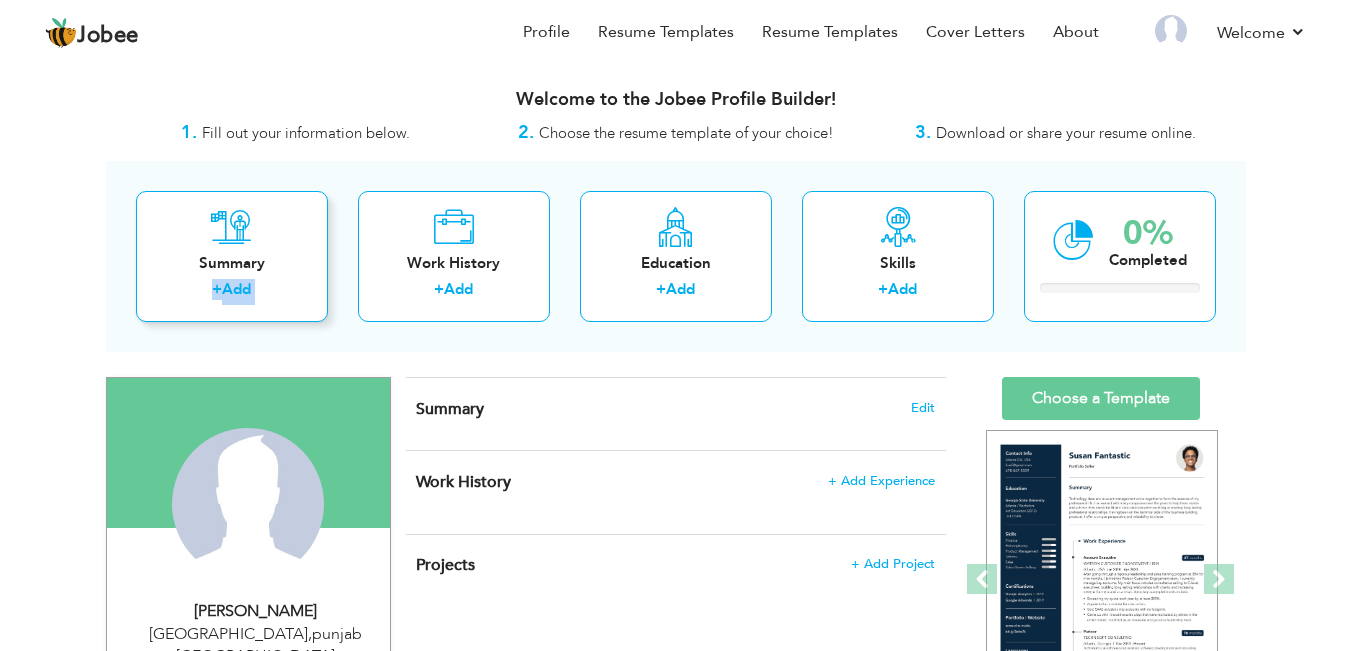 click on "+  Add" at bounding box center [232, 292] 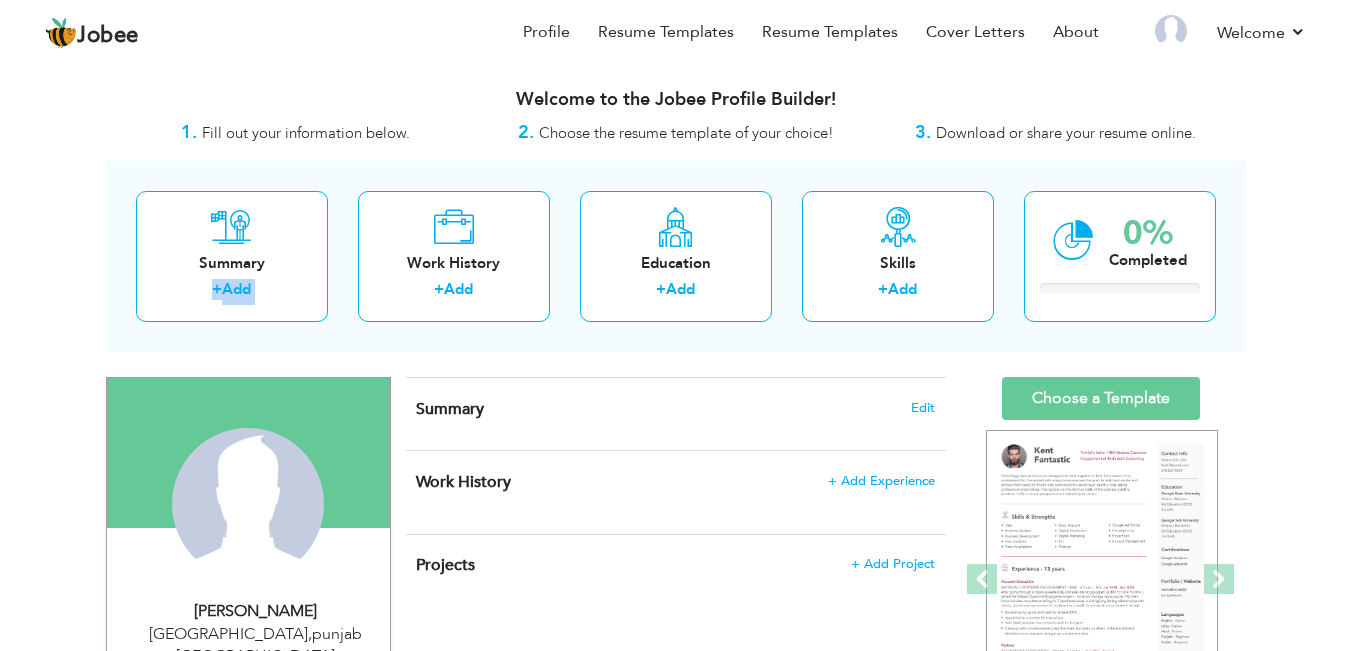 click on "Summary
Edit" at bounding box center (676, 414) 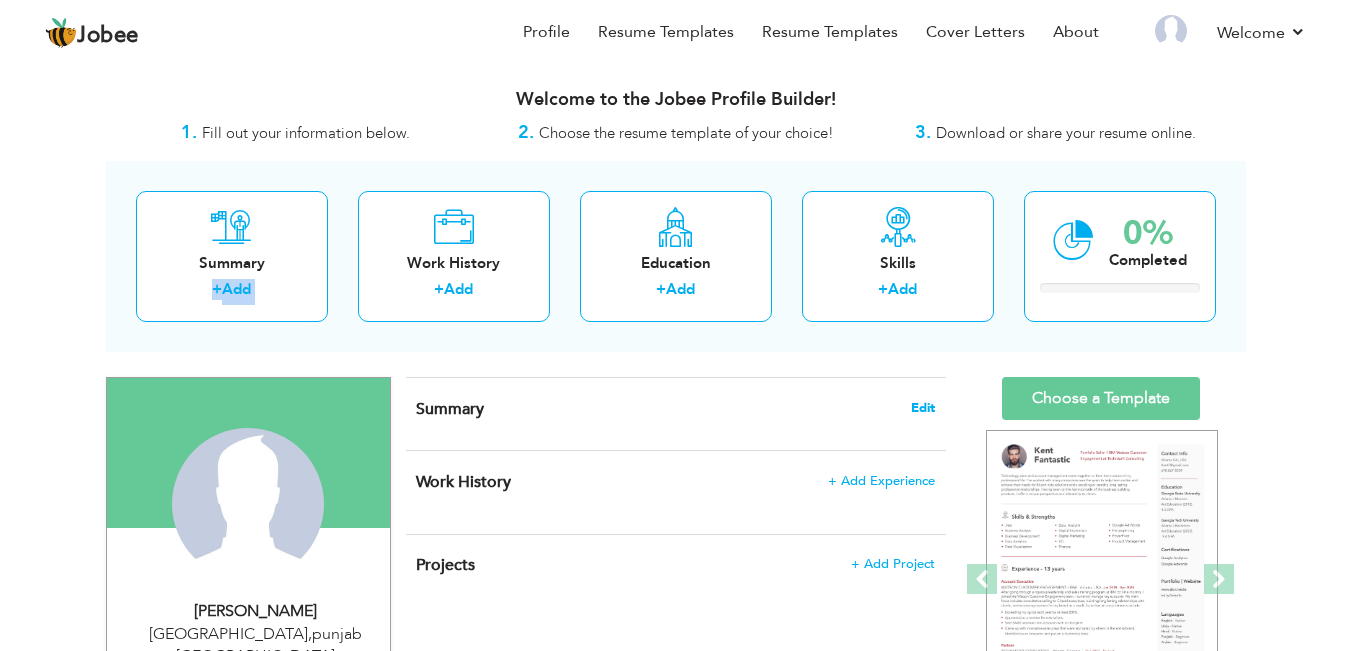 click on "Edit" at bounding box center (923, 408) 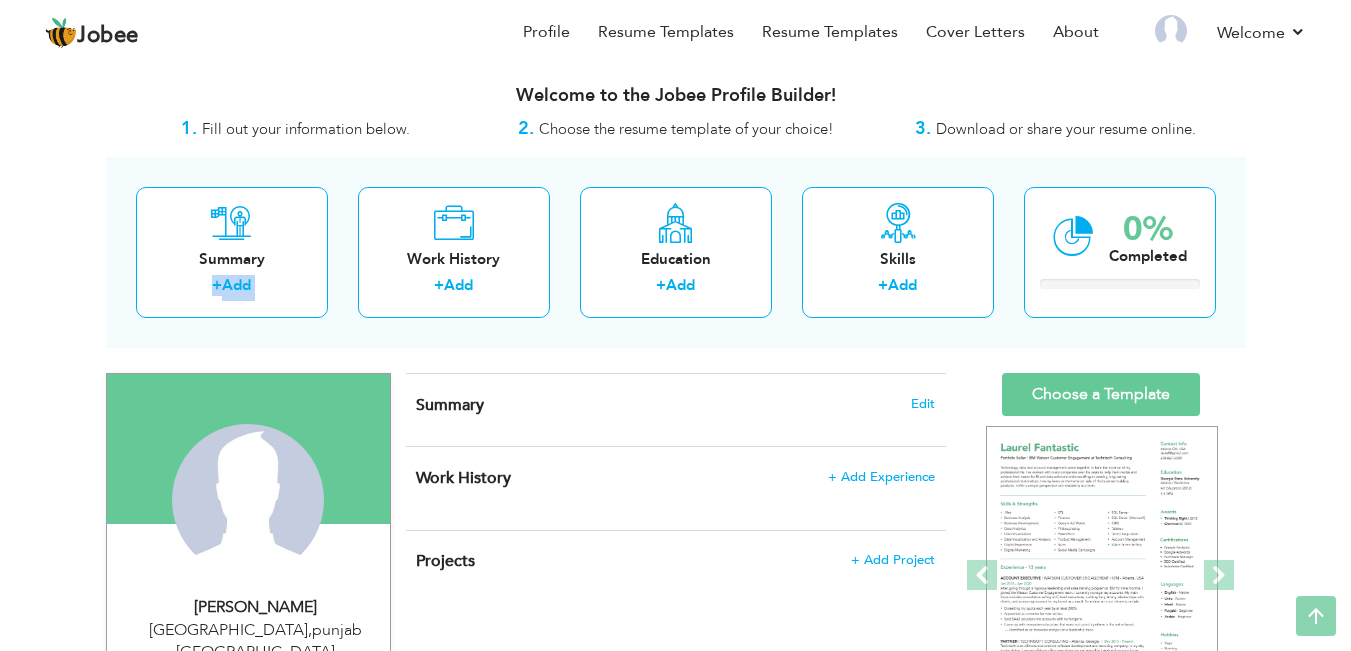 scroll, scrollTop: 0, scrollLeft: 0, axis: both 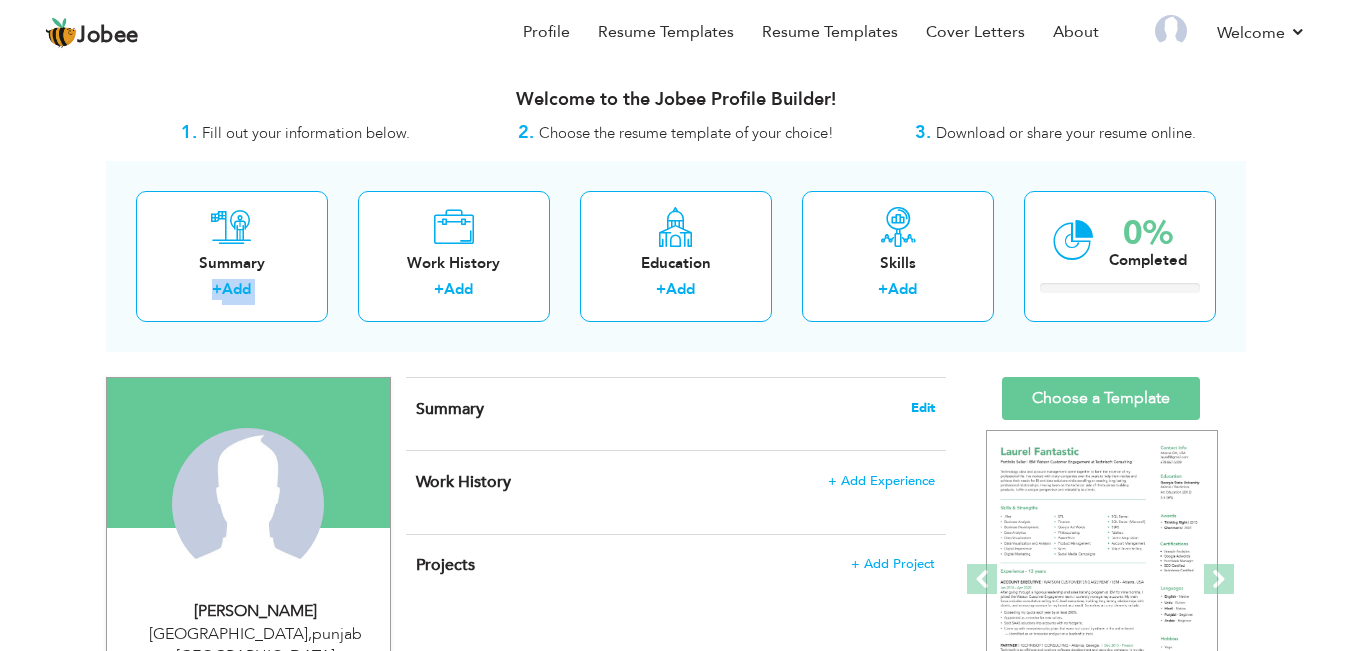 click on "Edit" at bounding box center (923, 408) 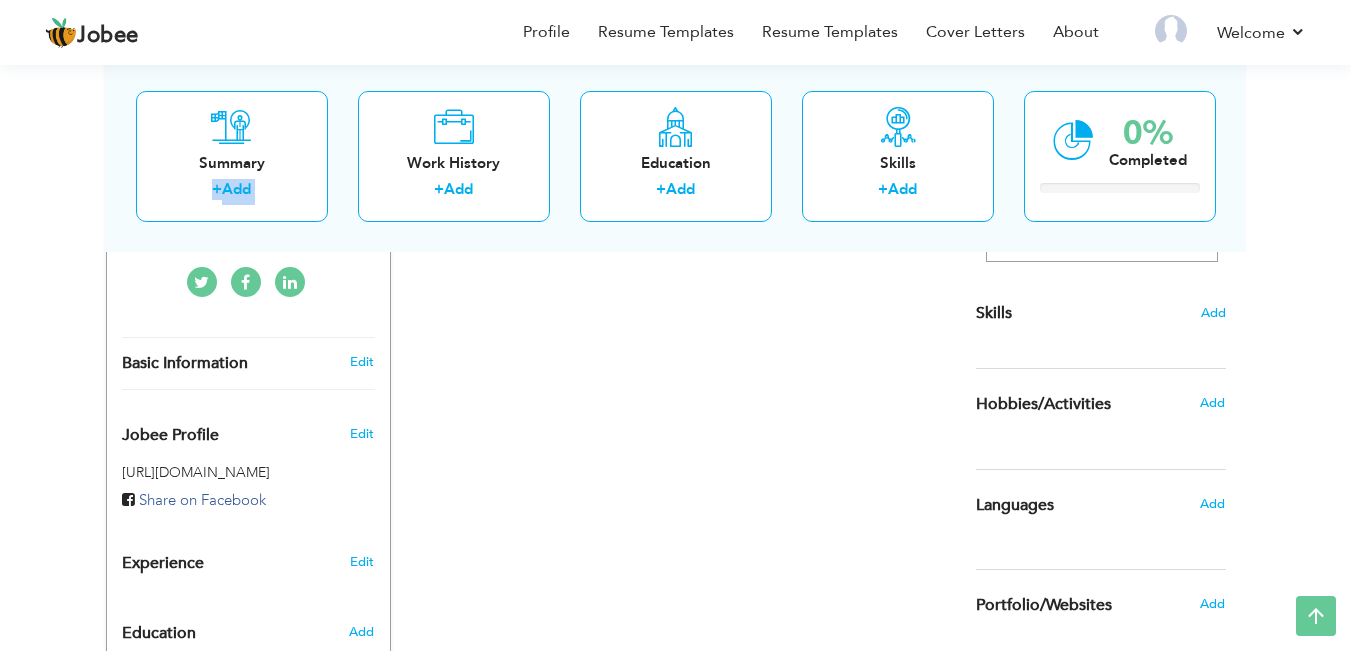 scroll, scrollTop: 485, scrollLeft: 0, axis: vertical 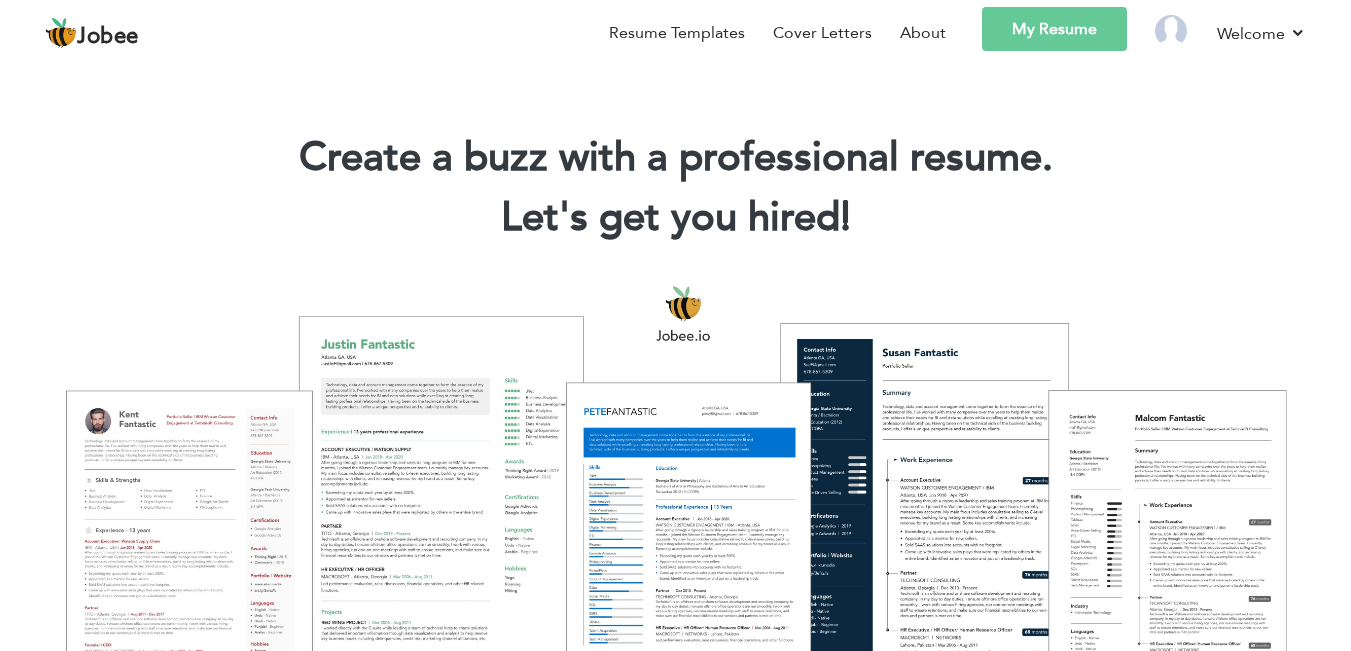 click on "My Resume" at bounding box center (1054, 29) 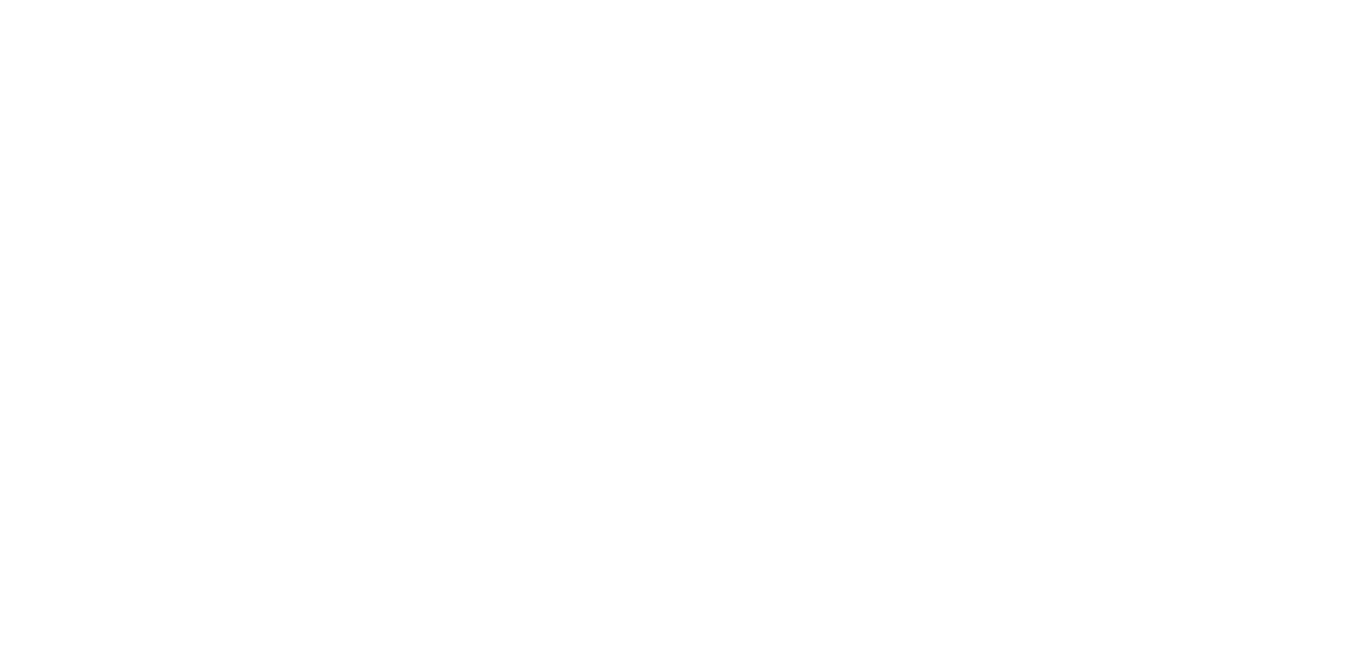 scroll, scrollTop: 0, scrollLeft: 0, axis: both 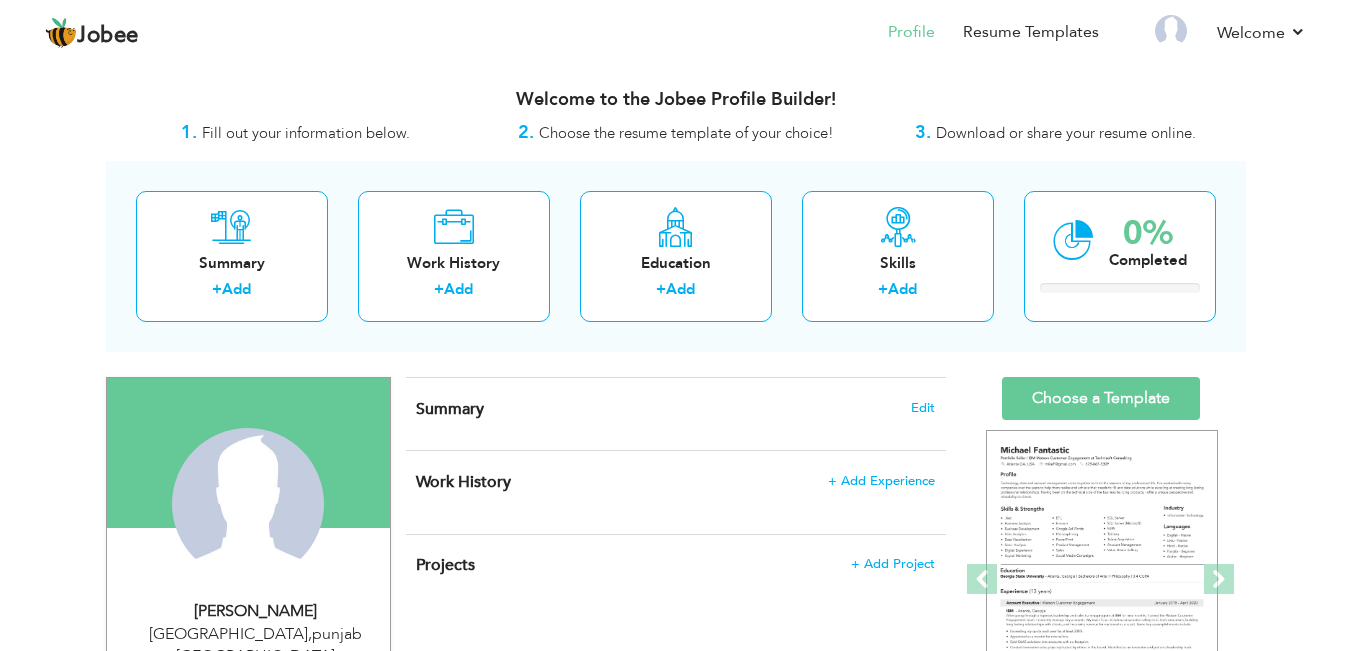 click on "Change
Remove
Maha Sajjad
[GEOGRAPHIC_DATA] ,  [GEOGRAPHIC_DATA] [GEOGRAPHIC_DATA]
information security ×" at bounding box center [676, 871] 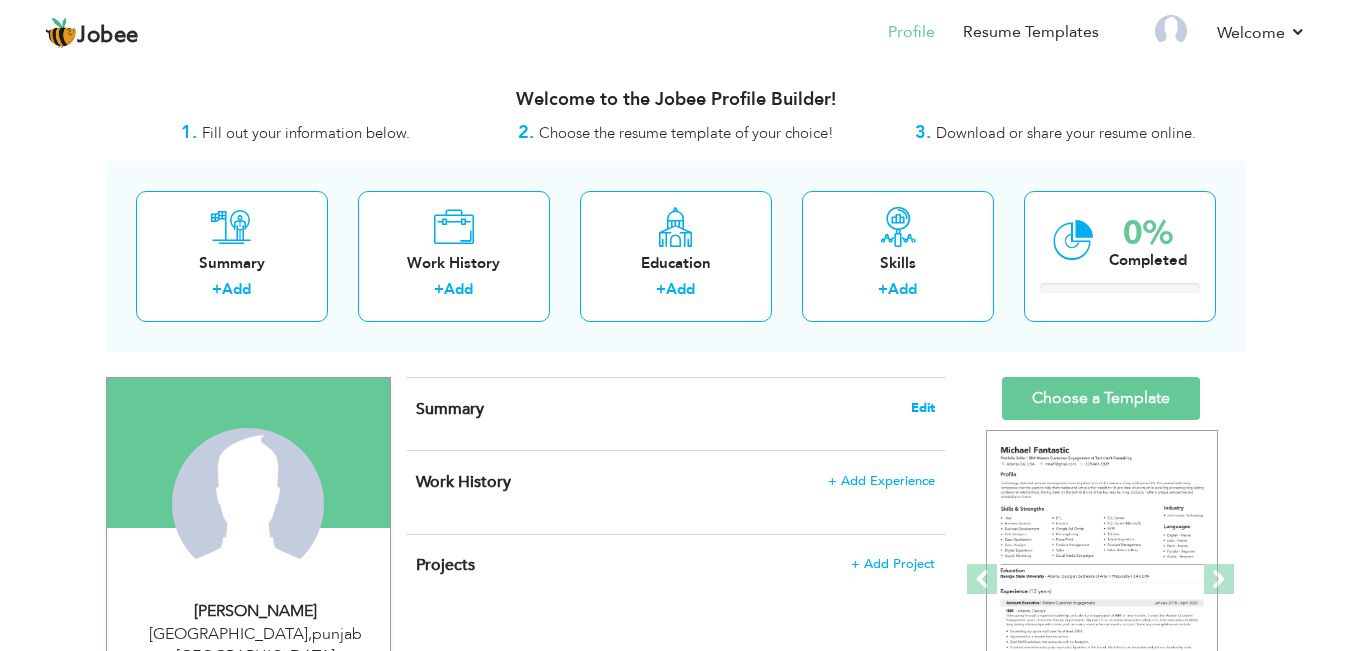click on "Edit" at bounding box center [923, 408] 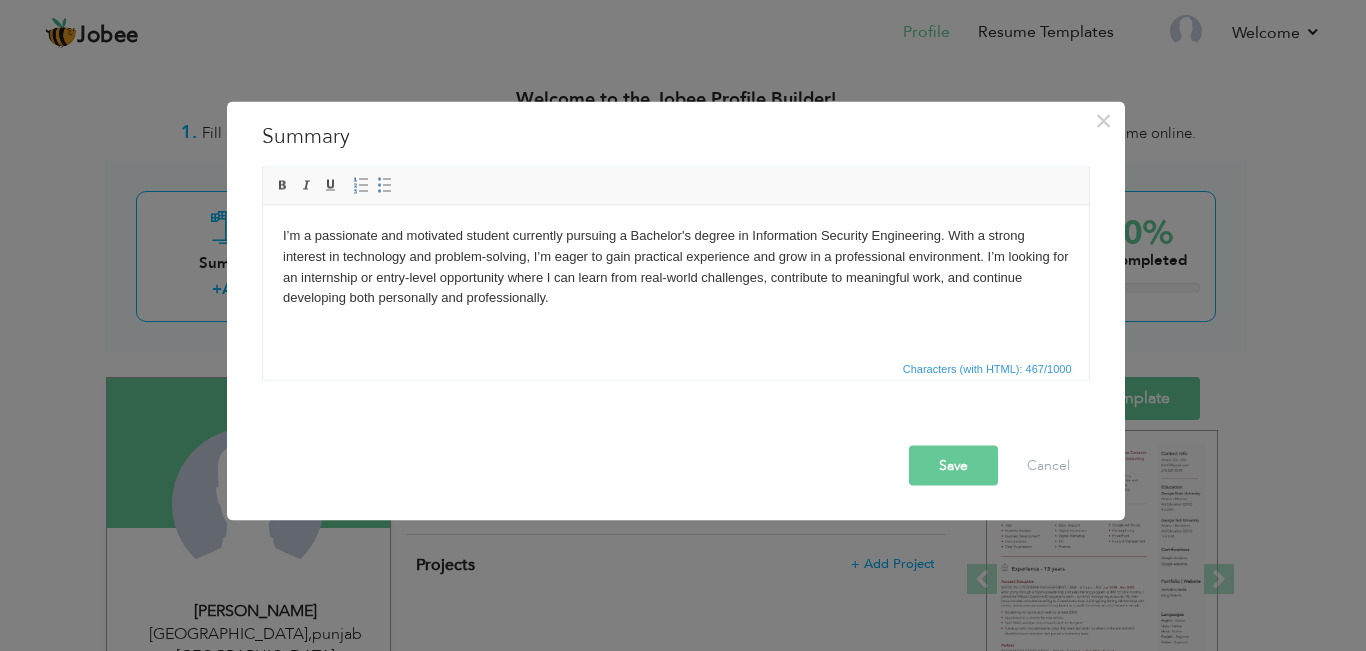 click on "Save" at bounding box center [953, 465] 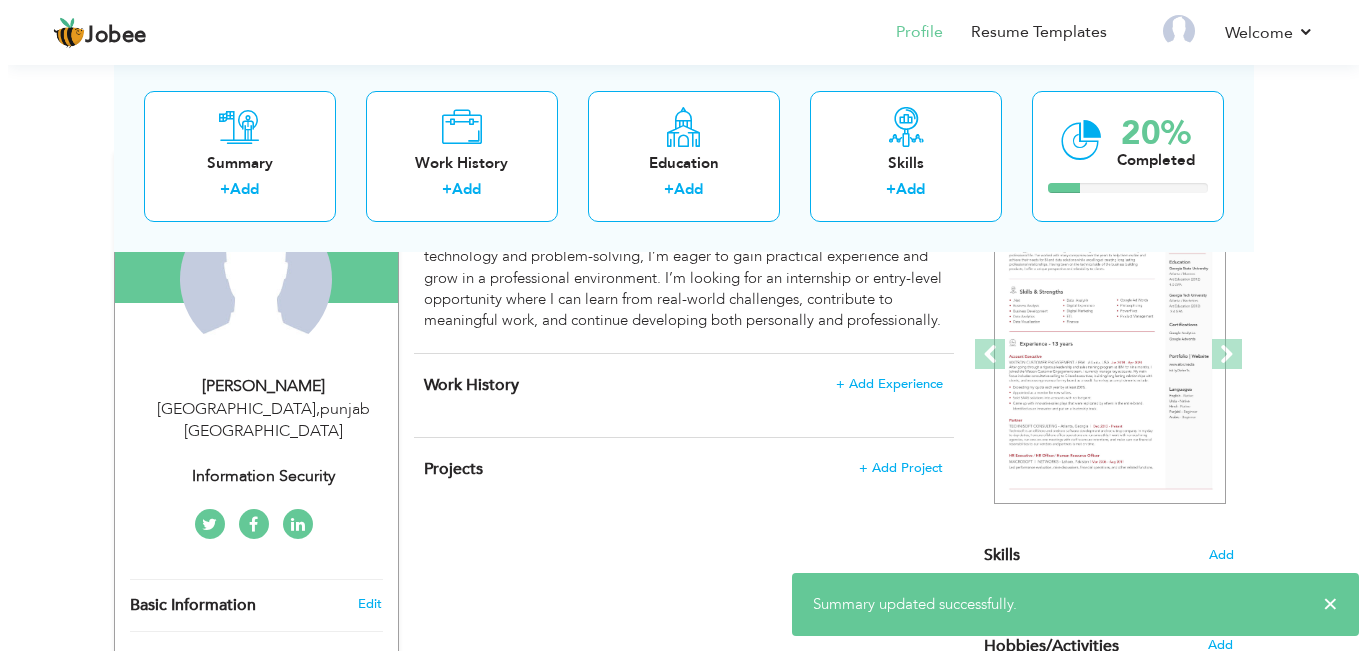 scroll, scrollTop: 265, scrollLeft: 0, axis: vertical 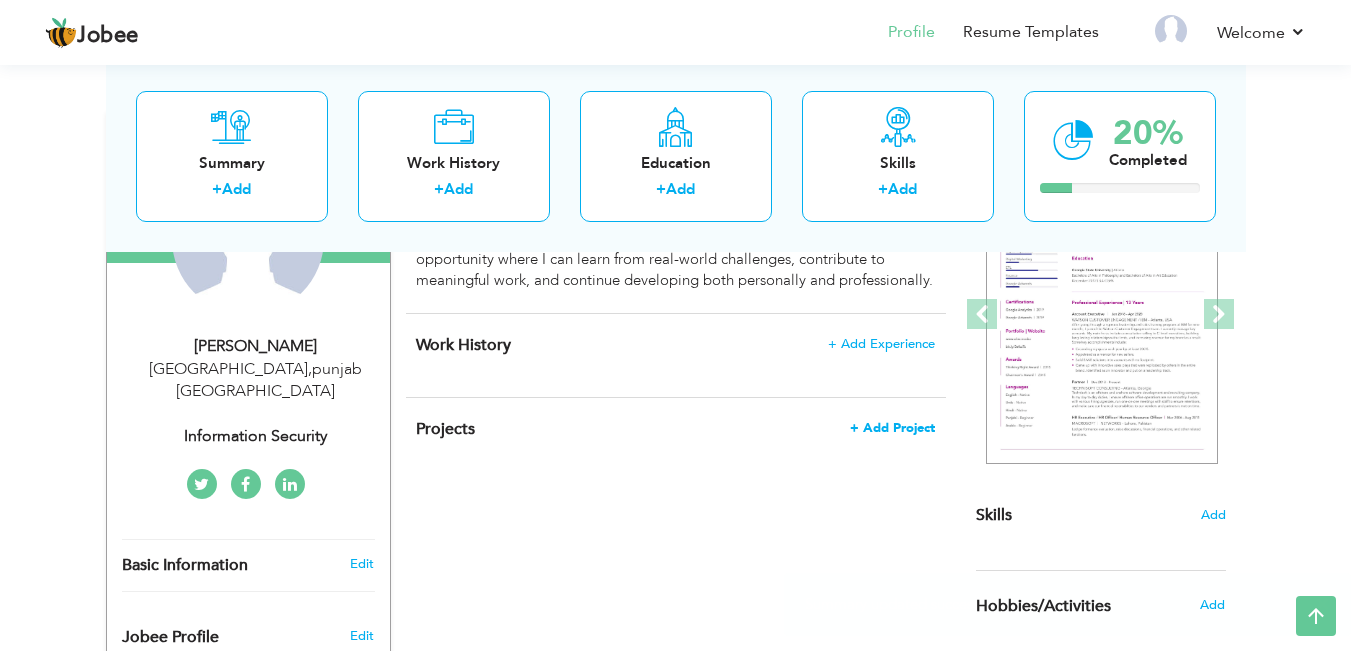 click on "+ Add Project" at bounding box center [892, 428] 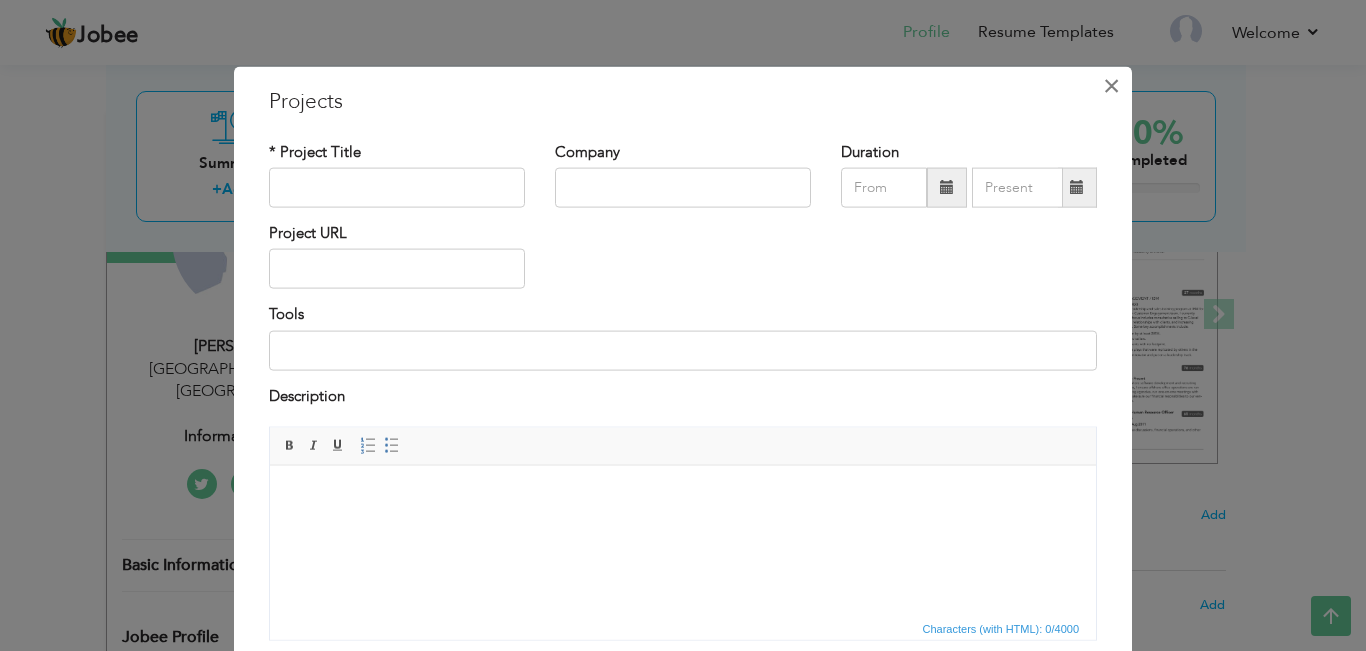 click on "×" at bounding box center (1111, 85) 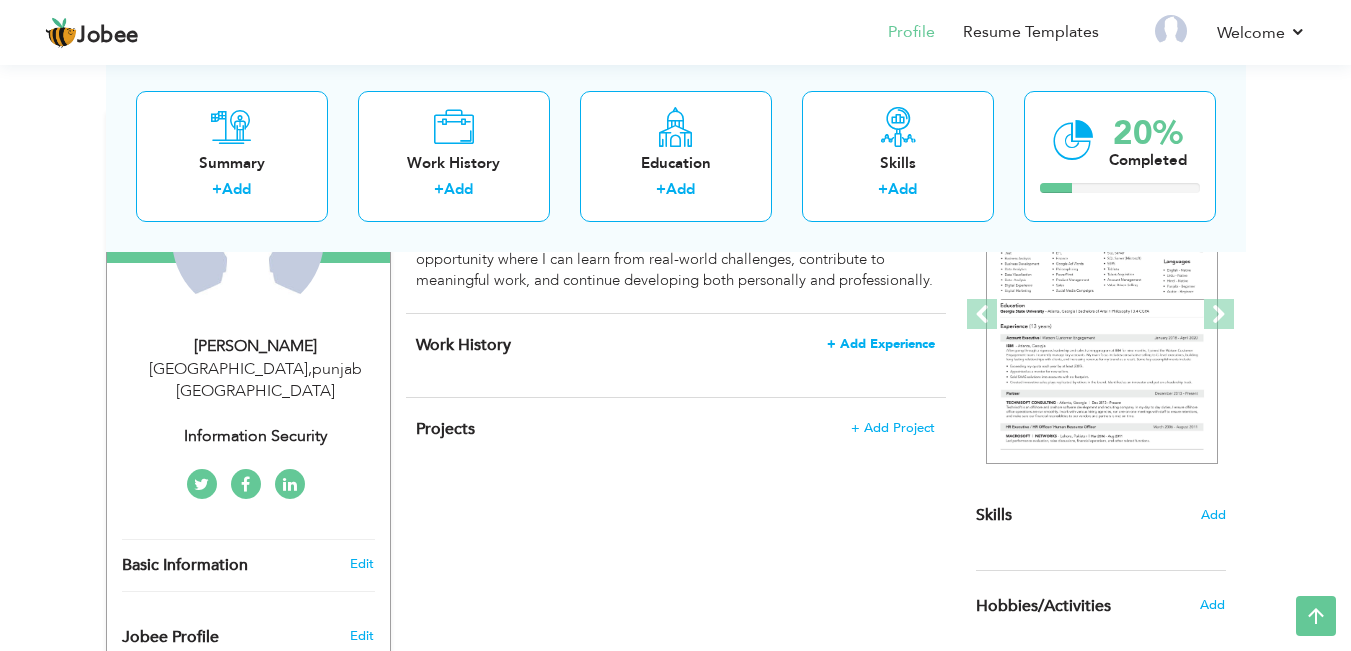 click on "+ Add Experience" at bounding box center [881, 344] 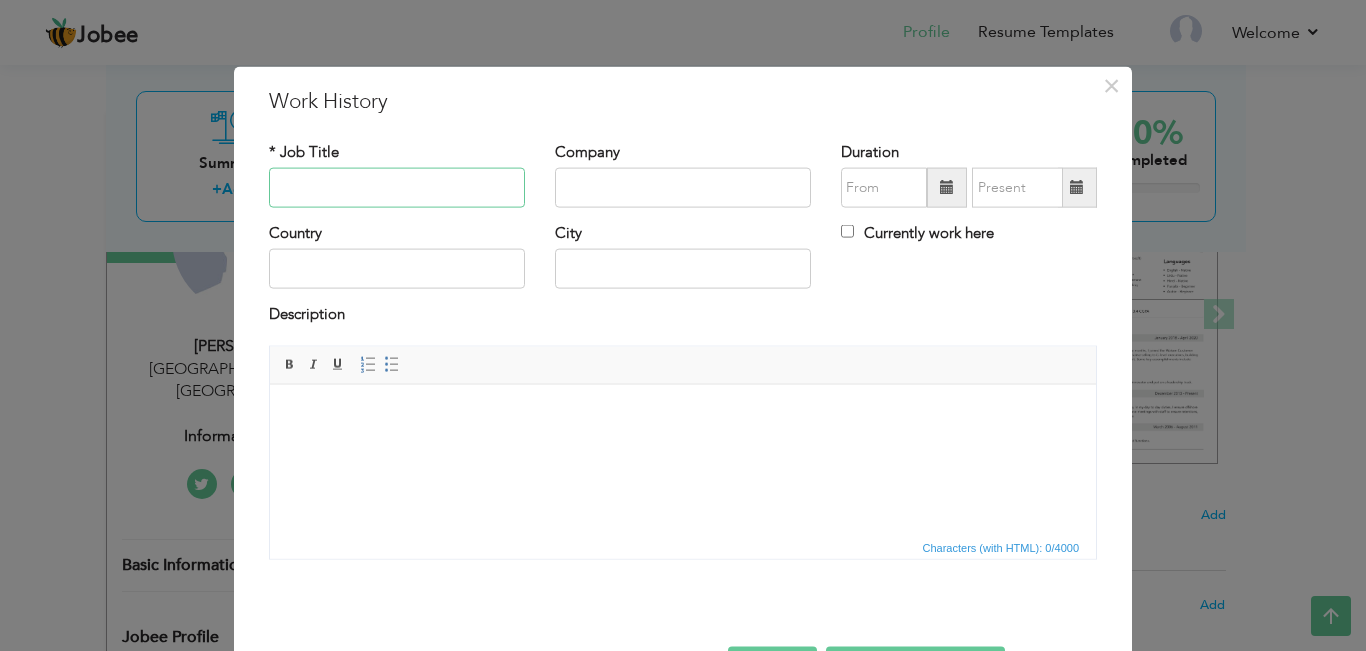 type on "b" 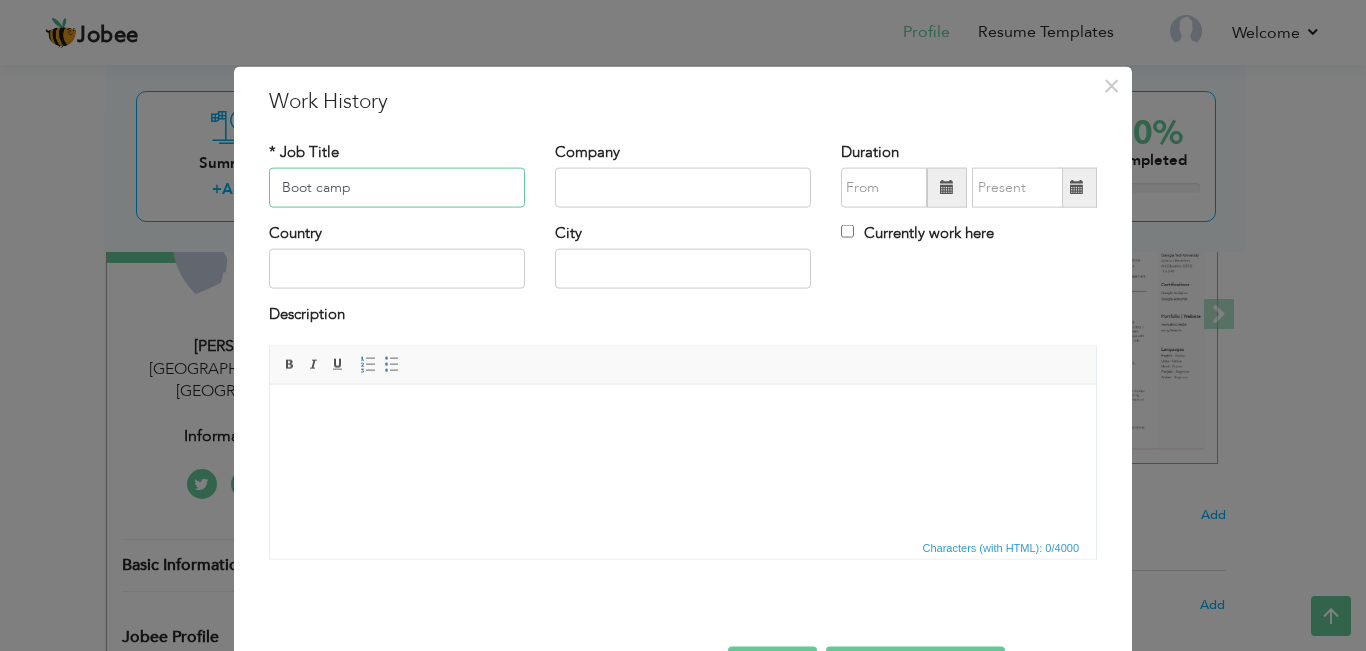 type on "Boot camp" 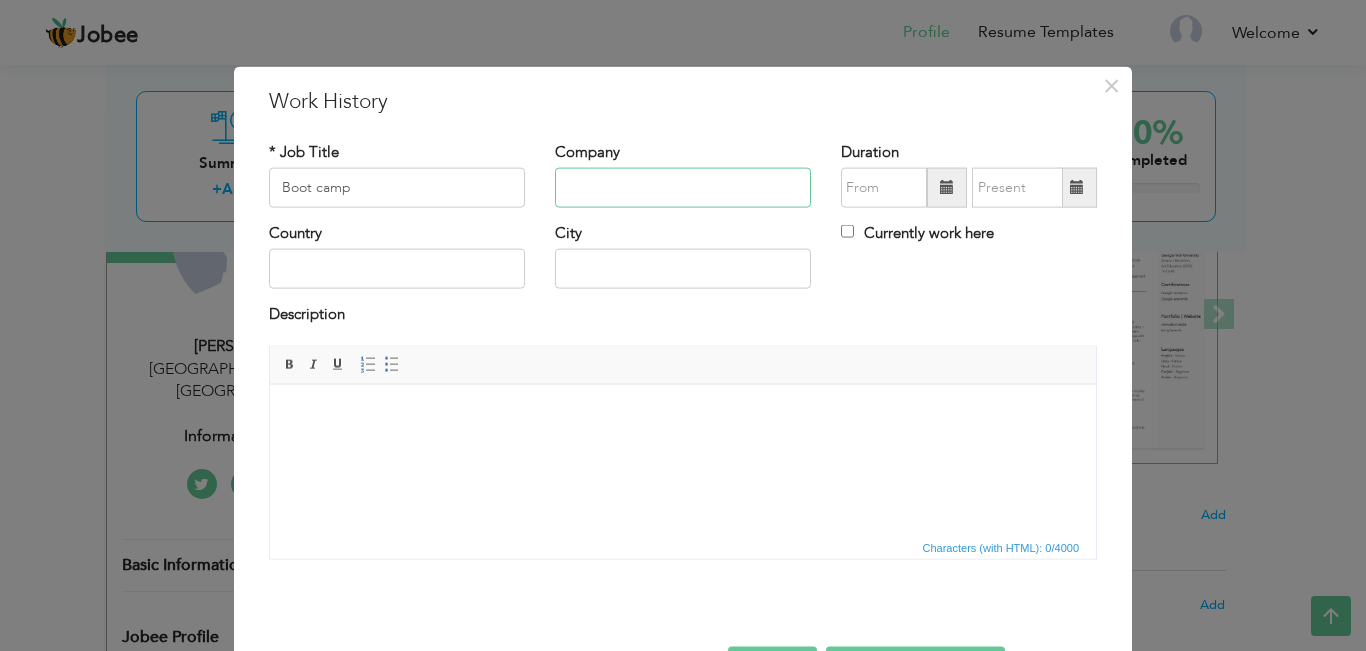 click at bounding box center [683, 188] 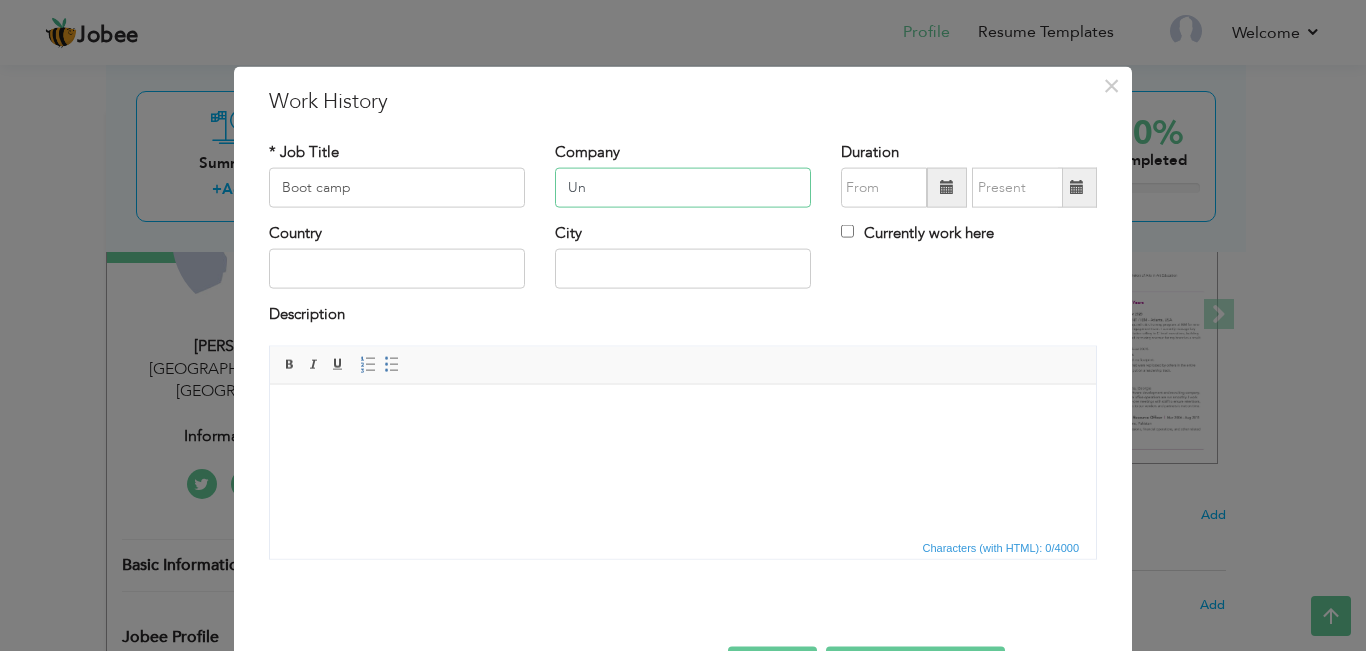 type on "U" 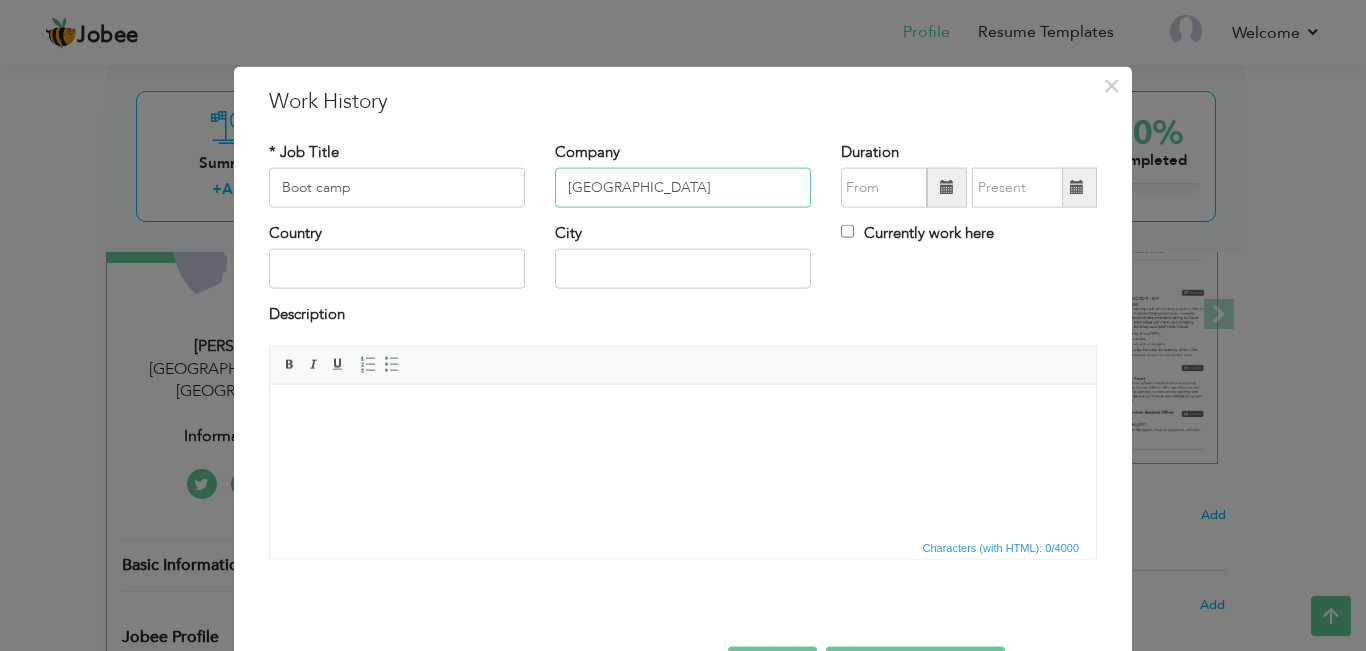 type on "[GEOGRAPHIC_DATA]" 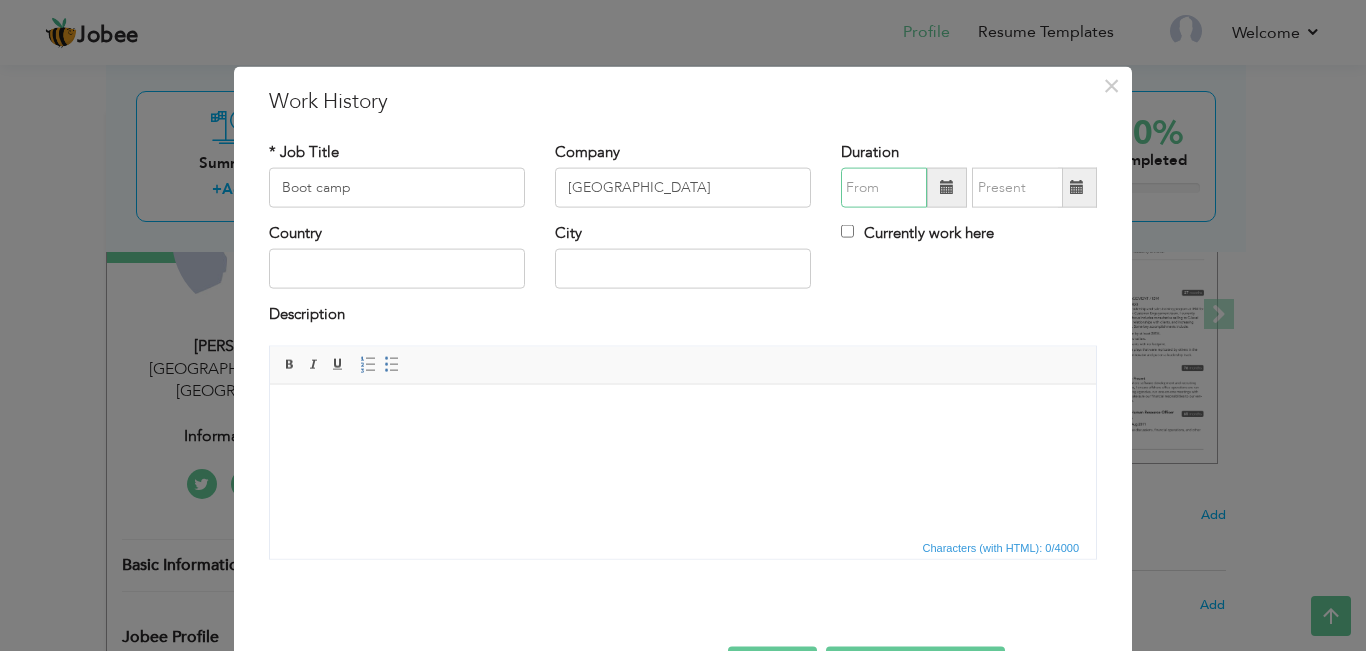 click at bounding box center (884, 188) 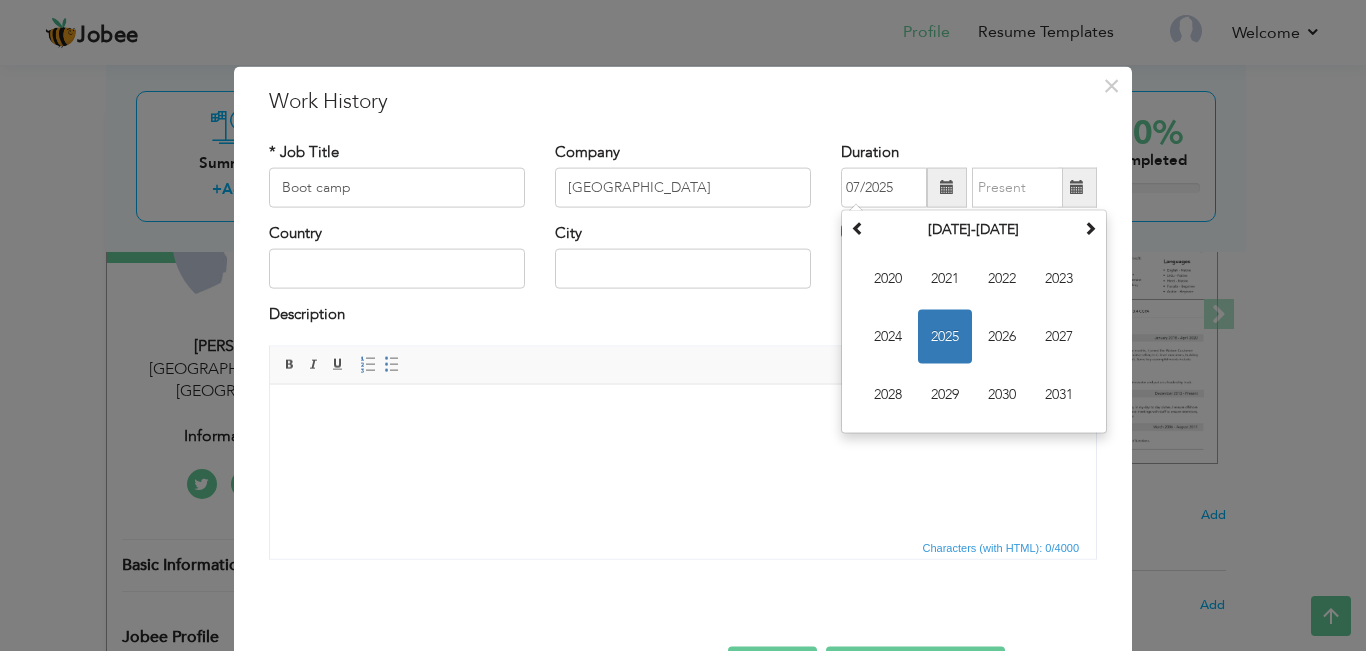 click on "* Job Title
Boot camp
Company
Government collage university
Duration
07/2025 July 2025 Su Mo Tu We Th Fr Sa 29 30 1 2 3" at bounding box center (683, 357) 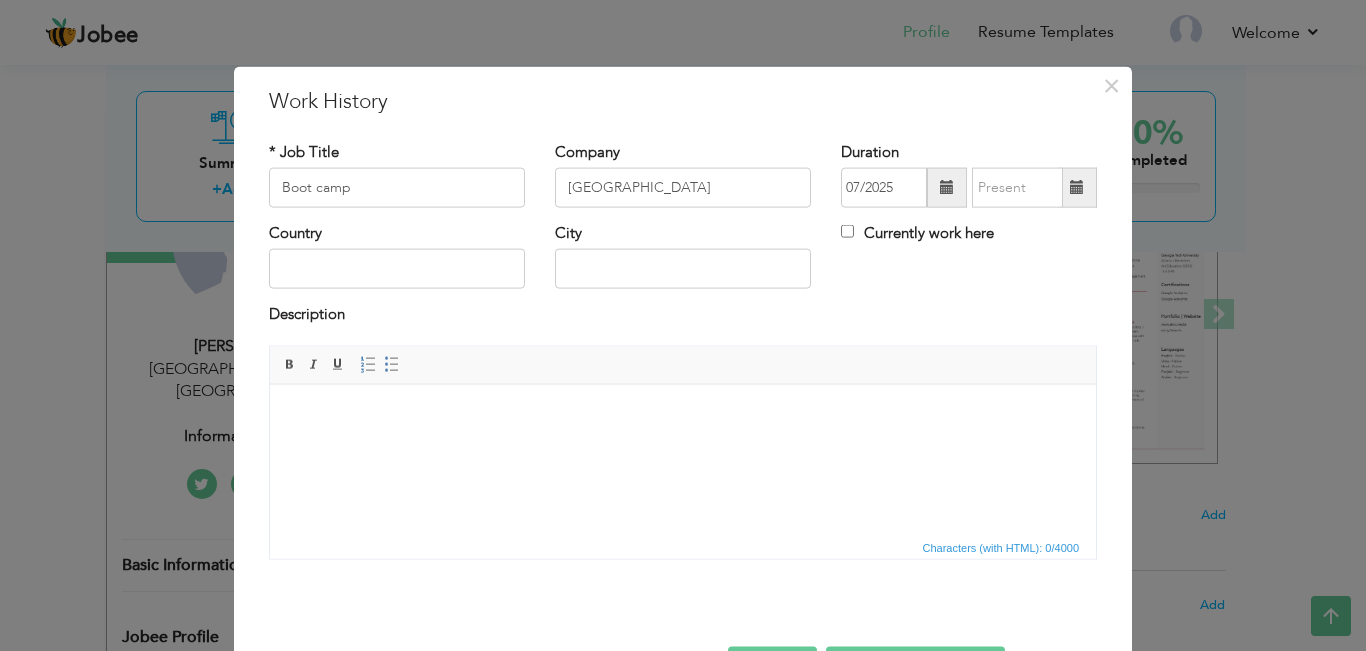 click at bounding box center (683, 414) 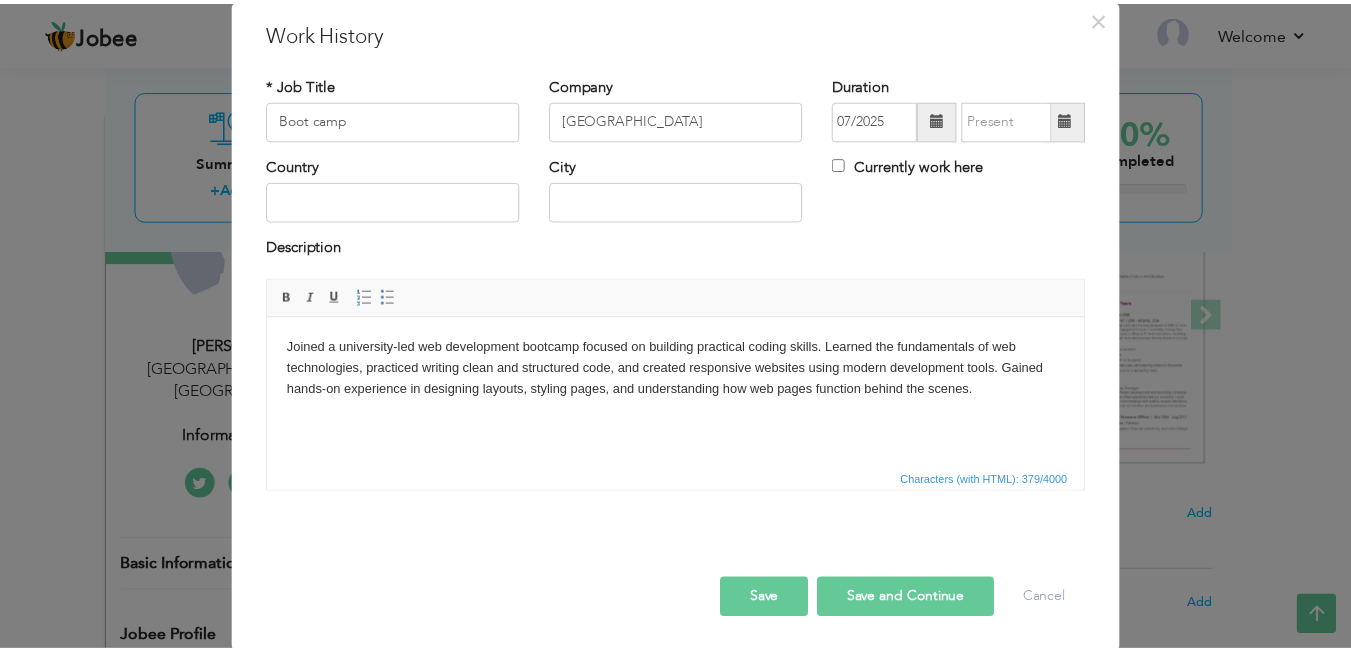 scroll, scrollTop: 70, scrollLeft: 0, axis: vertical 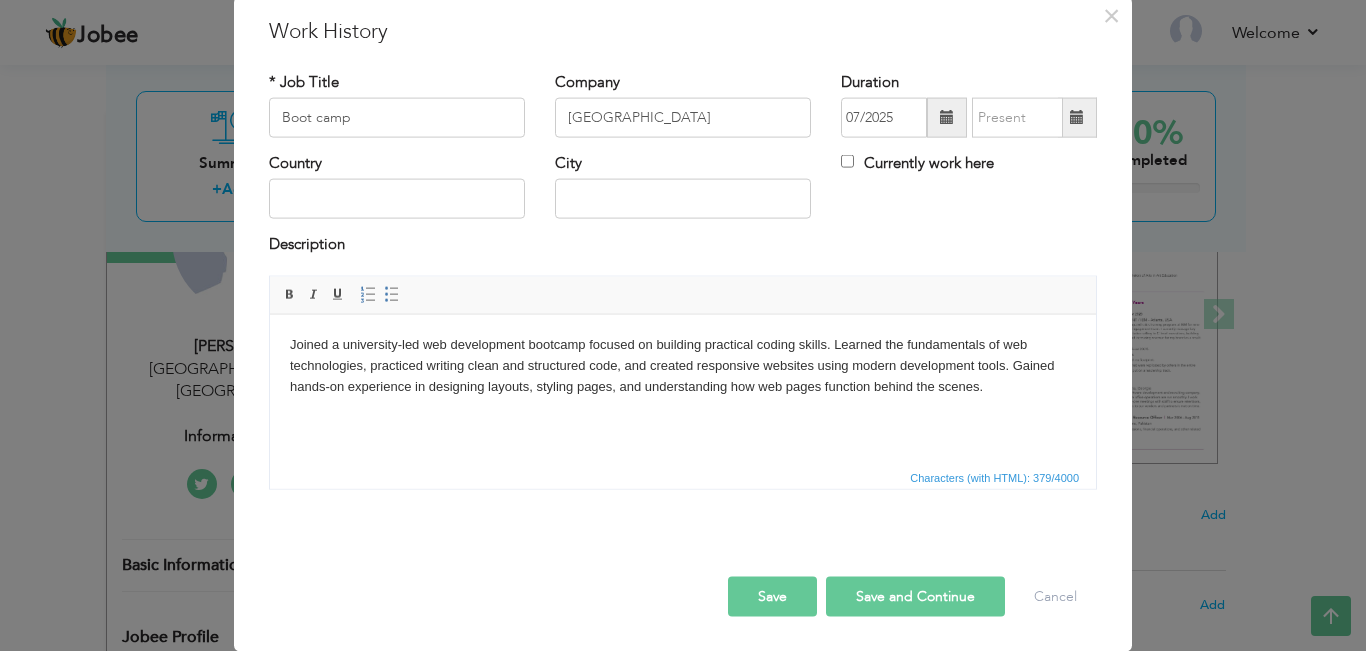click on "Save and Continue" at bounding box center [915, 596] 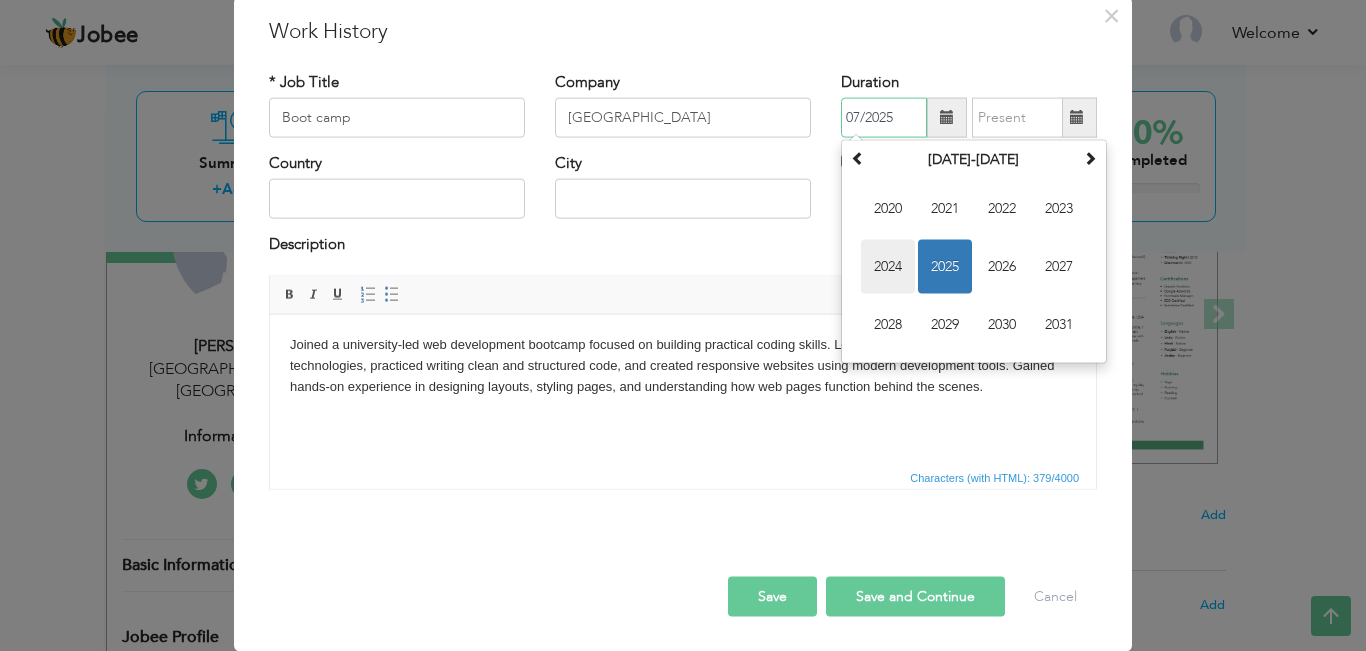 click on "2024" at bounding box center [888, 267] 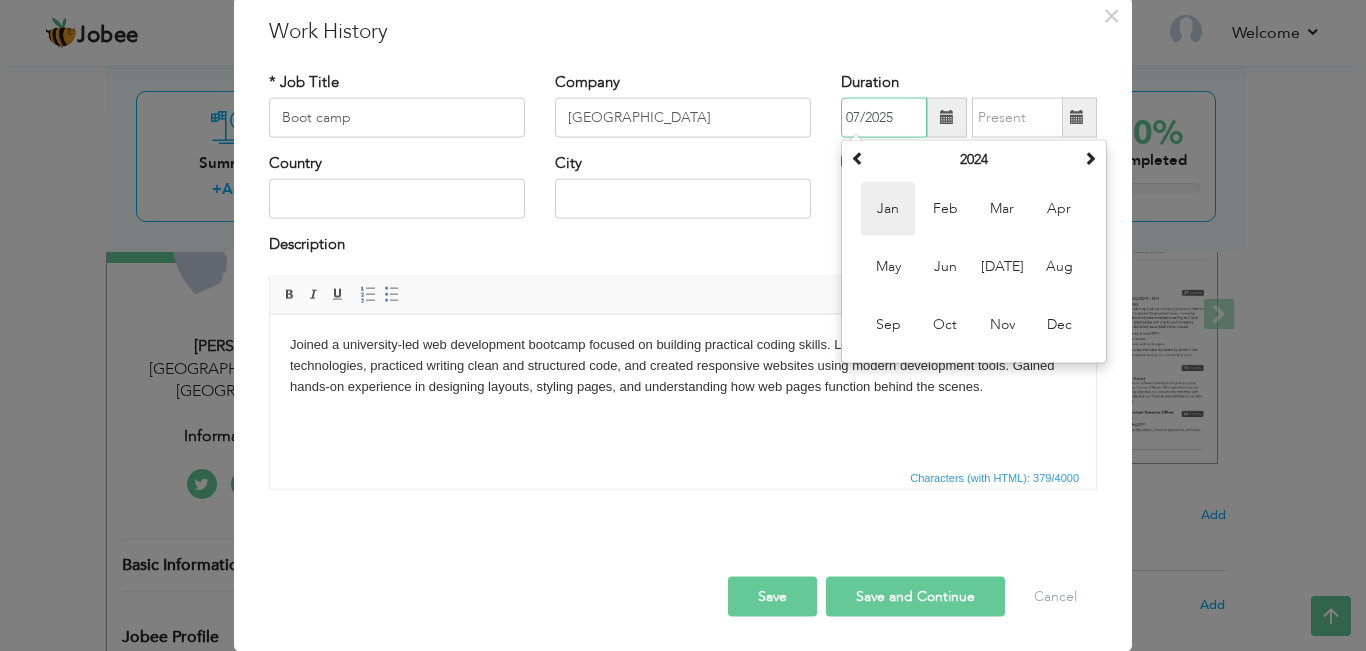 click on "Jan" at bounding box center (888, 209) 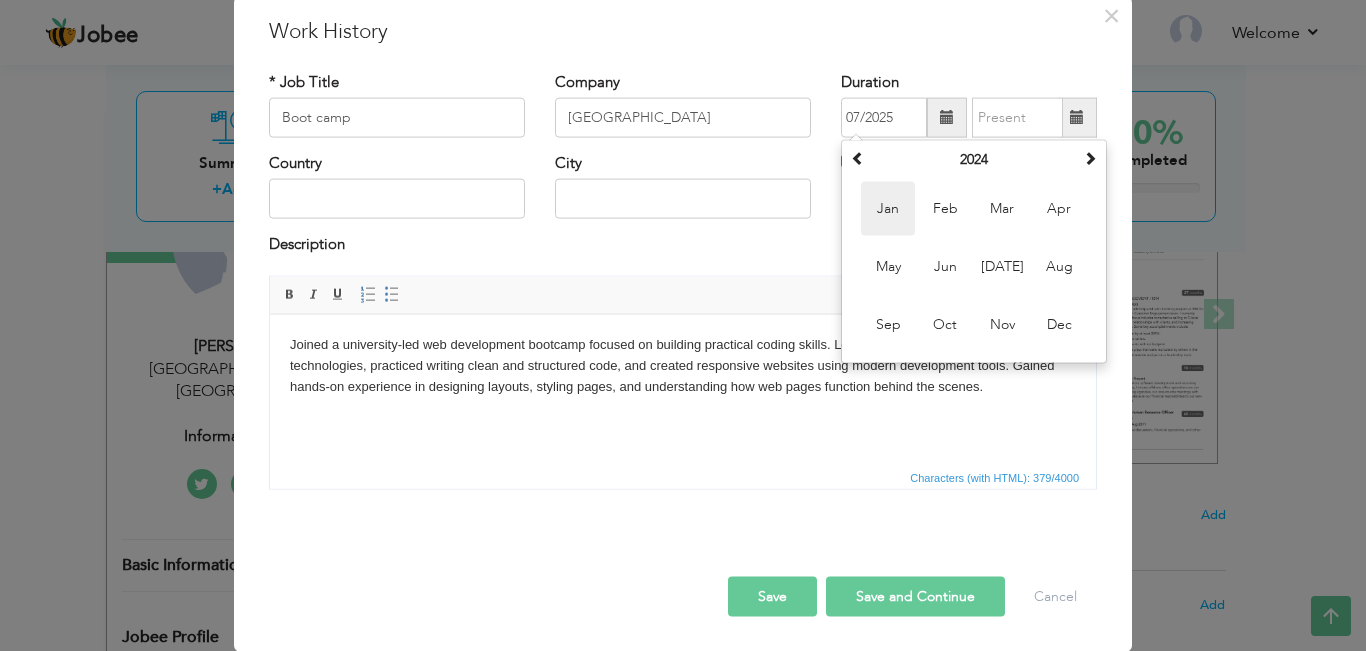 type on "01/2024" 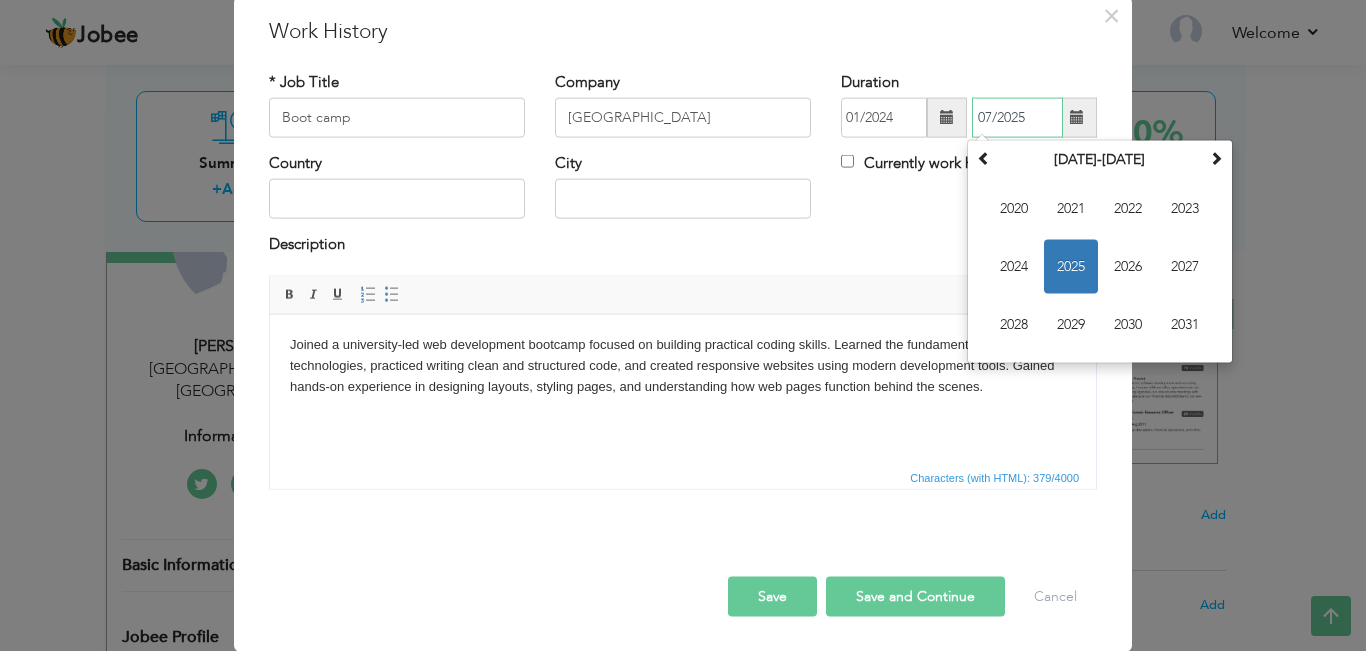 click on "07/2025" at bounding box center (1017, 118) 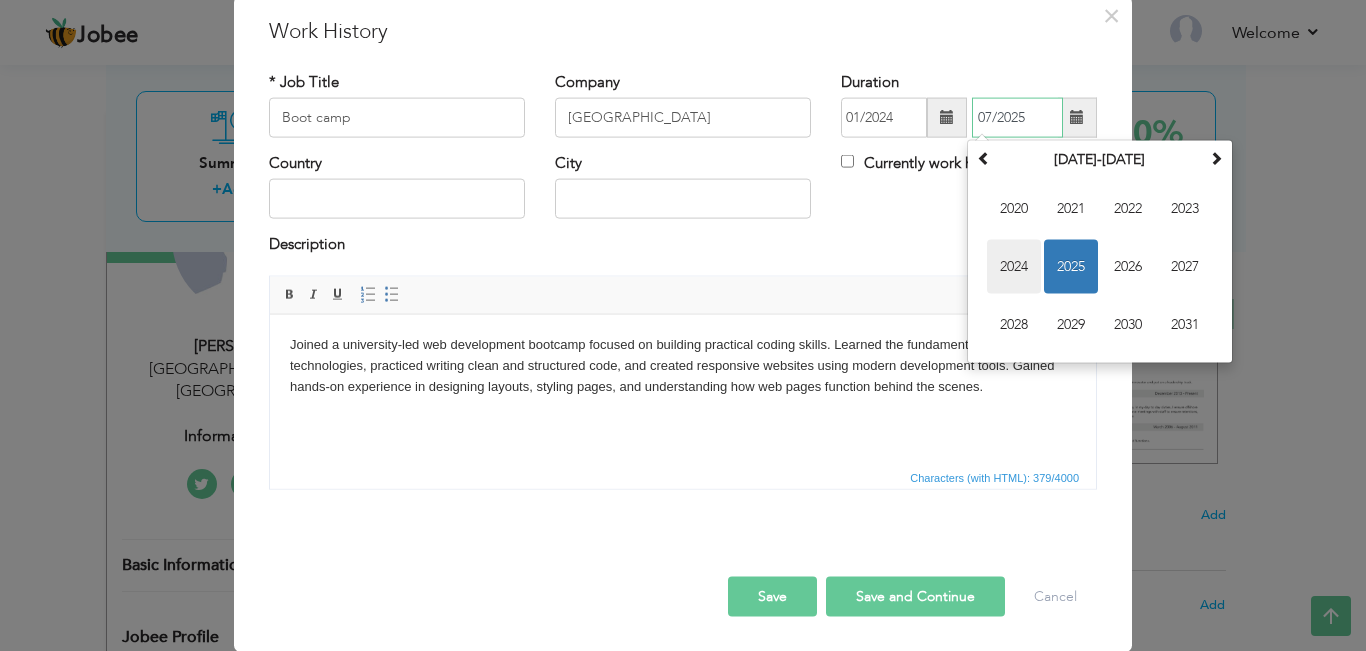 click on "2024" at bounding box center [1014, 267] 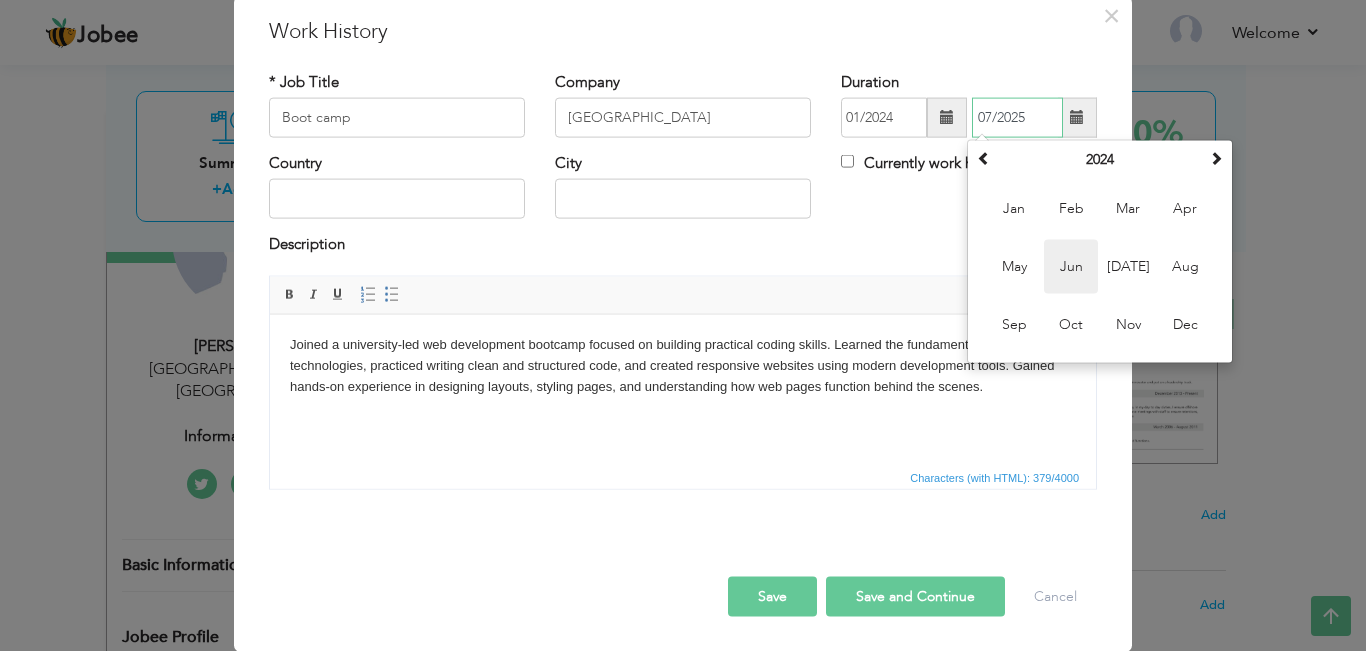 click on "Jun" at bounding box center [1071, 267] 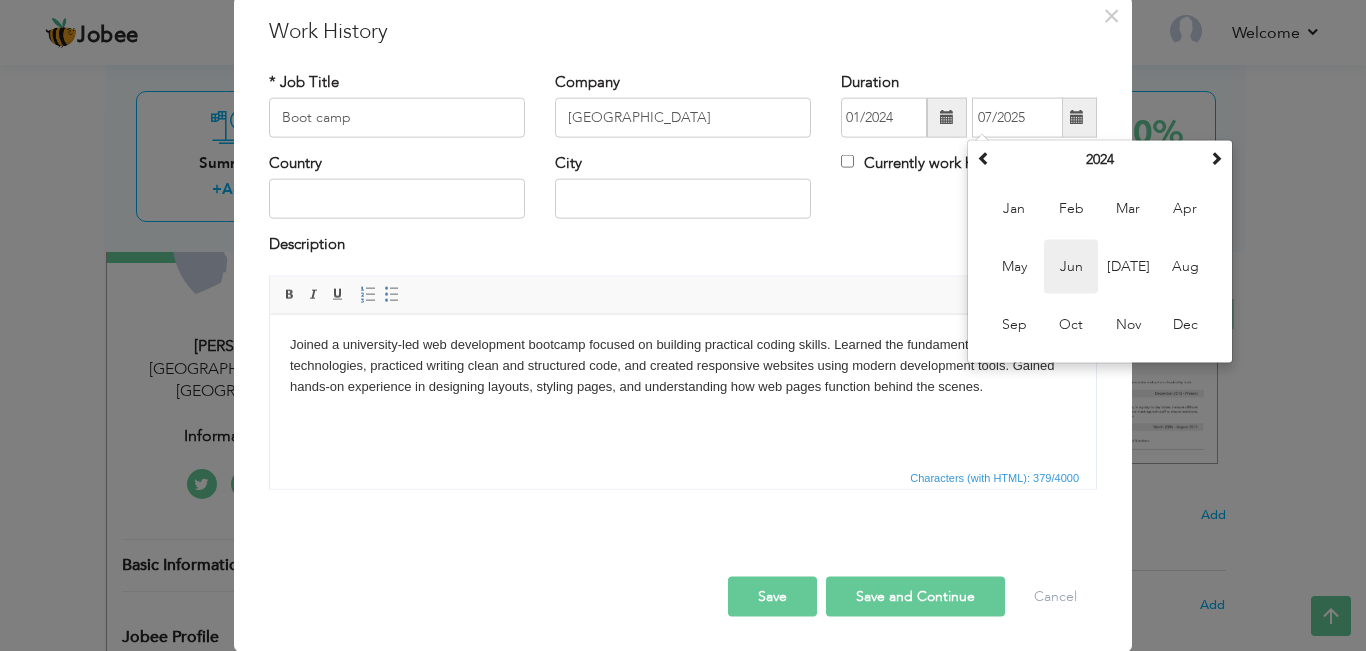 type on "06/2024" 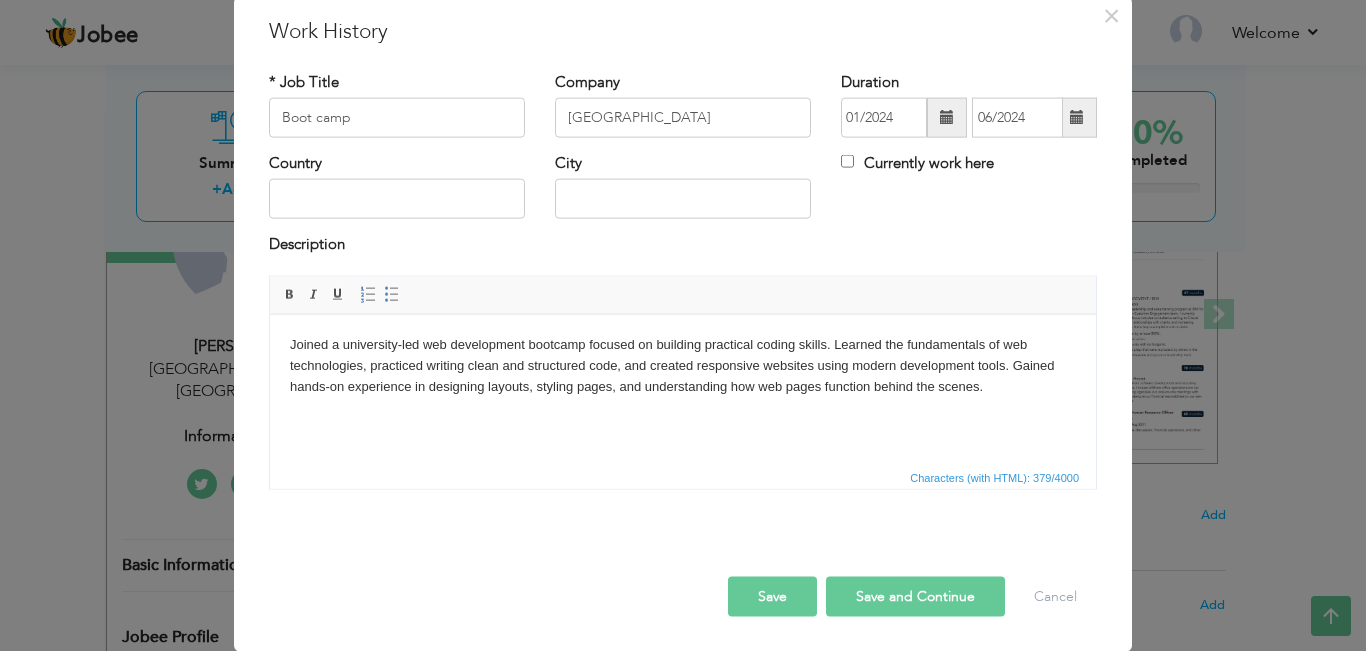click on "Save and Continue" at bounding box center (915, 596) 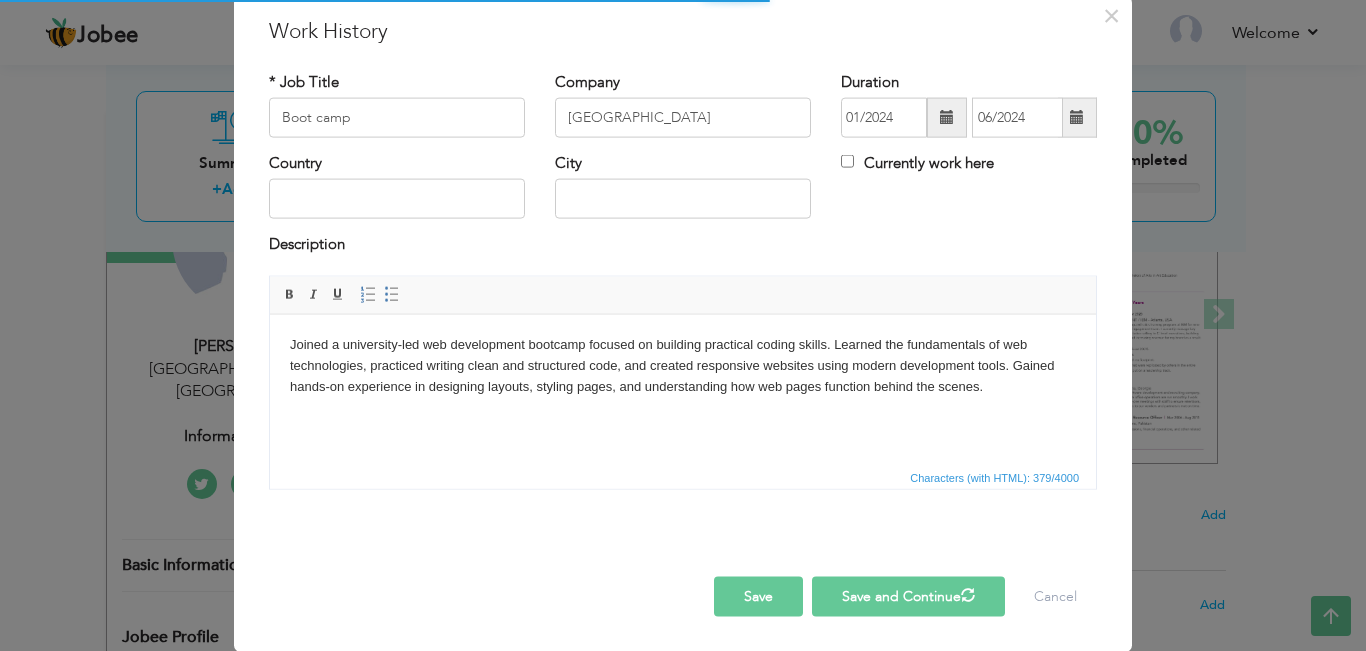 type 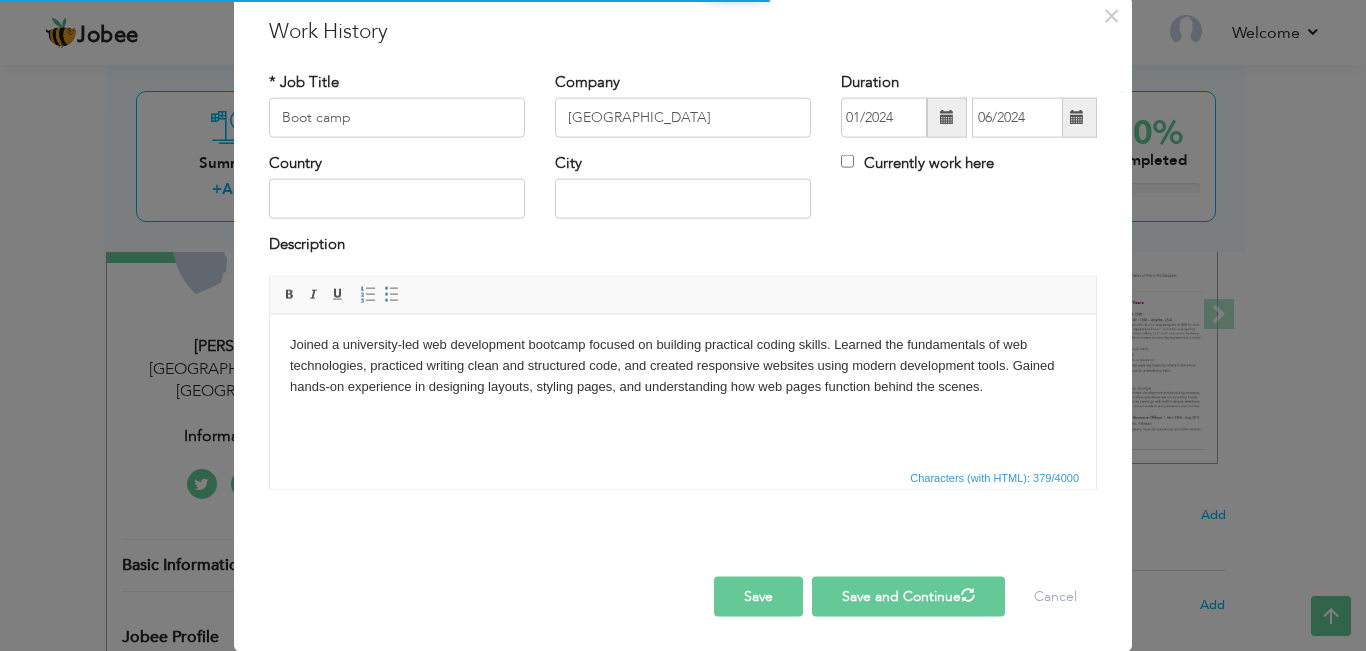 type 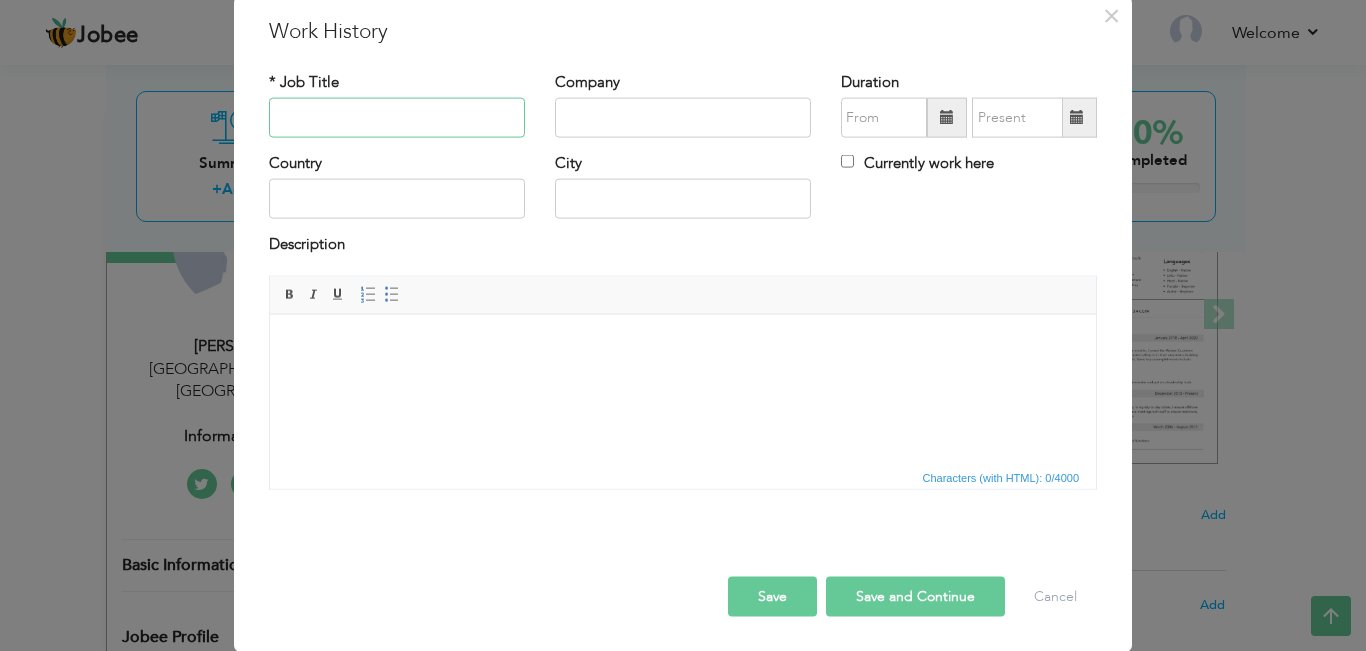 click at bounding box center (397, 118) 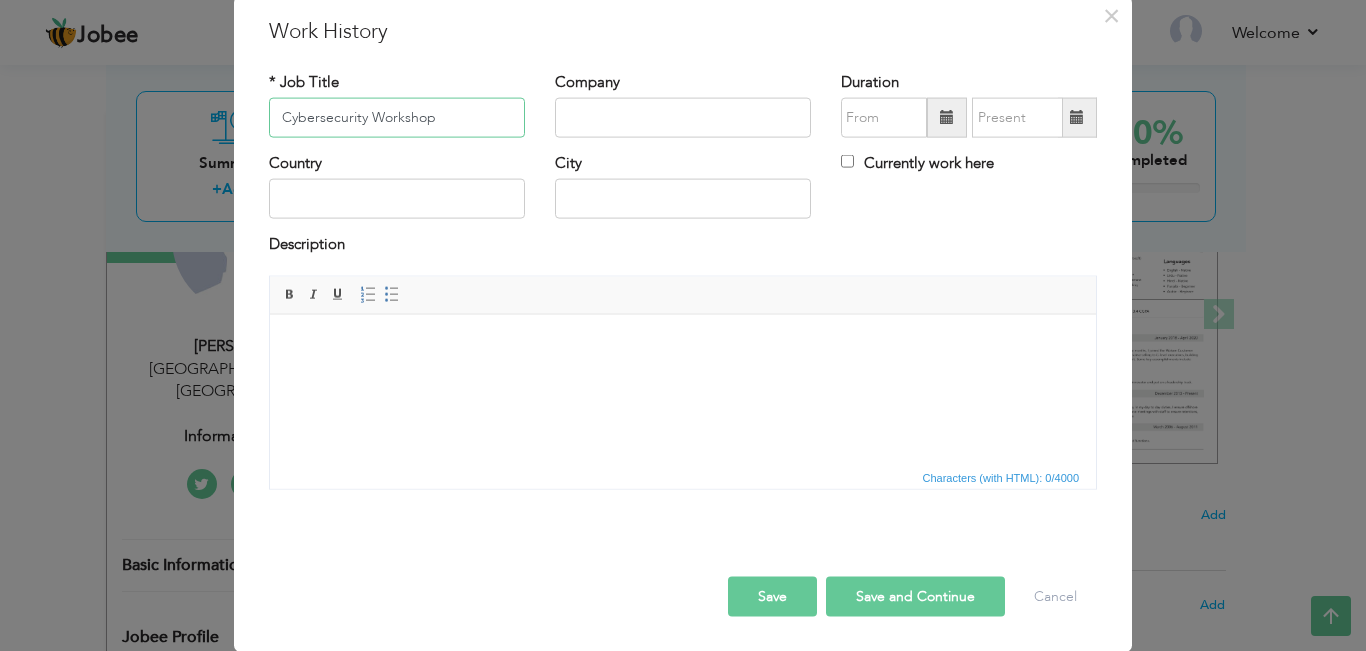 type on "Cybersecurity Workshop" 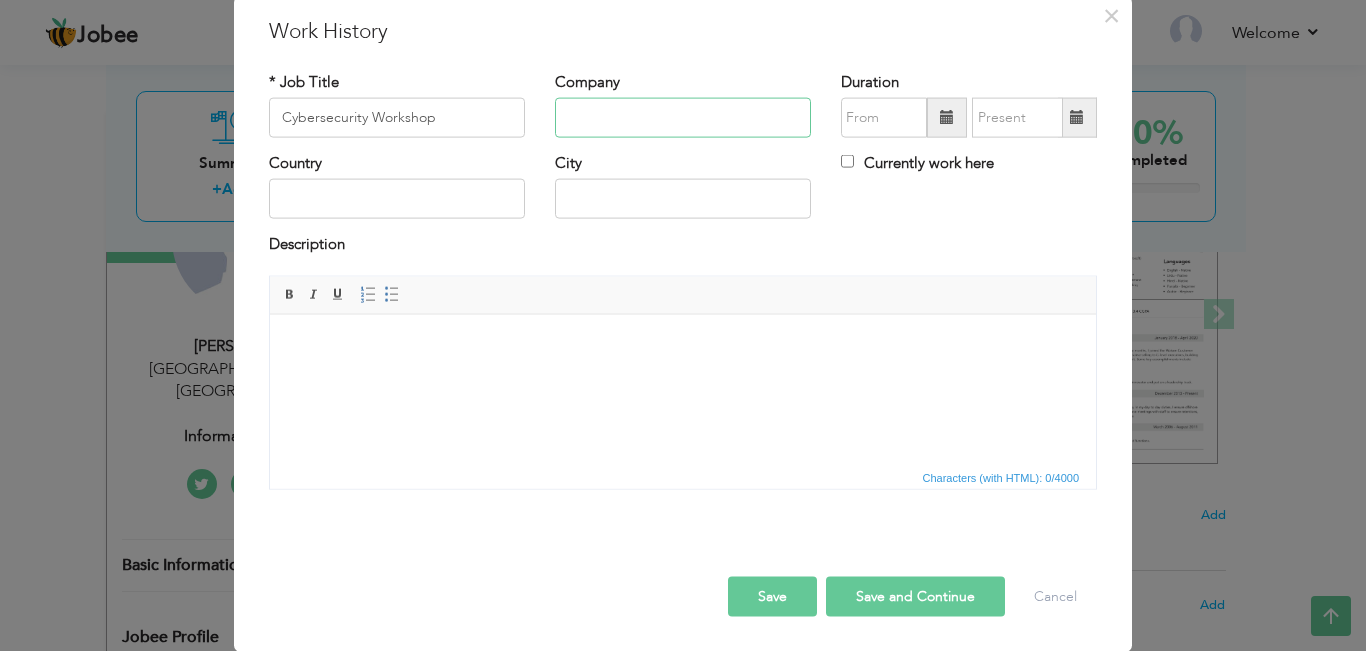 click at bounding box center (683, 118) 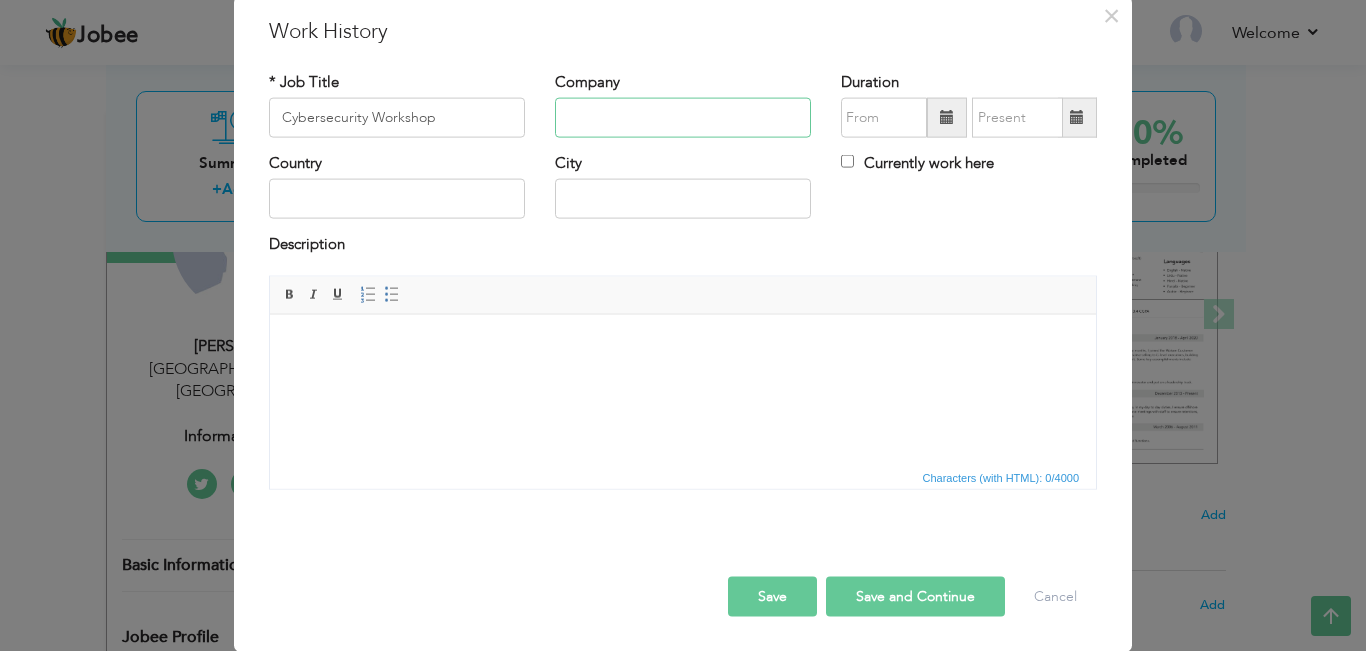 type on "D" 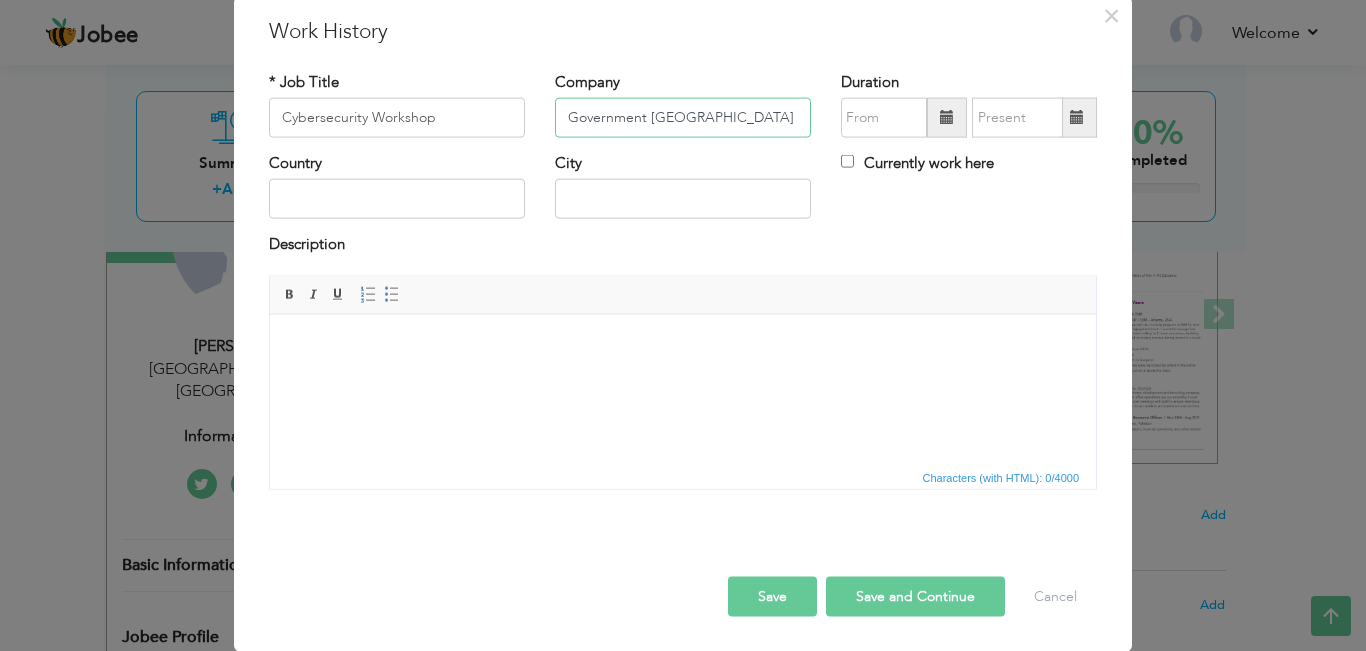 click on "Government collage University" at bounding box center (683, 118) 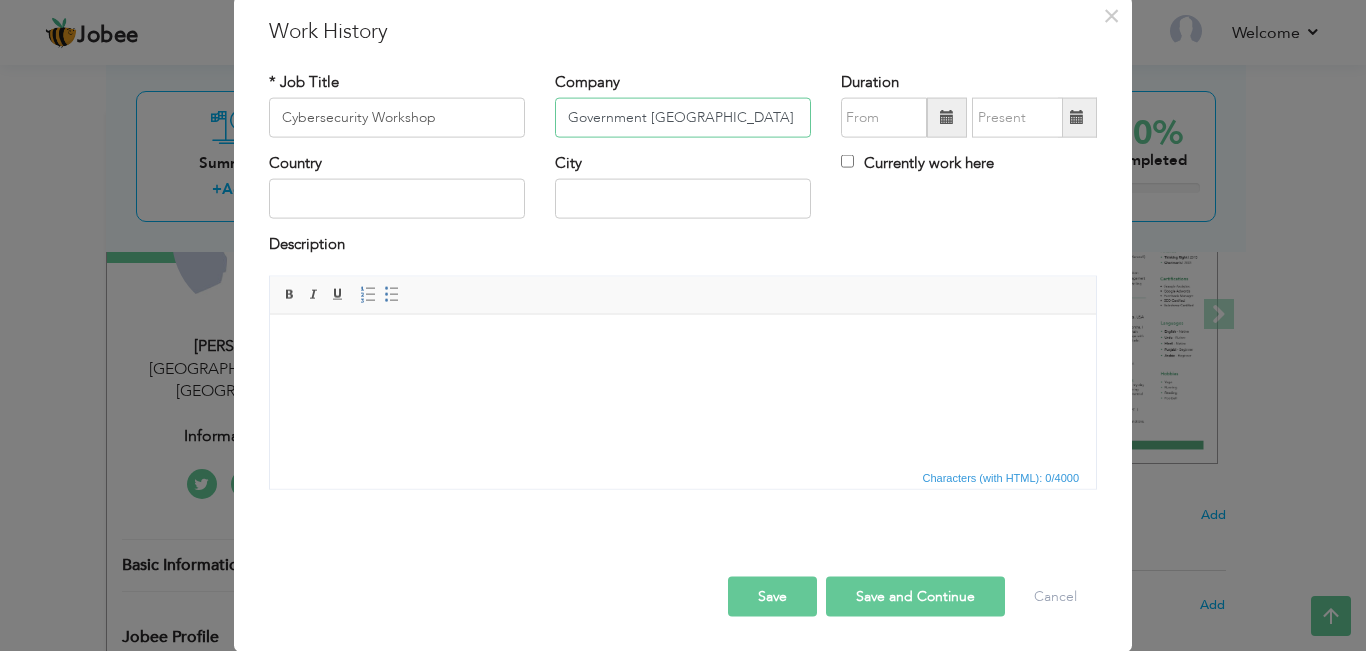 type on "Government [GEOGRAPHIC_DATA]" 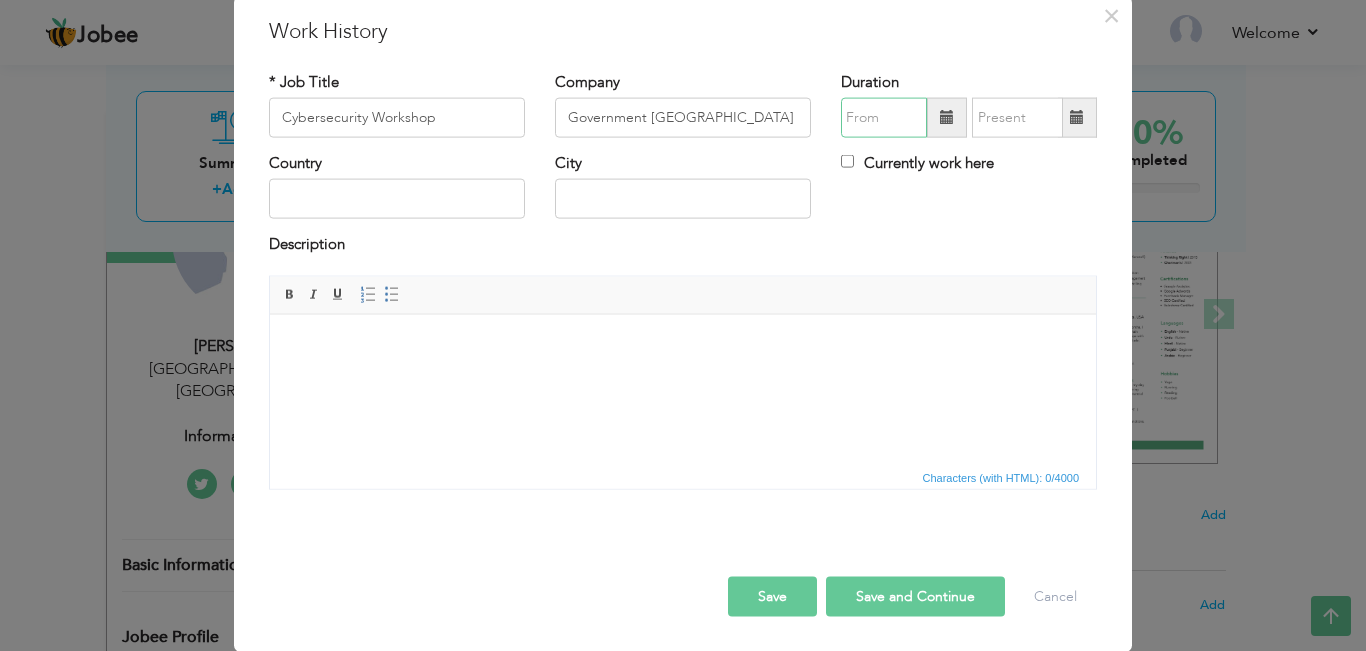 click at bounding box center (884, 118) 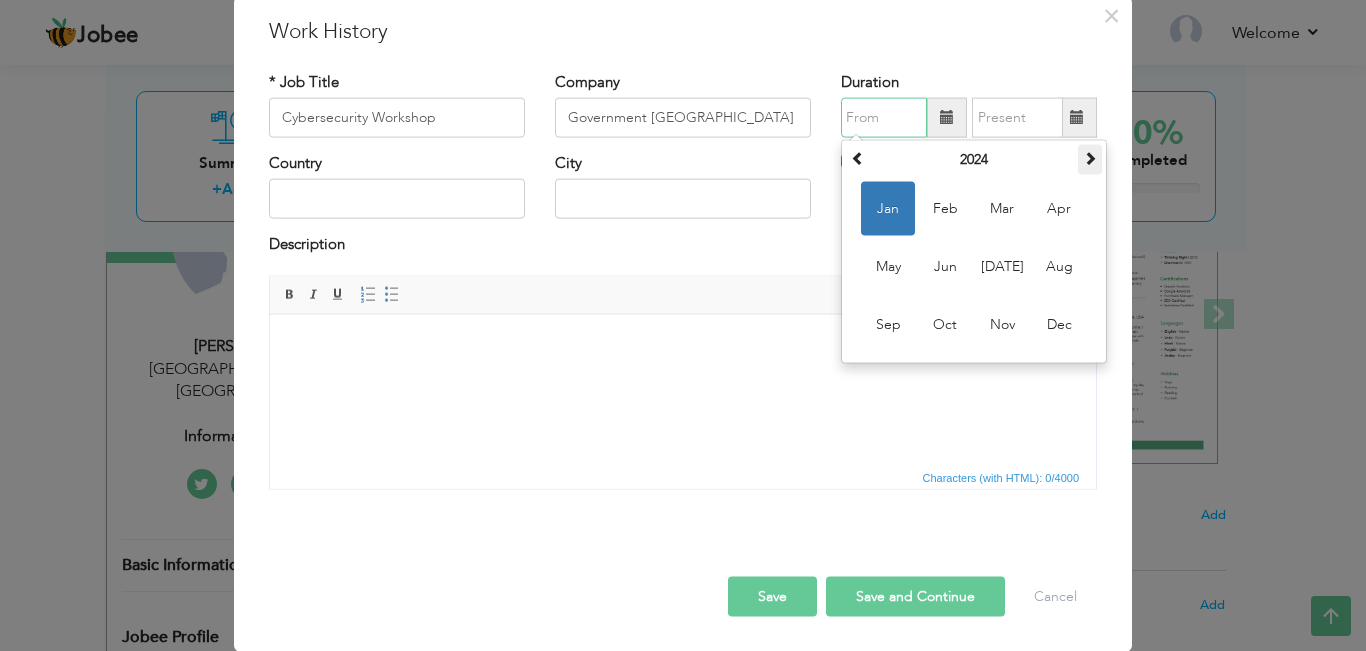 click at bounding box center (1090, 158) 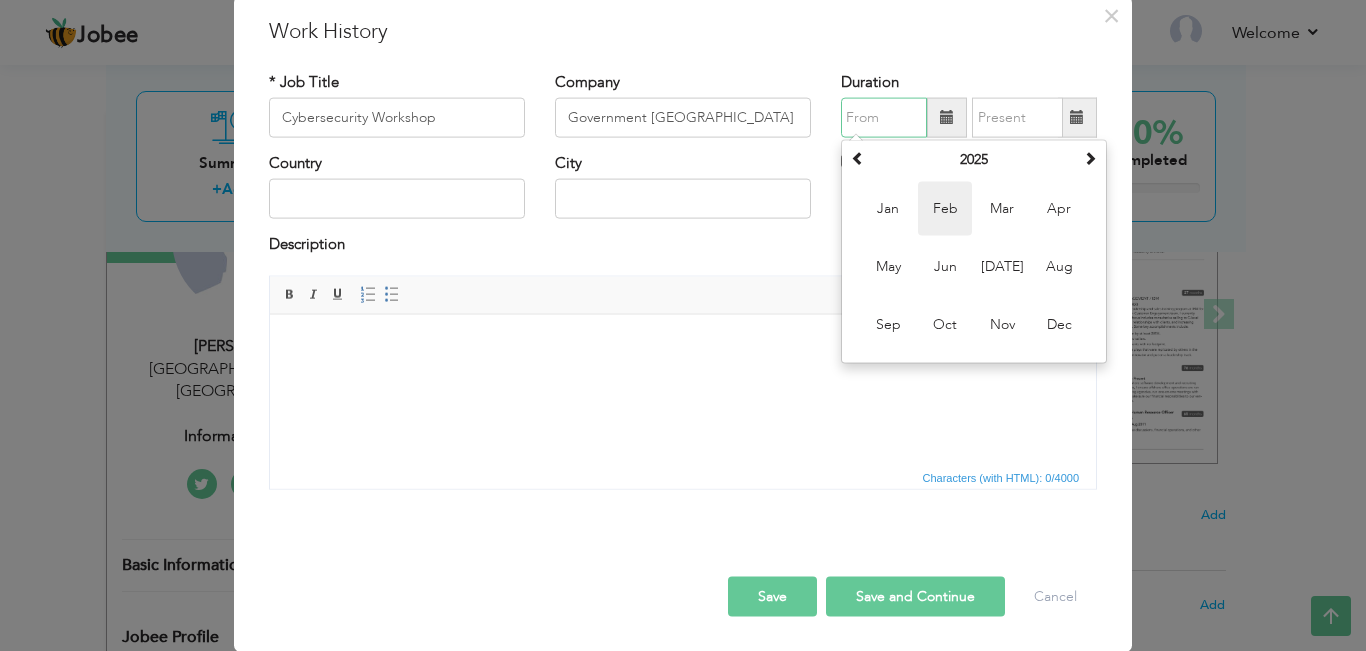 click on "Feb" at bounding box center (945, 209) 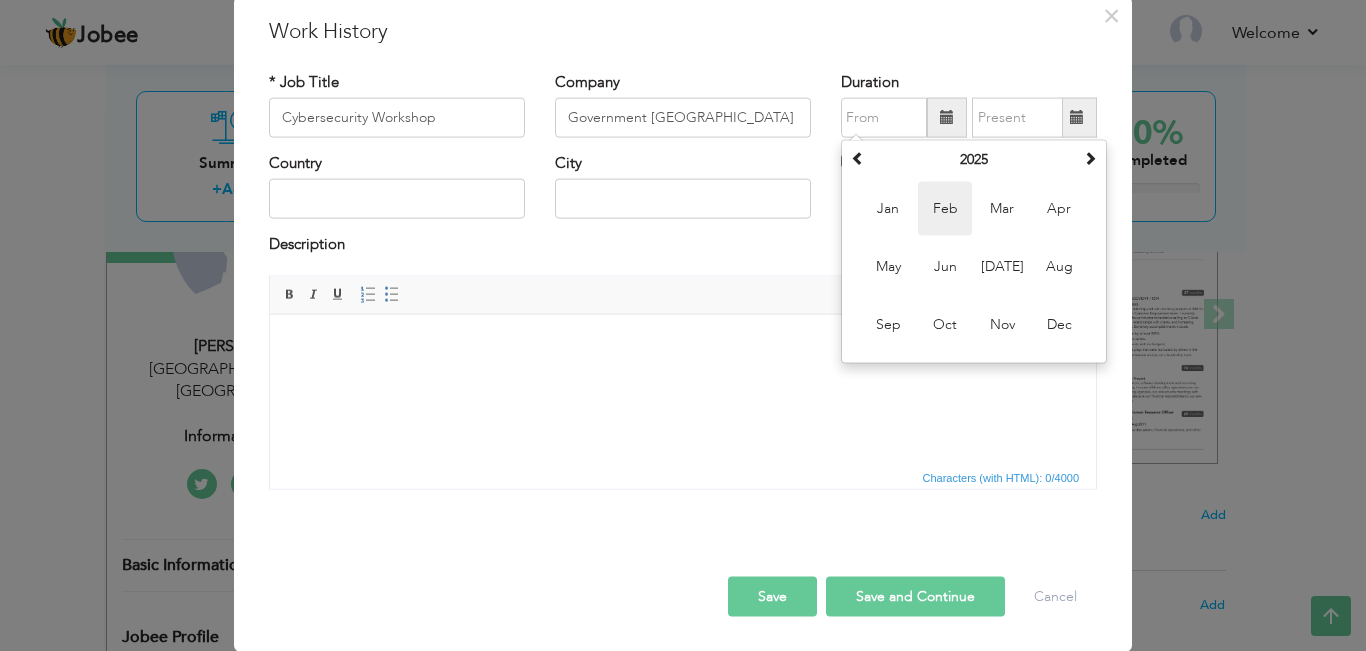type on "02/2025" 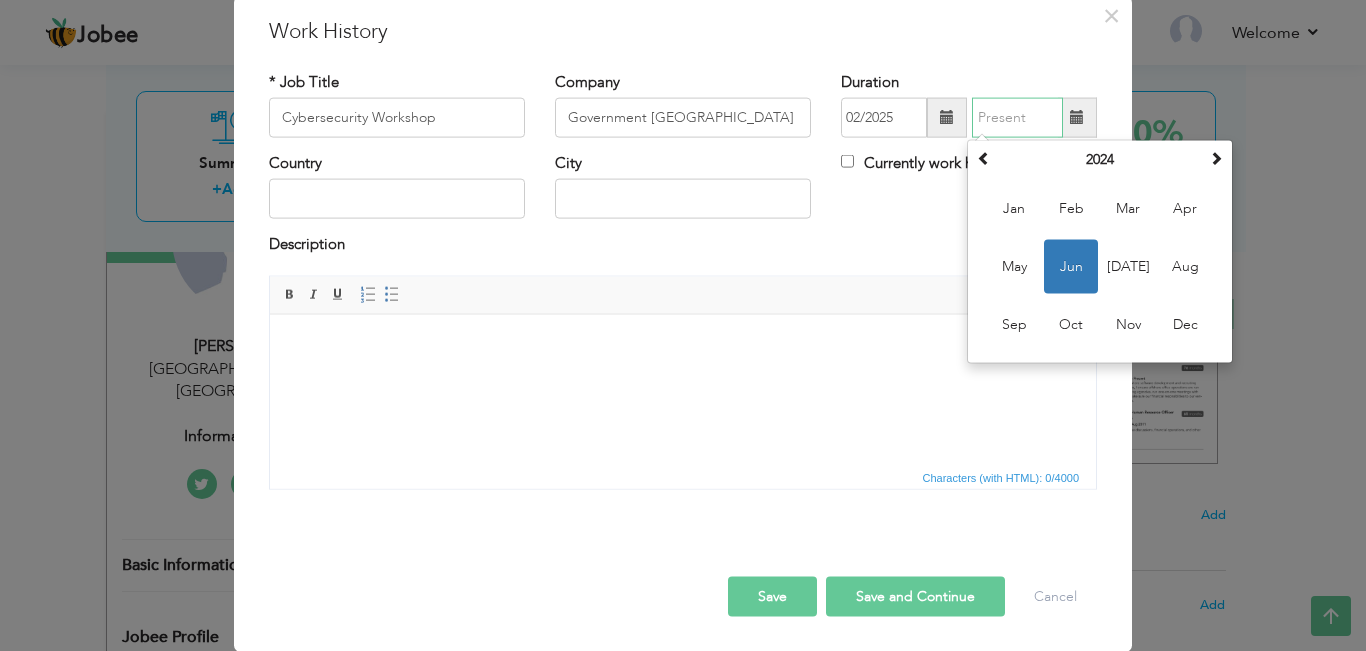 click at bounding box center [1017, 118] 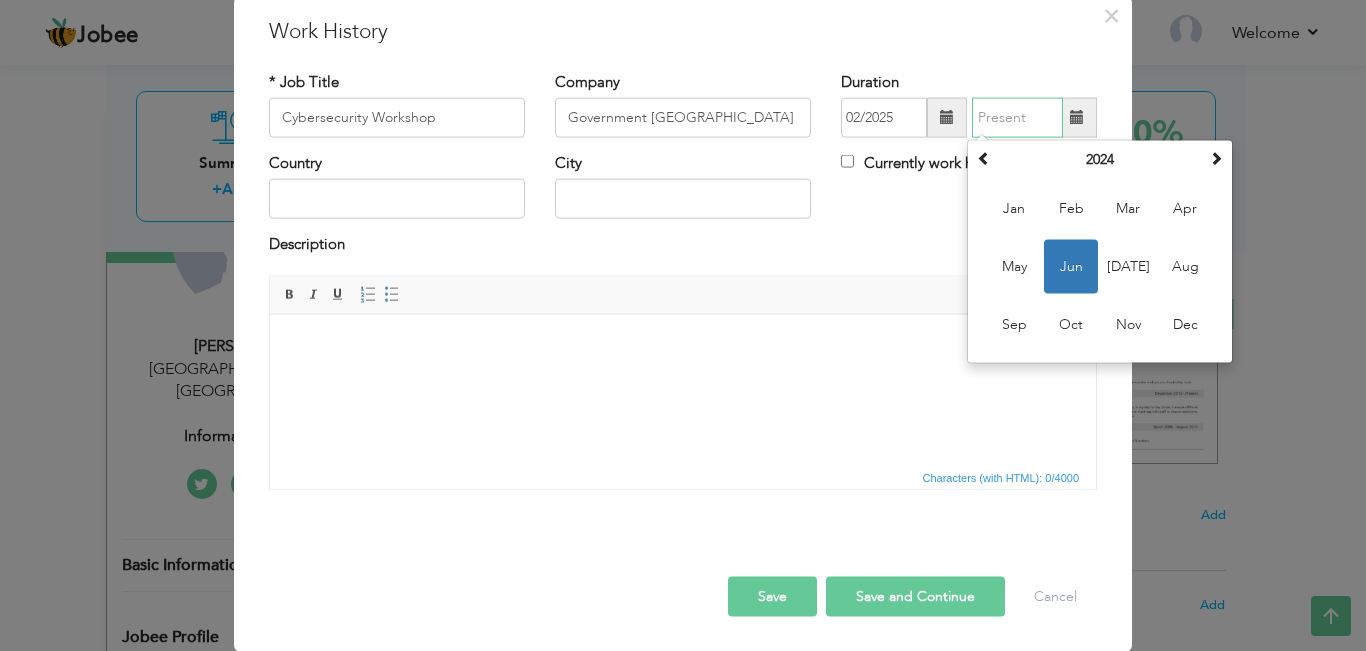 click on "Jun" at bounding box center (1071, 267) 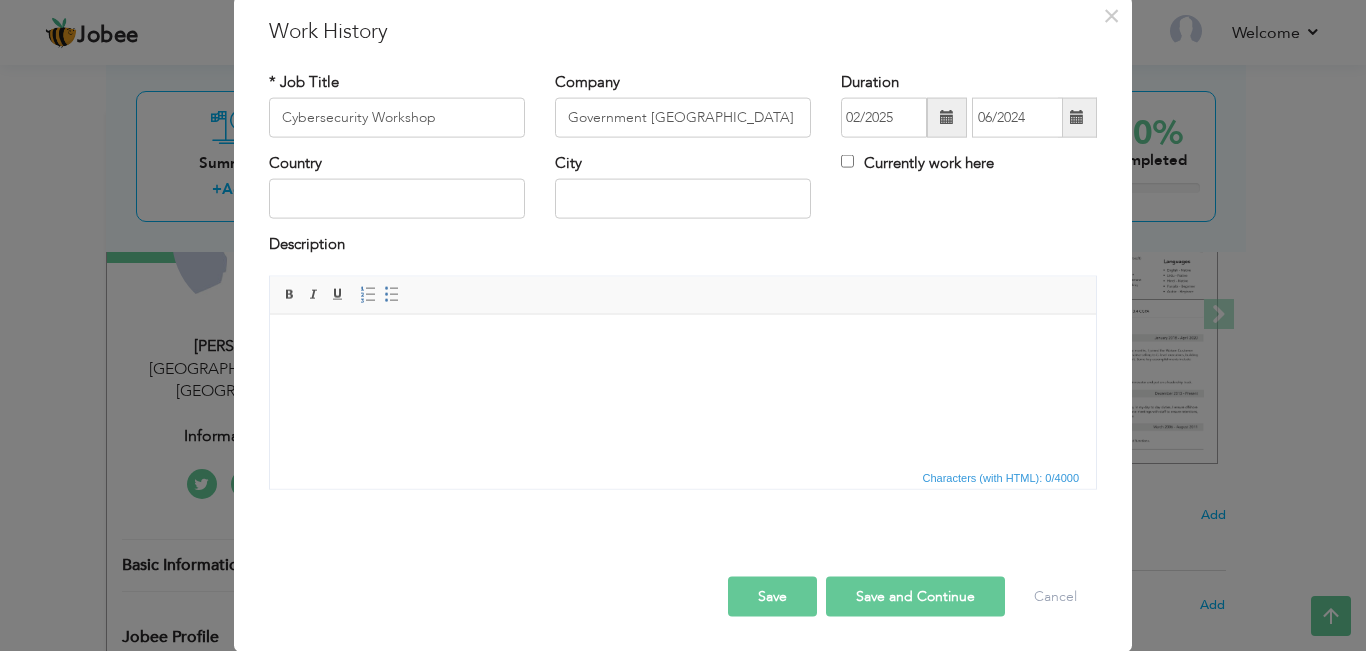 click at bounding box center [683, 344] 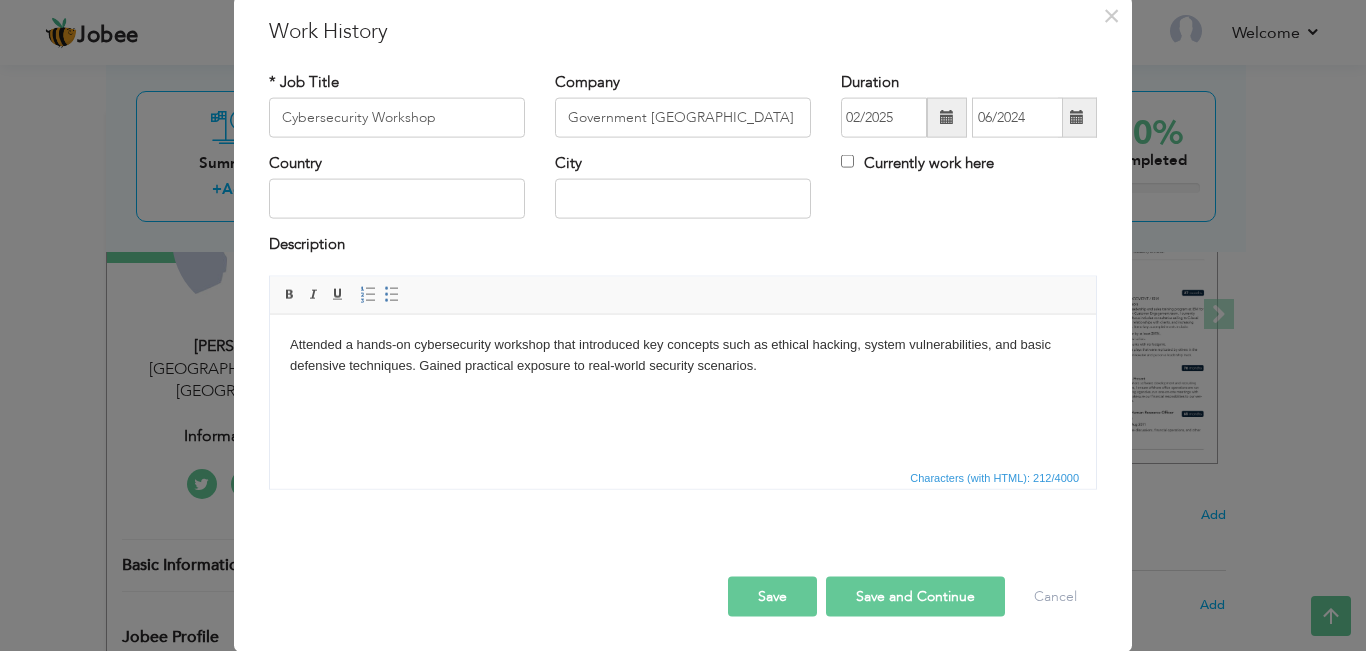 click on "Save" at bounding box center [772, 596] 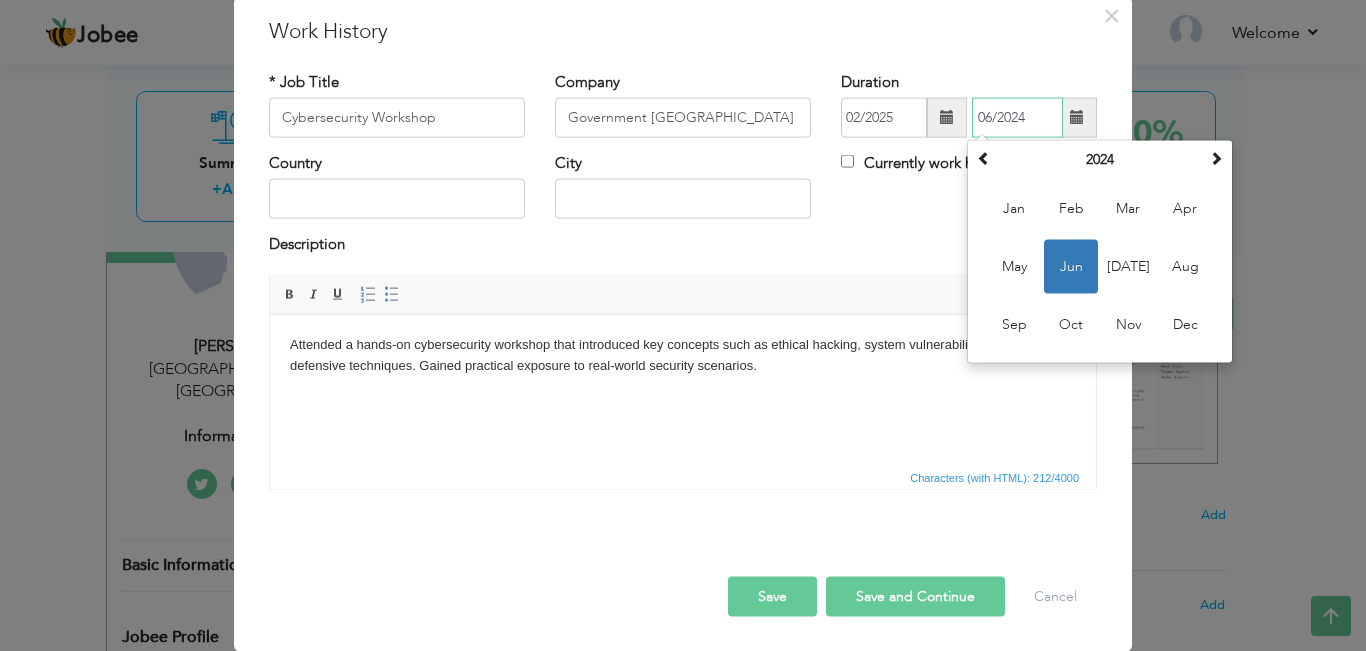 click on "Jun" at bounding box center (1071, 267) 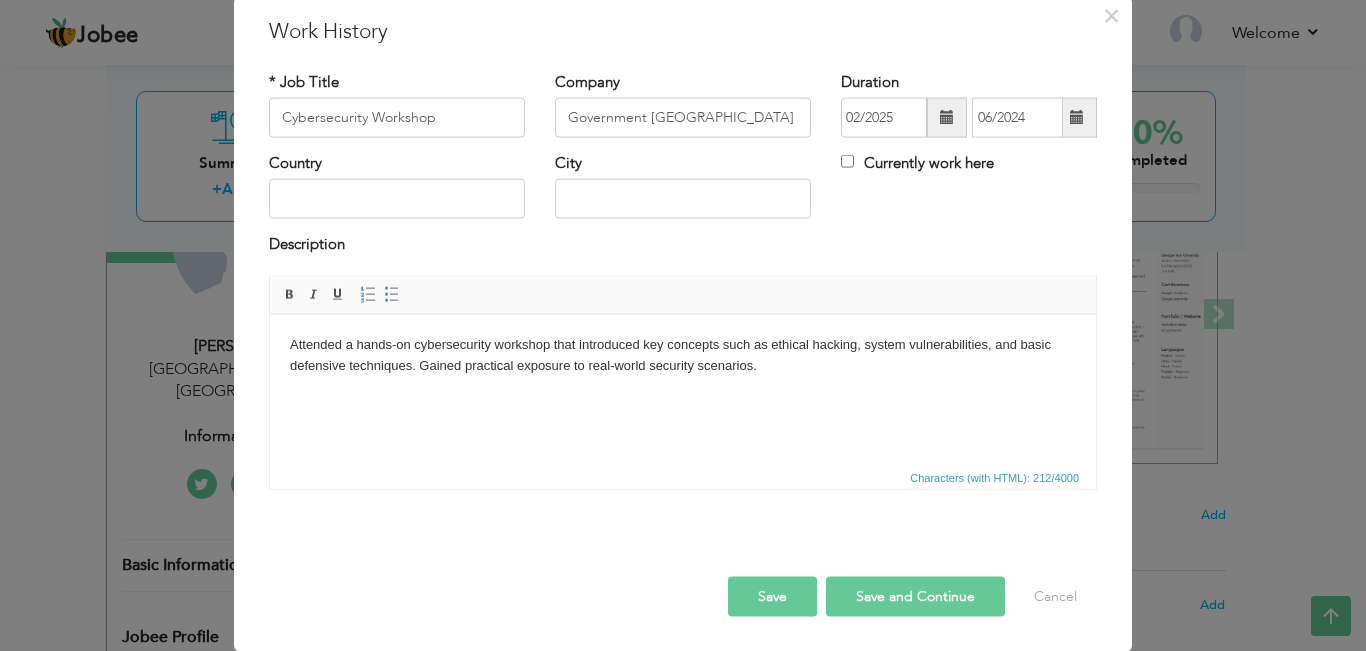 click on "Save" at bounding box center [772, 596] 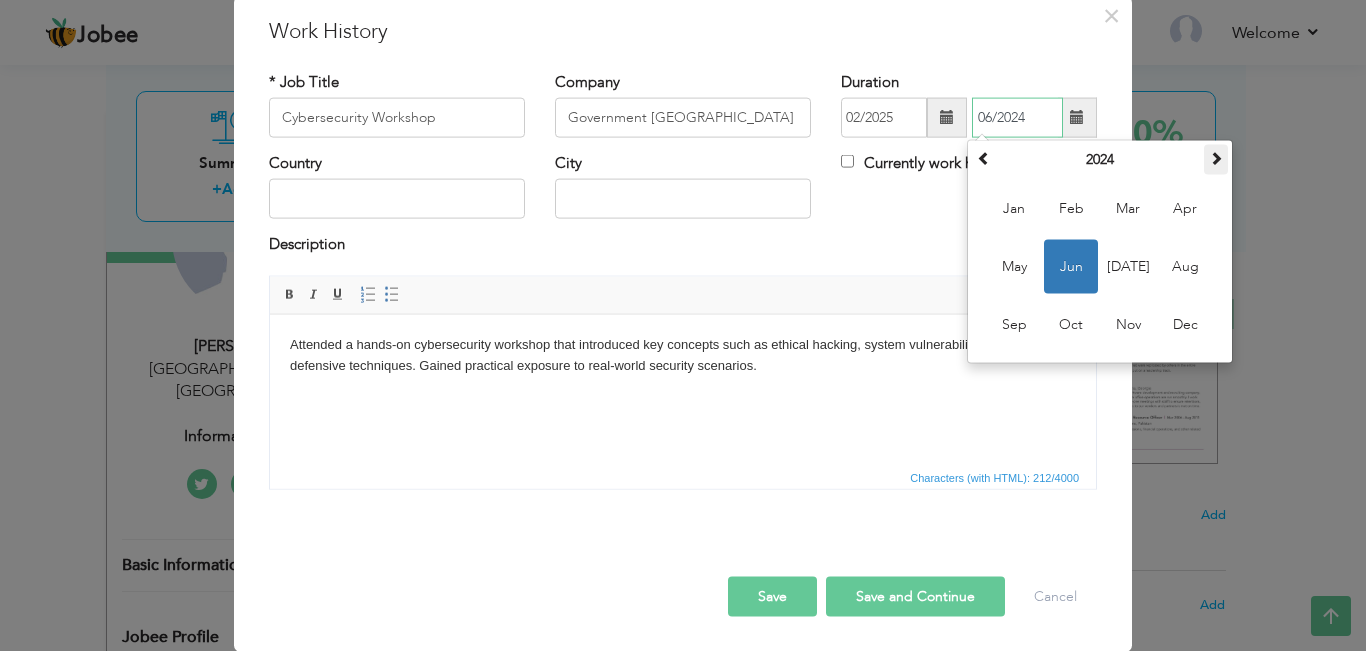 click at bounding box center (1216, 158) 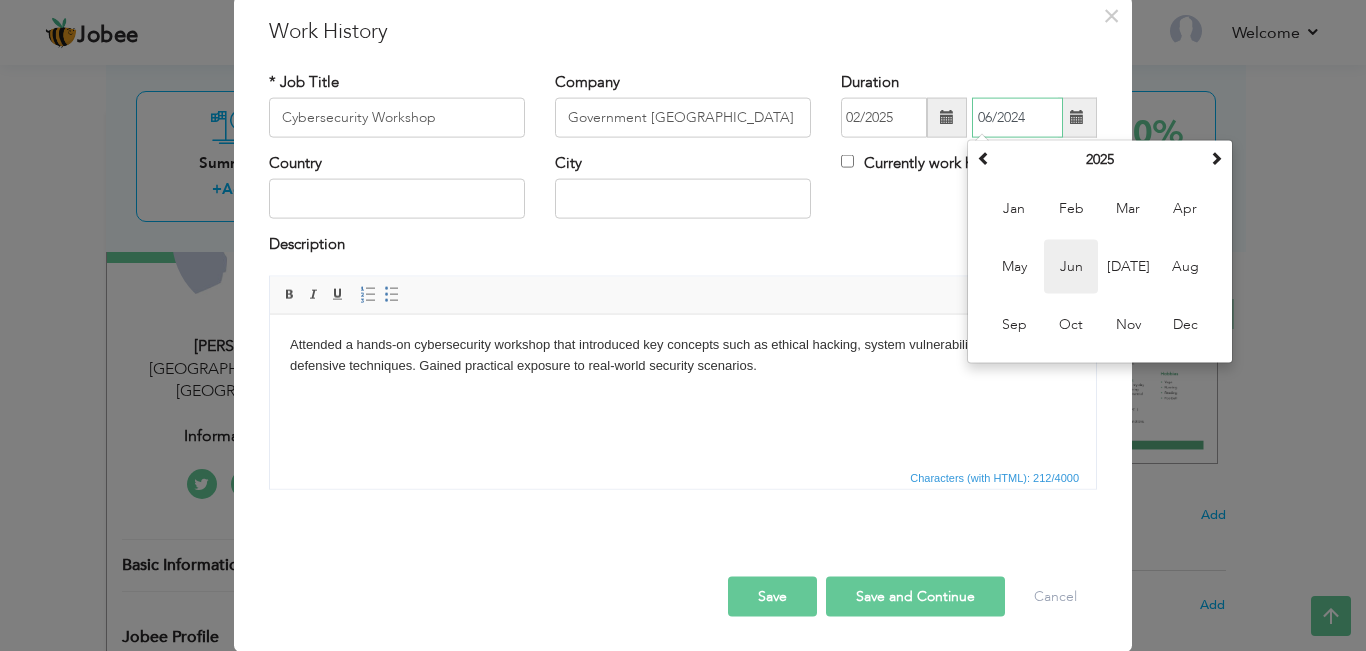 click on "Jun" at bounding box center (1071, 267) 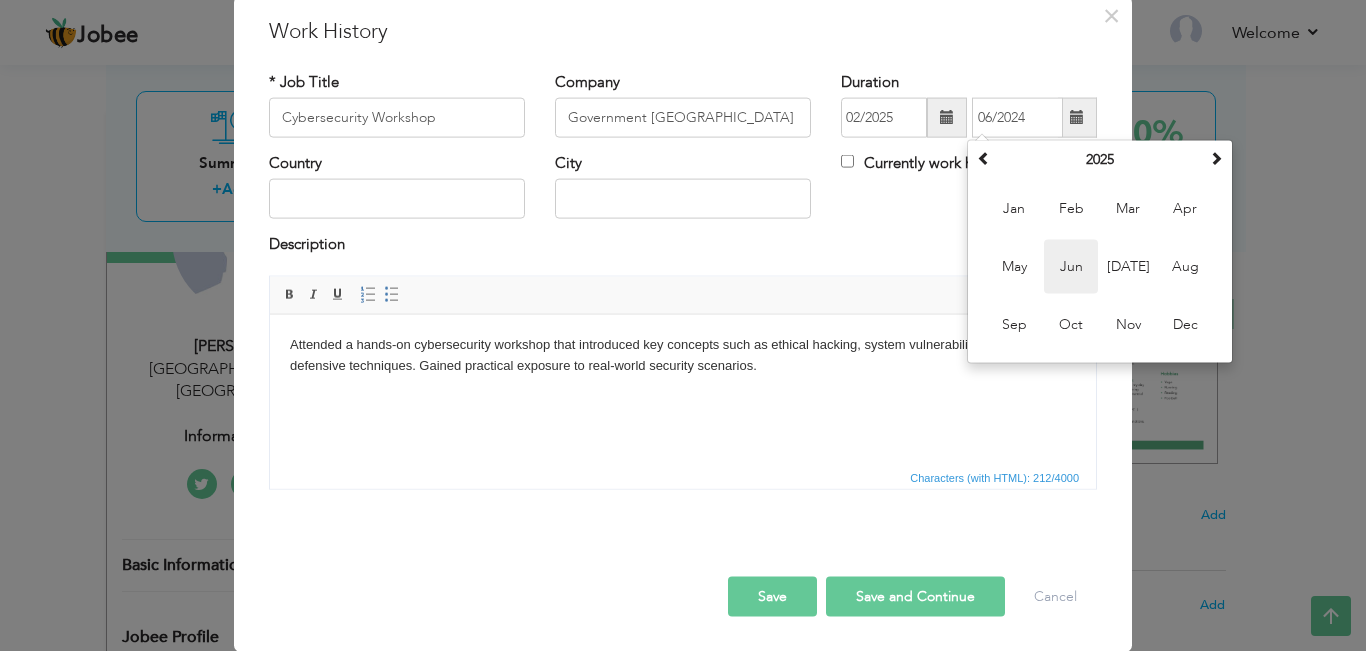 type on "06/2025" 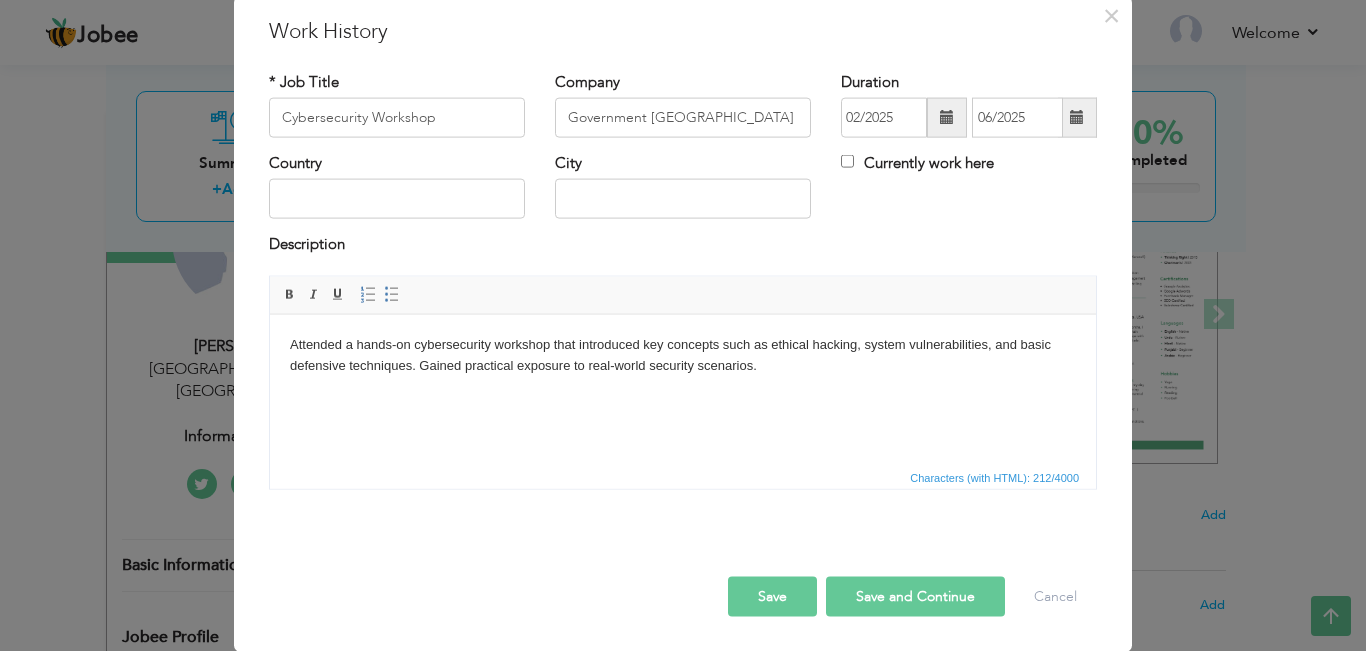 click on "Save" at bounding box center (772, 596) 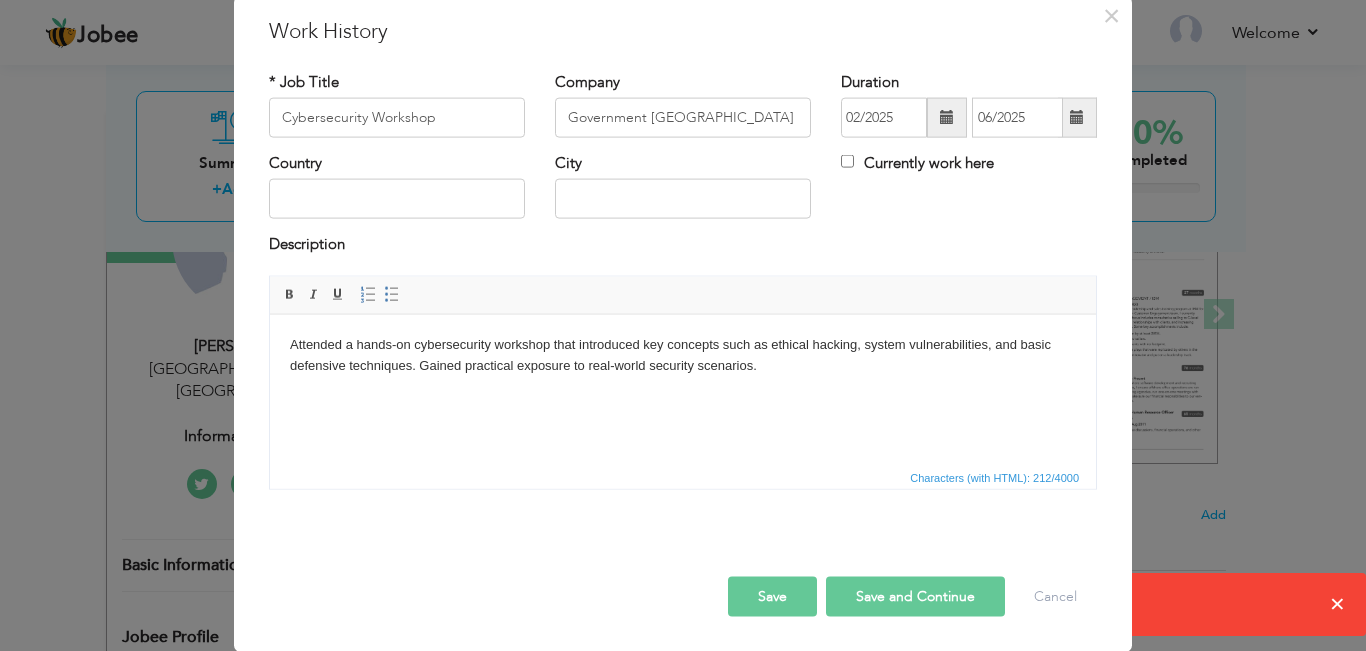 click on "Save" at bounding box center [772, 596] 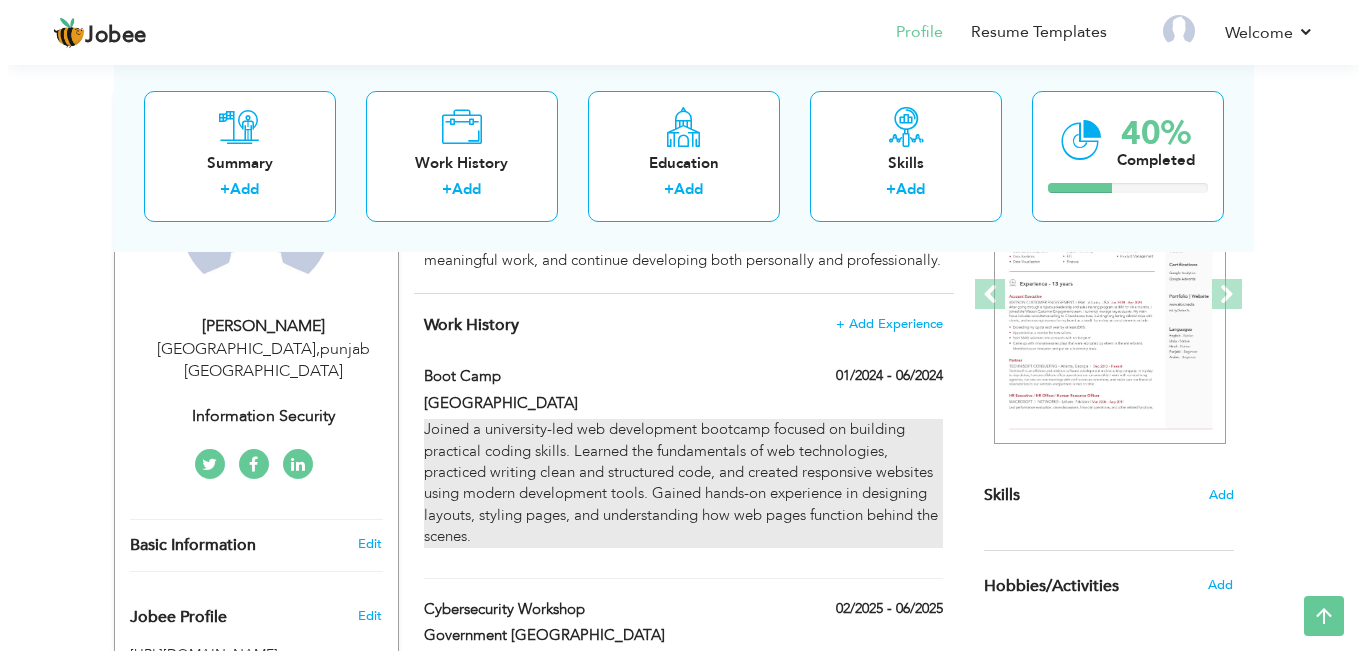 scroll, scrollTop: 284, scrollLeft: 0, axis: vertical 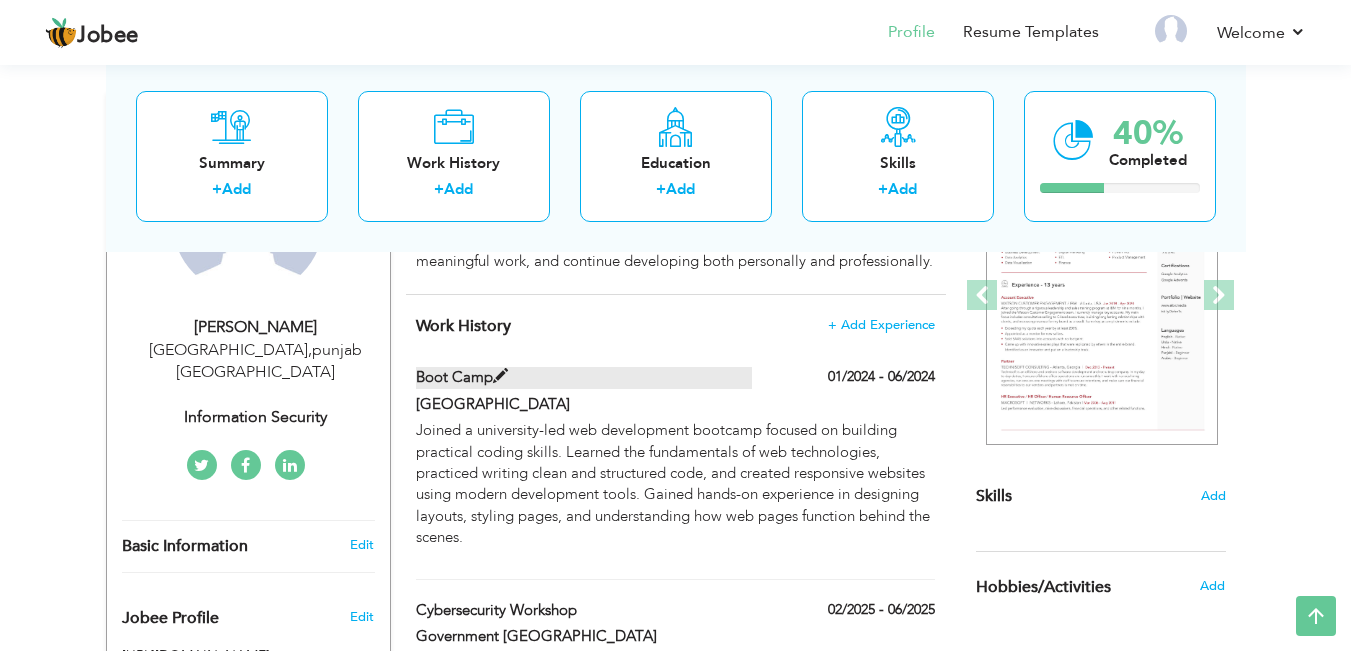 click at bounding box center (500, 376) 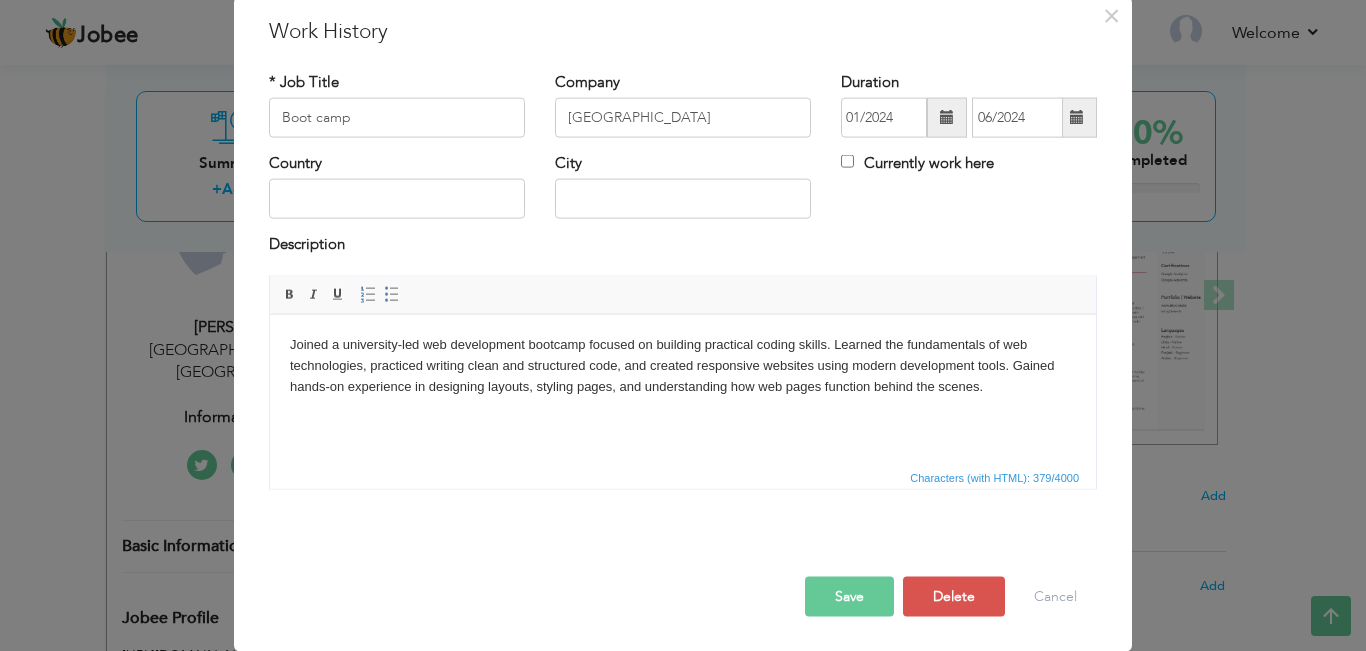 scroll, scrollTop: 0, scrollLeft: 0, axis: both 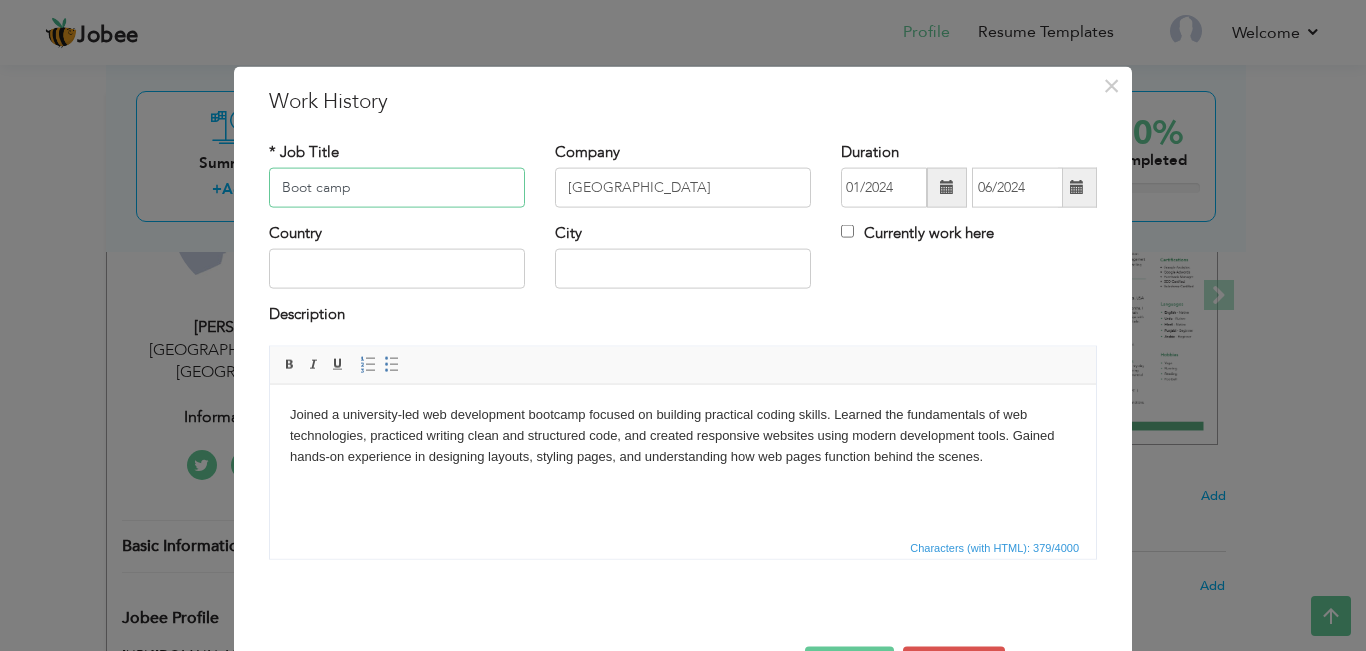 click on "Boot camp" at bounding box center (397, 188) 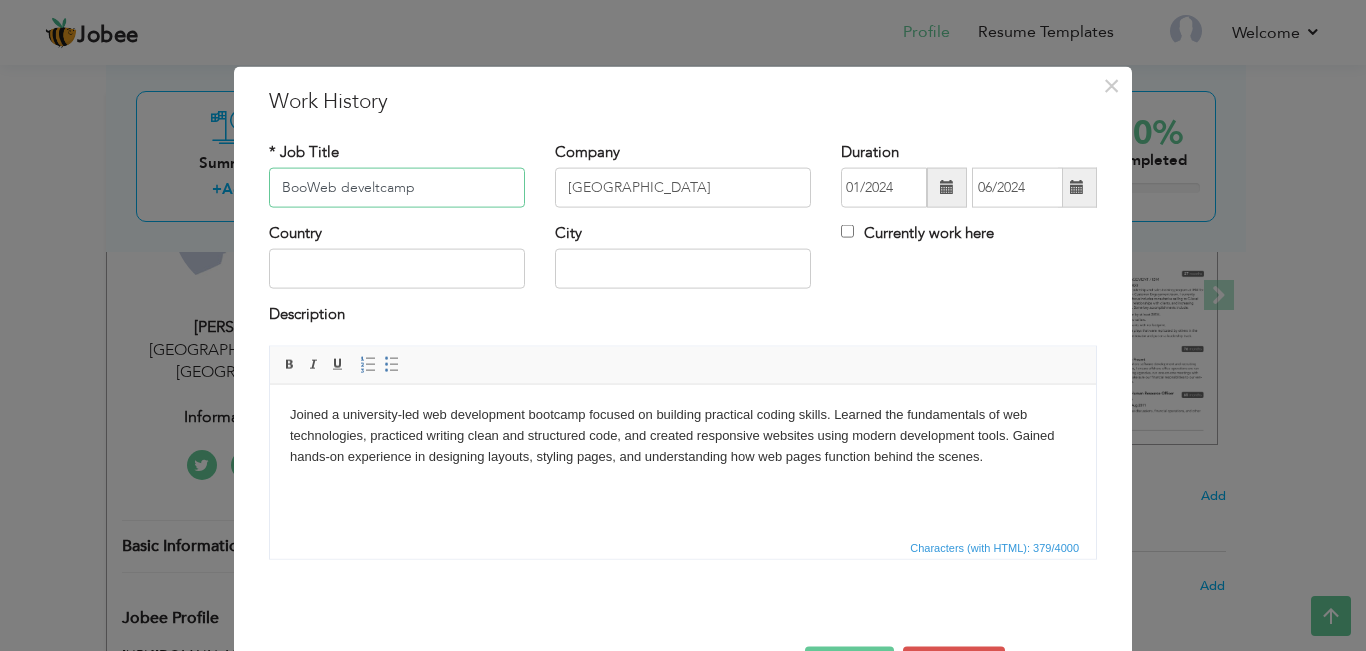 drag, startPoint x: 423, startPoint y: 189, endPoint x: 270, endPoint y: 189, distance: 153 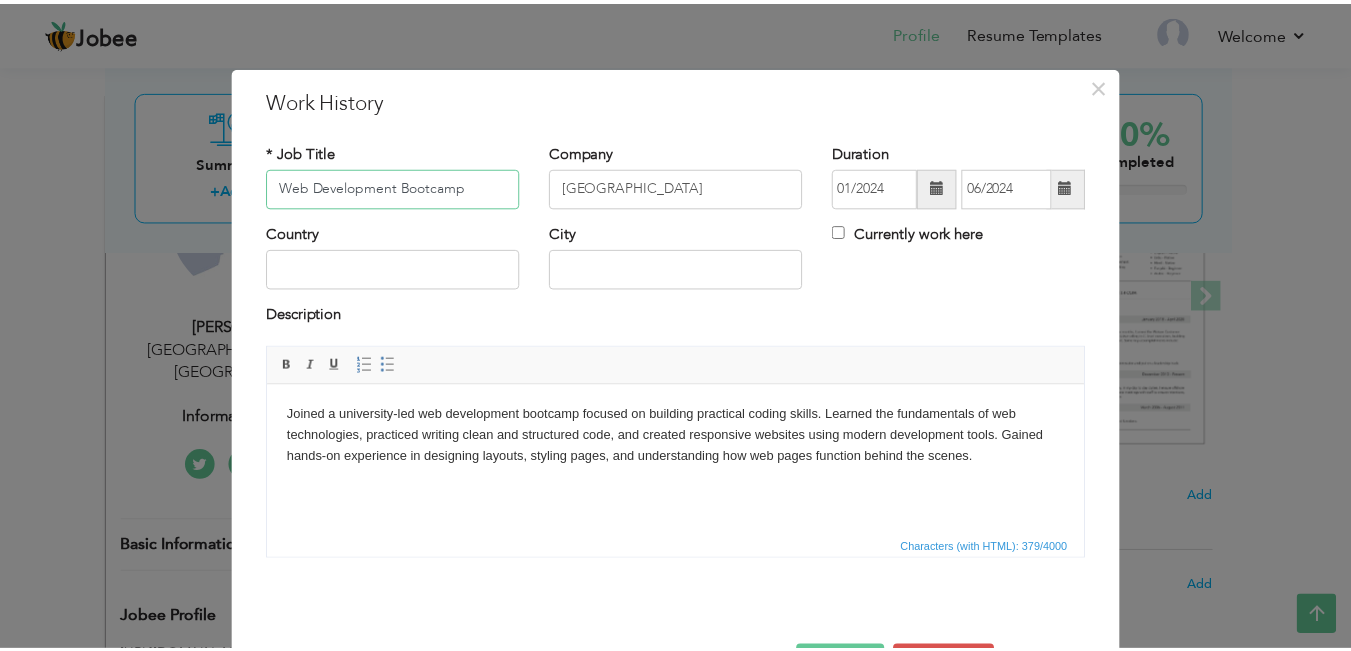 scroll, scrollTop: 70, scrollLeft: 0, axis: vertical 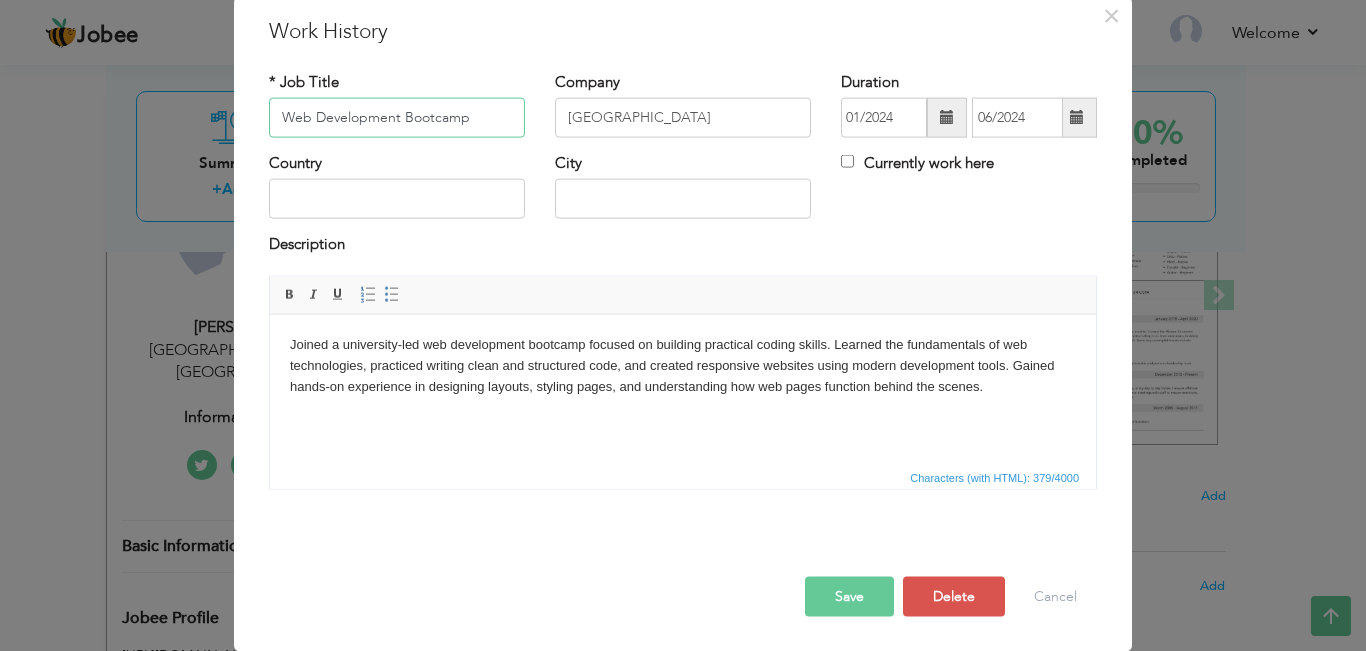 type on "Web Development Bootcamp" 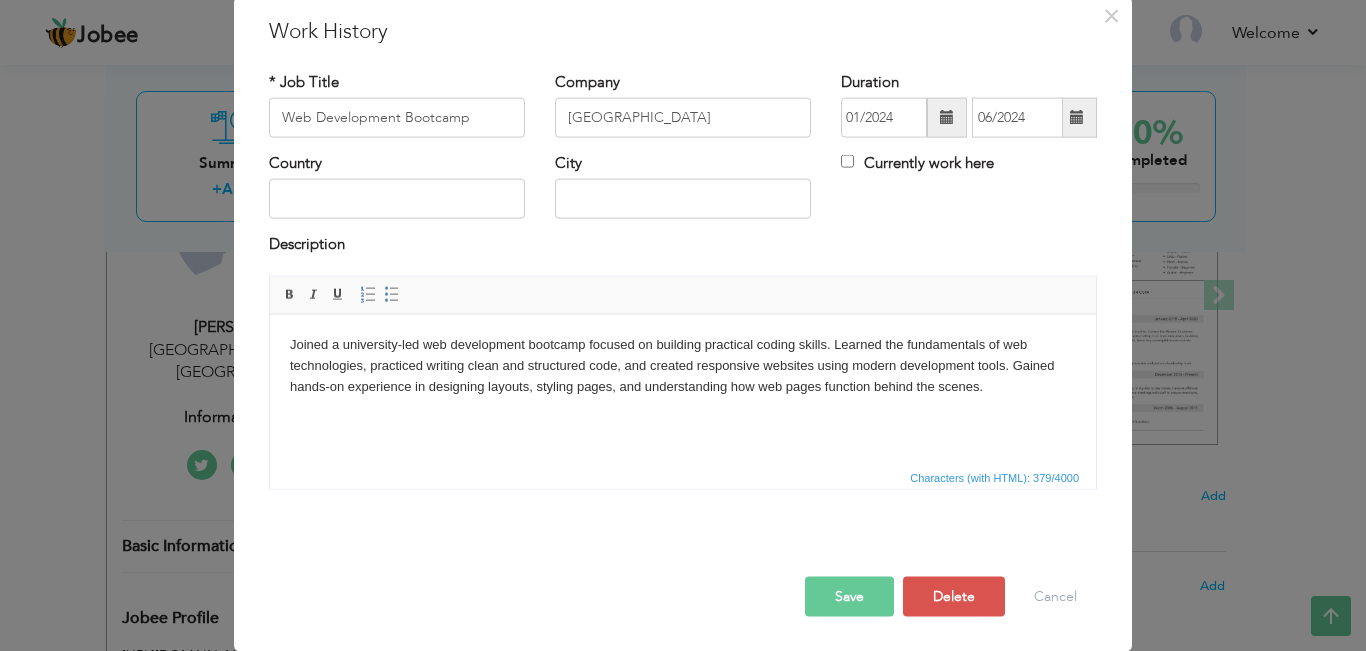 click on "Save" at bounding box center (849, 596) 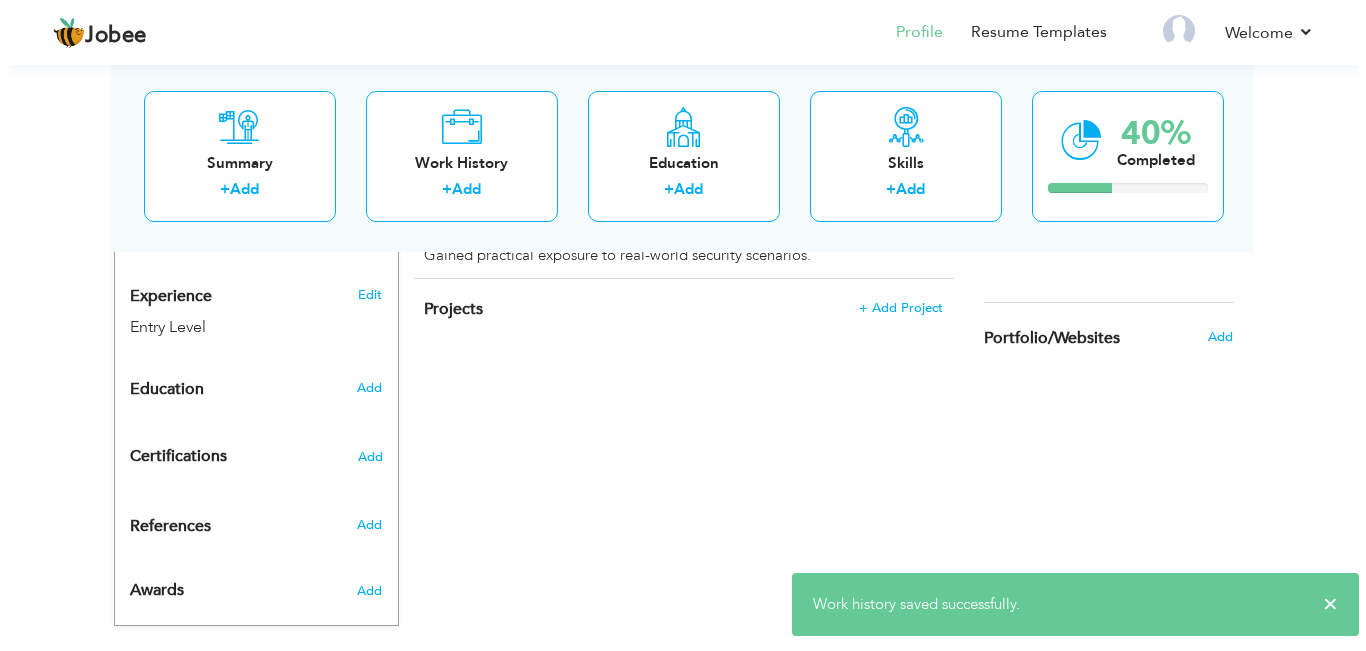 scroll, scrollTop: 739, scrollLeft: 0, axis: vertical 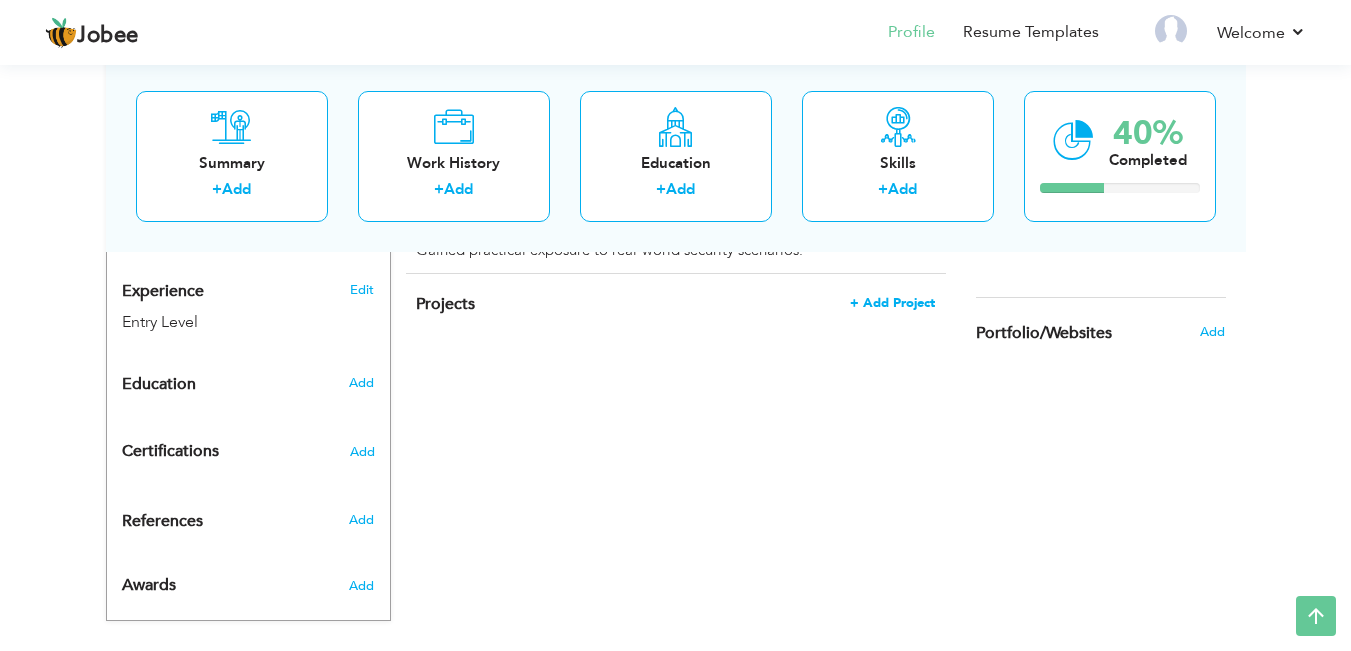 click on "+ Add Project" at bounding box center [892, 303] 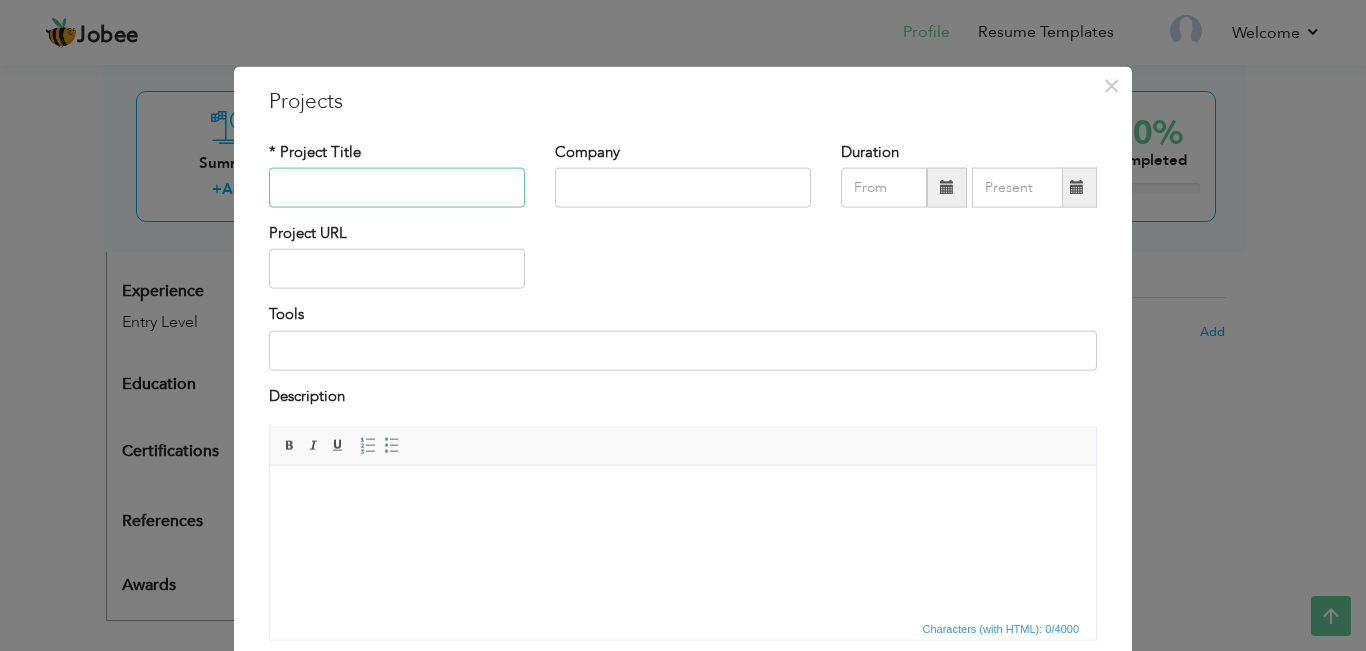 paste on "Police Light Project" 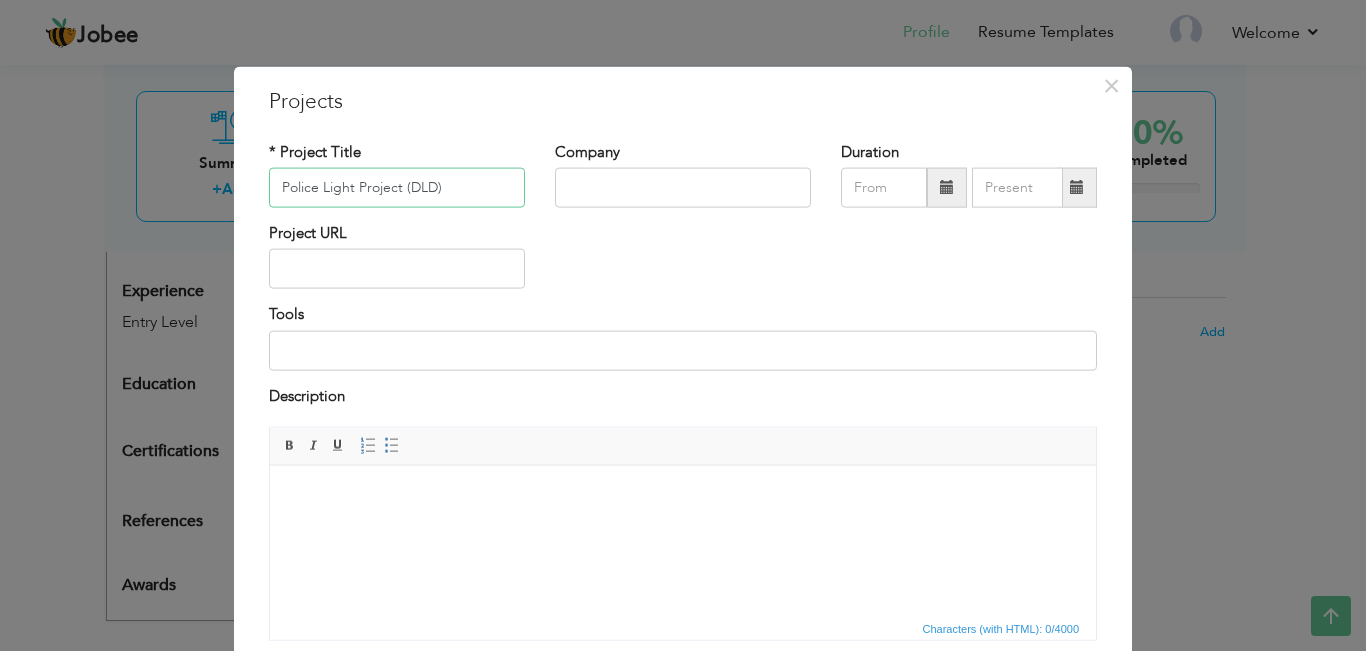 type on "Police Light Project (DLD)" 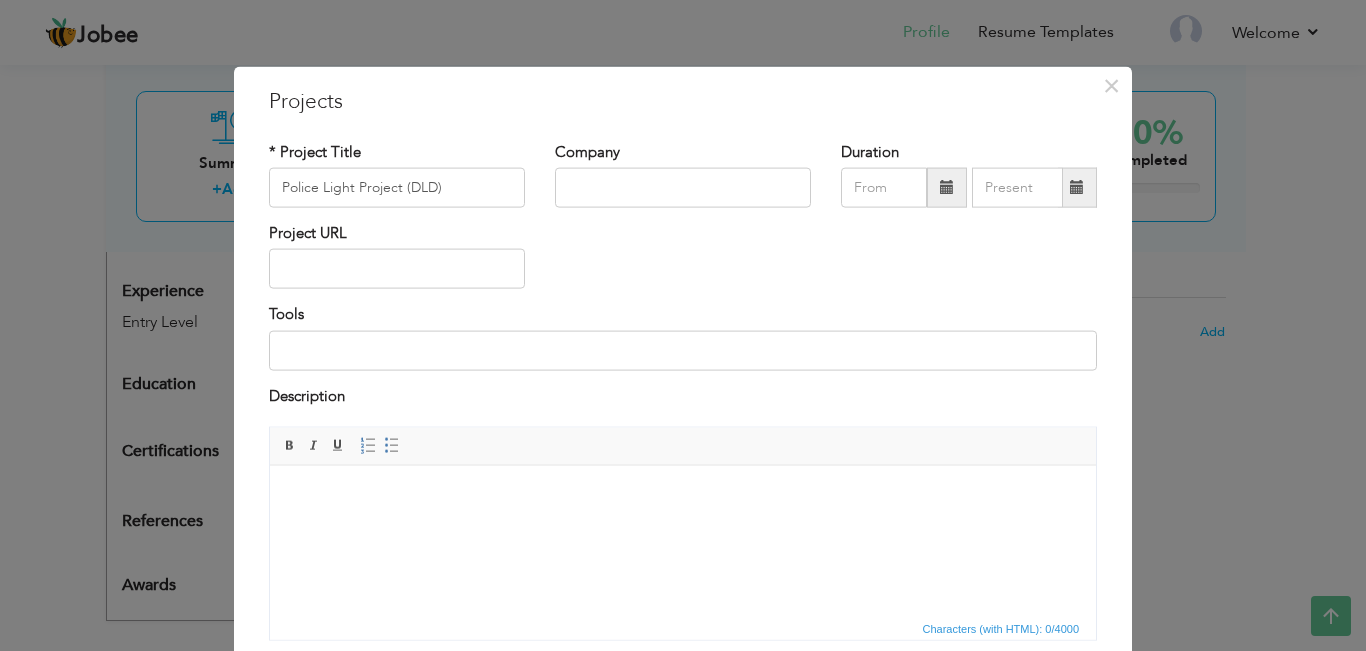 click at bounding box center (683, 495) 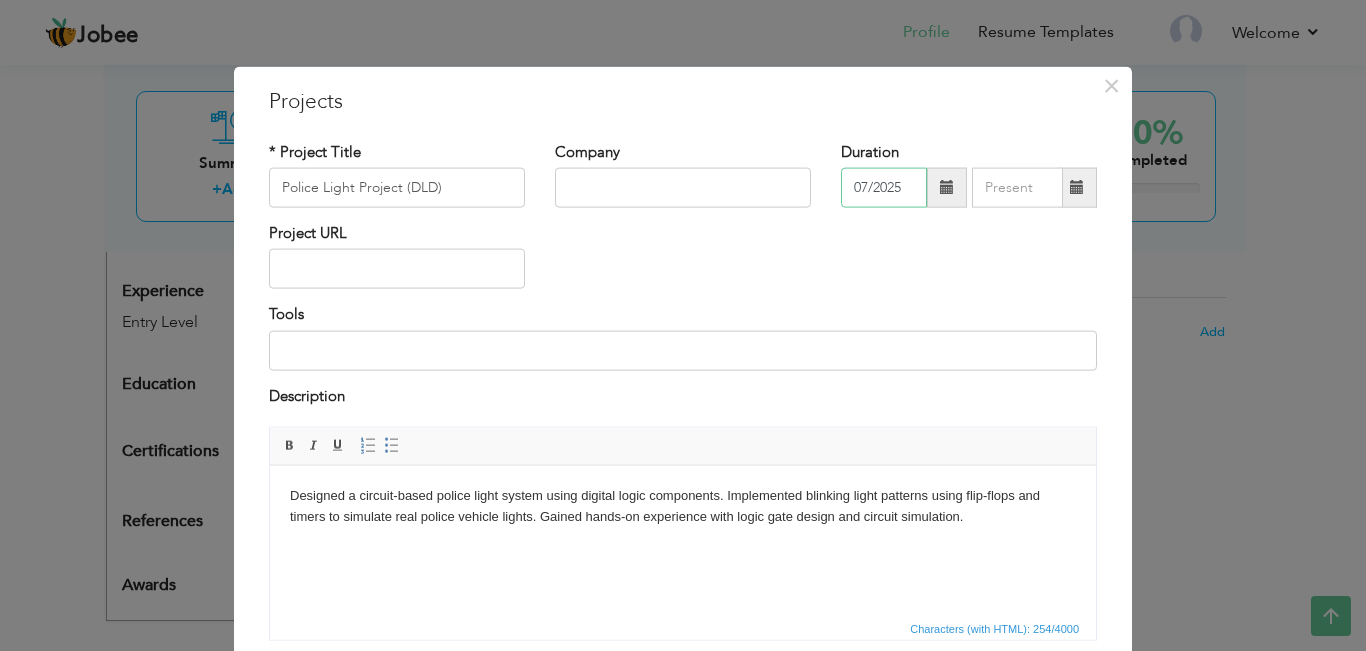 click on "07/2025" at bounding box center (884, 188) 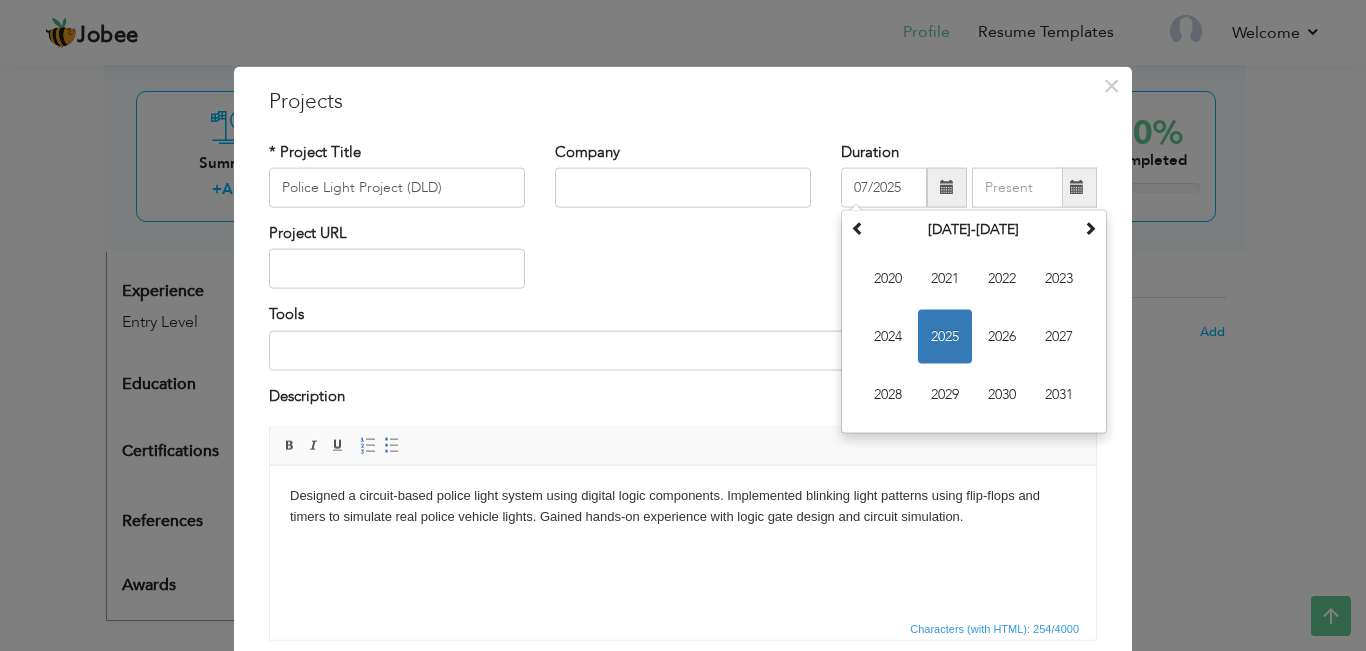 click on "Duration
07/2025 July 2025 Su Mo Tu We Th Fr Sa 29 30 1 2 3 4 5 6 7 8 9 10 11 12 13 14 15 16 17 18 19 20 21 22 23 24 25 26 27 28 29 30 31 1 2 3 4 5 6 7 8 9 2025 Jan Feb Mar Apr May Jun Jul Aug Sep Oct Nov Dec 2020-2031 2020 2021 2022 2023 2024 2025 2026 2027 2028 2029 2030 2031 2000-2107 2000 - 2011 2012 - 2023 2024 - 2035 2036 - 2047 2048 - 2059 2060 - 2071 2072 - 2083 2084 - 2095 2096 - 2107" at bounding box center (969, 174) 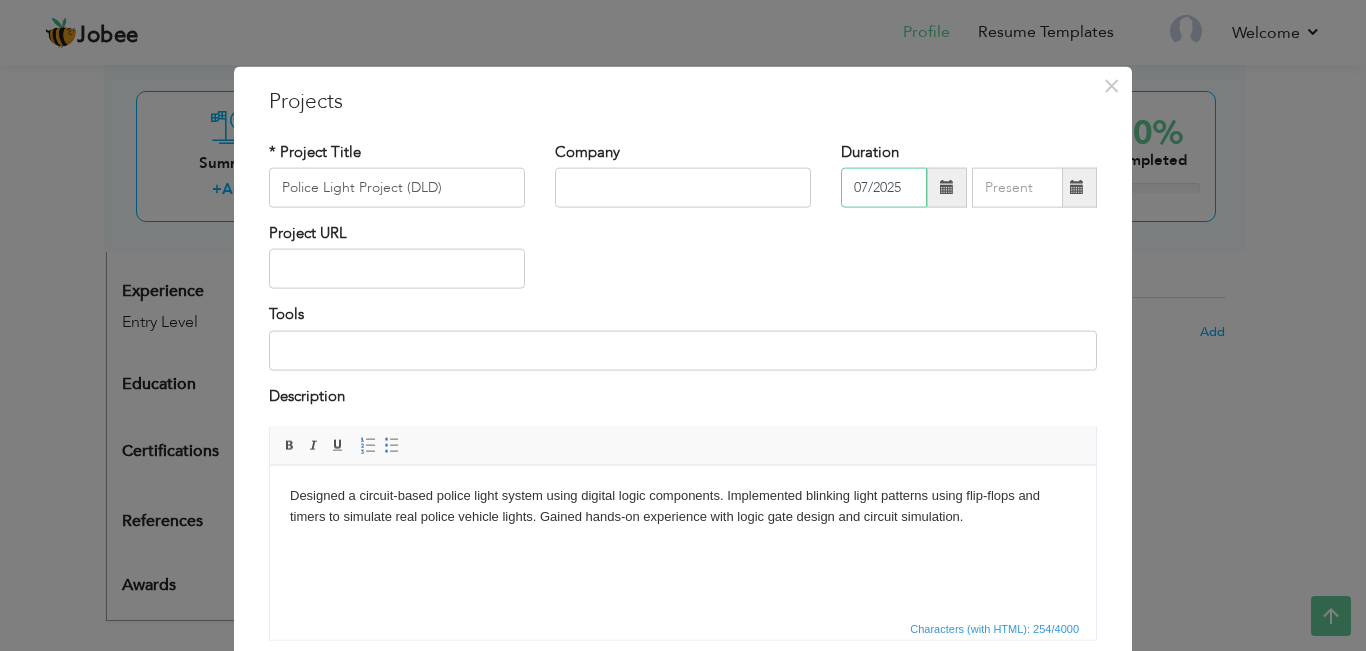 click on "07/2025" at bounding box center (884, 188) 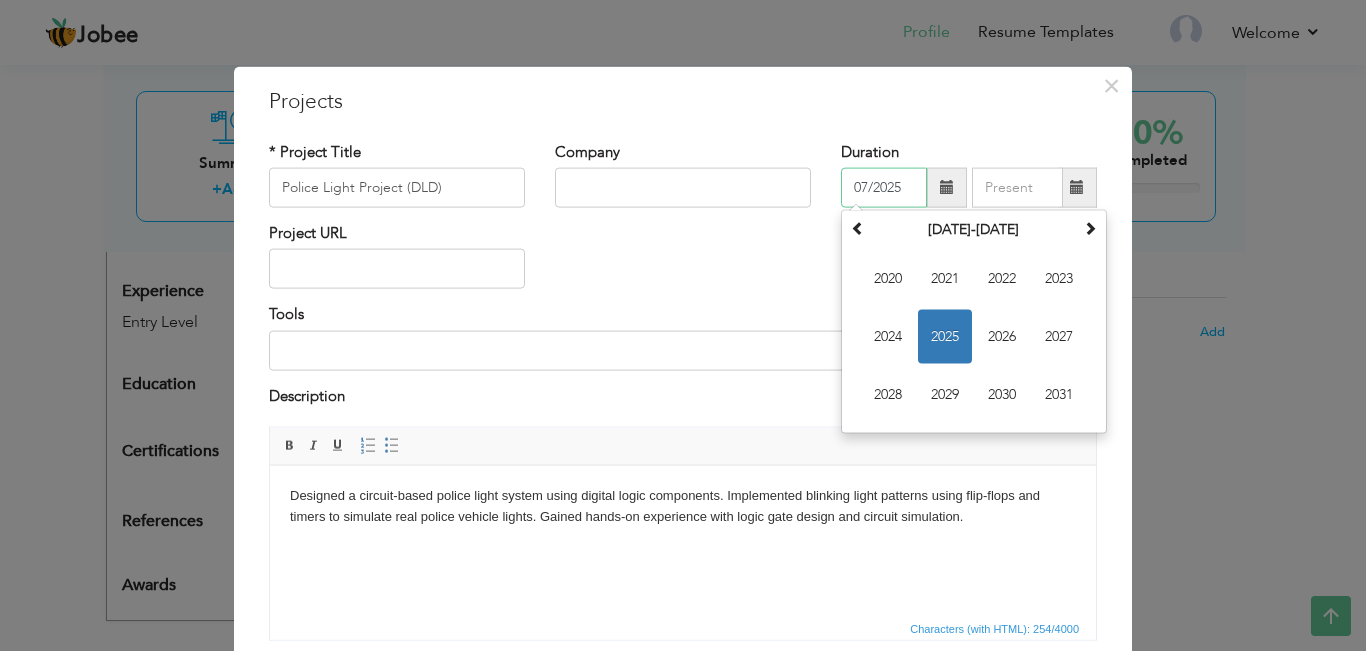 click on "07/2025" at bounding box center (884, 188) 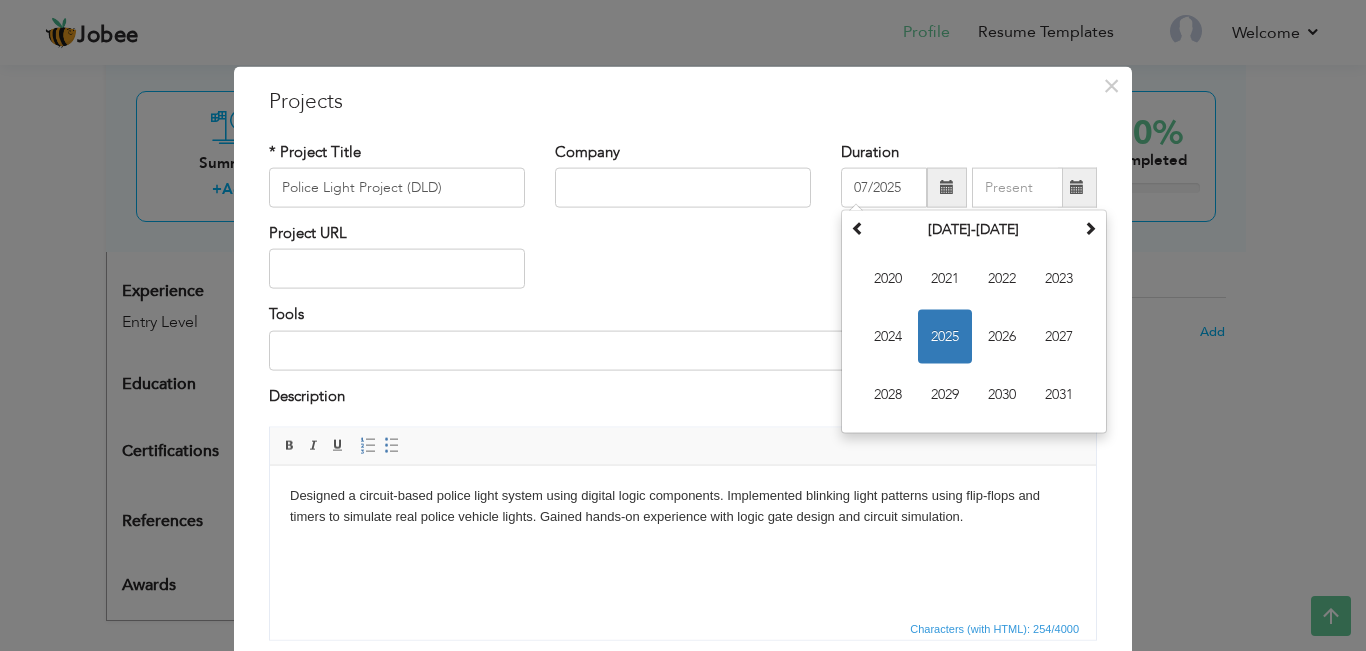 click on "×
Projects
* Project Title
Police Light Project (DLD)
Company
Duration 07/2025 Su Mo Tu" at bounding box center [683, 434] 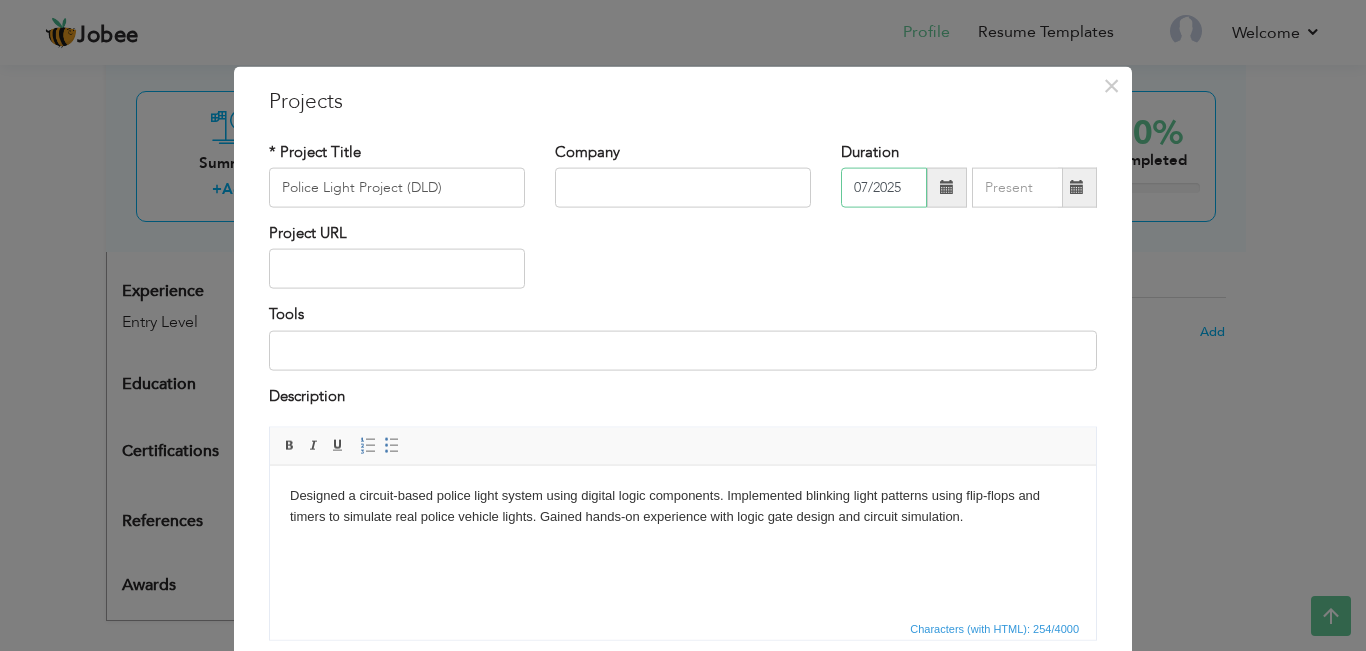 click on "07/2025" at bounding box center [884, 188] 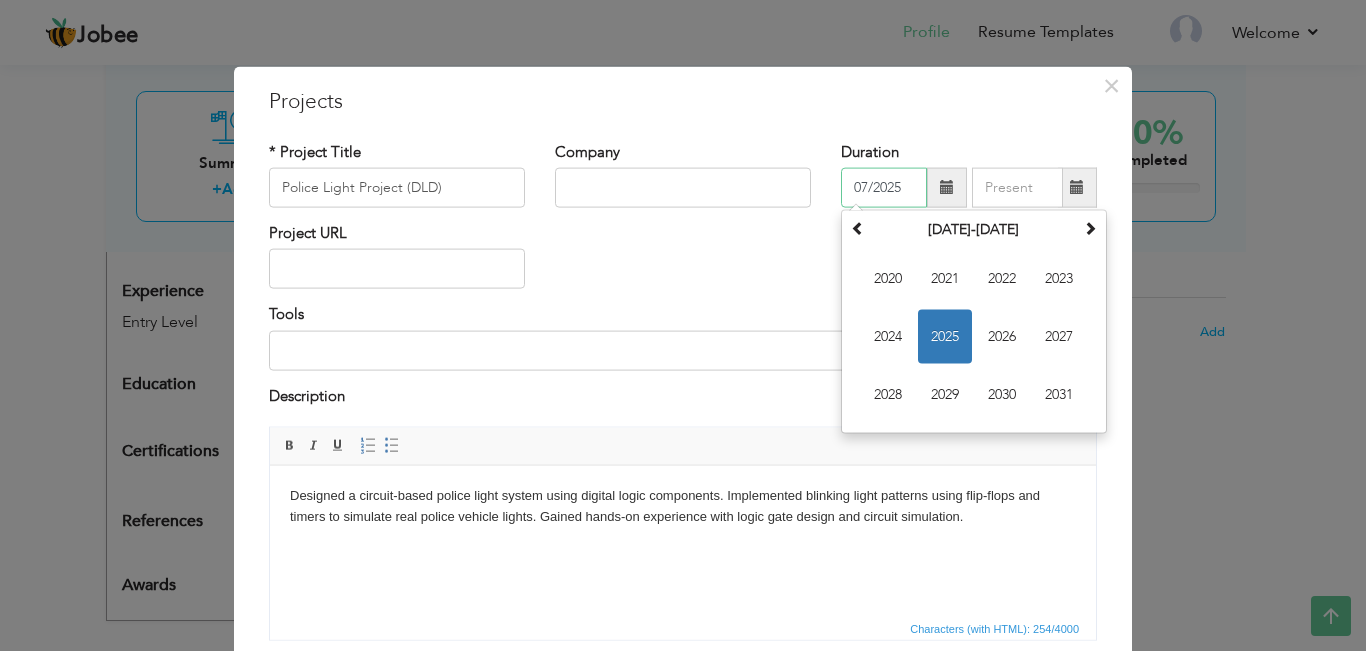 click on "2025" at bounding box center [945, 337] 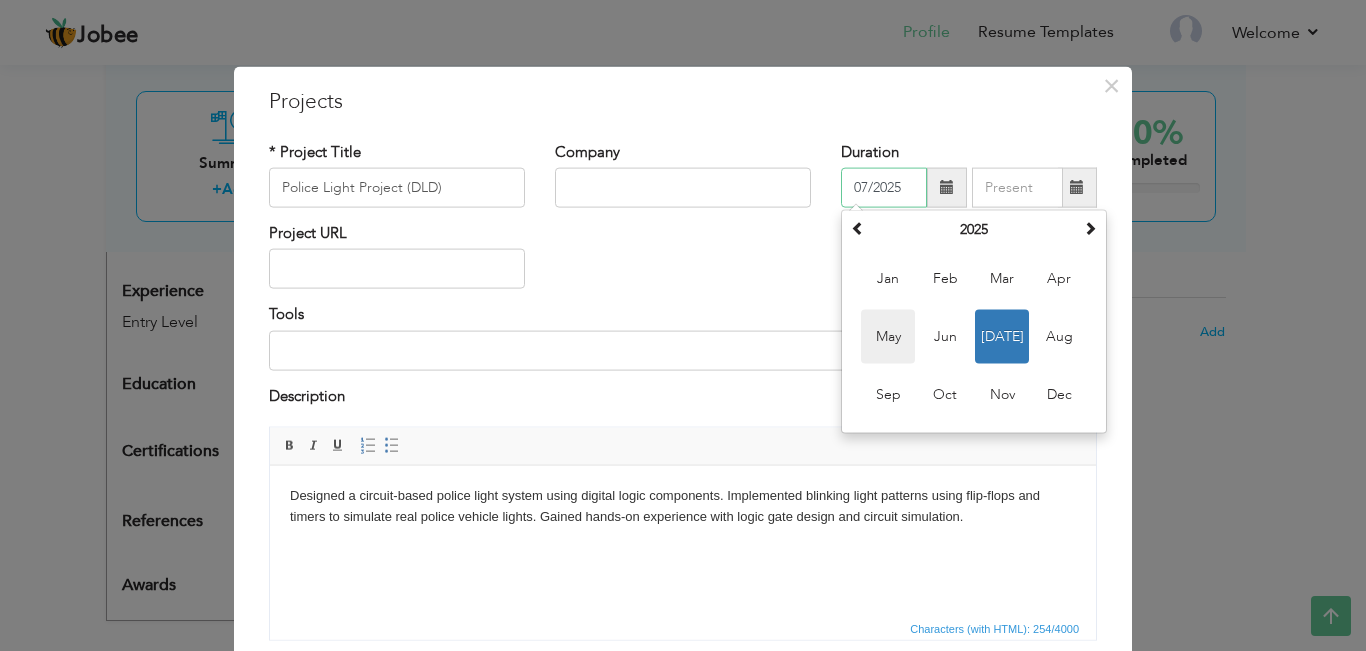 click on "May" at bounding box center (888, 337) 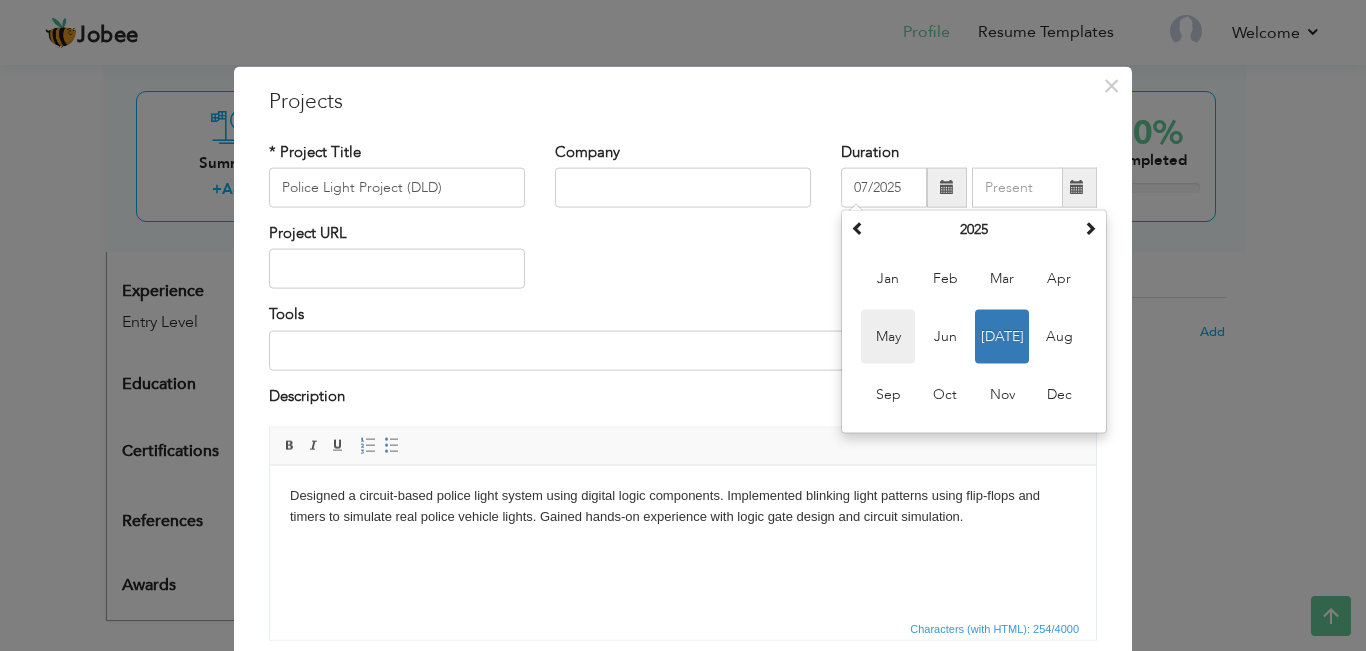 type on "05/2025" 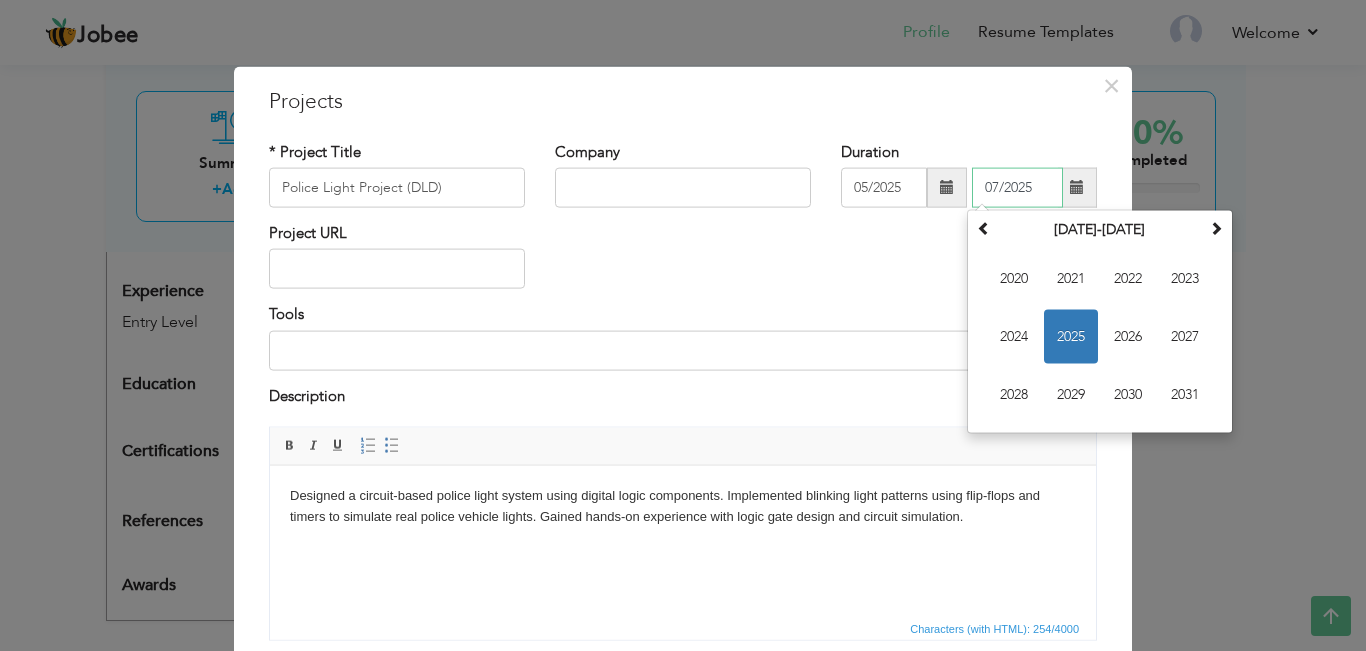 click on "07/2025" at bounding box center [1017, 188] 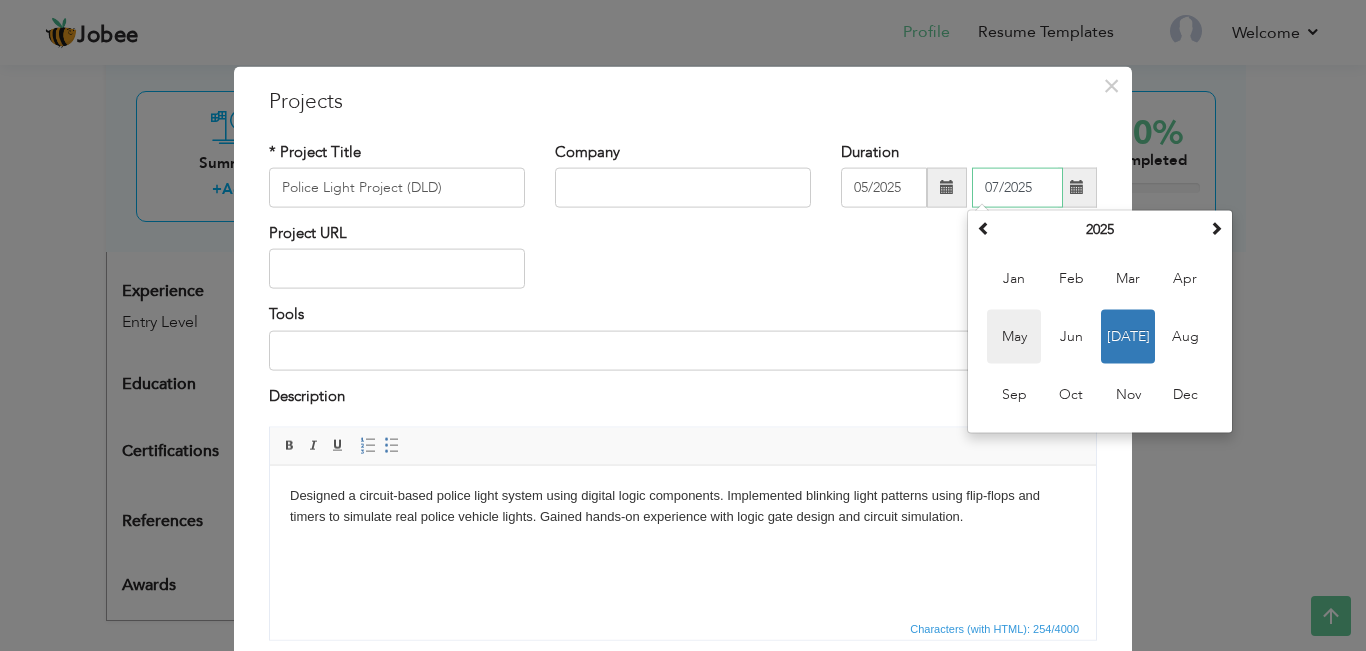 click on "May" at bounding box center [1014, 337] 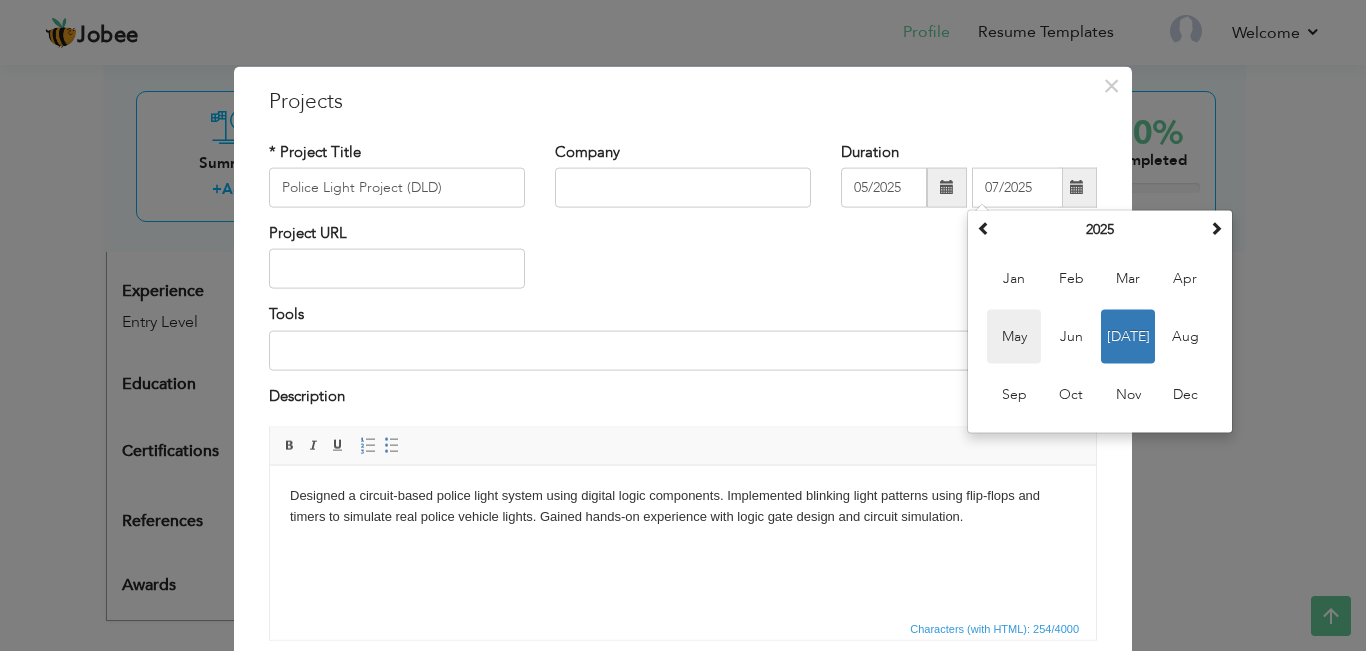 type on "05/2025" 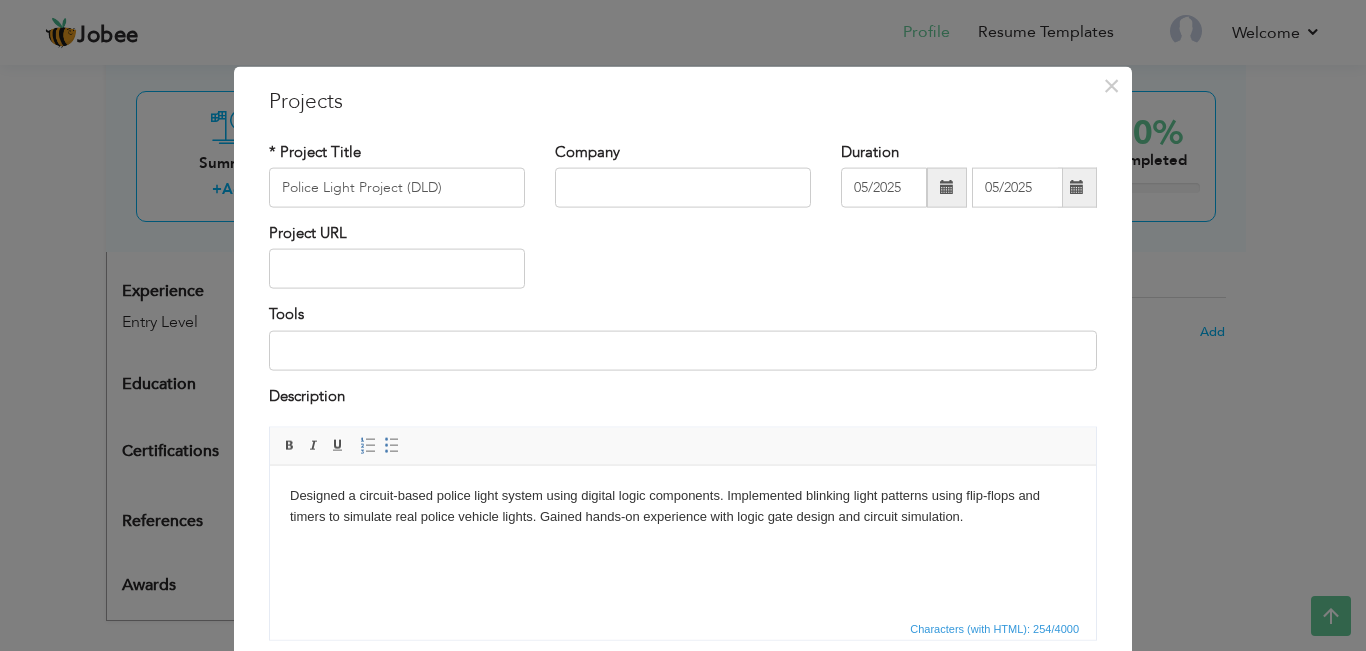 click on "Project URL" at bounding box center (683, 263) 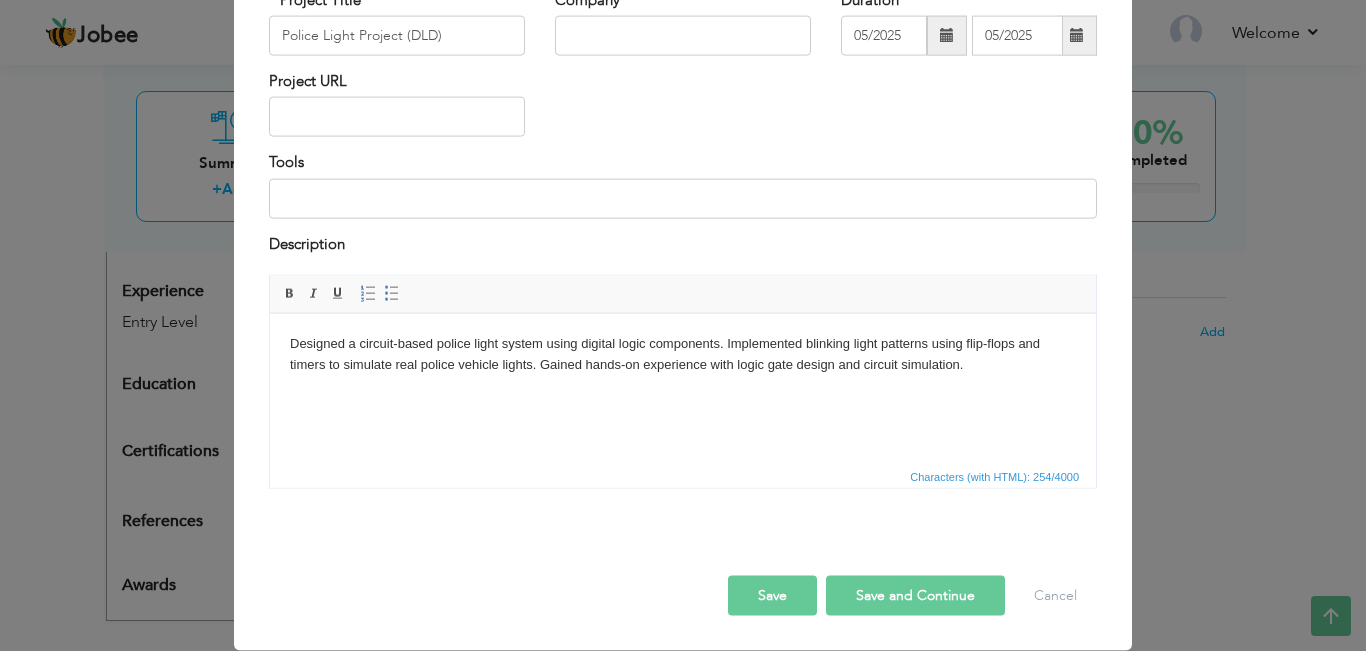 click on "Save and Continue" at bounding box center (915, 596) 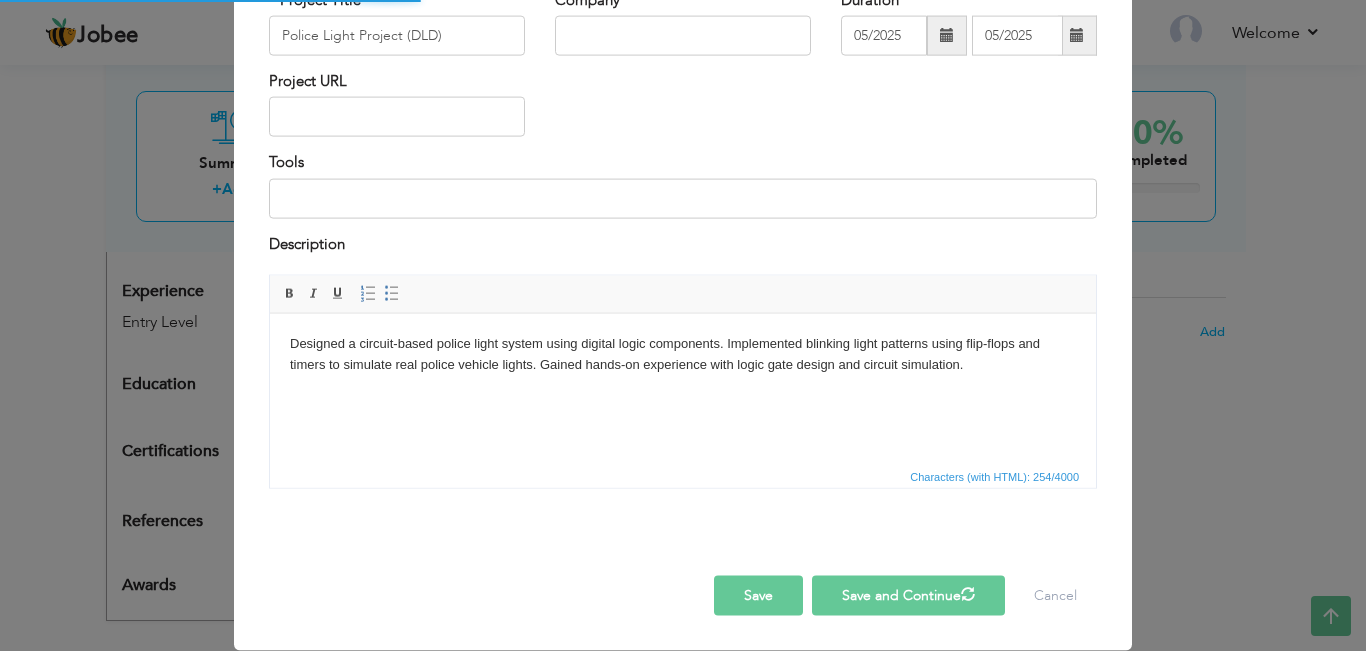 type 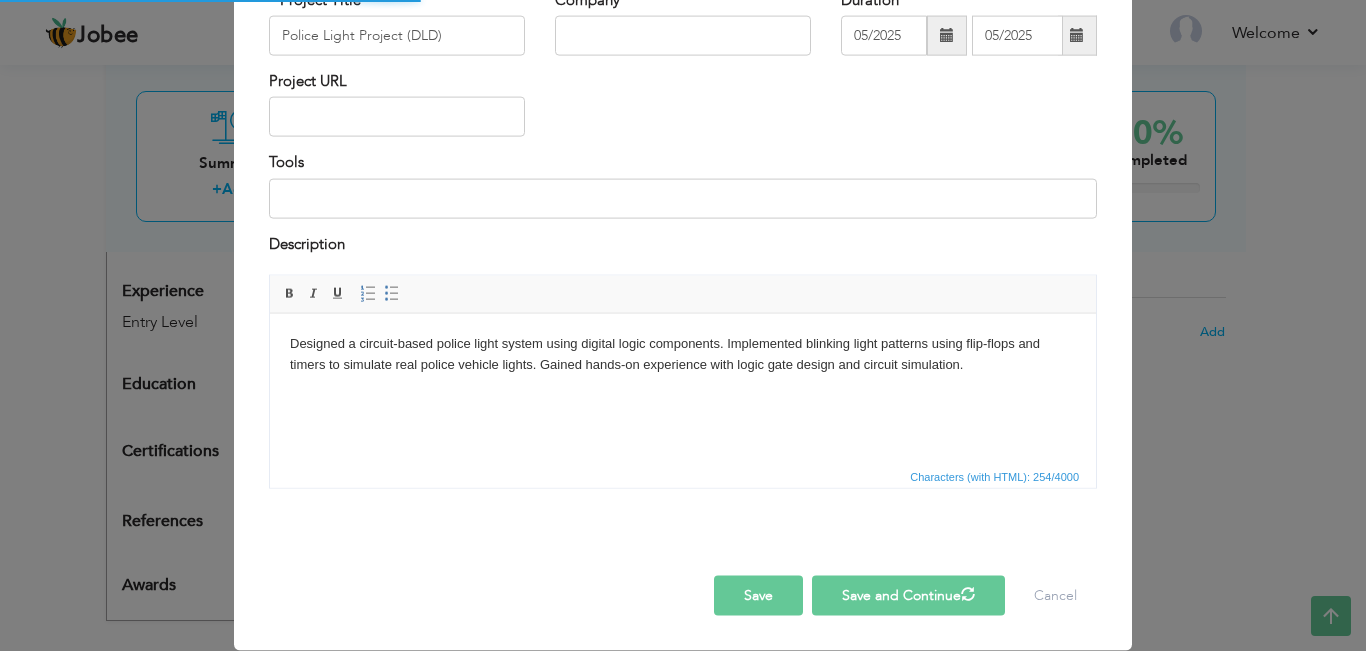 type 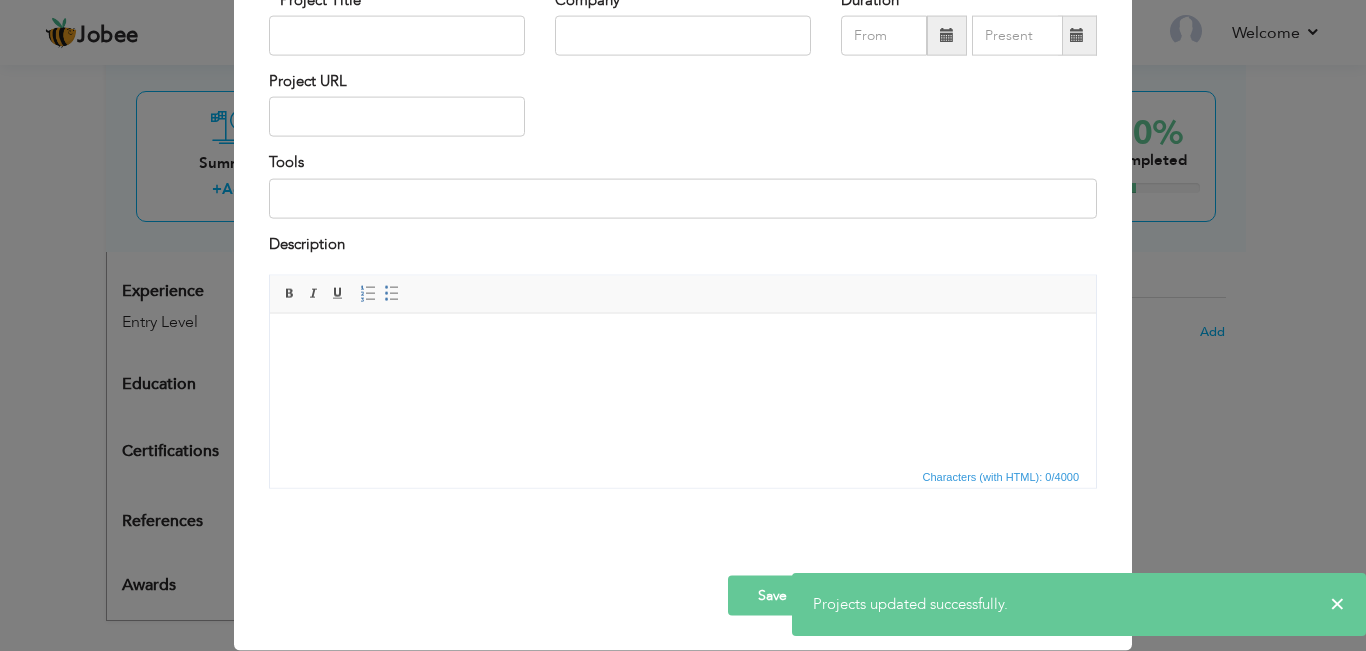 scroll, scrollTop: 0, scrollLeft: 0, axis: both 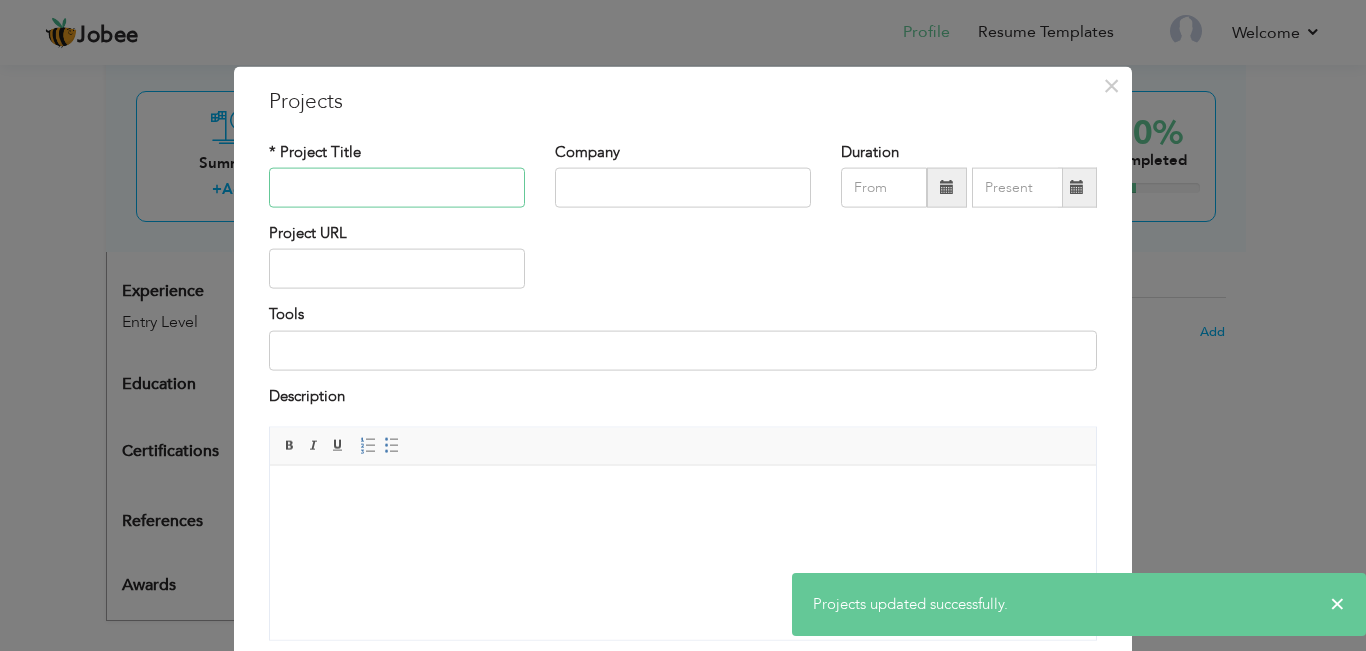 click at bounding box center (397, 188) 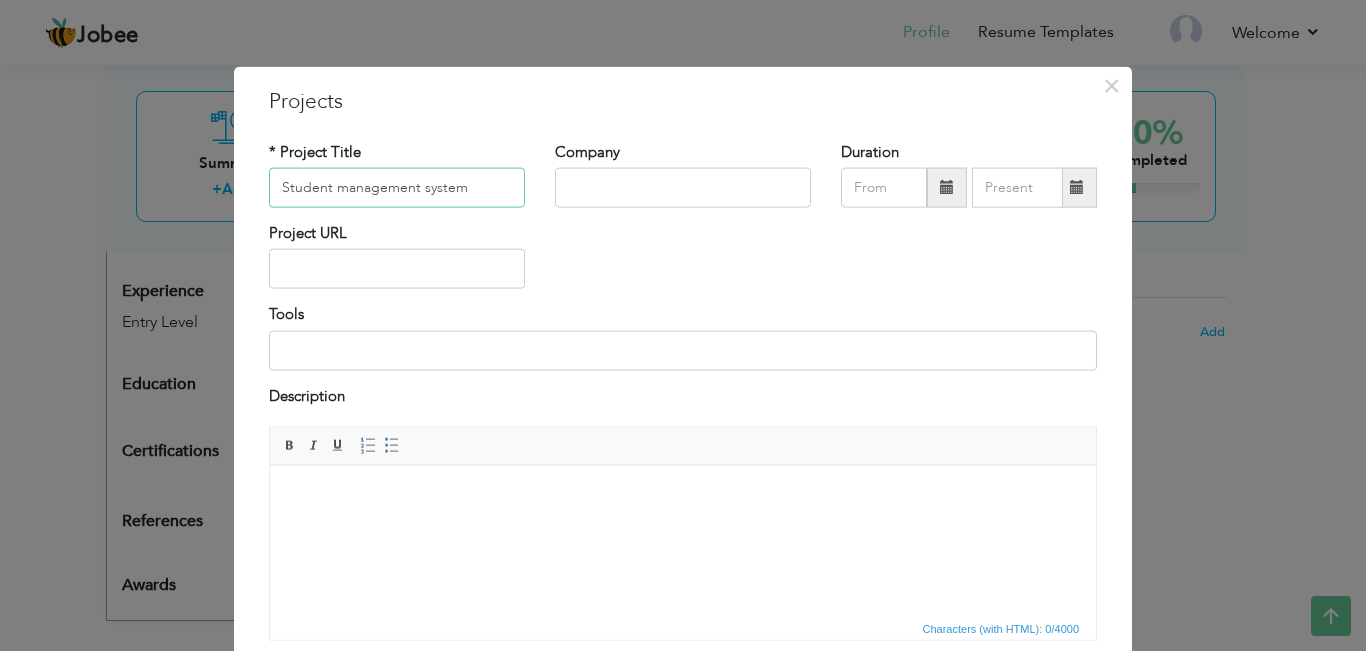 drag, startPoint x: 461, startPoint y: 185, endPoint x: 192, endPoint y: 164, distance: 269.81845 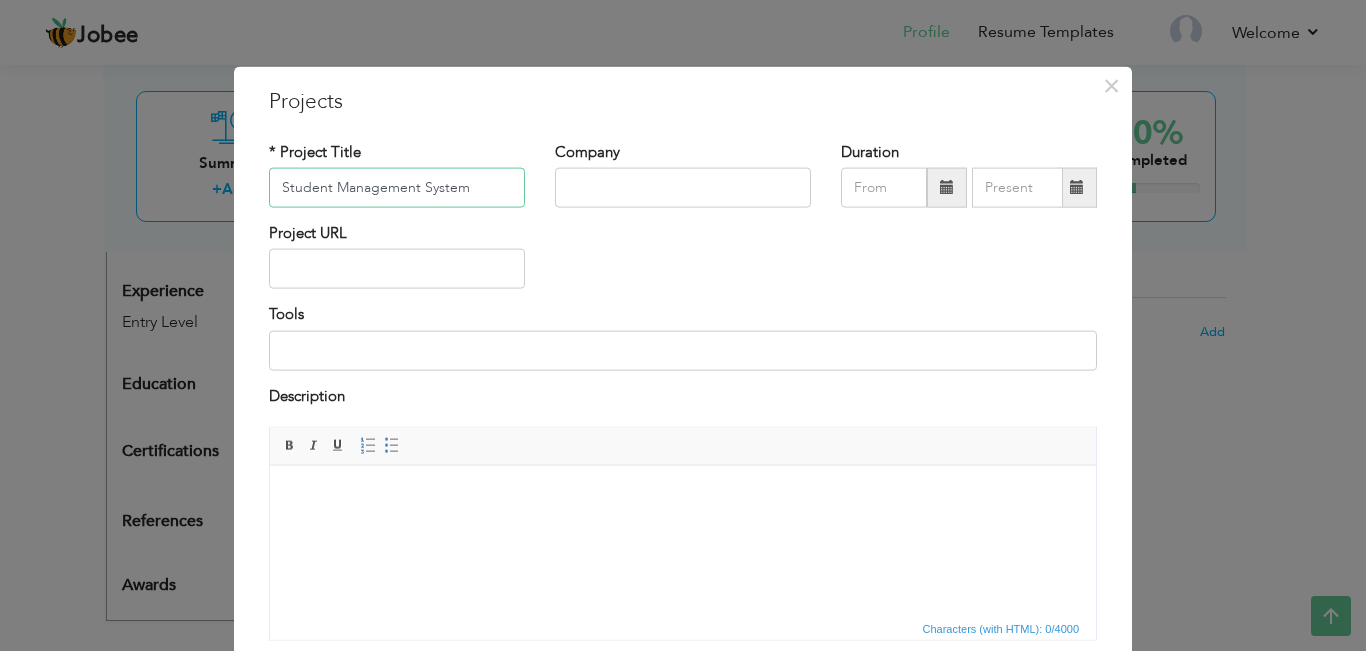 type on "Student Management System" 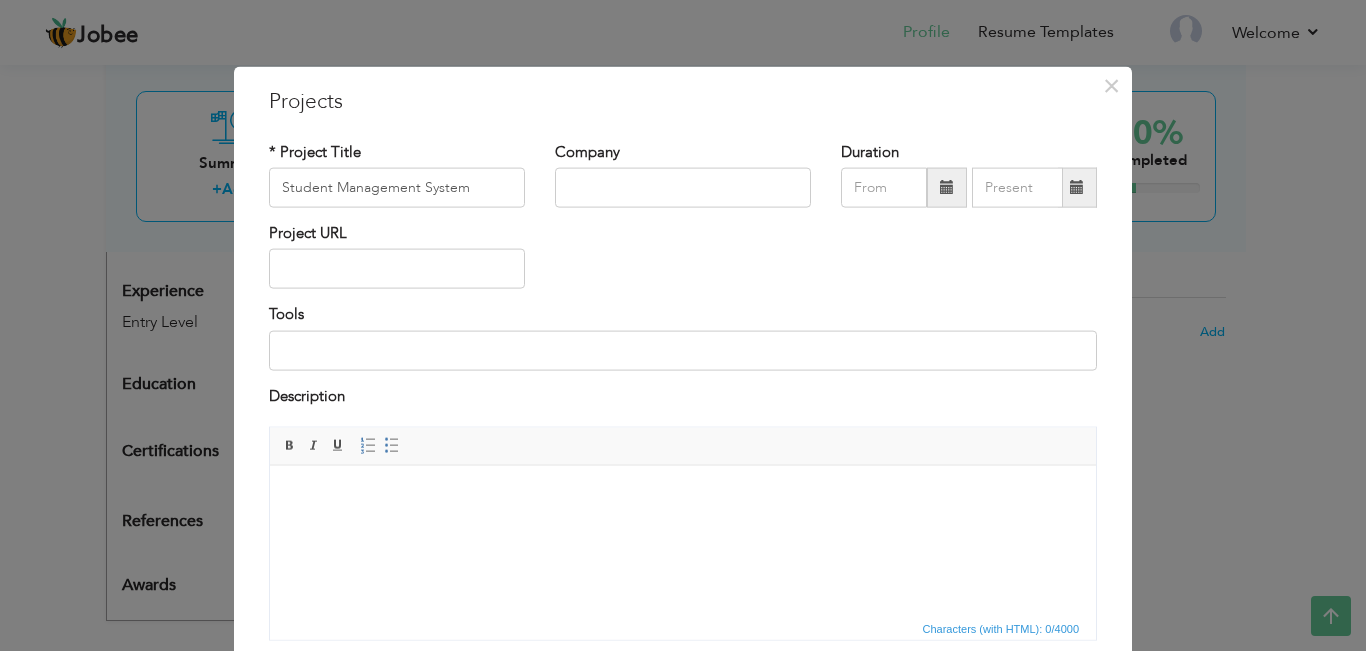 click at bounding box center [683, 495] 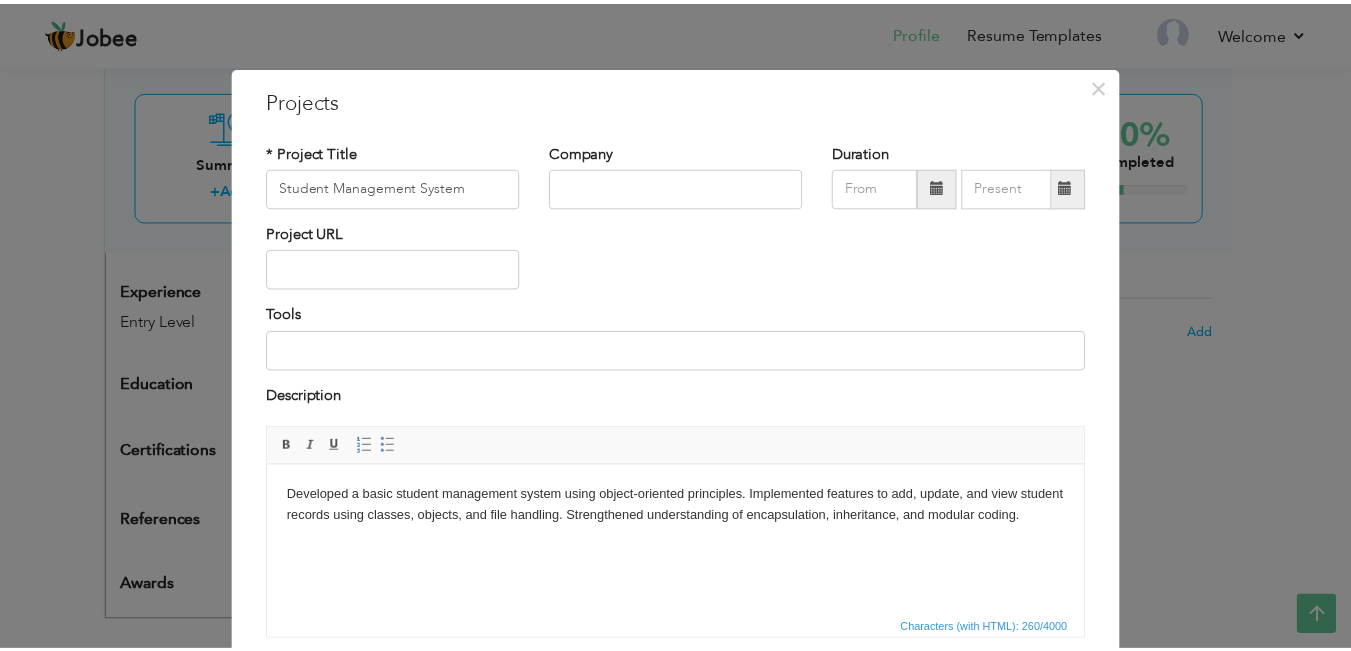 scroll, scrollTop: 152, scrollLeft: 0, axis: vertical 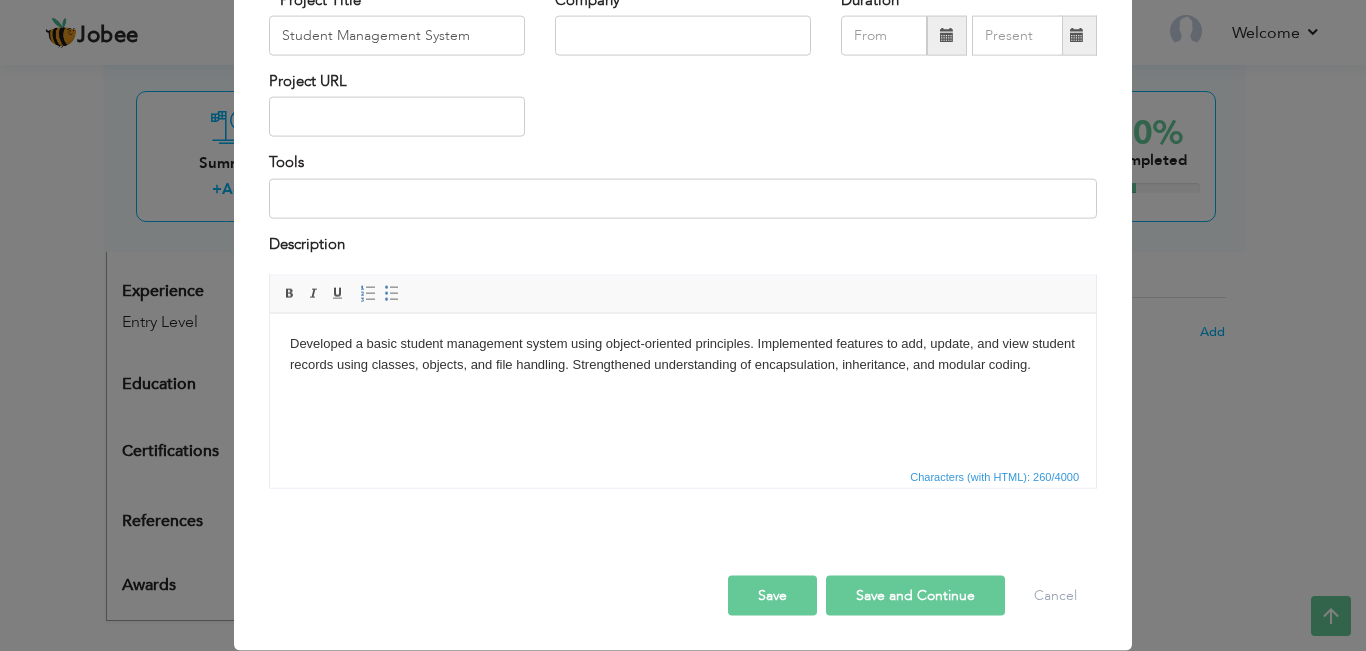 click on "Developed a basic student management system using object-oriented principles. Implemented features to add, update, and view student records using classes, objects, and file handling. Strengthened understanding of encapsulation, inheritance, and modular coding." at bounding box center (683, 354) 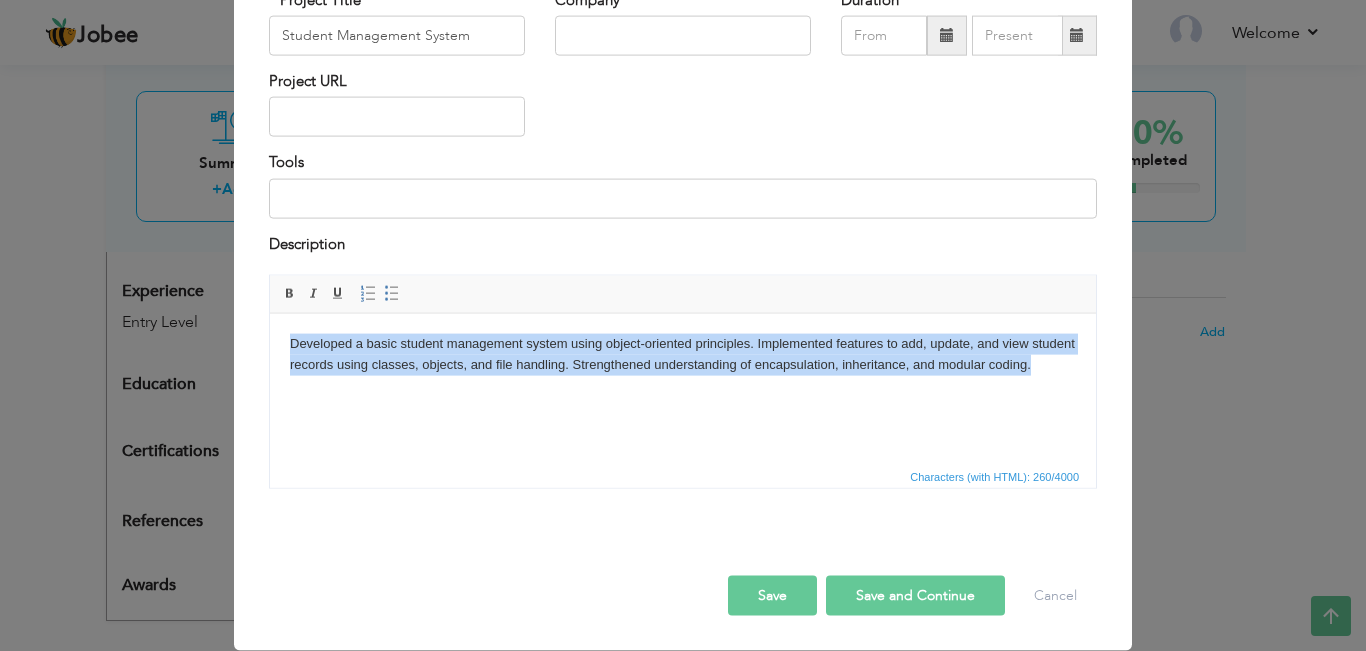 drag, startPoint x: 1035, startPoint y: 369, endPoint x: 254, endPoint y: 324, distance: 782.29535 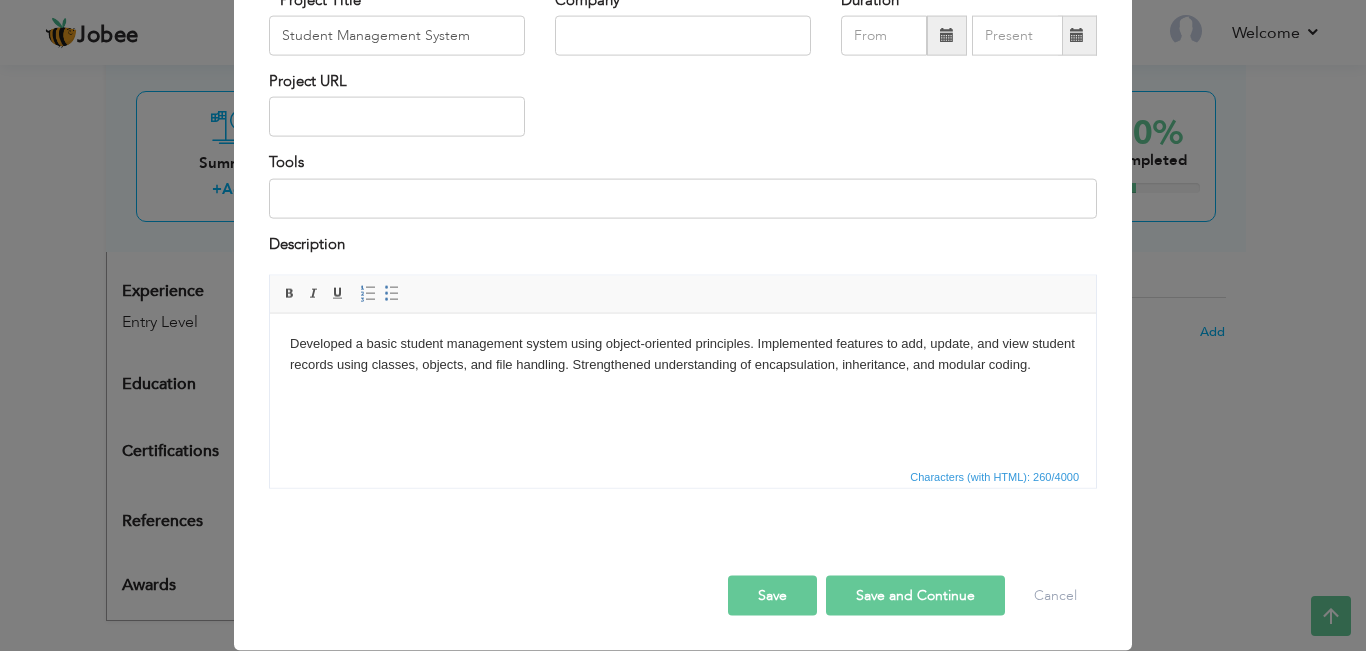 click on "Save" at bounding box center [772, 596] 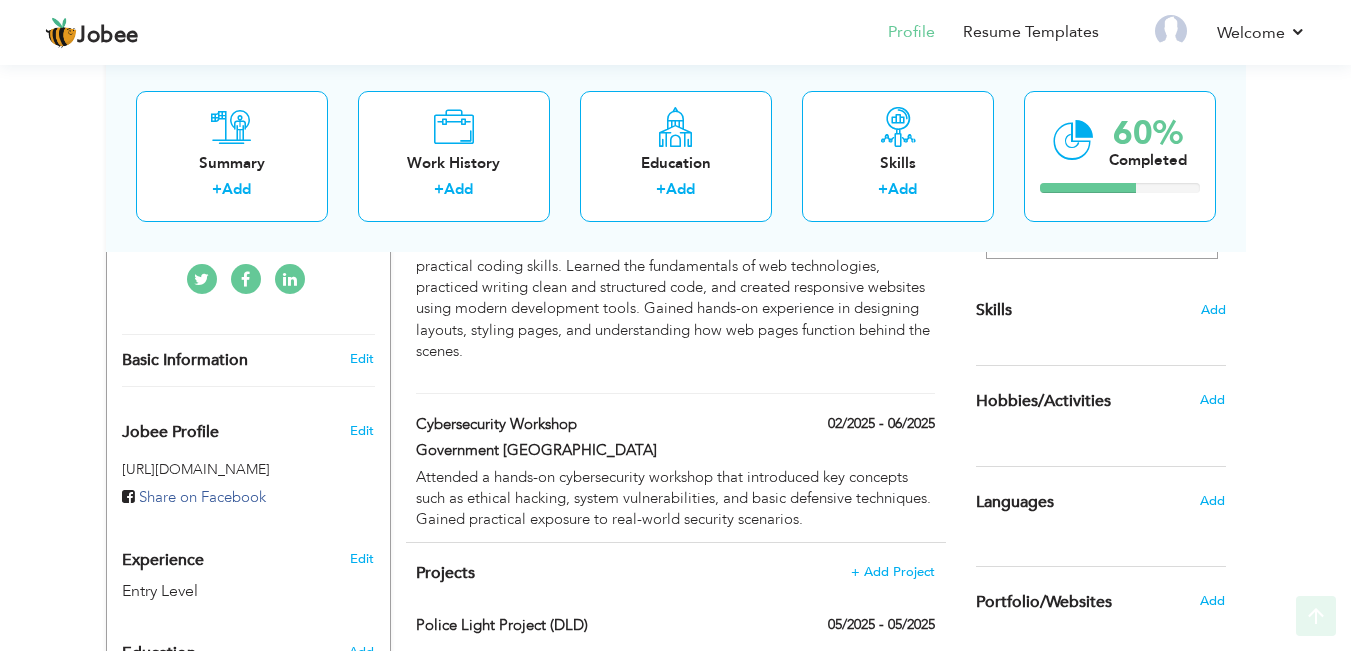 scroll, scrollTop: 471, scrollLeft: 0, axis: vertical 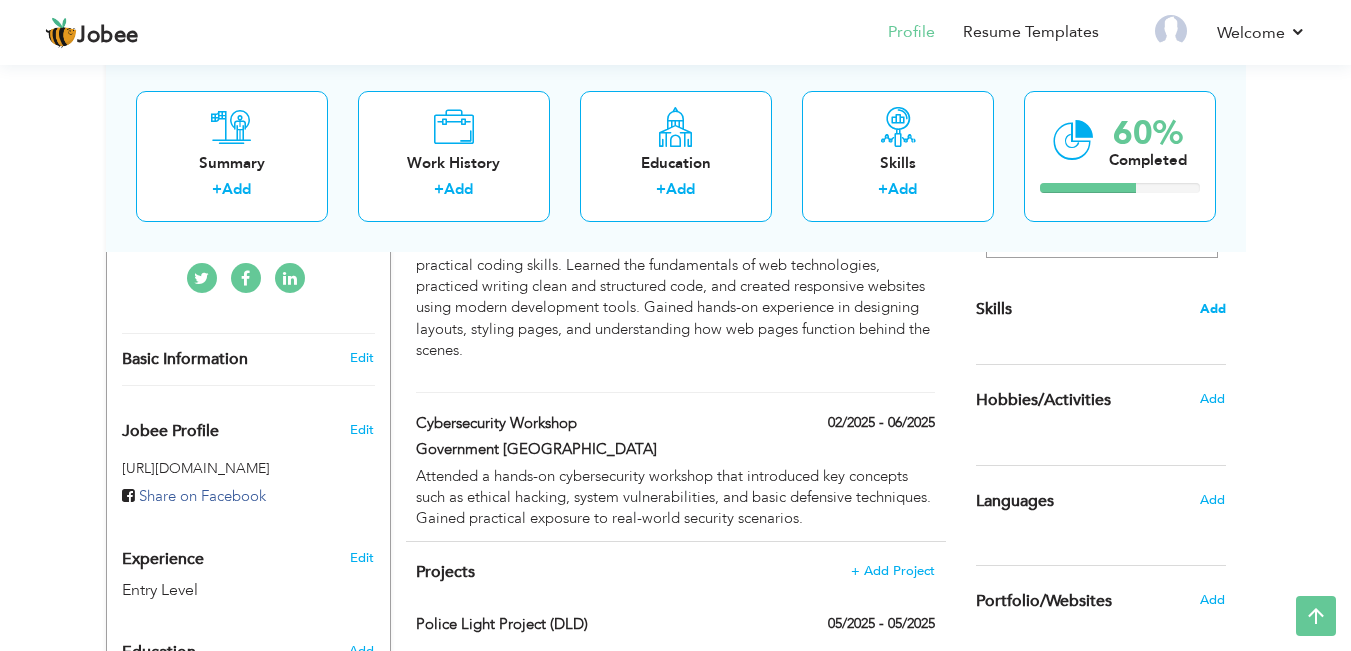 click on "Add" at bounding box center (1213, 309) 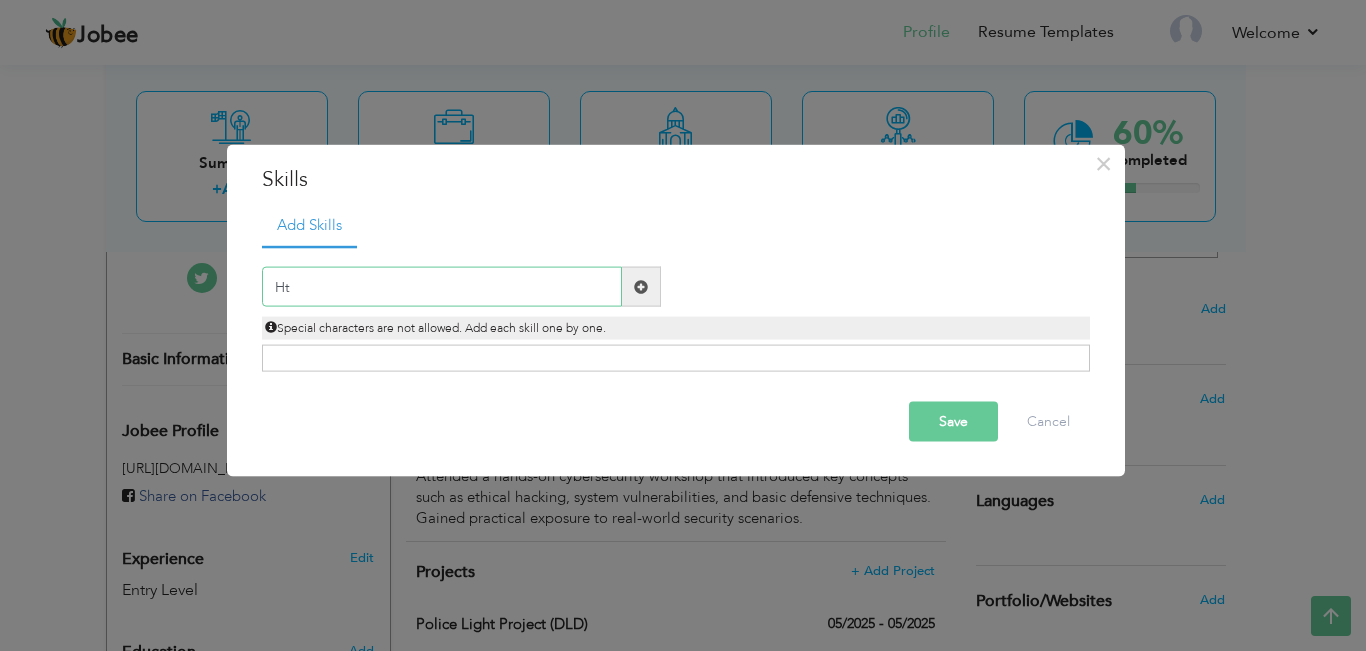 drag, startPoint x: 311, startPoint y: 300, endPoint x: 255, endPoint y: 294, distance: 56.32051 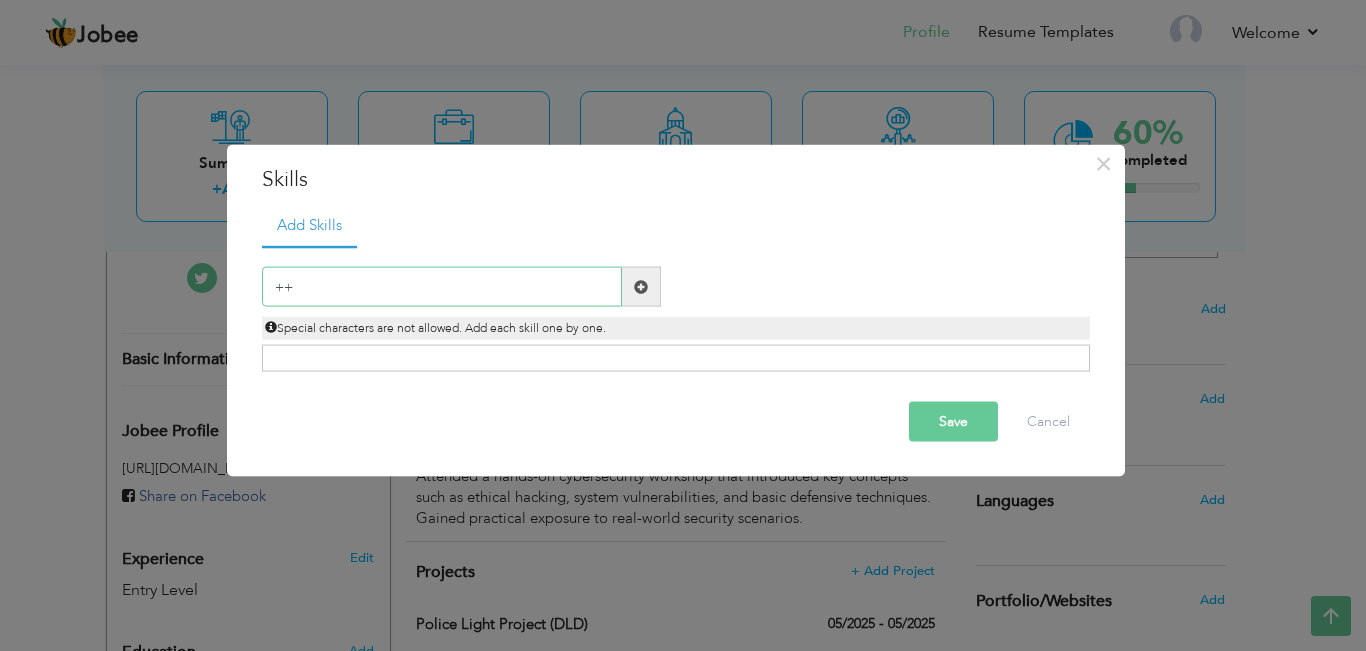 type on "+" 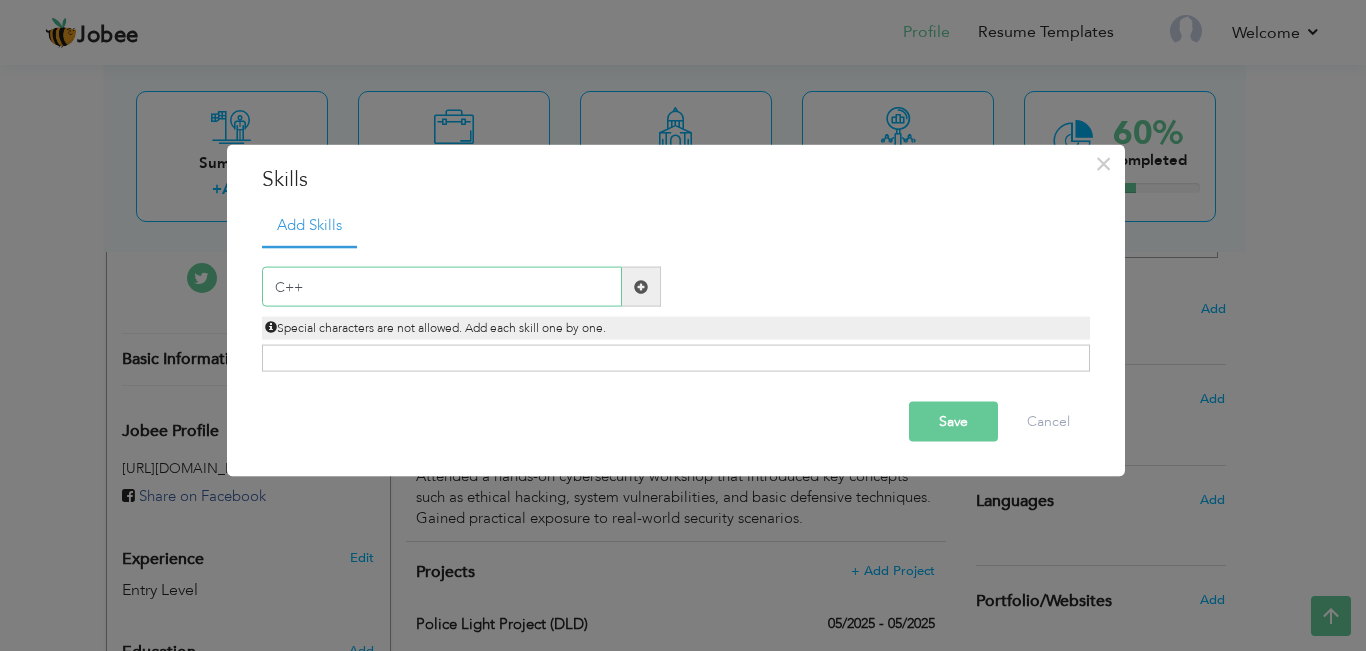type on "C++" 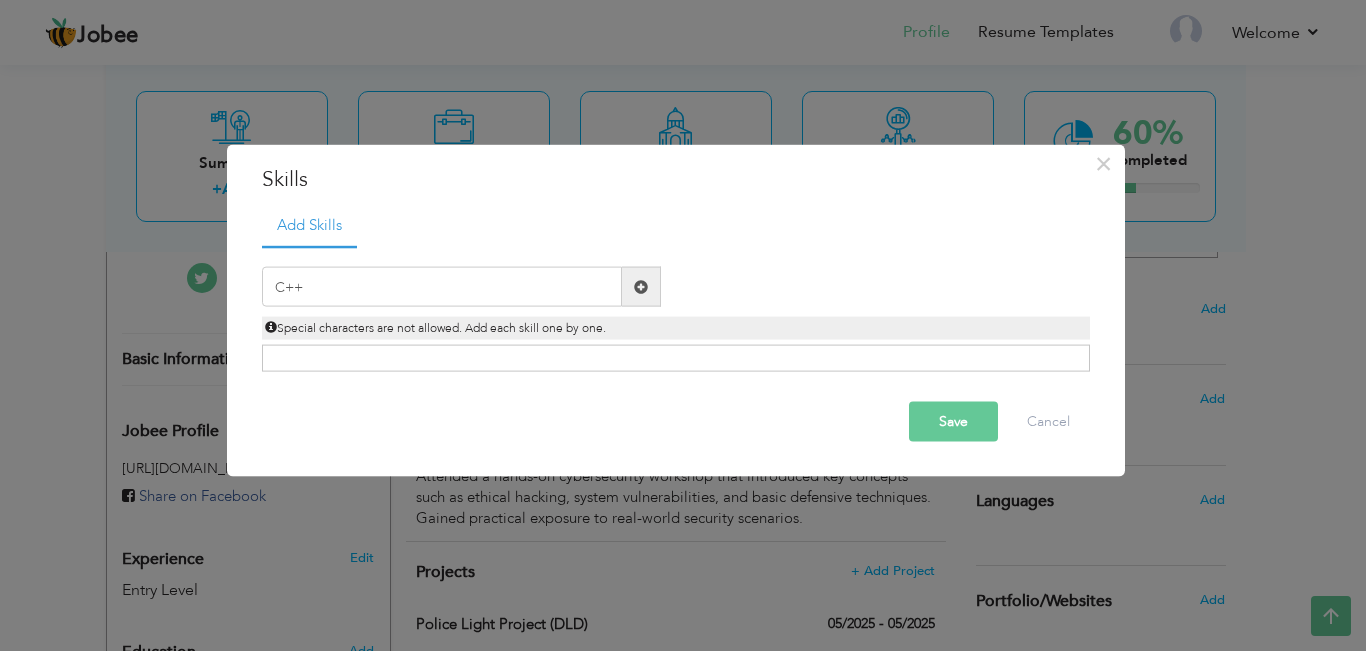 click at bounding box center (641, 287) 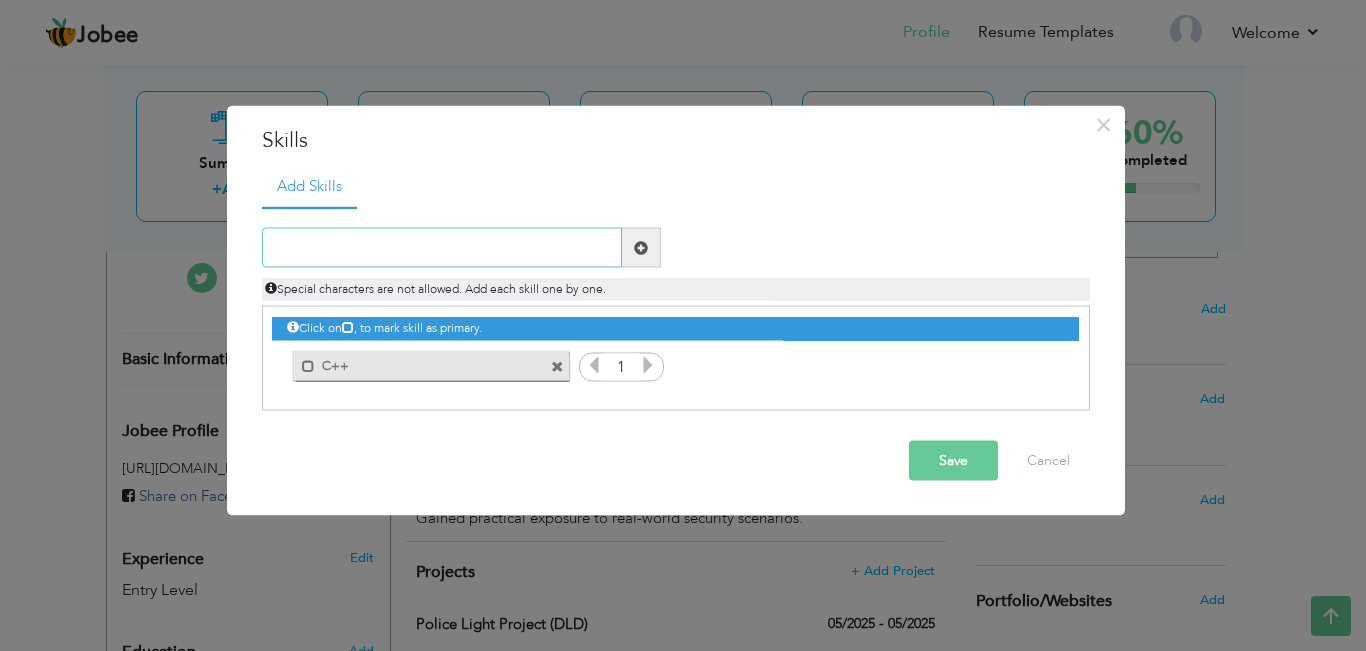 click at bounding box center [442, 248] 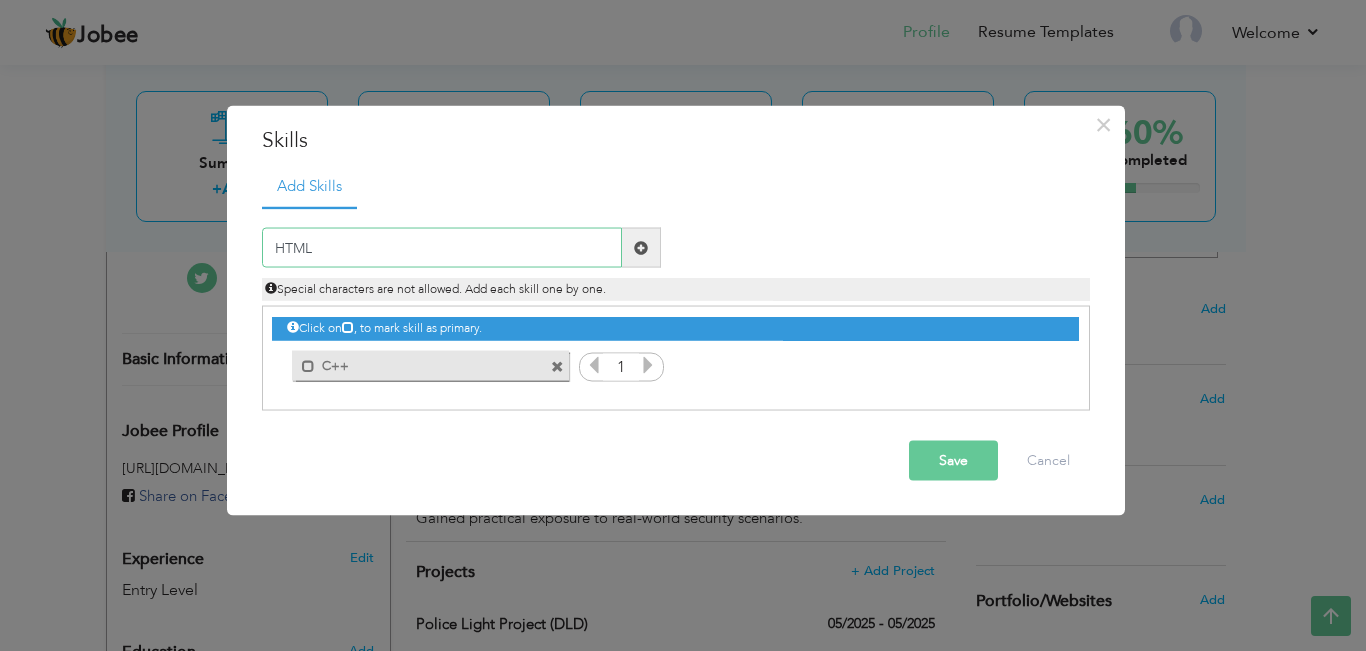 type on "HTML" 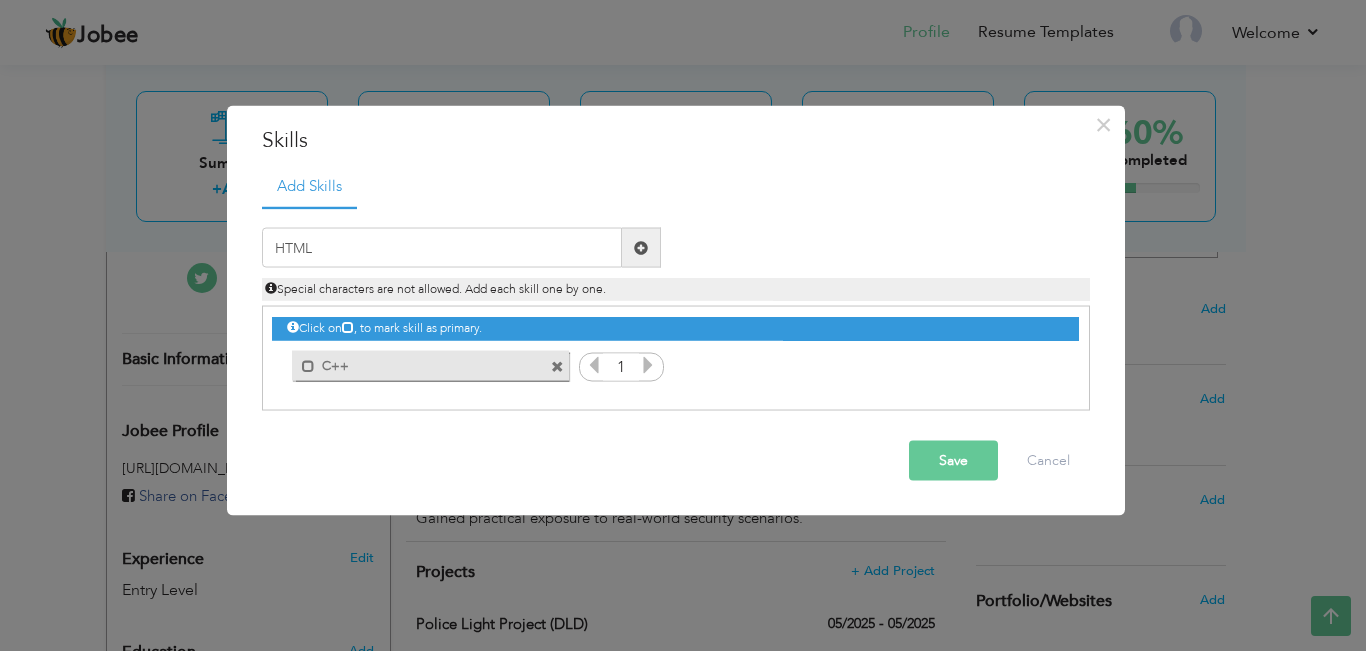 click at bounding box center [641, 247] 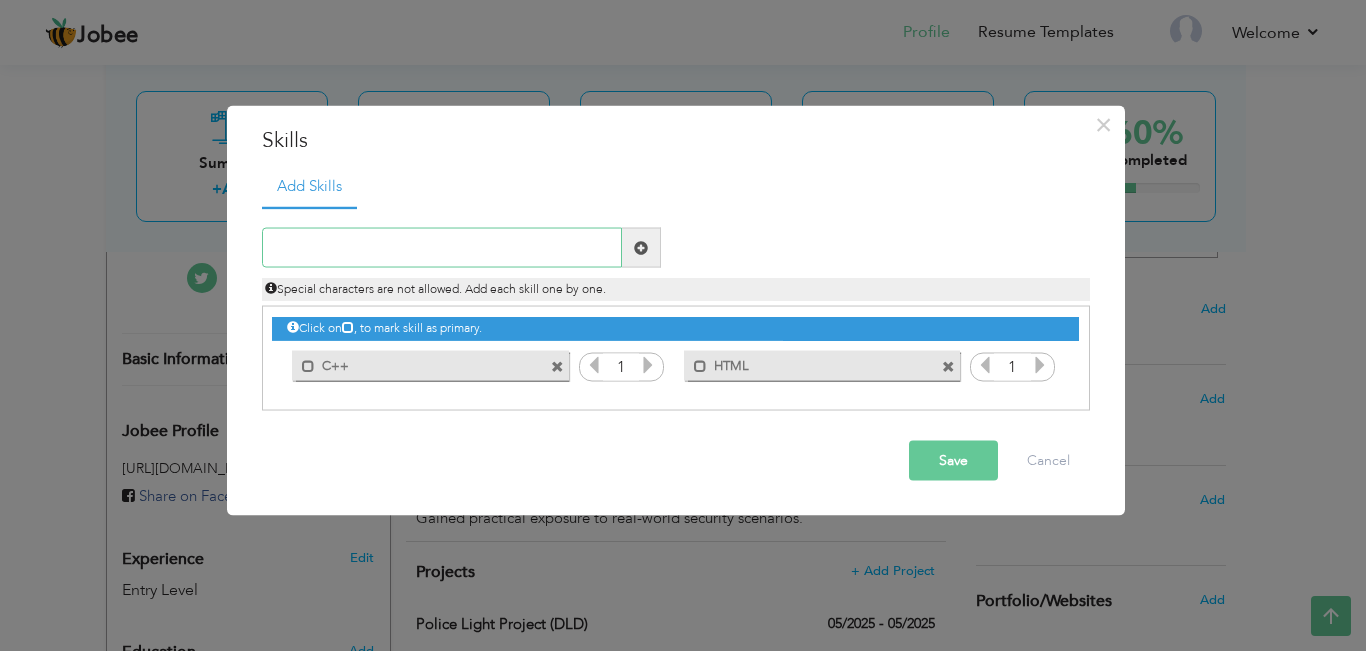 click at bounding box center (442, 248) 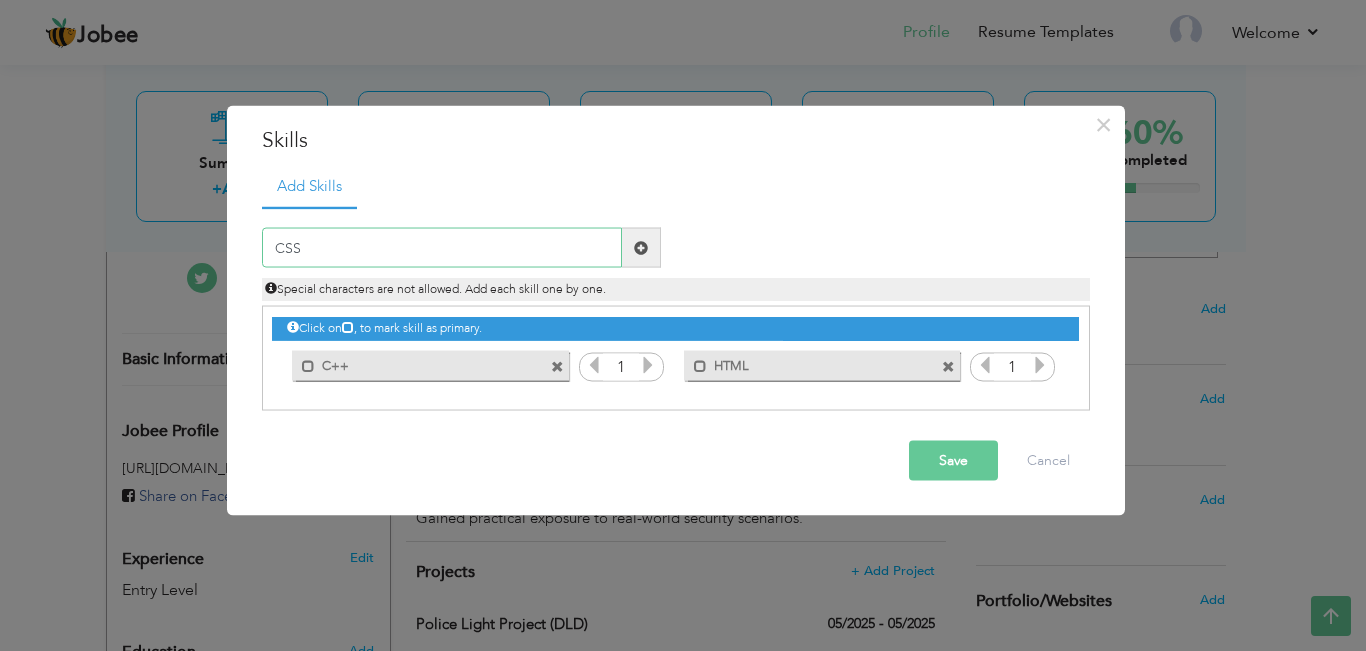 type on "CSS" 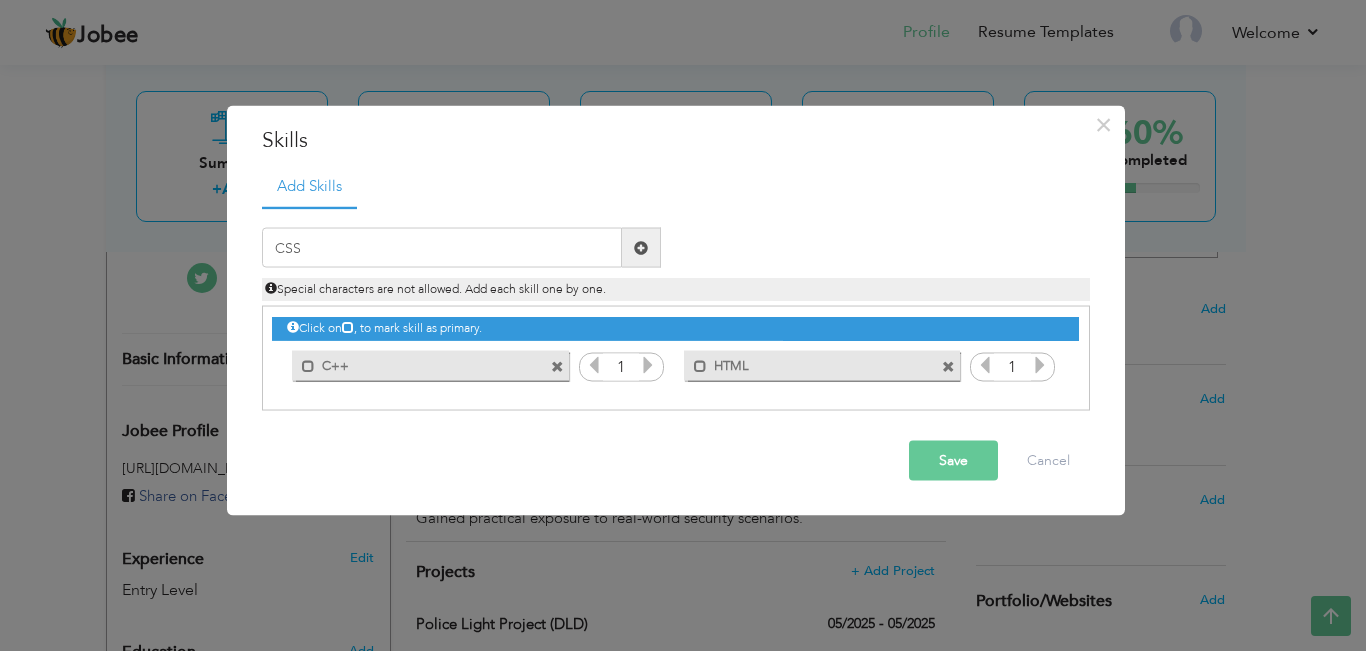 click at bounding box center (641, 247) 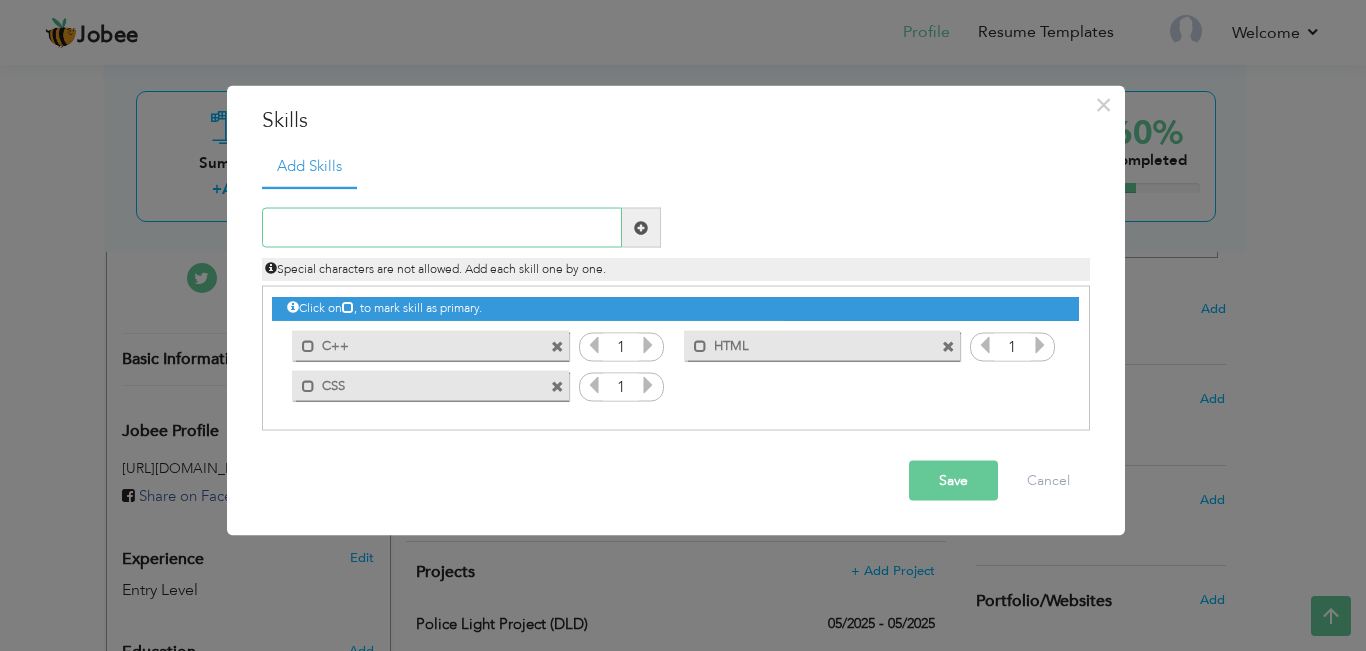 click at bounding box center (442, 228) 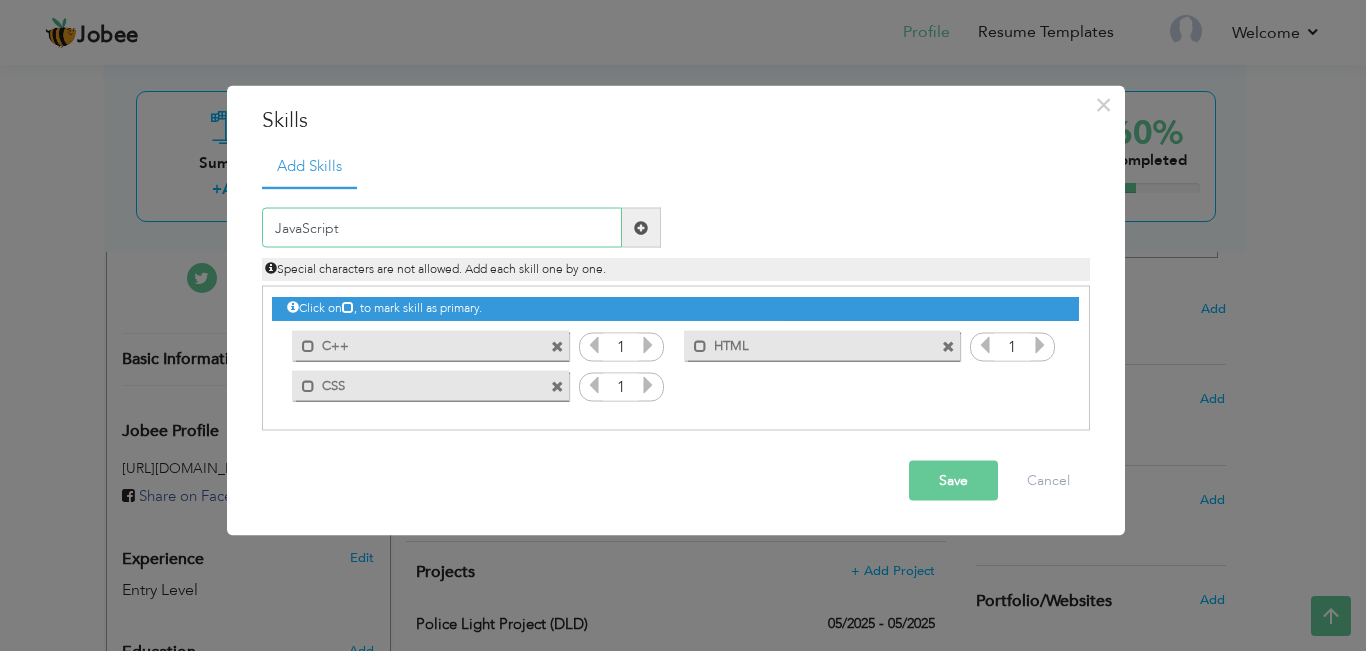 type on "JavaScript" 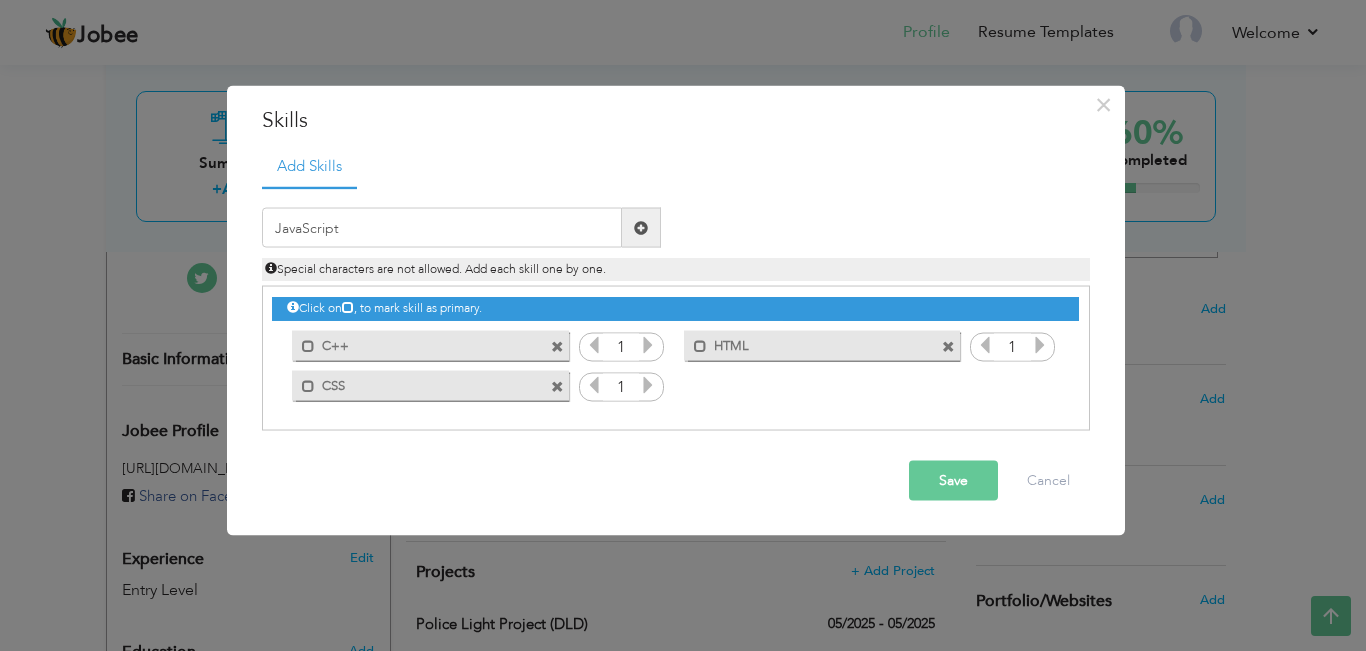 click at bounding box center [641, 227] 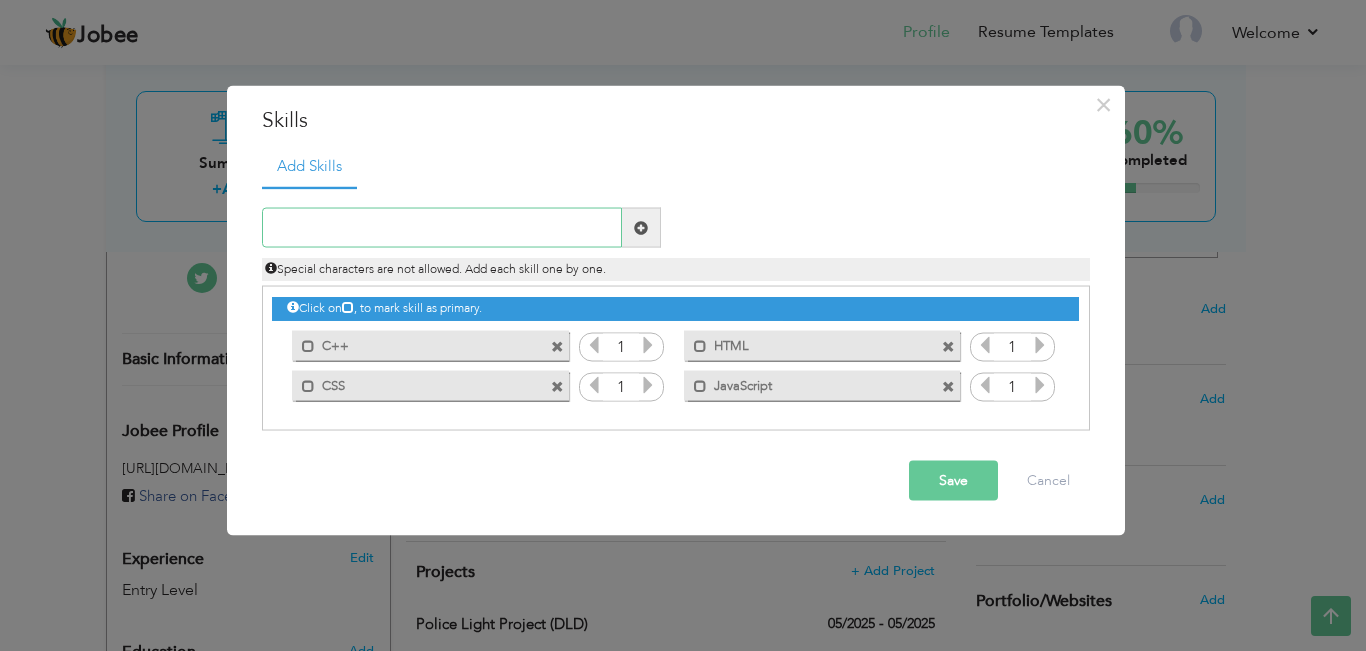 click at bounding box center [442, 228] 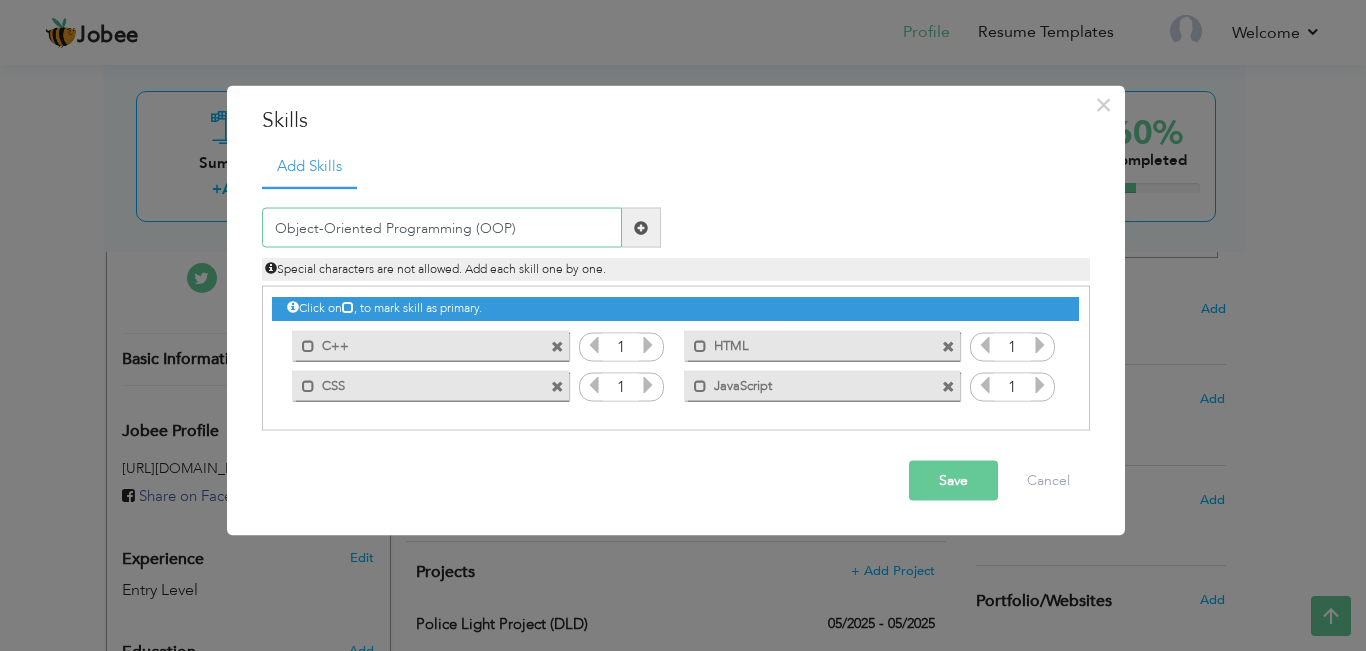 type on "Object-Oriented Programming (OOP)" 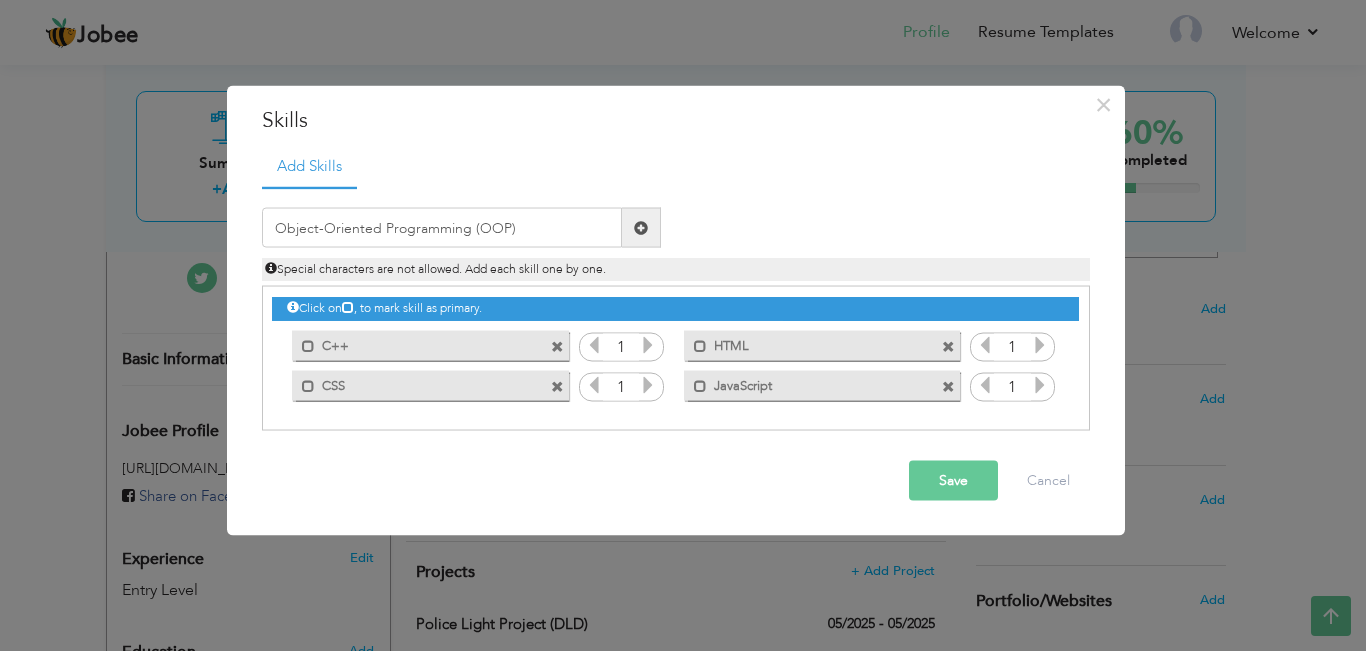 click at bounding box center [641, 228] 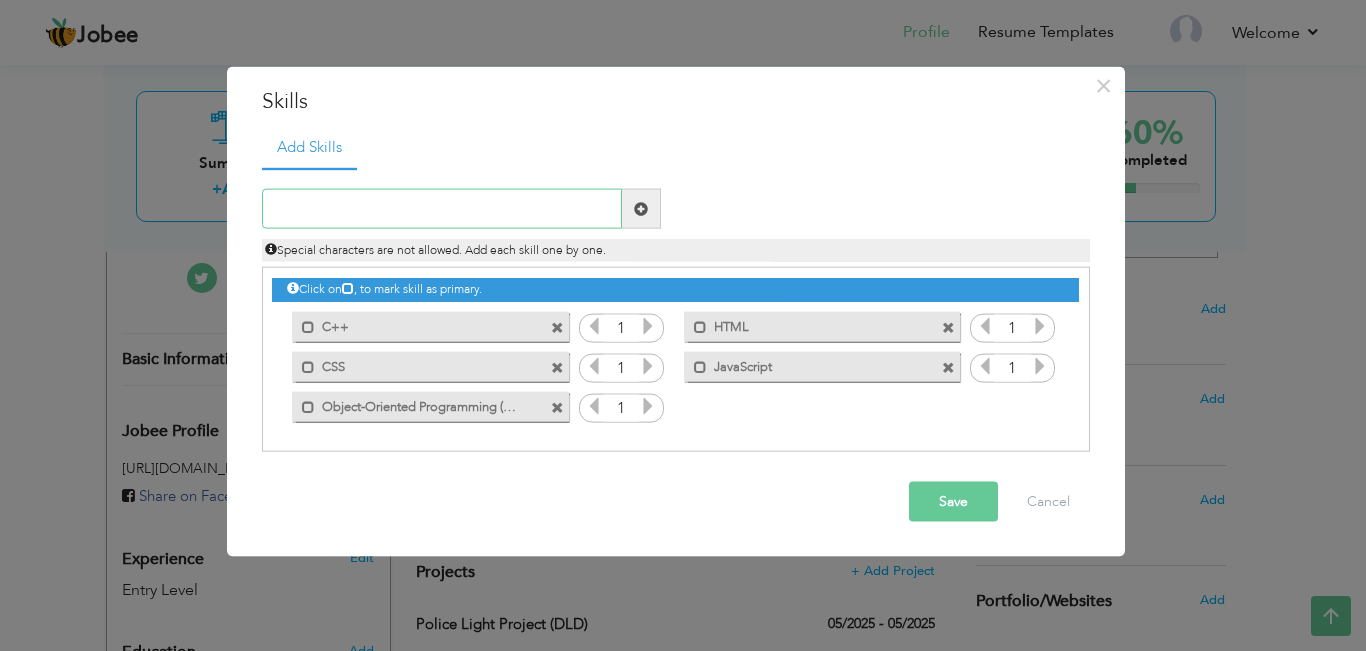 click at bounding box center (442, 209) 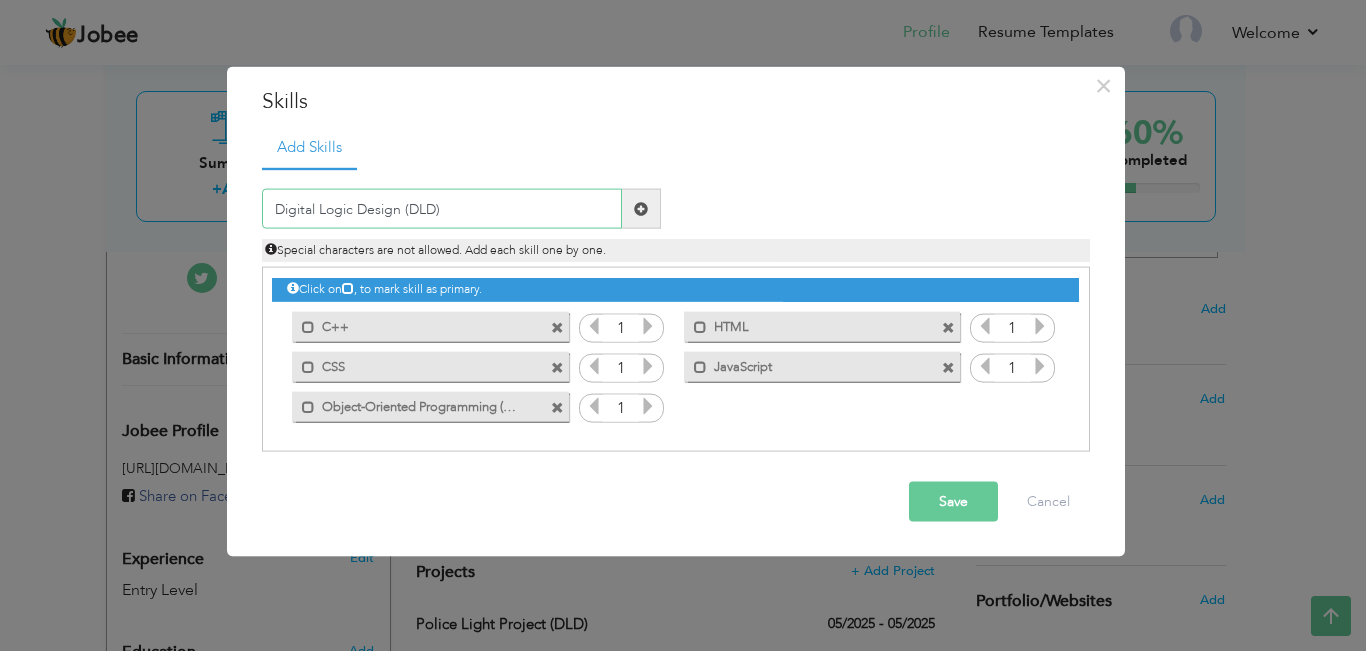 type on "Digital Logic Design (DLD)" 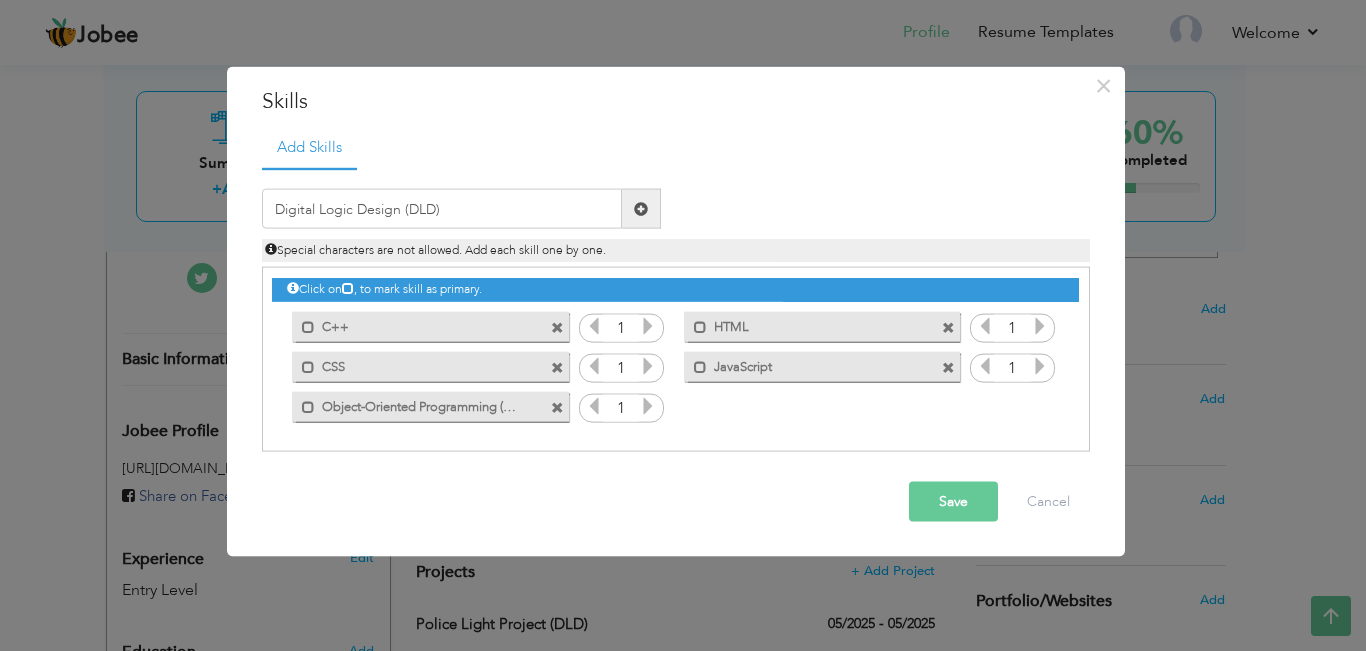 click at bounding box center (641, 209) 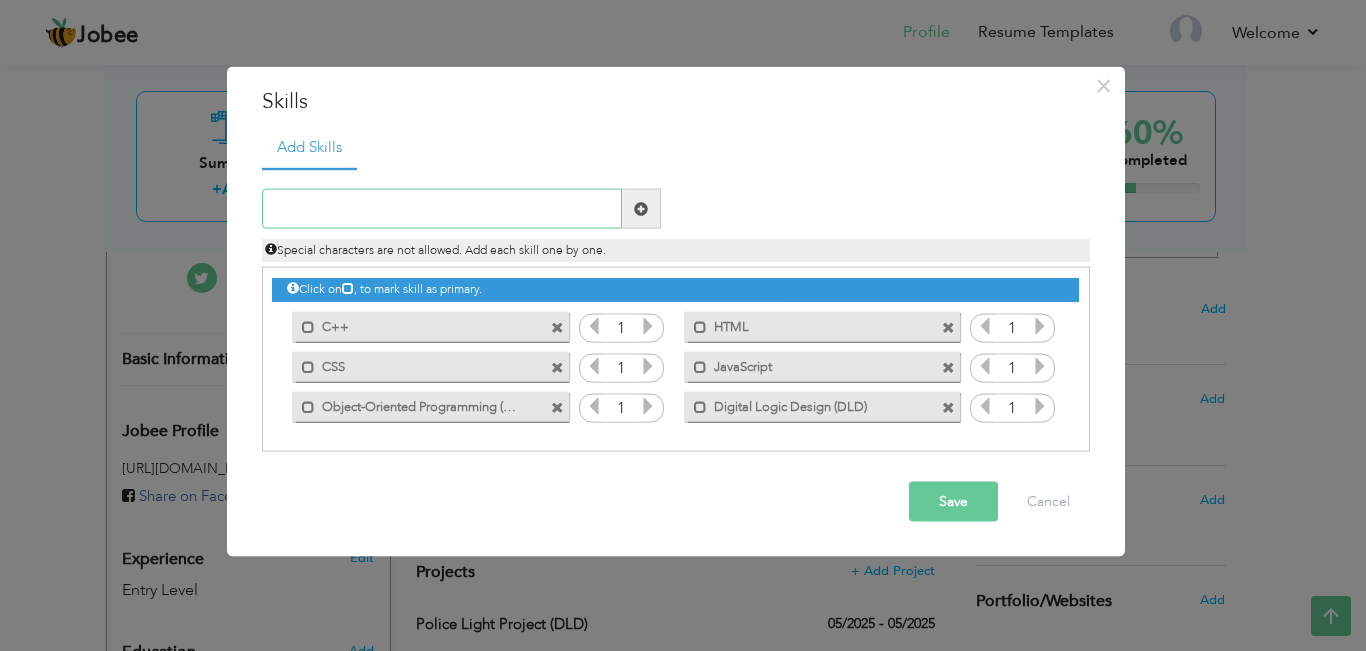 click at bounding box center [442, 209] 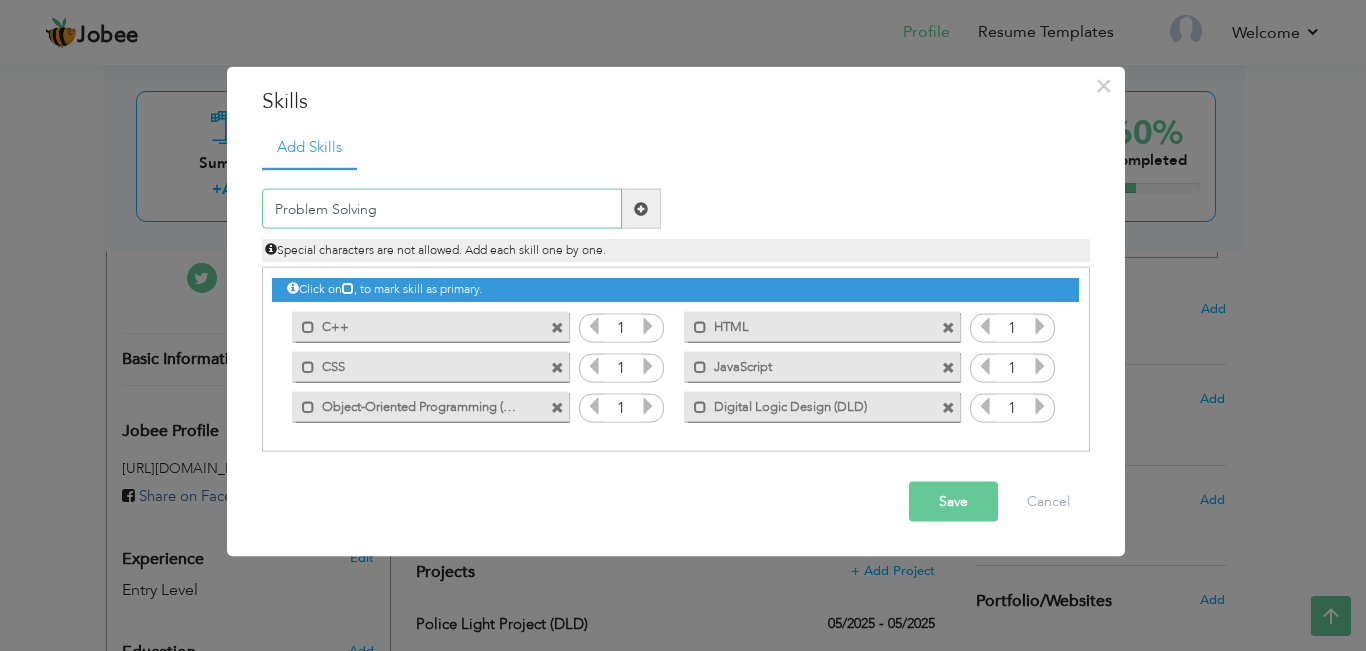type on "Problem Solving" 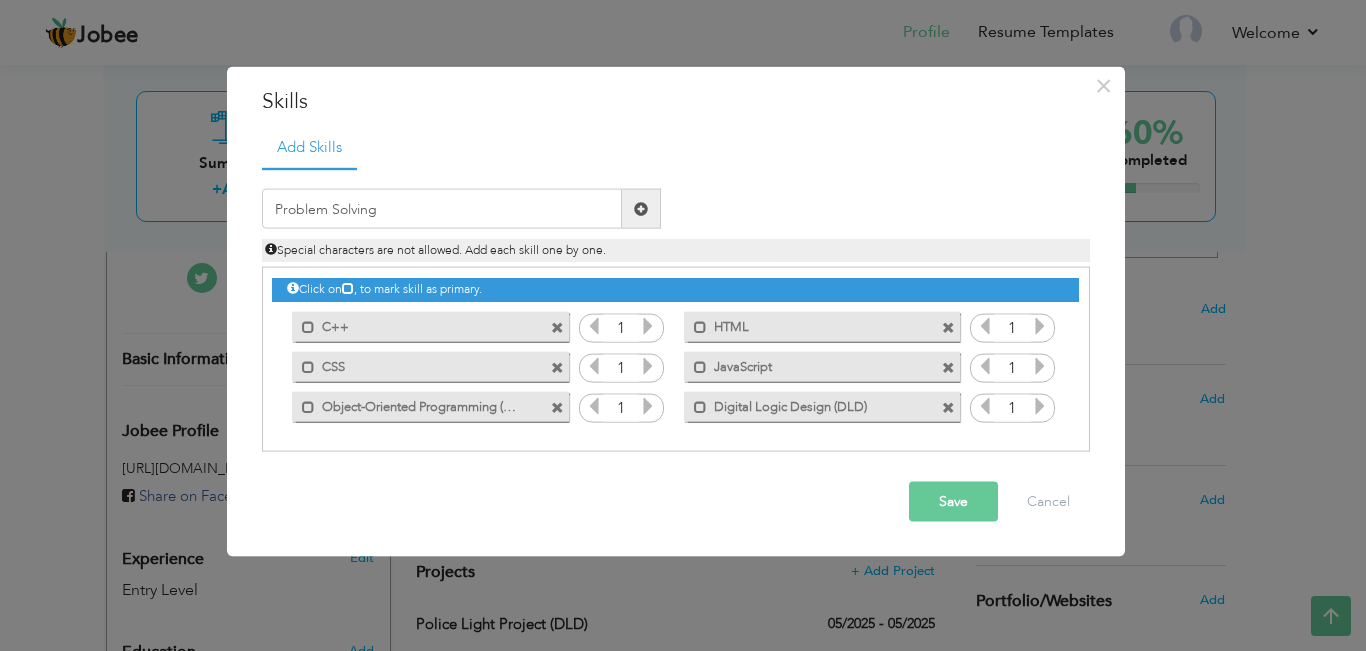 click at bounding box center (641, 208) 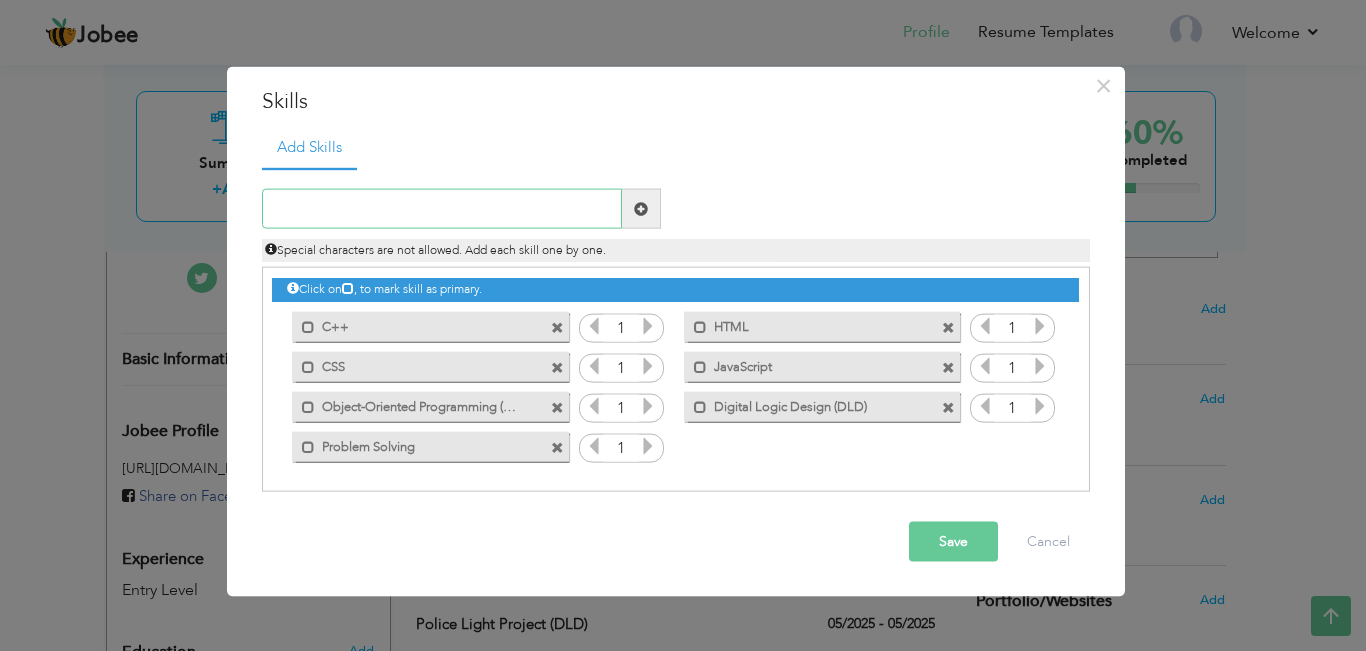 click at bounding box center (442, 209) 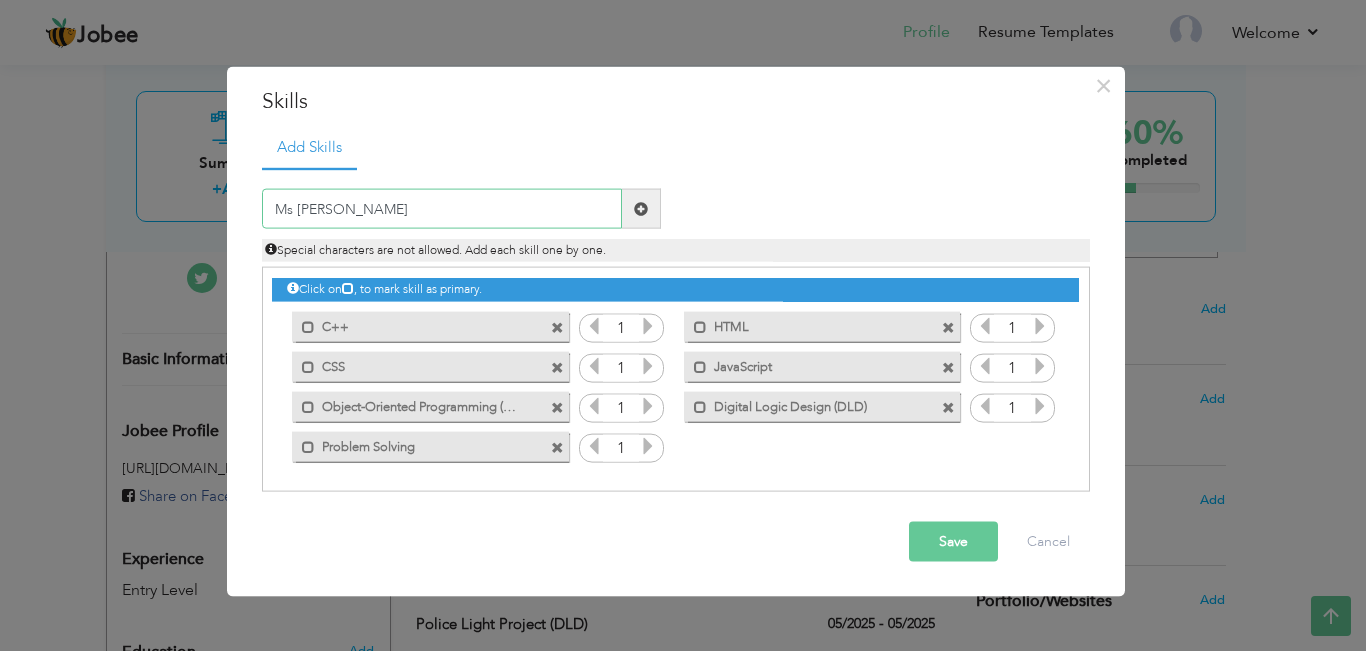 type on "Ms [PERSON_NAME]" 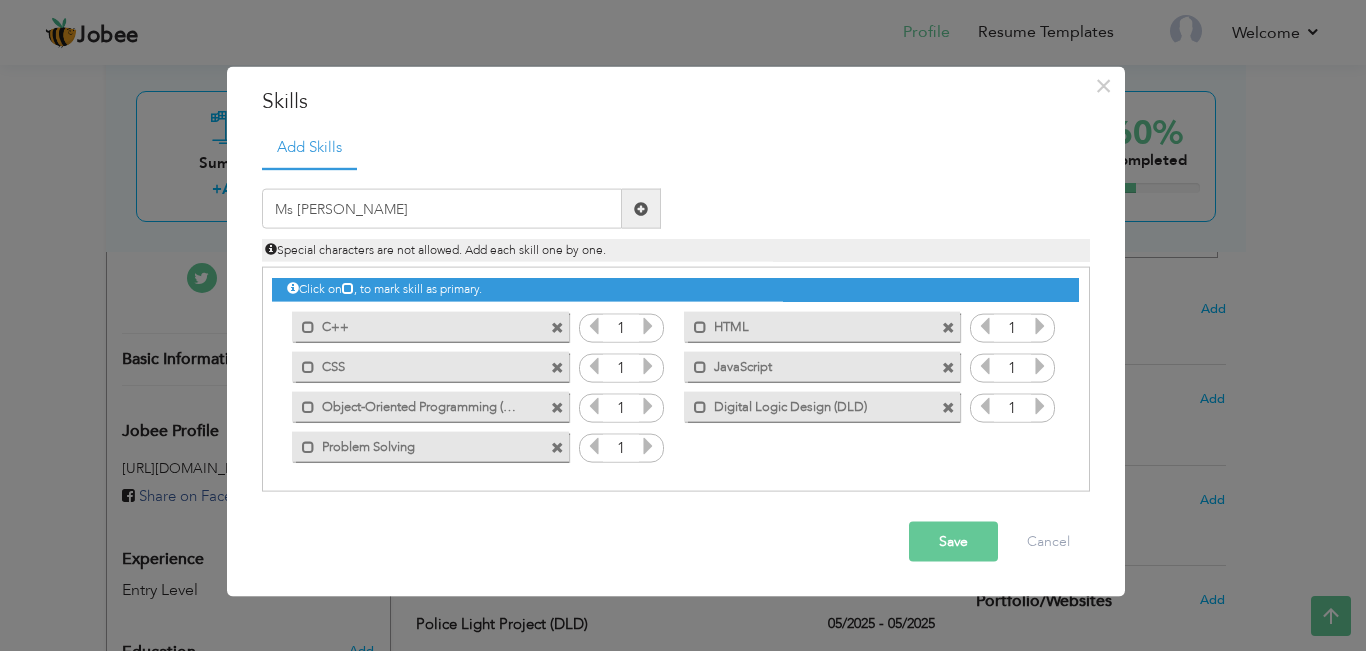 click at bounding box center [641, 208] 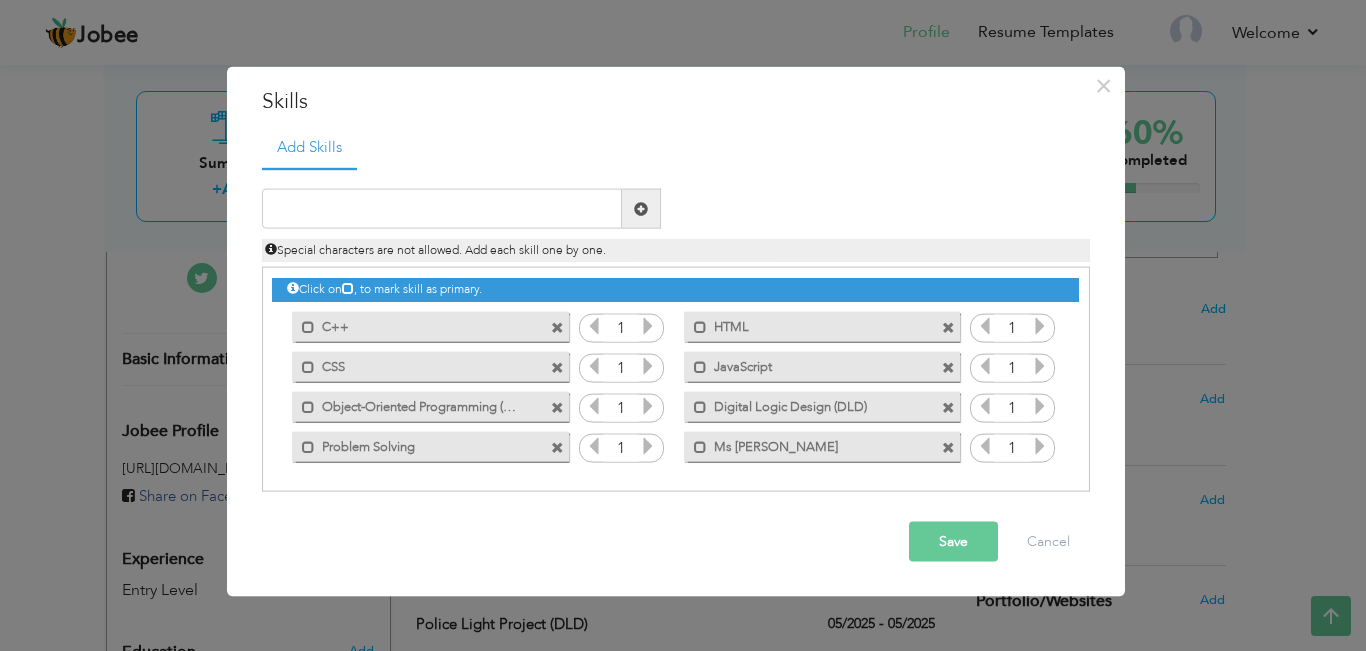 click on "Save" at bounding box center [953, 542] 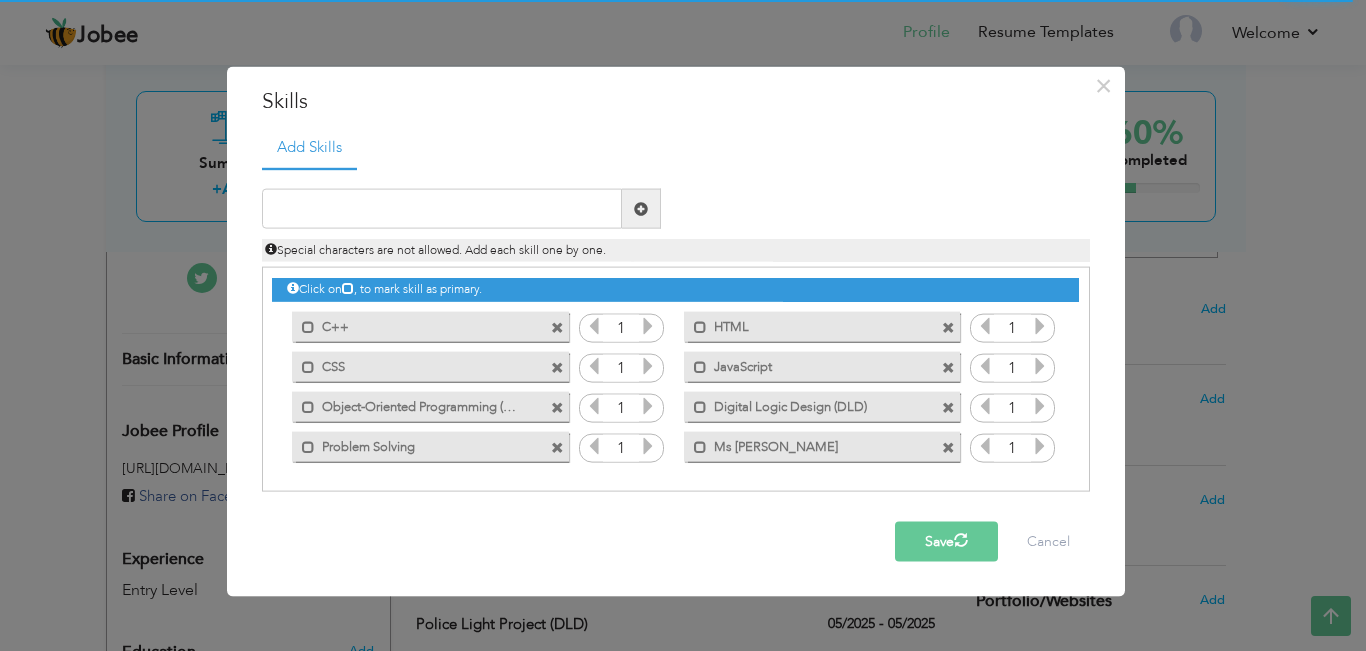 click on "Save" at bounding box center (946, 542) 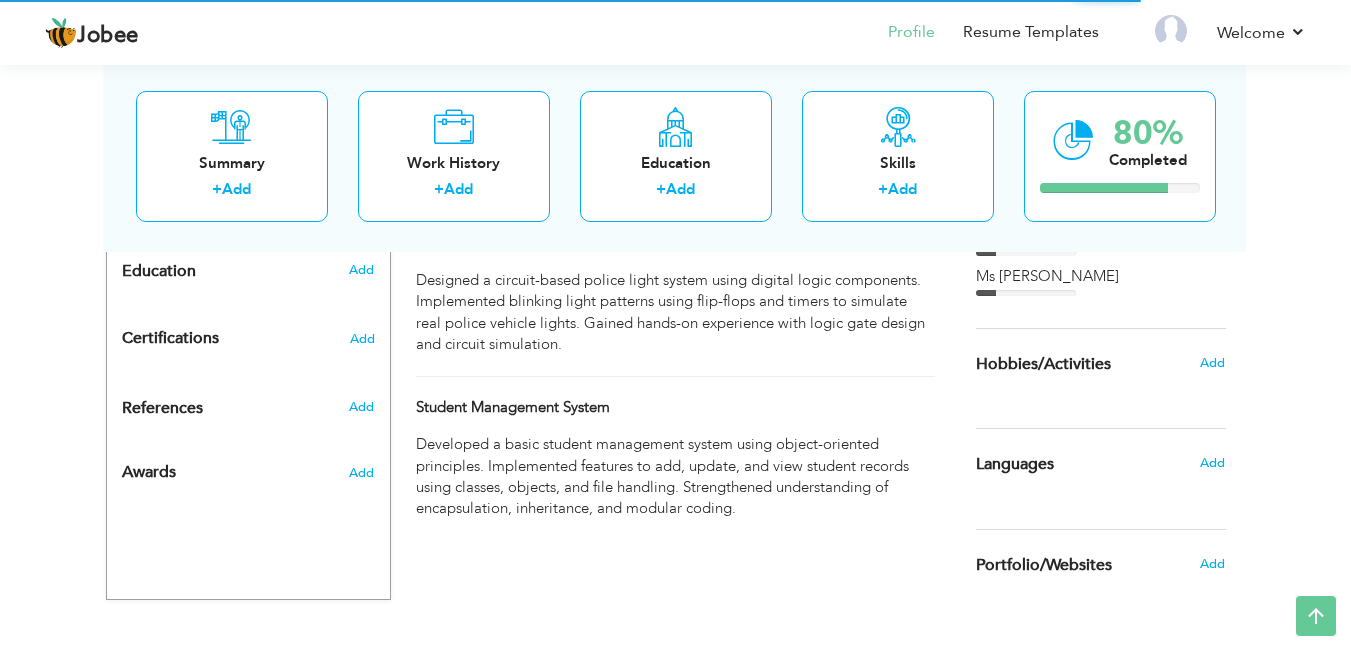 scroll, scrollTop: 851, scrollLeft: 0, axis: vertical 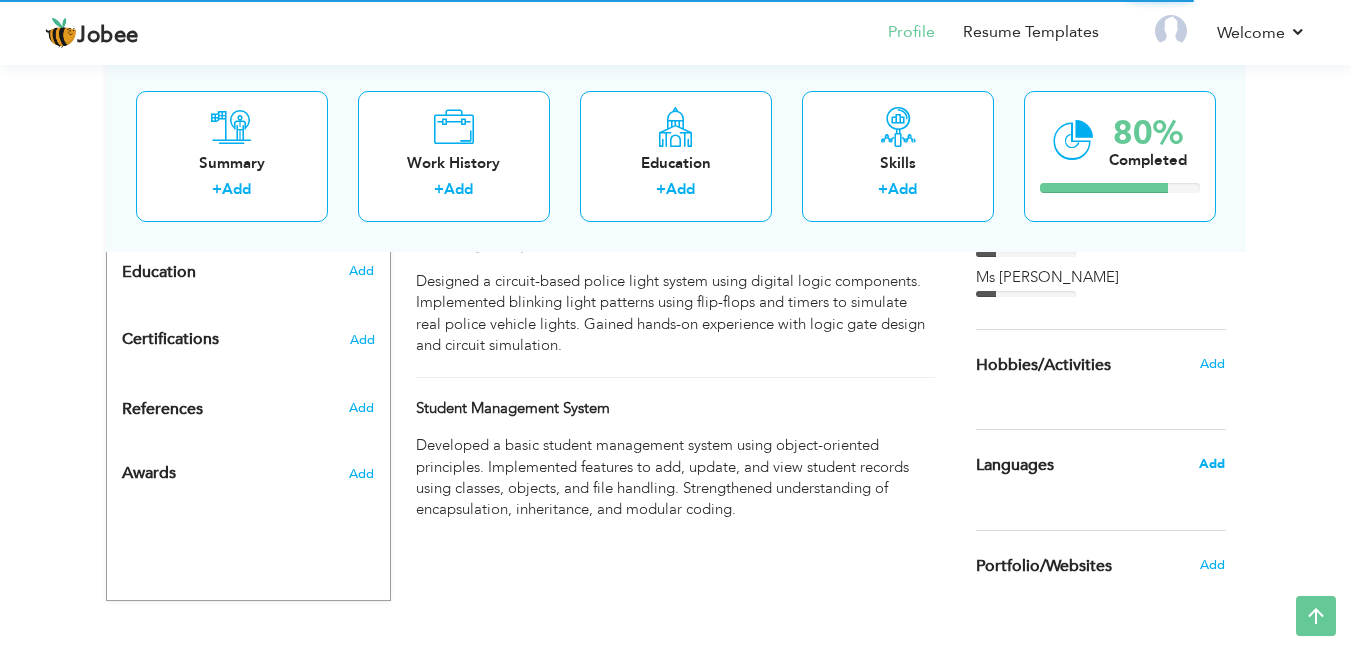 click on "Add" at bounding box center (1212, 464) 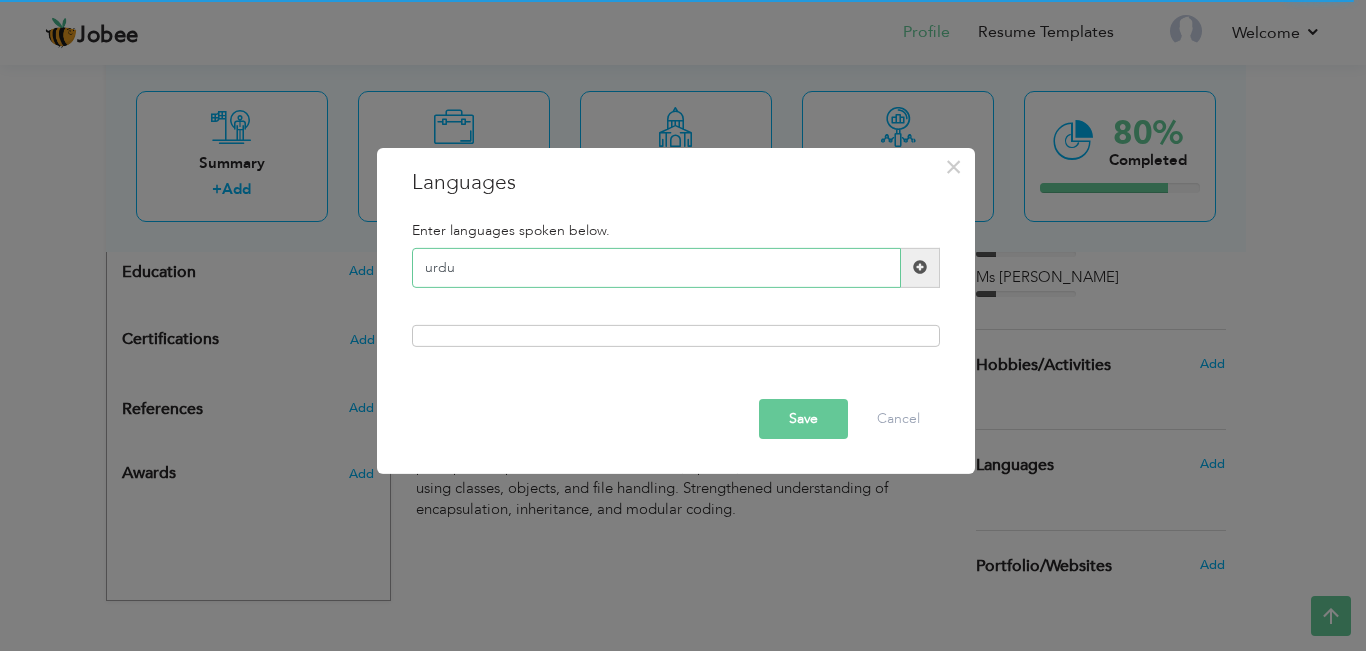 drag, startPoint x: 471, startPoint y: 263, endPoint x: 382, endPoint y: 273, distance: 89.560036 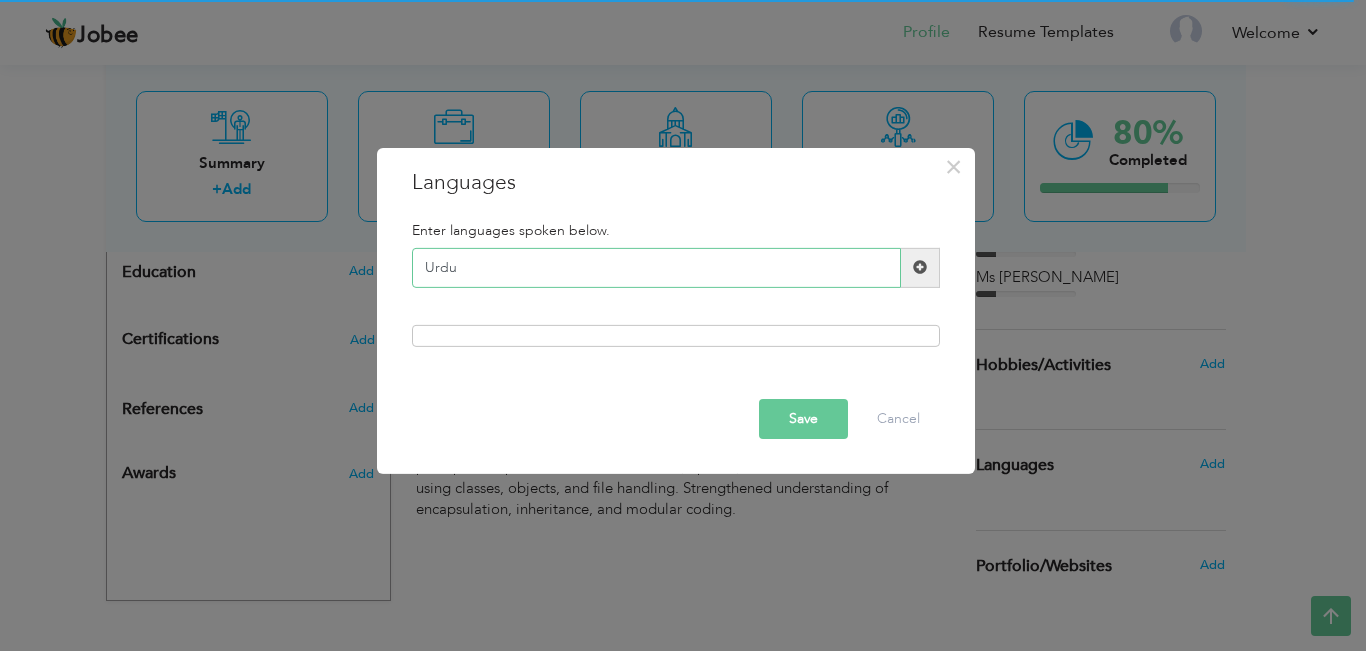 type on "Urdu" 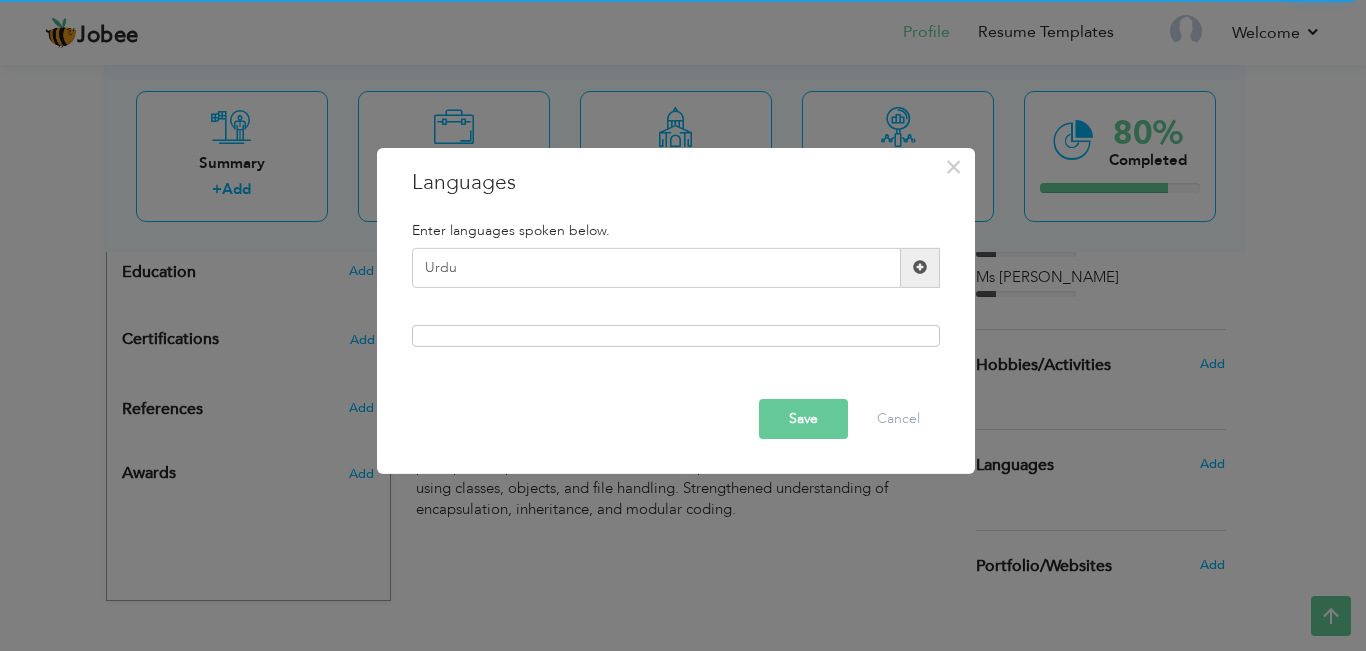 click at bounding box center (920, 268) 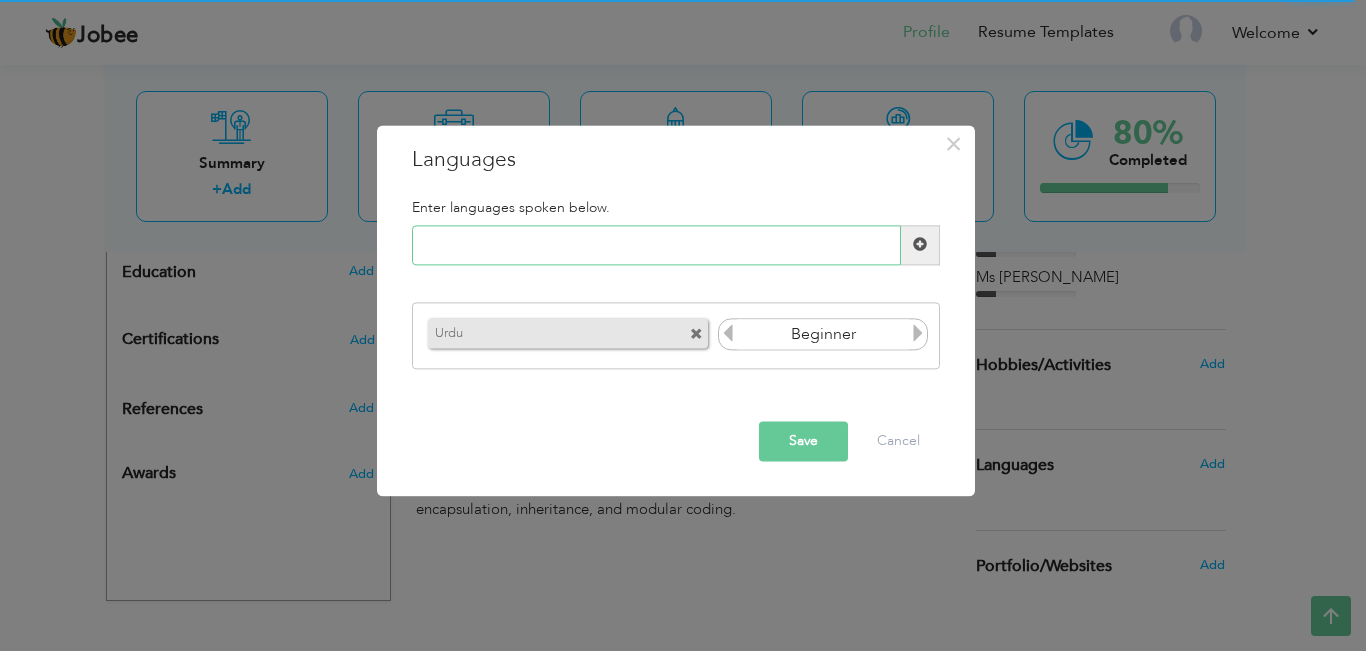 click at bounding box center (656, 245) 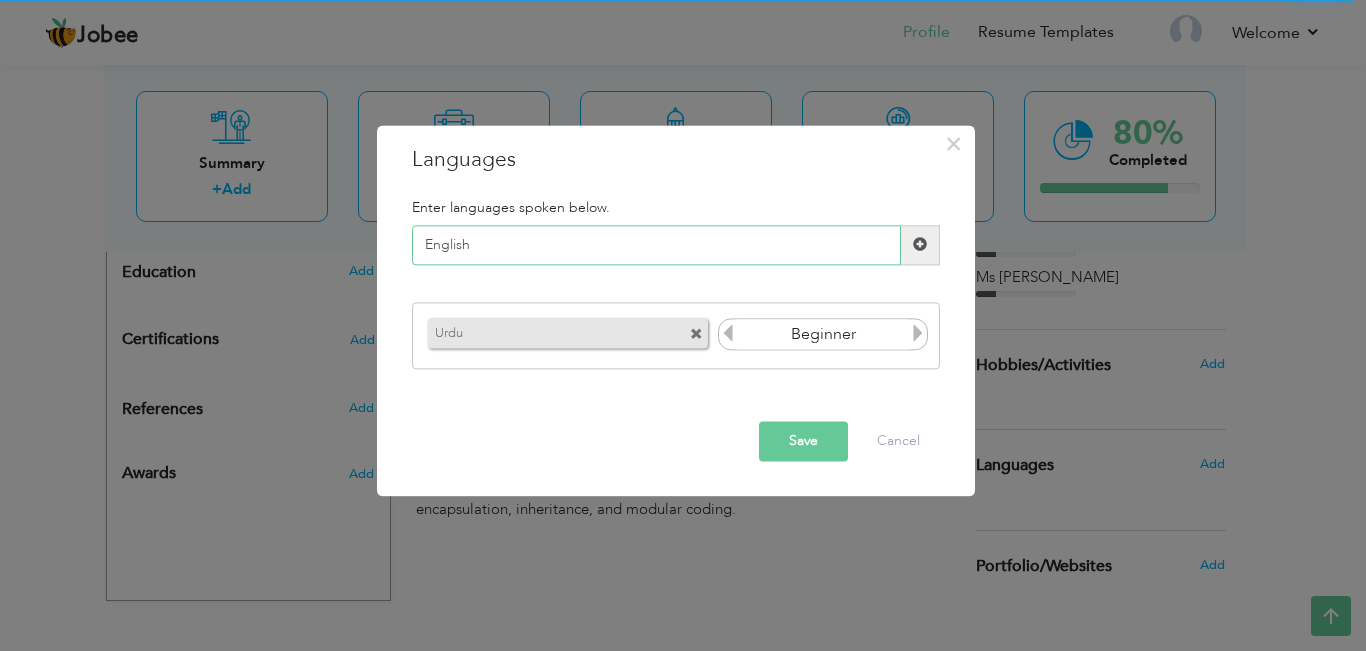 type on "English" 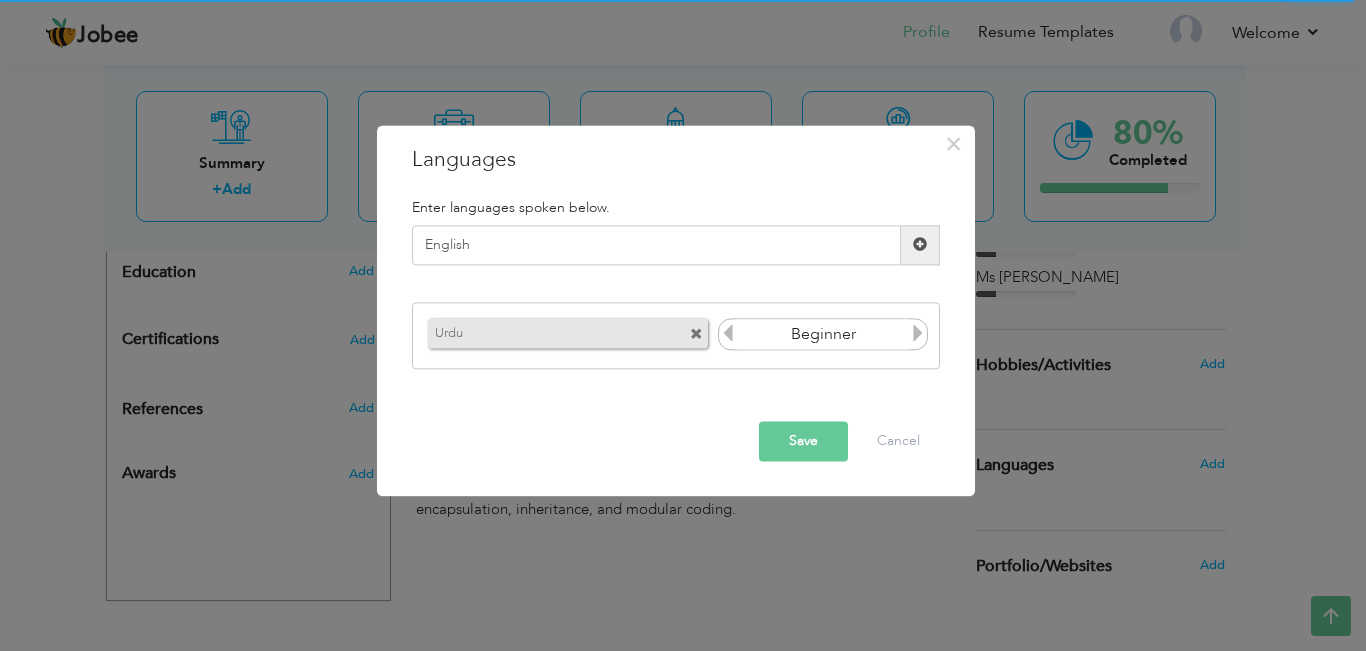 click at bounding box center [920, 245] 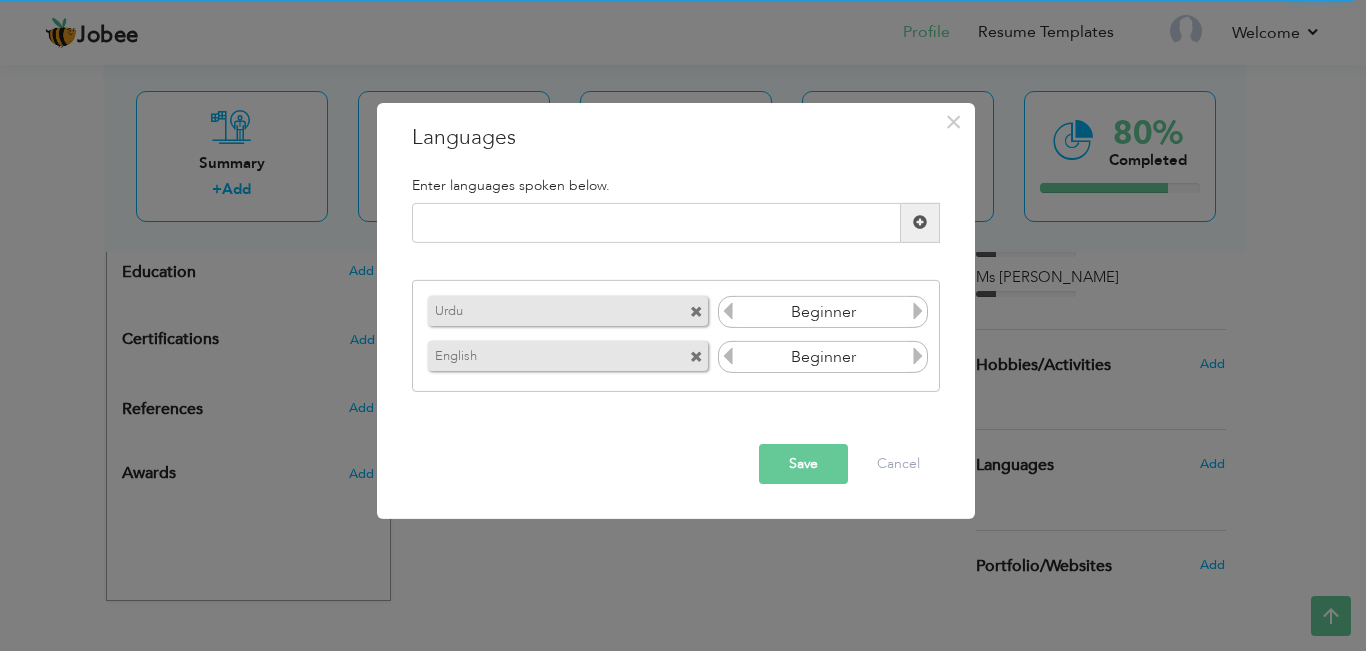 click on "Save" at bounding box center (803, 464) 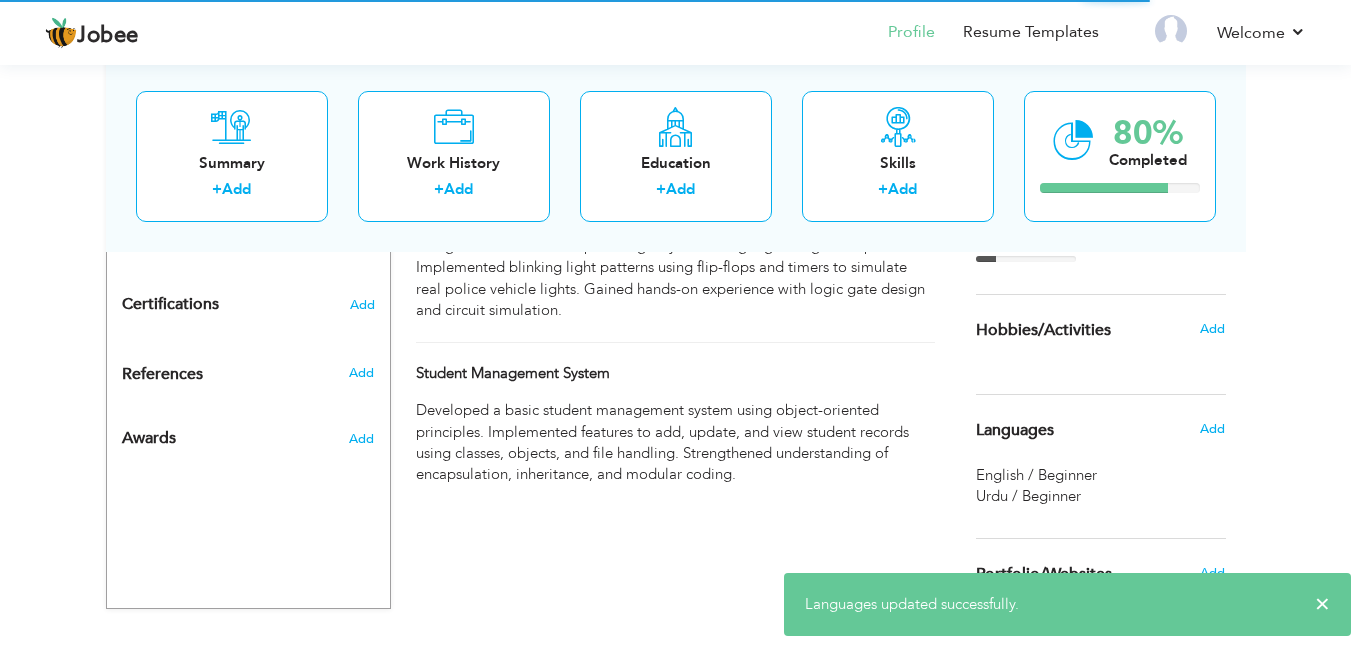 scroll, scrollTop: 928, scrollLeft: 0, axis: vertical 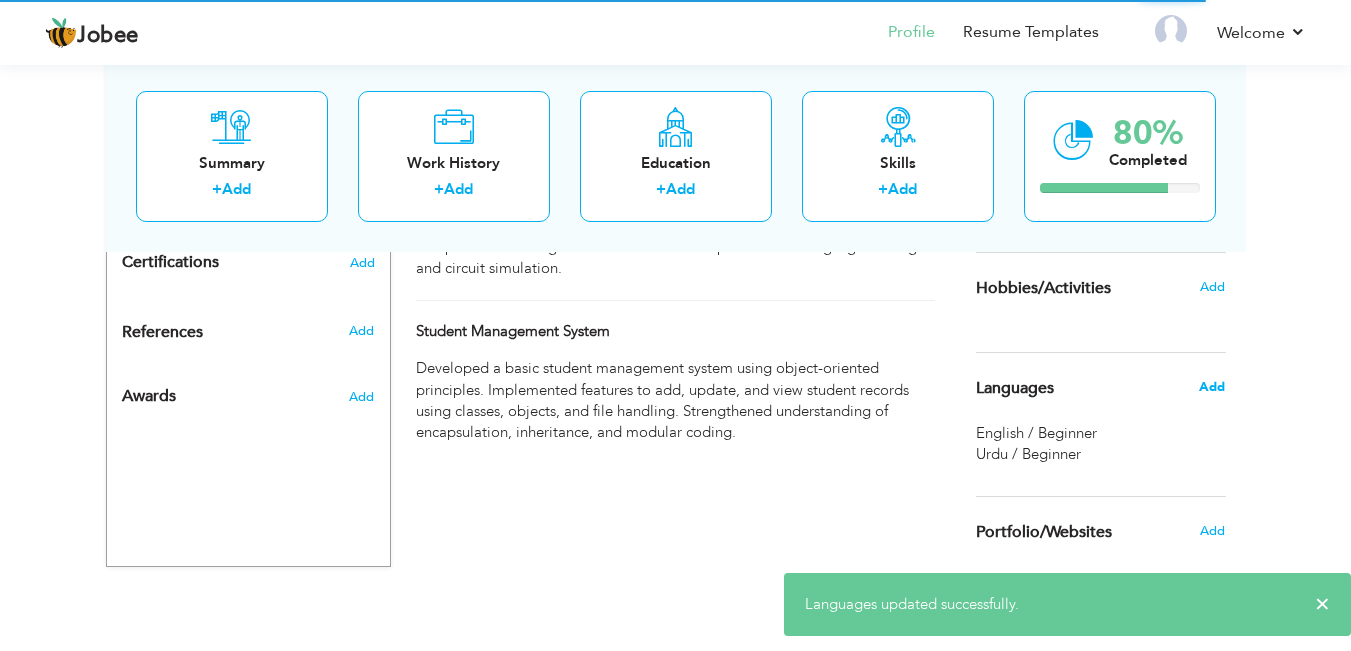 click on "Add" at bounding box center (1212, 387) 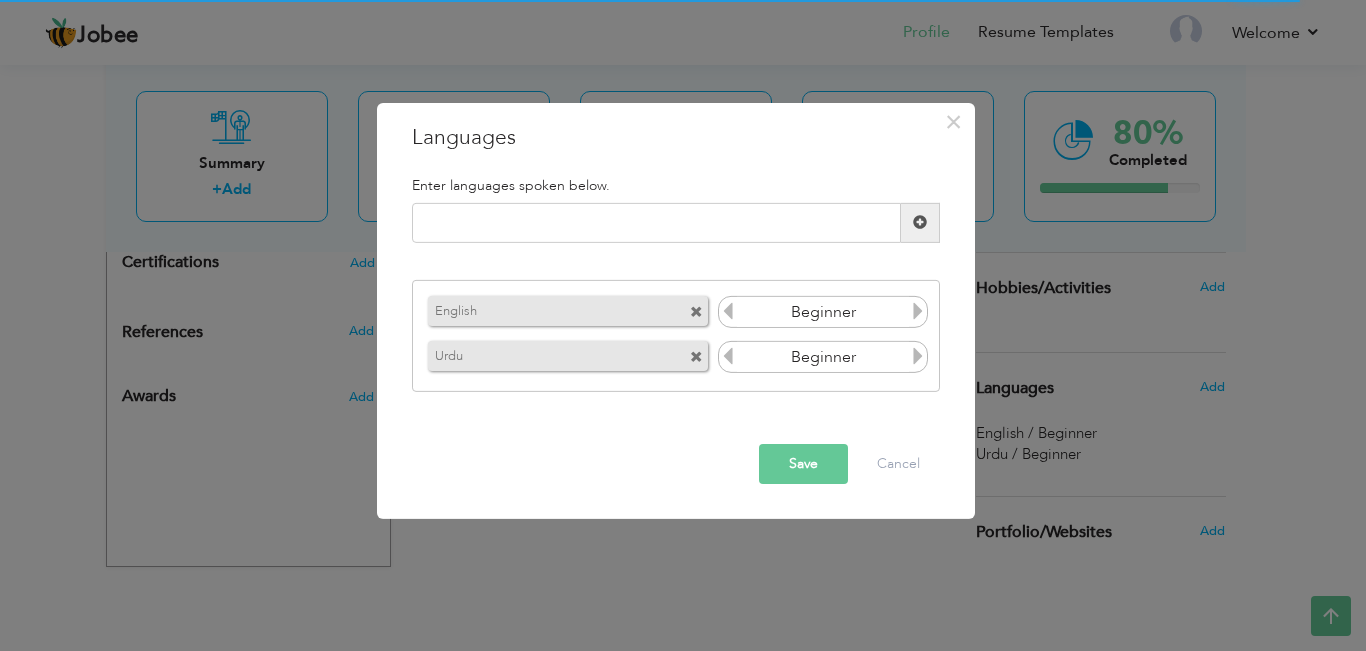 click at bounding box center (918, 311) 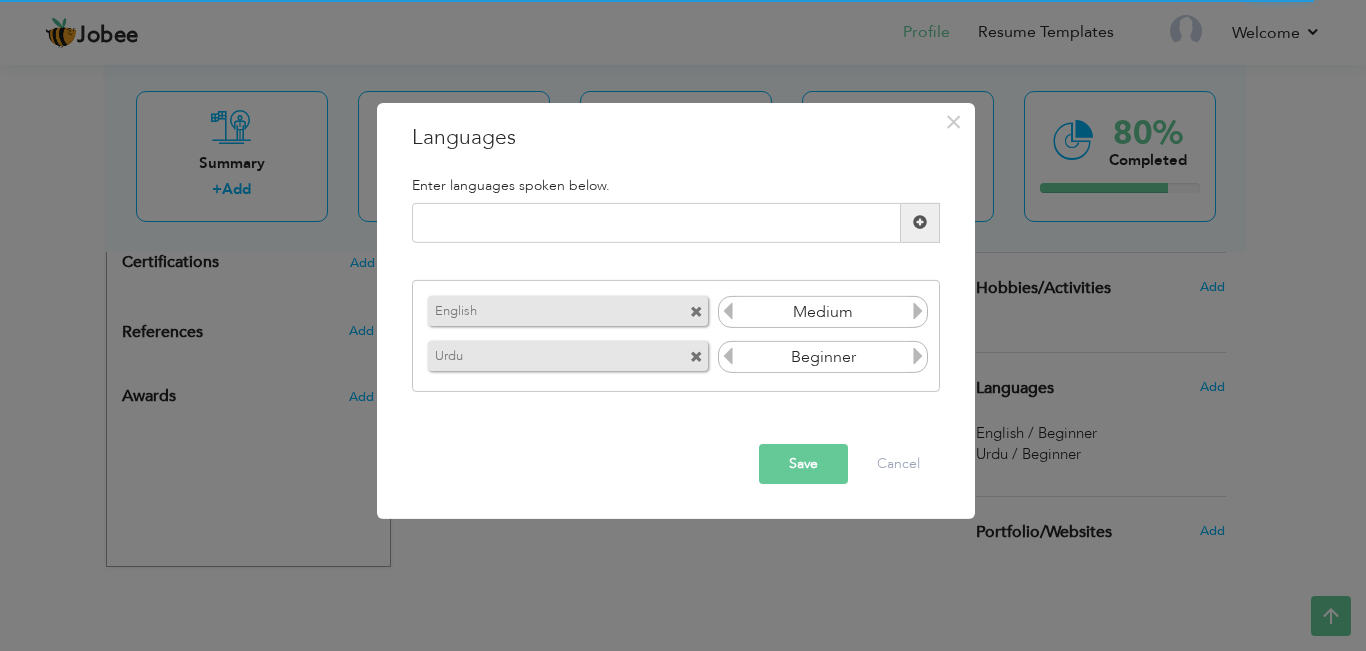 click at bounding box center [918, 311] 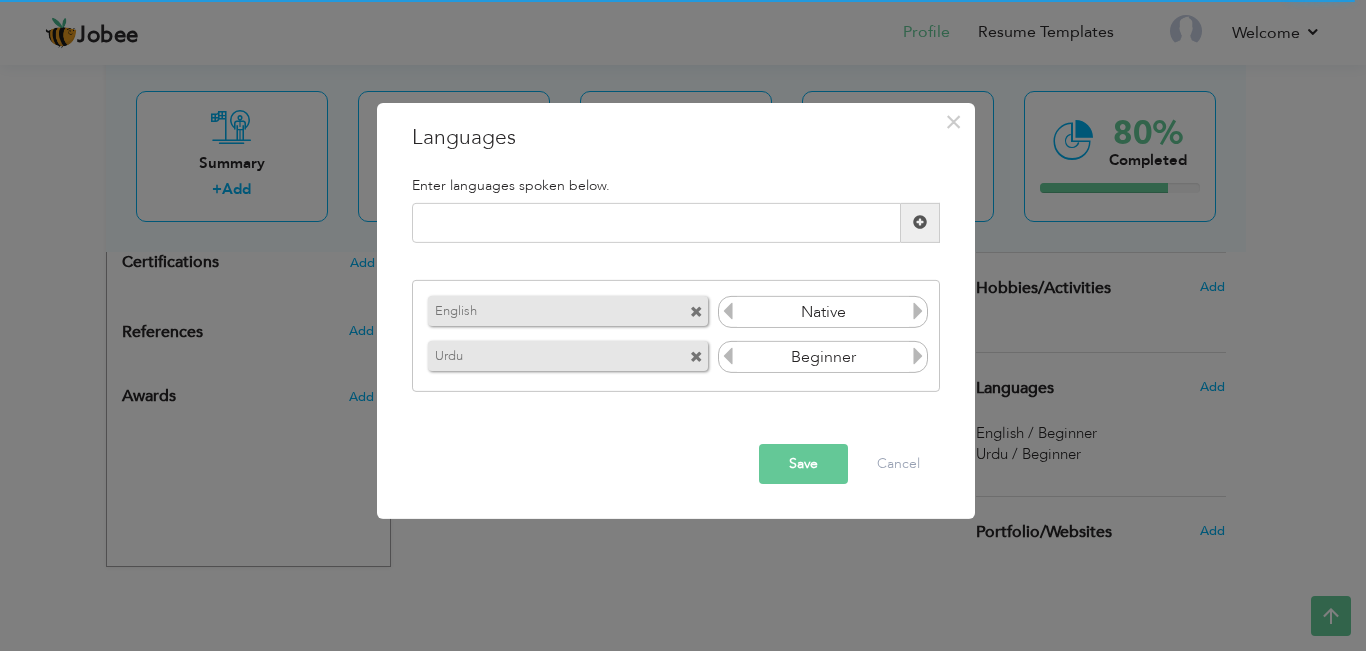 click at bounding box center (728, 311) 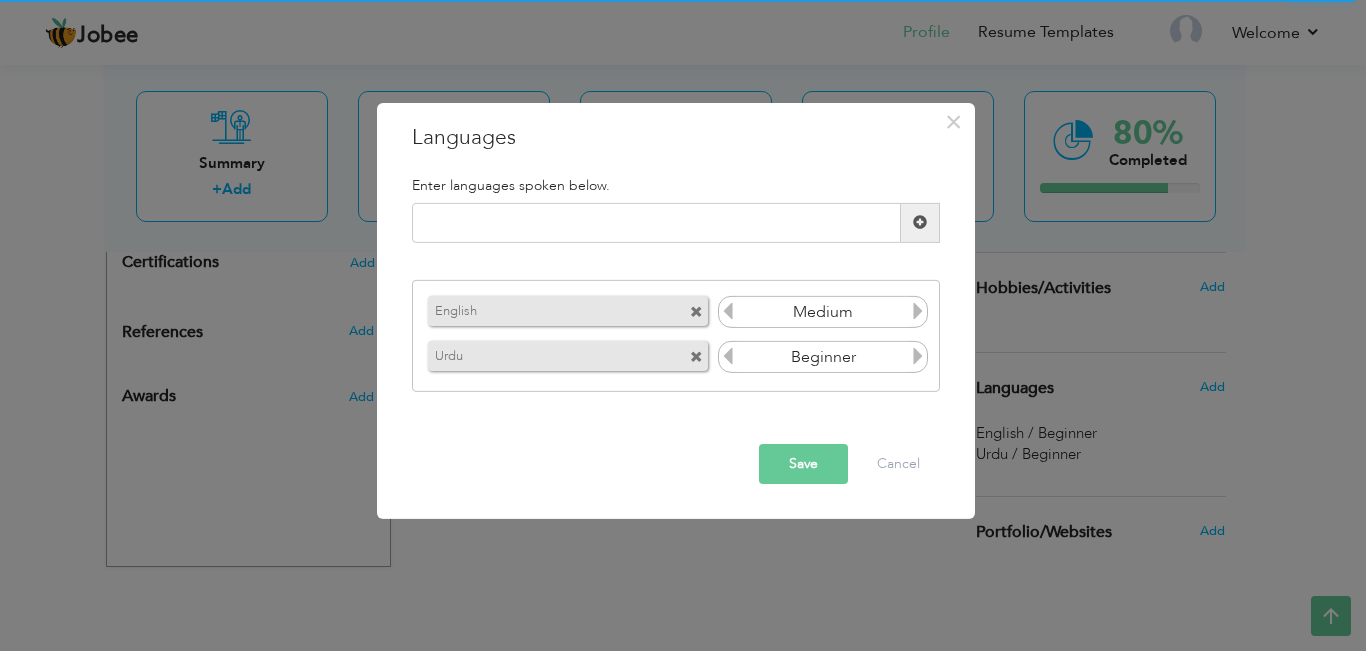 click at bounding box center [918, 356] 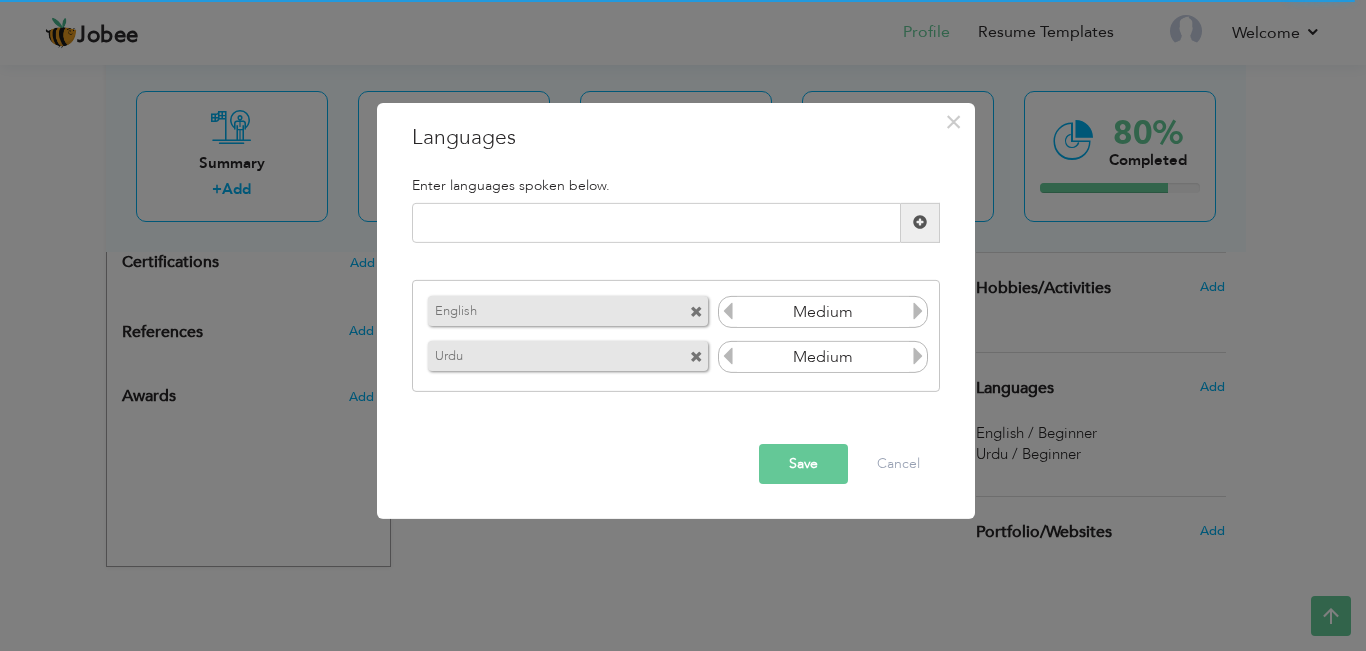 click at bounding box center [918, 356] 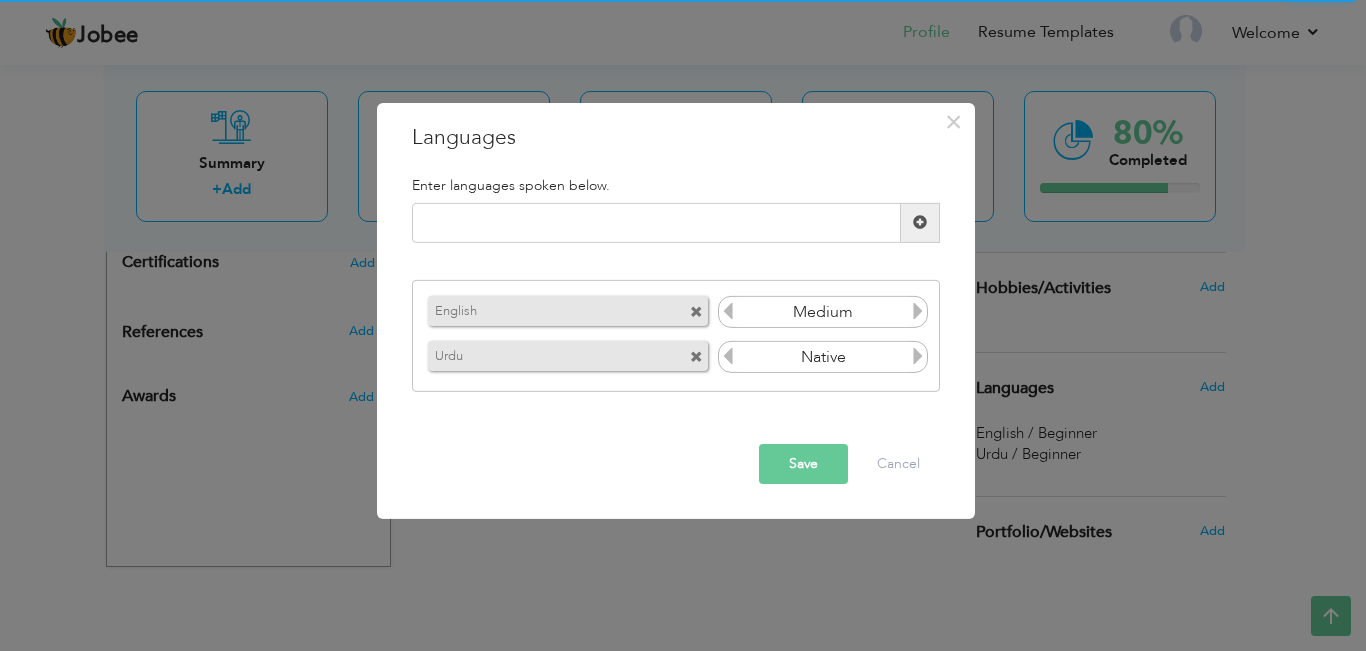 click on "Save" at bounding box center [803, 464] 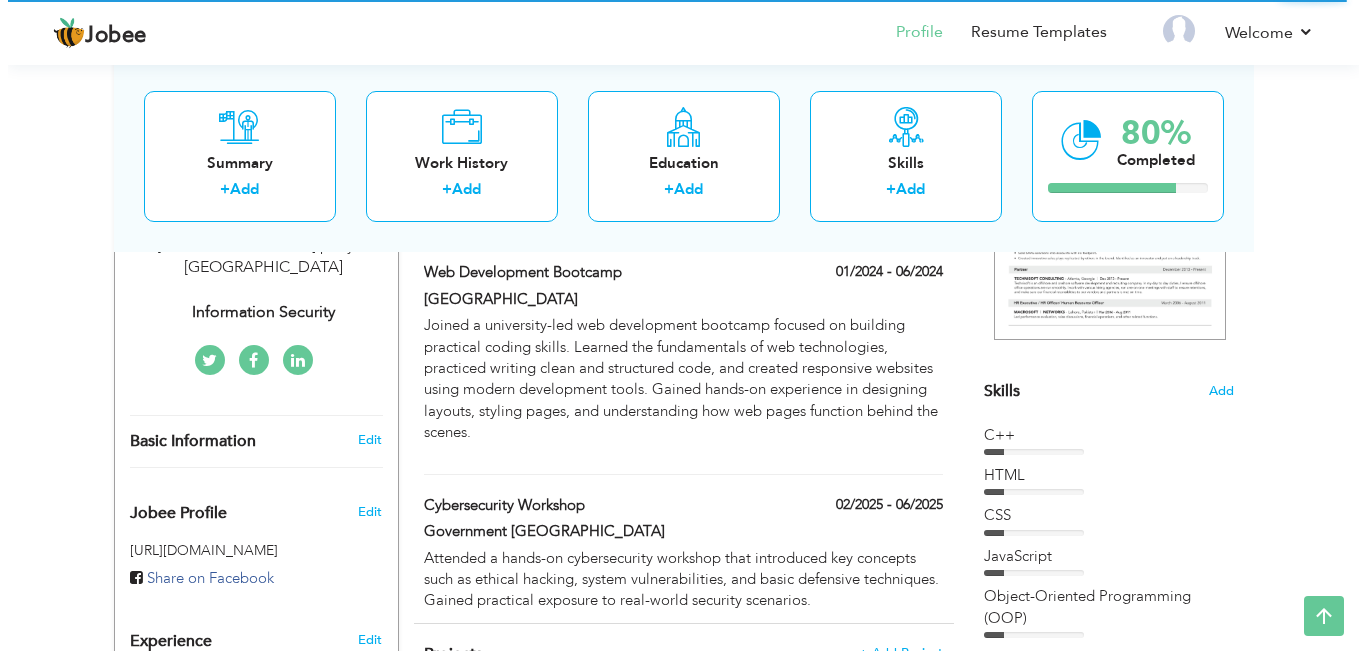 scroll, scrollTop: 388, scrollLeft: 0, axis: vertical 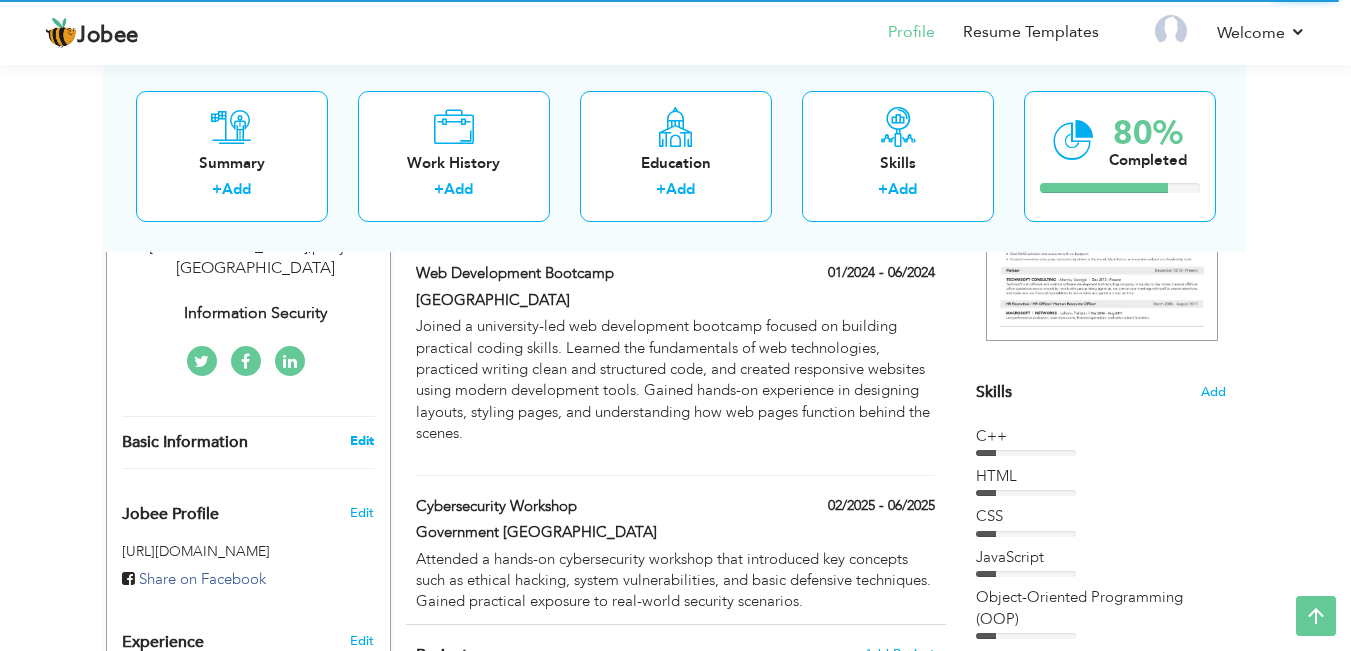 click on "Edit" at bounding box center [362, 441] 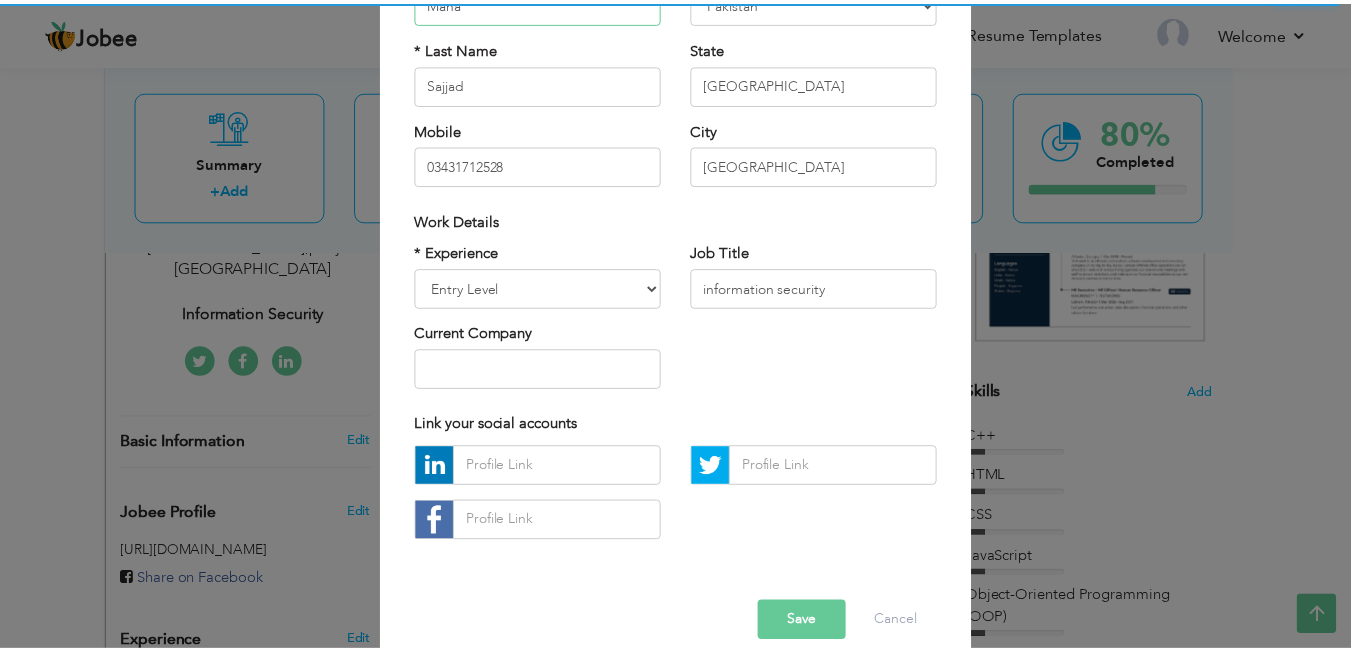 scroll, scrollTop: 252, scrollLeft: 0, axis: vertical 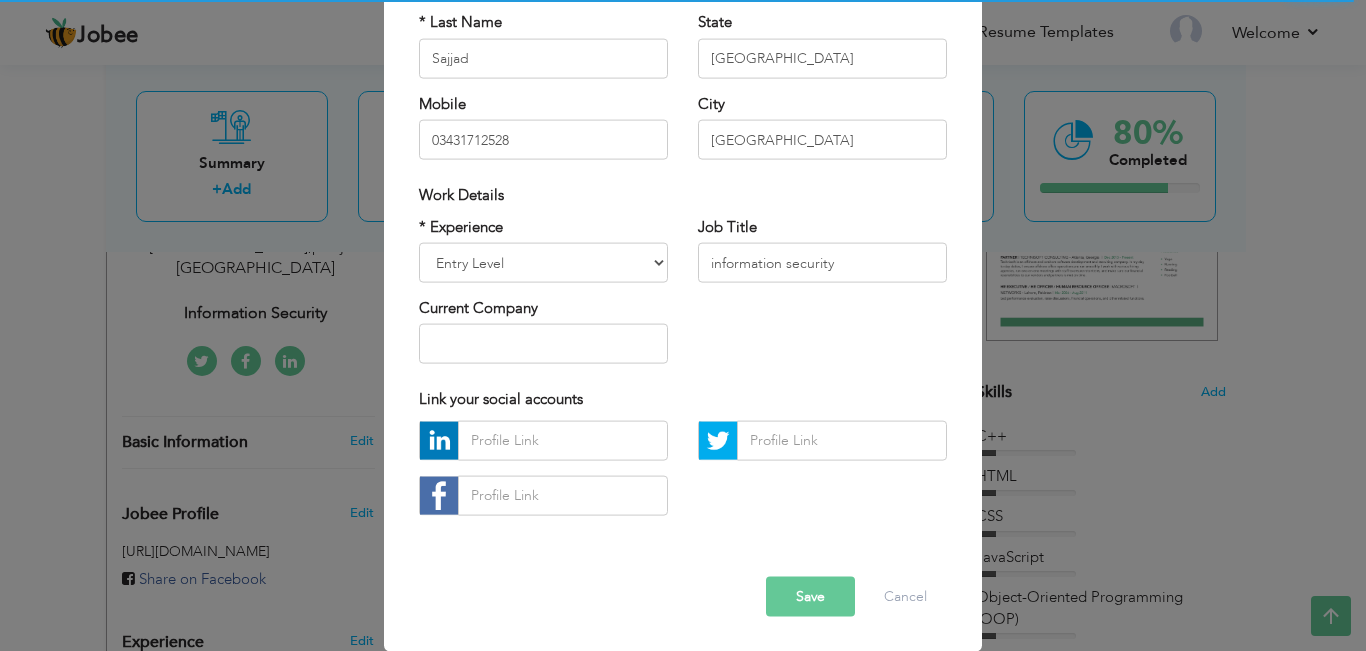 click on "Save" at bounding box center (810, 596) 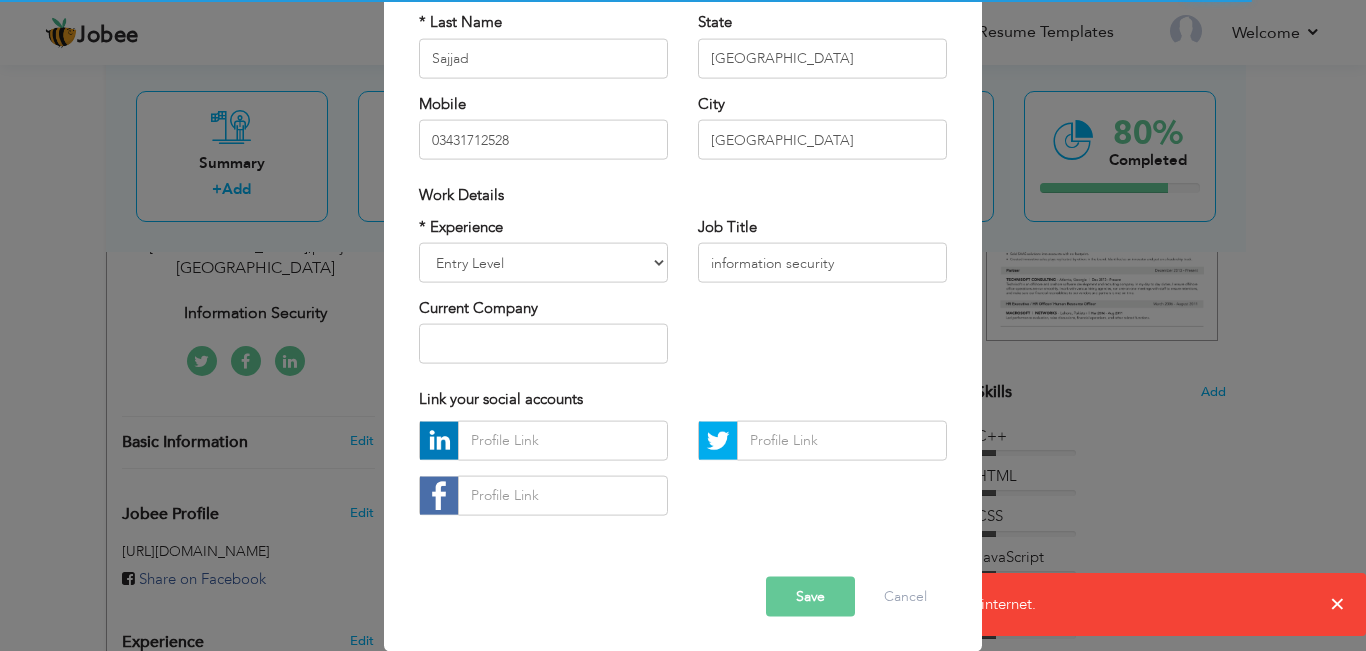 click on "×
Profile
Contact Information
* First Name
Maha
* Last Name
Sajjad" at bounding box center [683, 325] 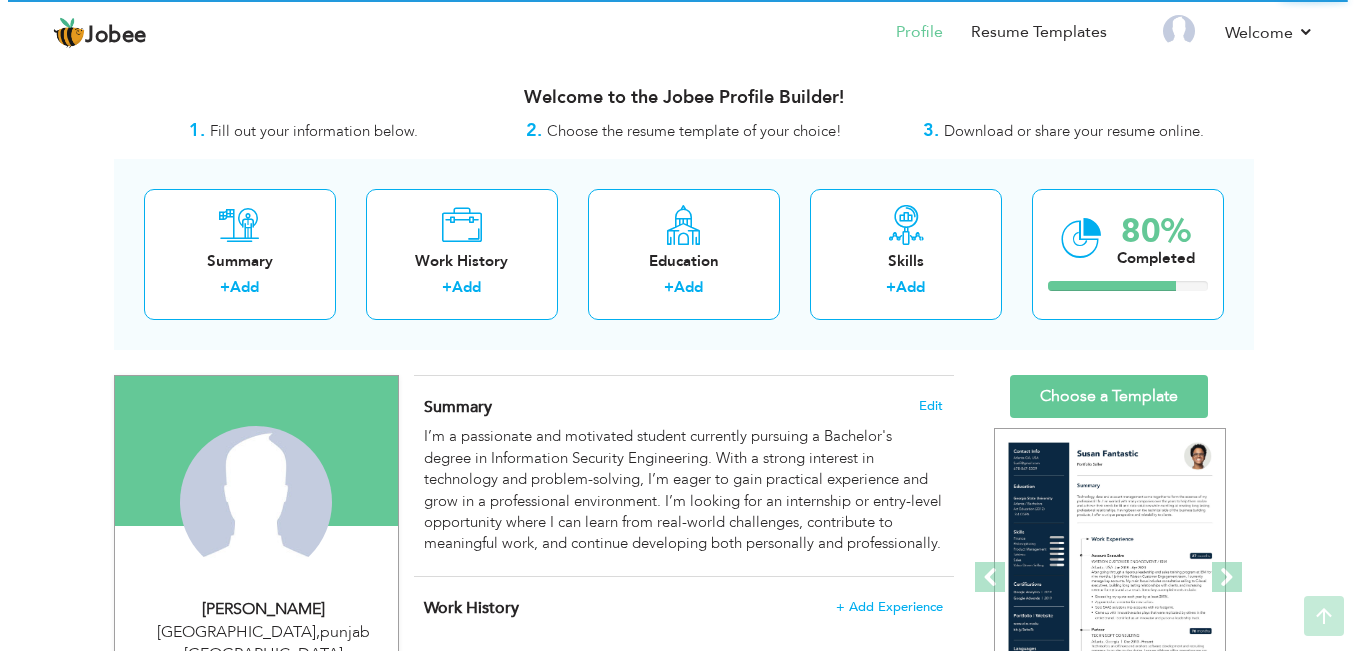 scroll, scrollTop: 0, scrollLeft: 0, axis: both 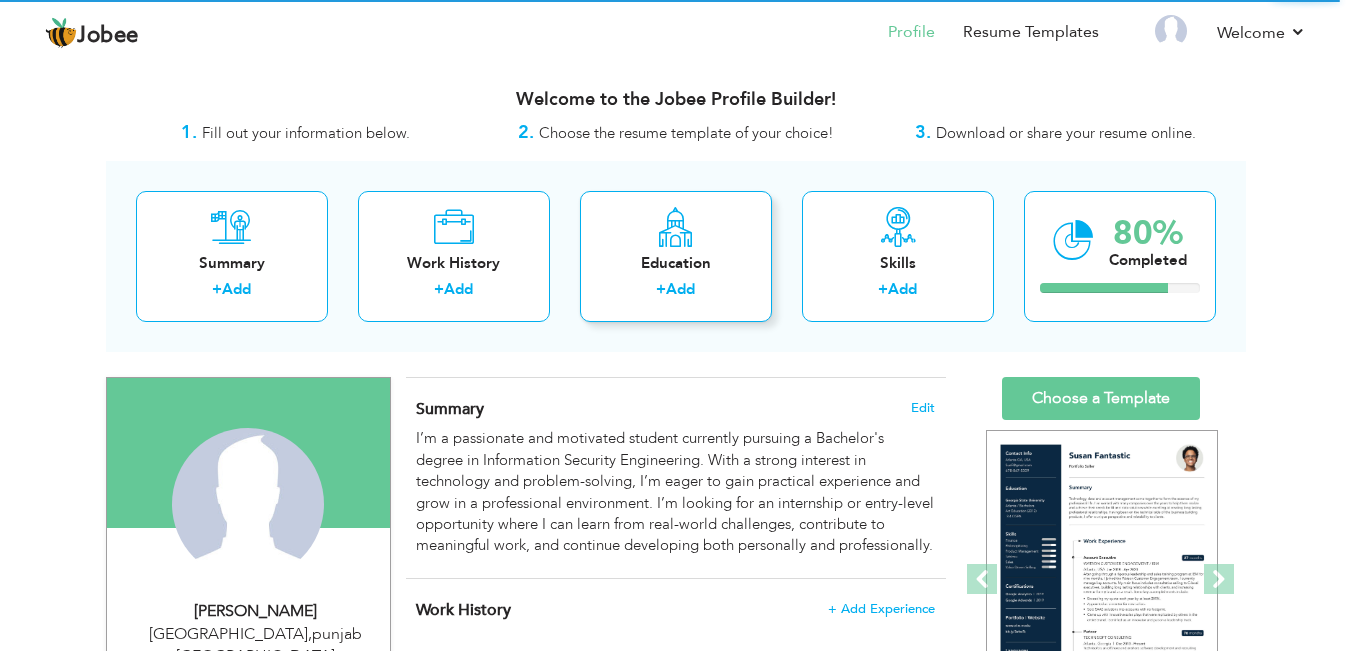 click on "Education
+  Add" at bounding box center [676, 256] 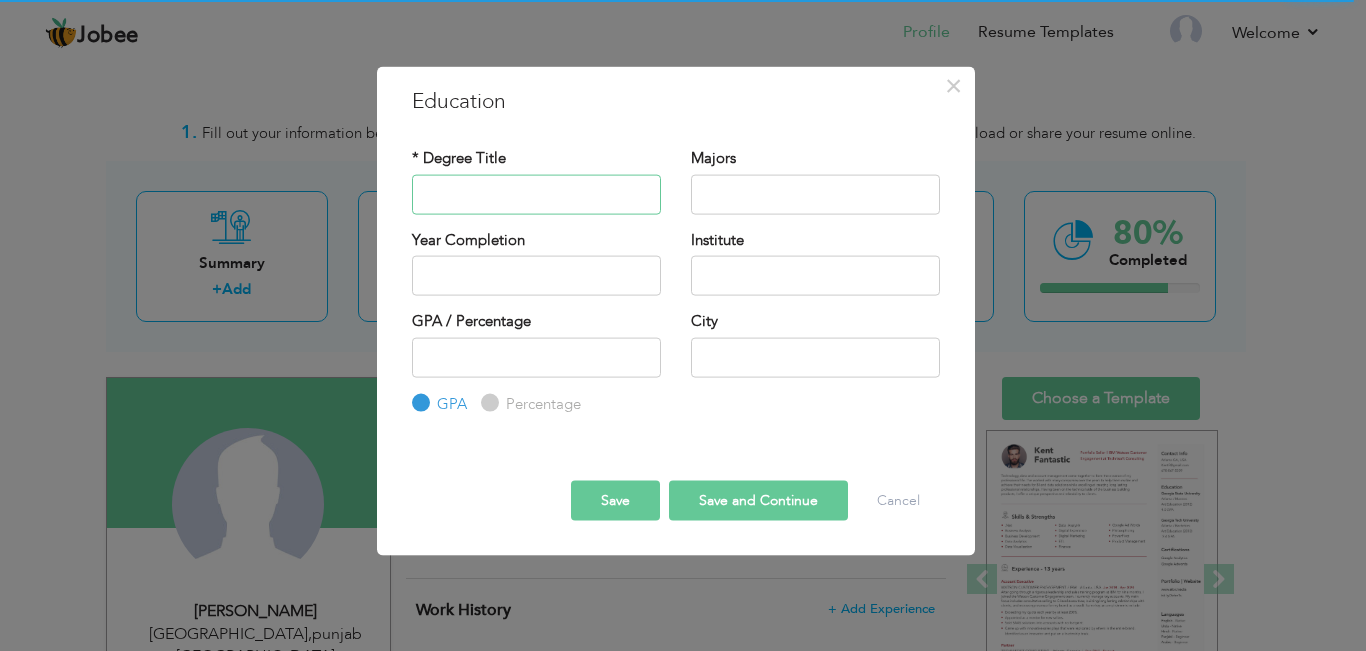 paste on "BS information security engineering technology" 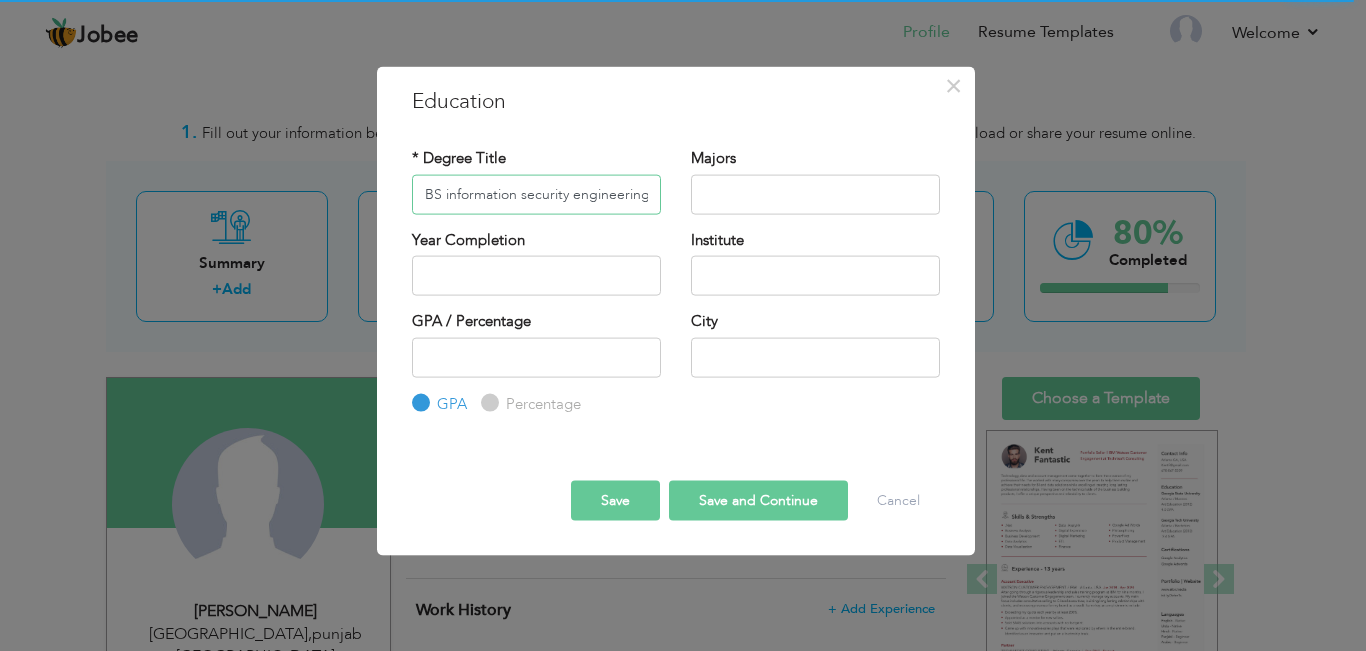 scroll, scrollTop: 0, scrollLeft: 76, axis: horizontal 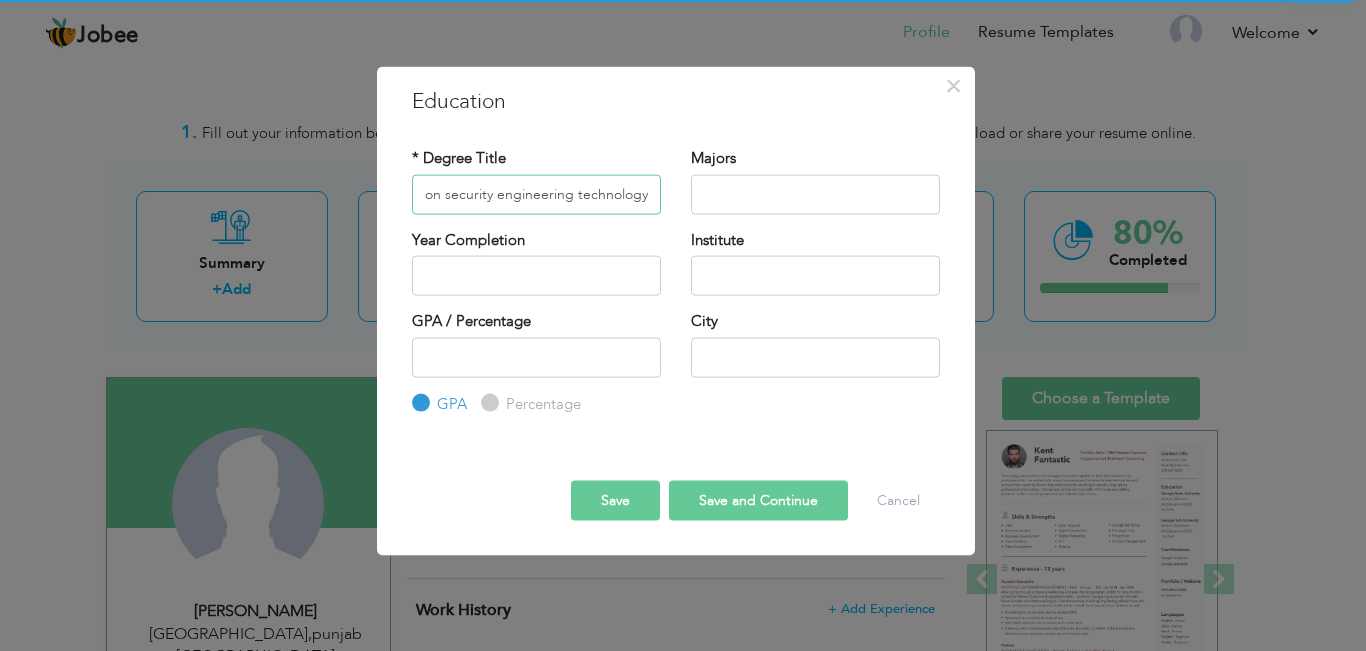 click on "BS information security engineering technology" at bounding box center [536, 194] 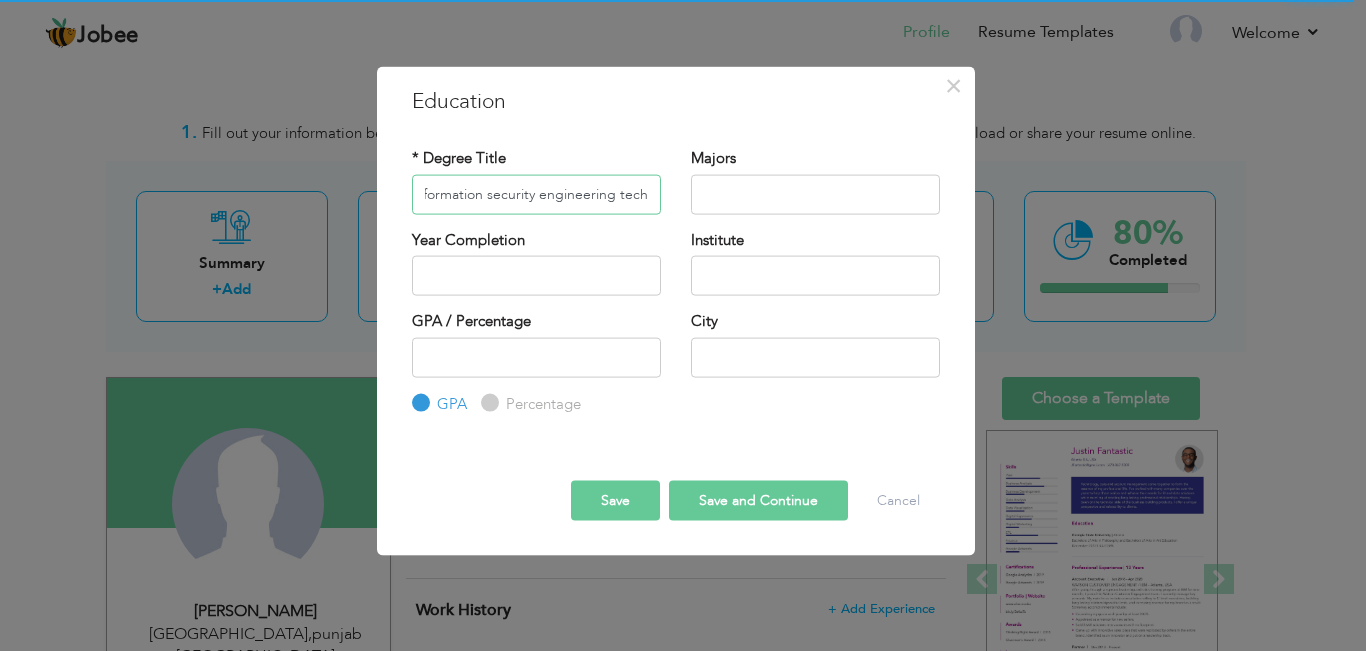 scroll, scrollTop: 0, scrollLeft: 76, axis: horizontal 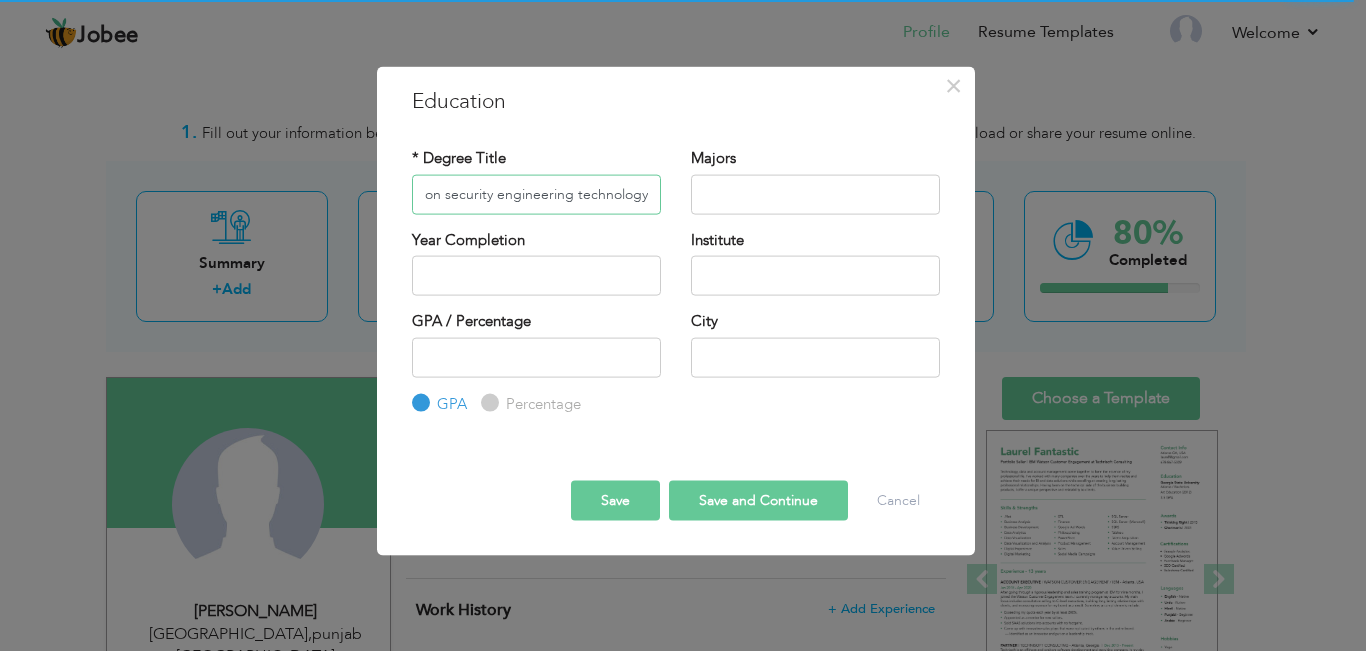 type on "BS information security engineering technology" 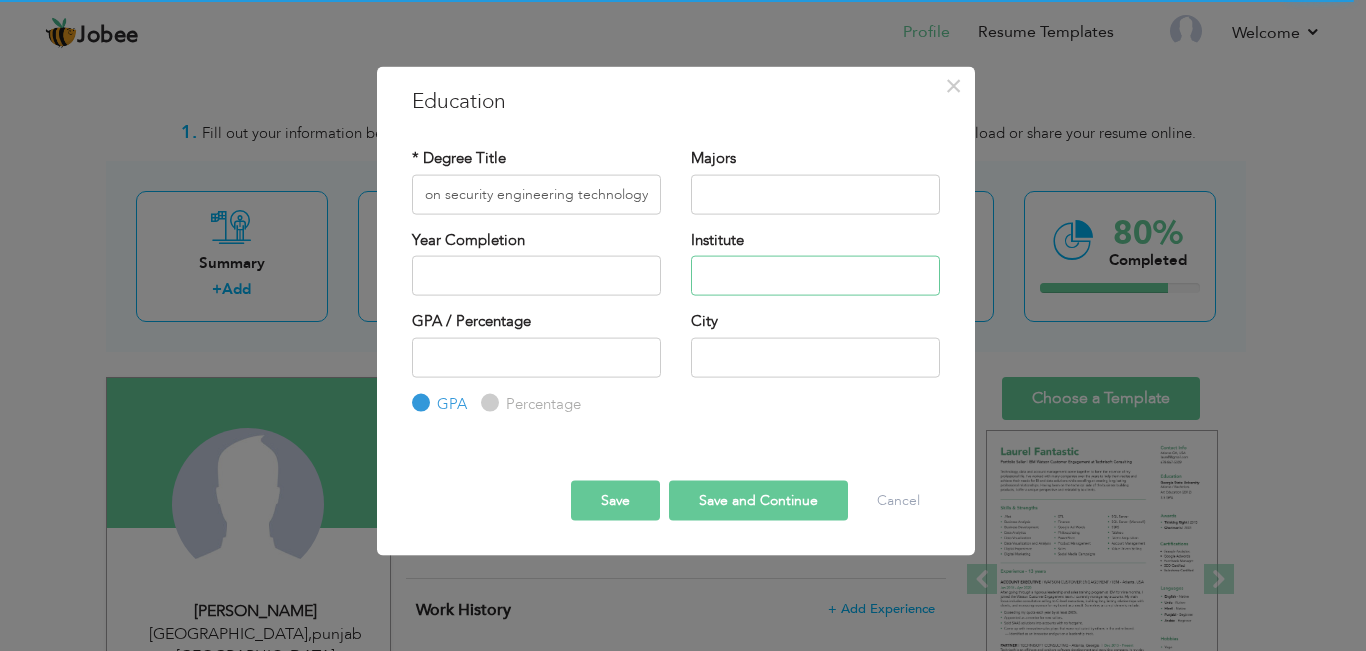 click at bounding box center (815, 276) 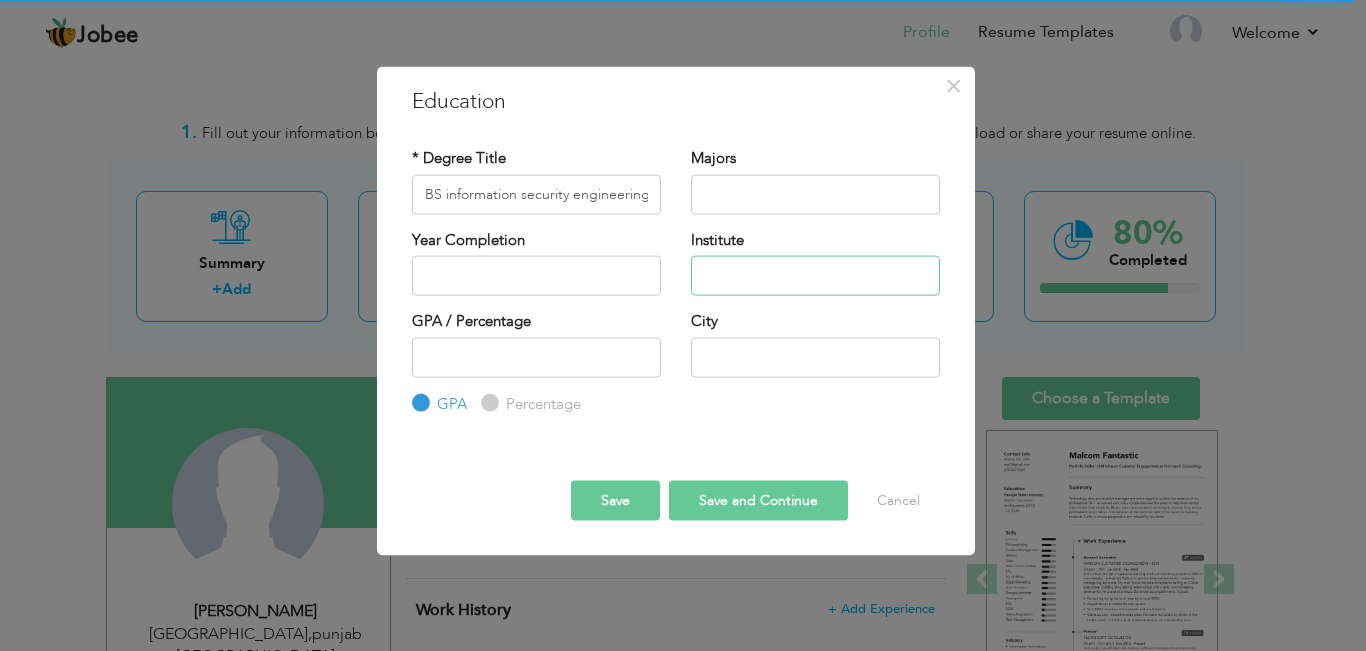 paste on "government college university lahore" 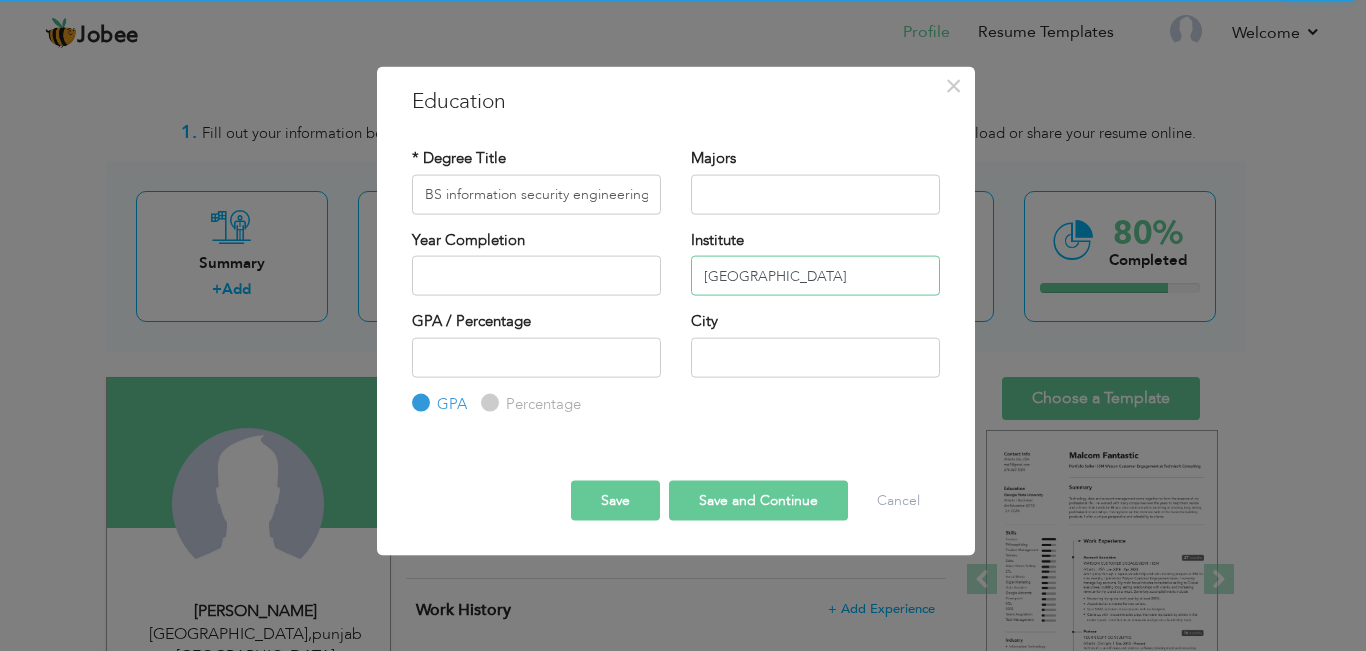 scroll, scrollTop: 0, scrollLeft: 7, axis: horizontal 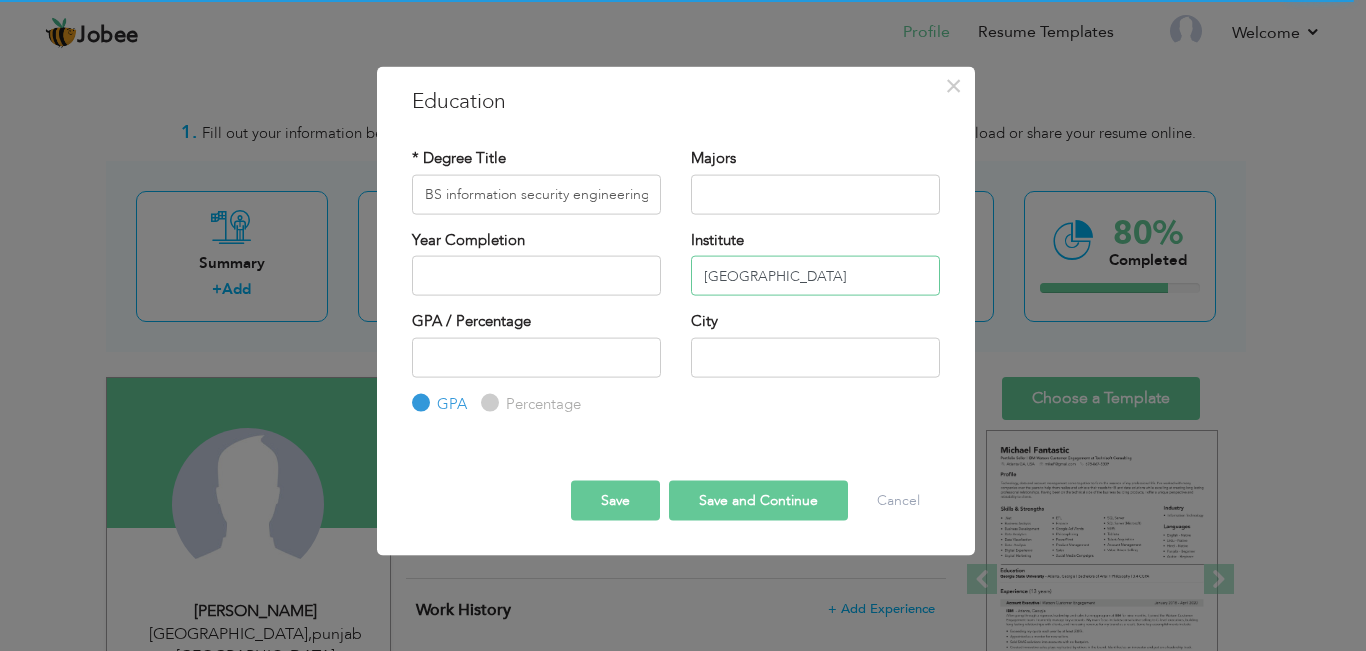 click on "government college university lahore" at bounding box center (815, 276) 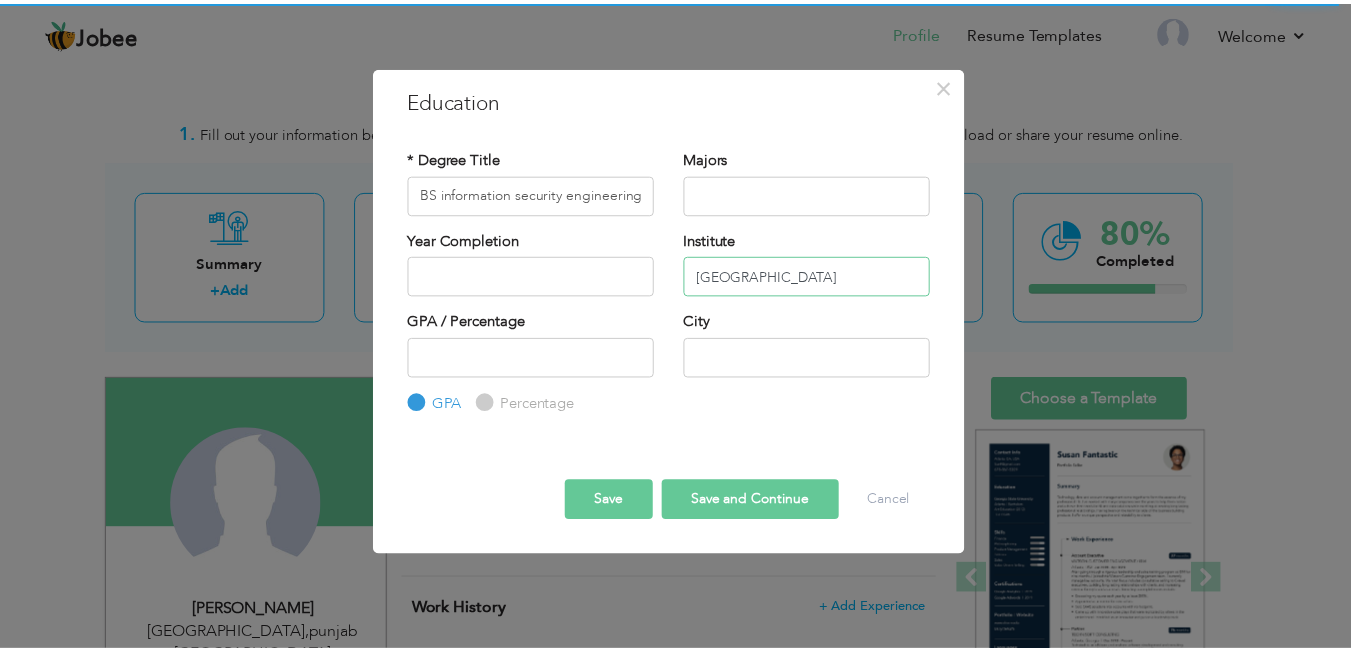 scroll, scrollTop: 0, scrollLeft: 0, axis: both 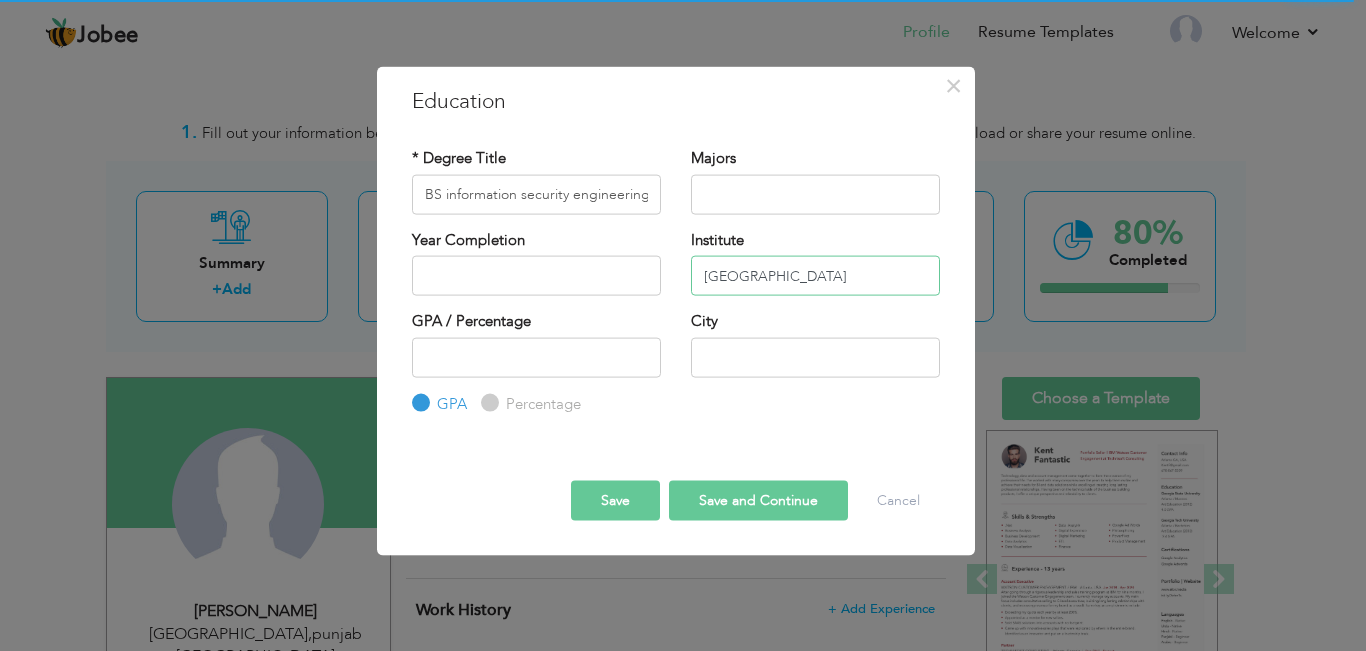 type on "[GEOGRAPHIC_DATA]" 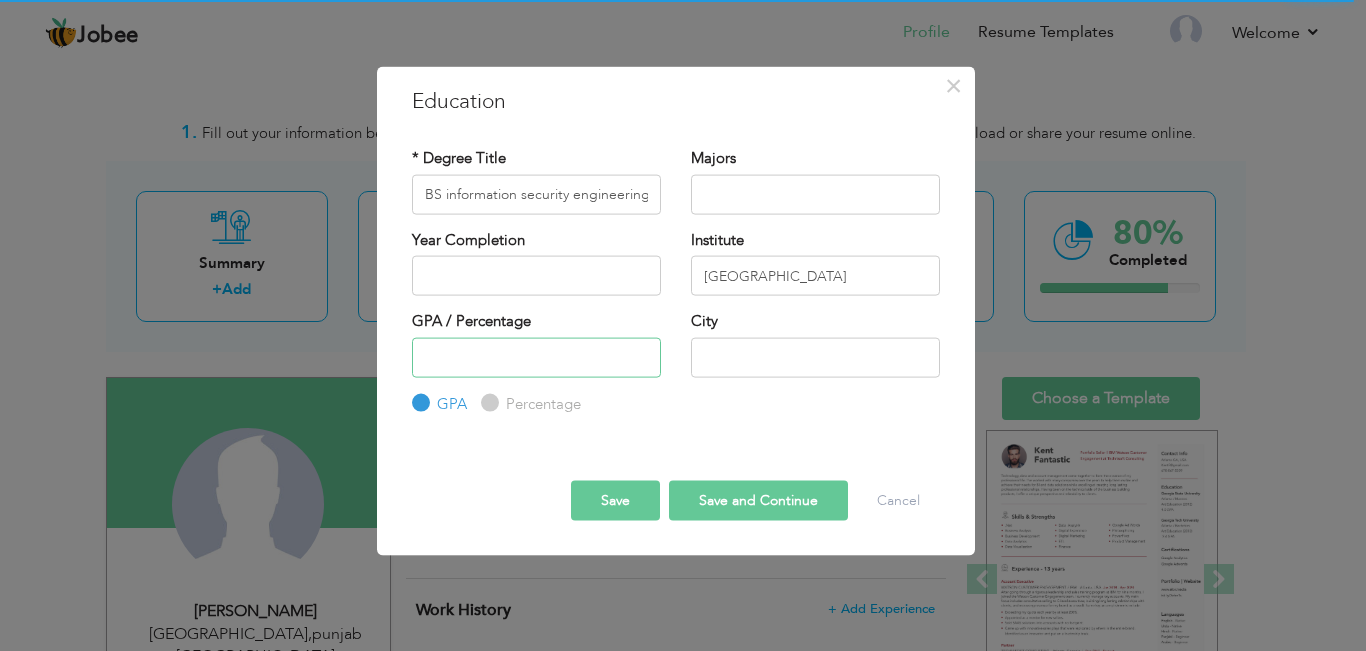 click at bounding box center (536, 357) 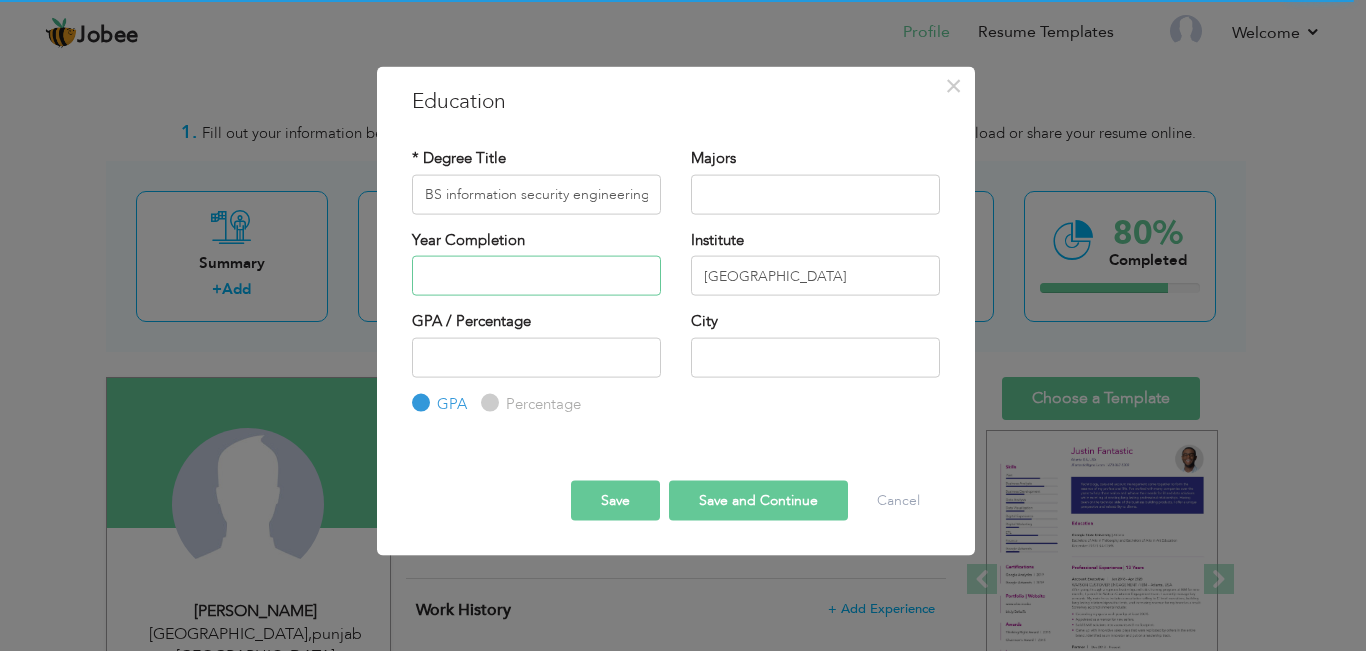 type on "2025" 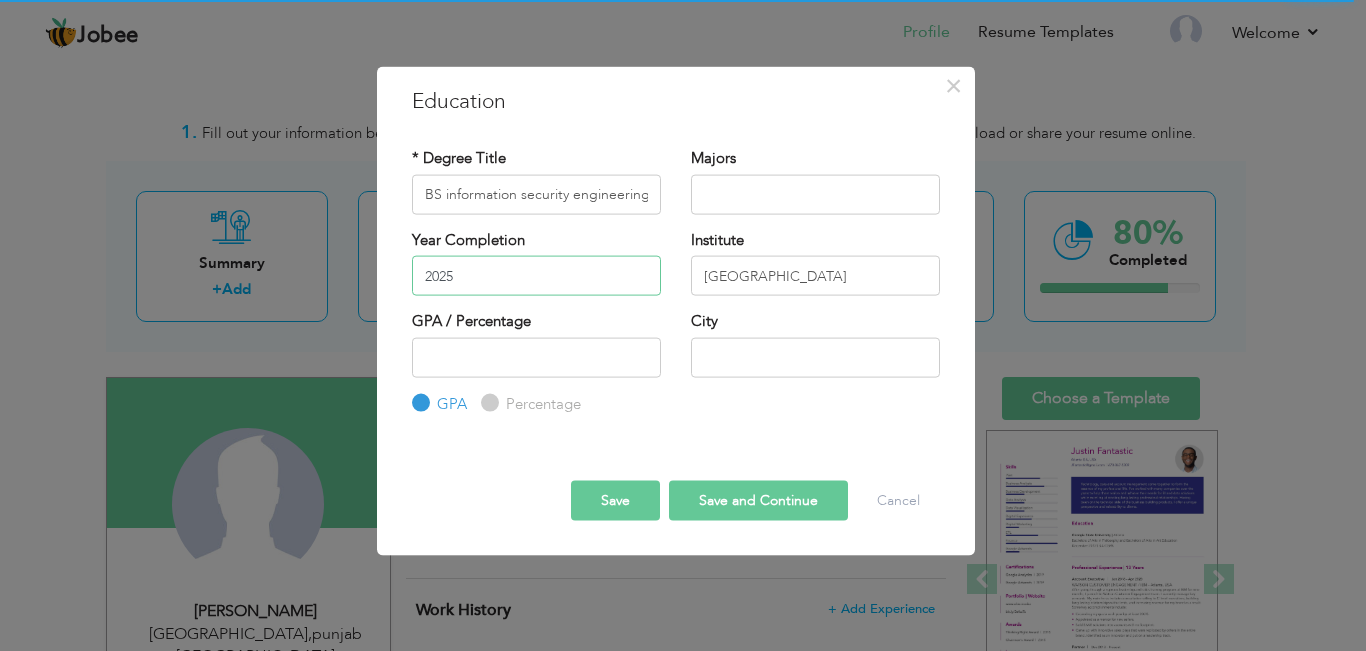 click on "2025" at bounding box center [536, 276] 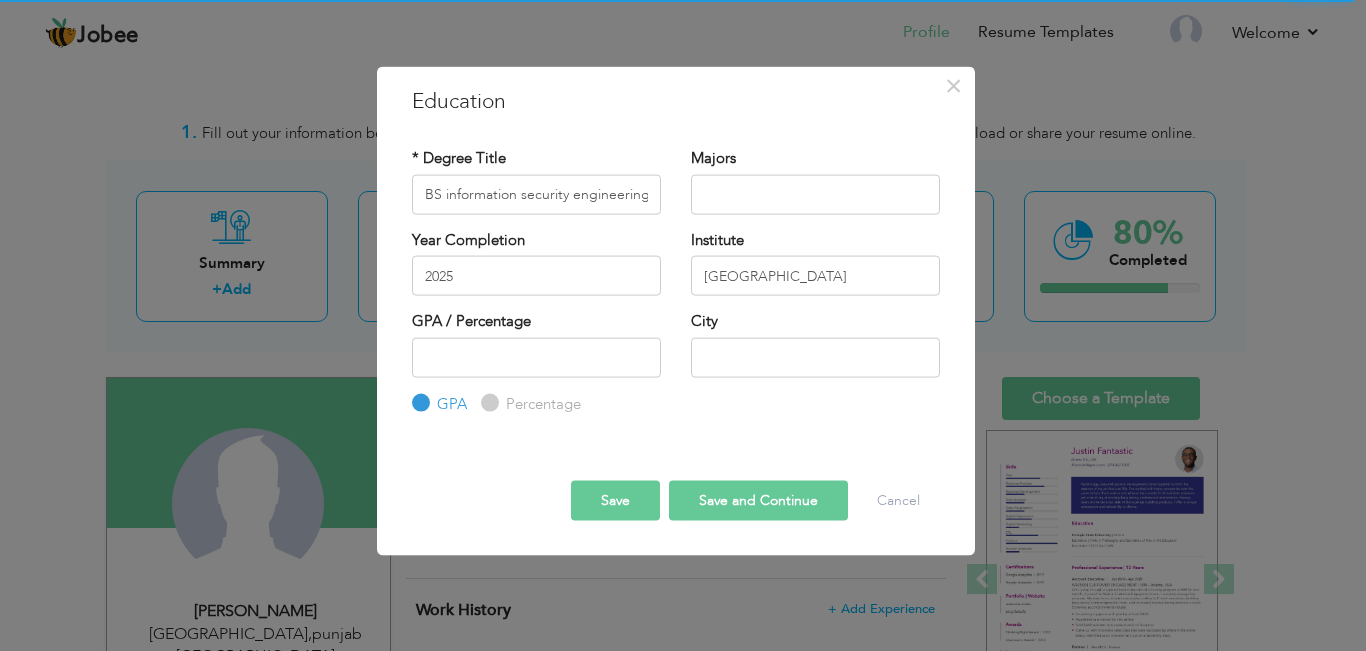 click on "Year Completion
2025" at bounding box center (536, 262) 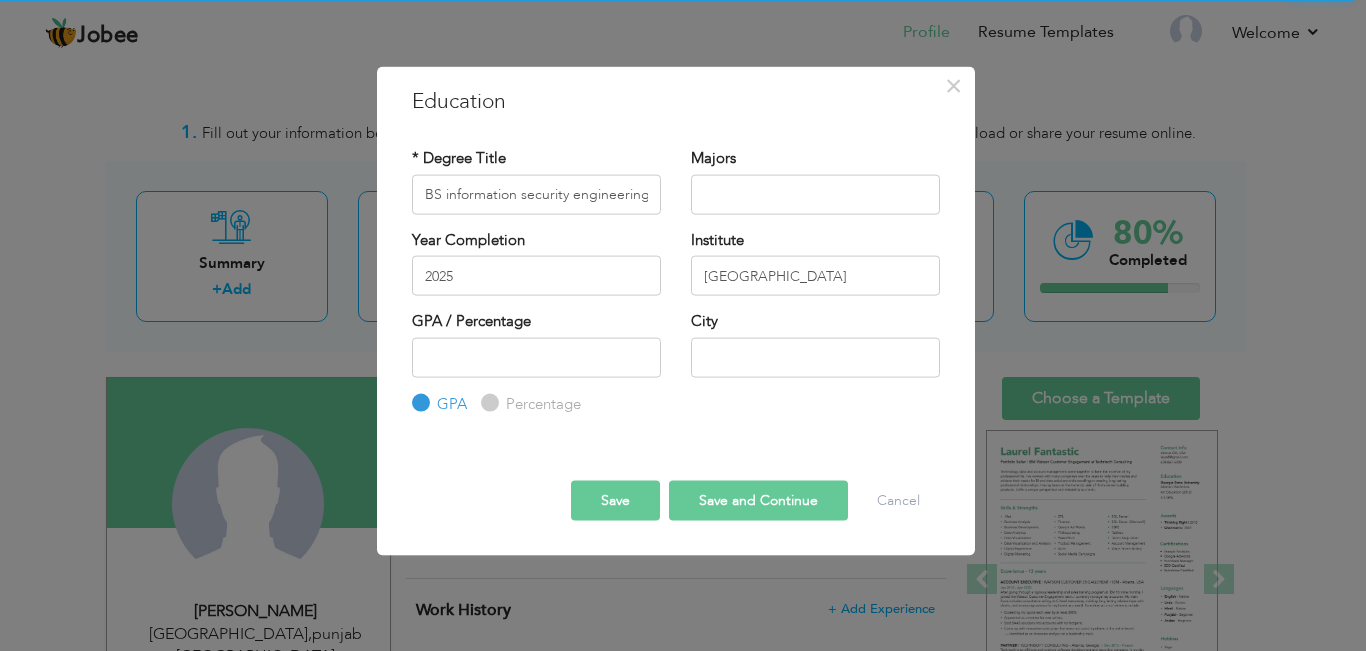 click on "Save" at bounding box center [615, 501] 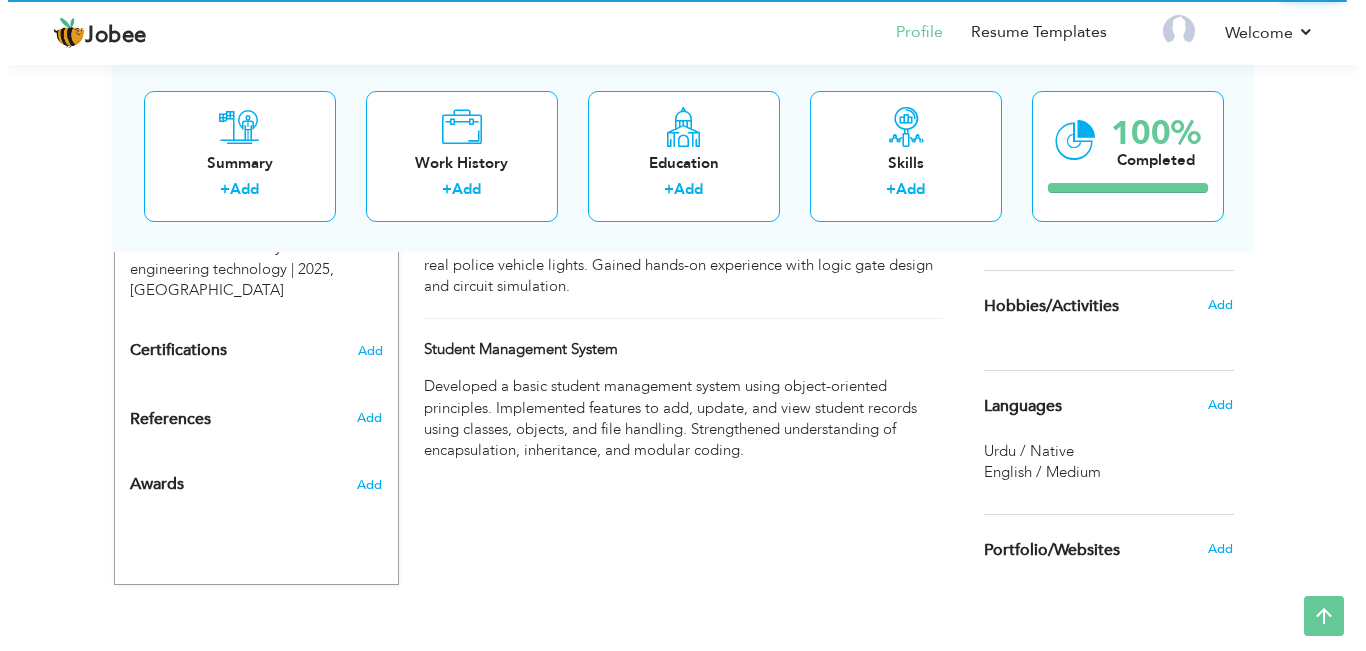 scroll, scrollTop: 928, scrollLeft: 0, axis: vertical 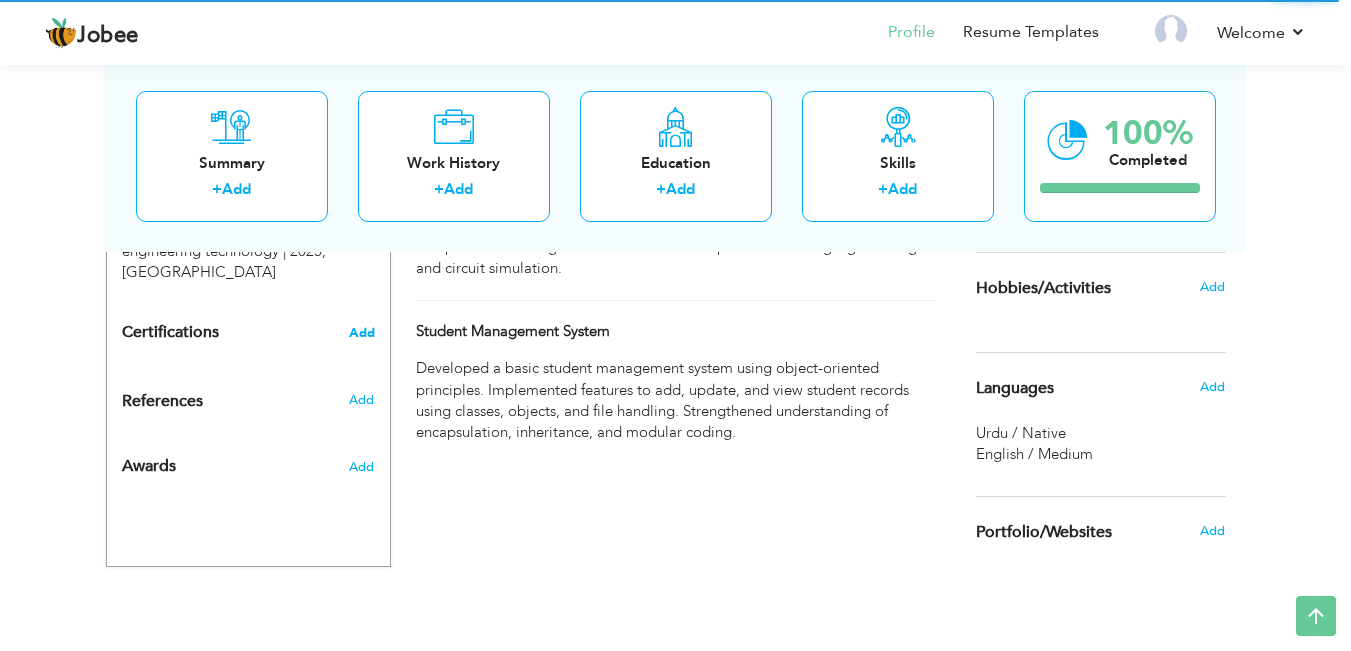 click on "Add" at bounding box center (362, 333) 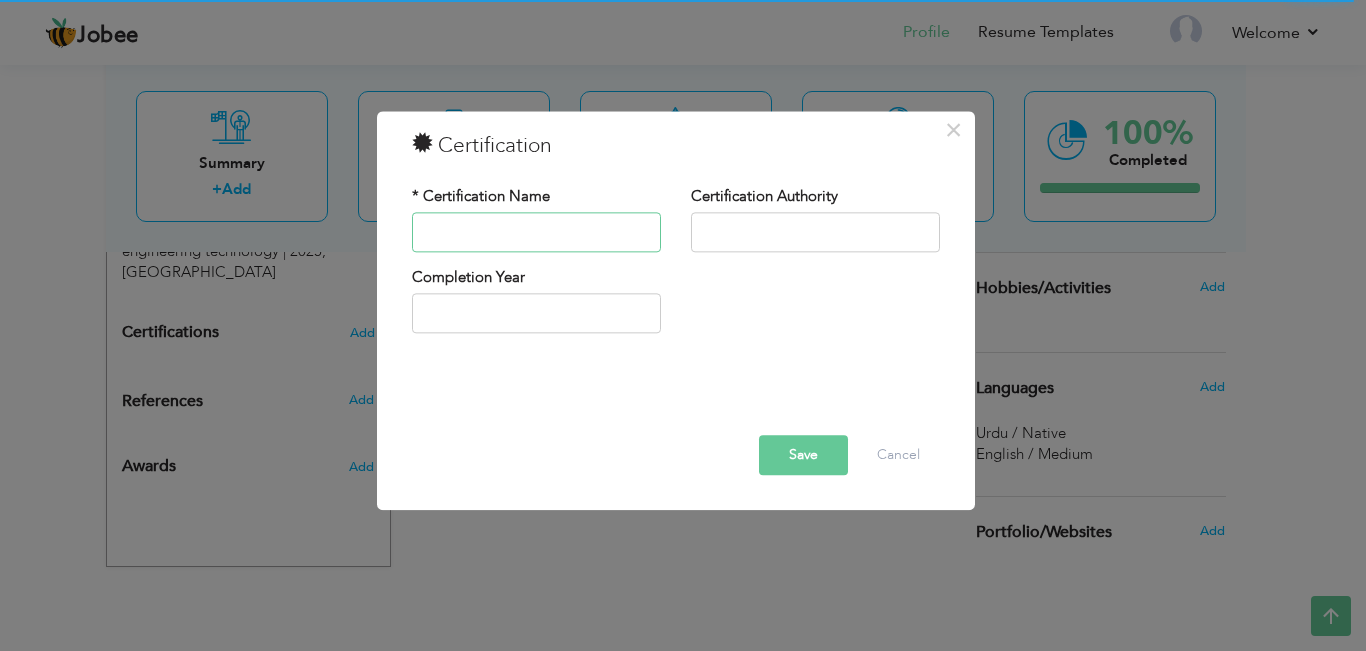 paste on "Web Development Bootcamp" 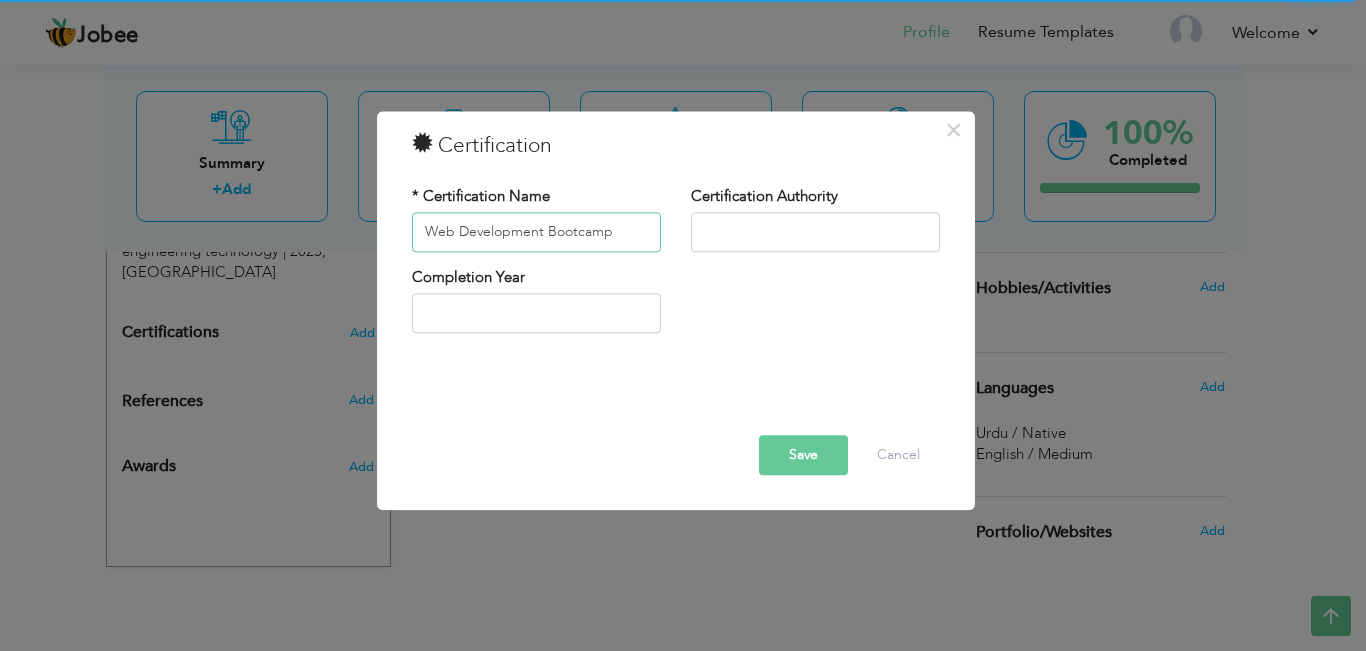 type on "Web Development Bootcamp" 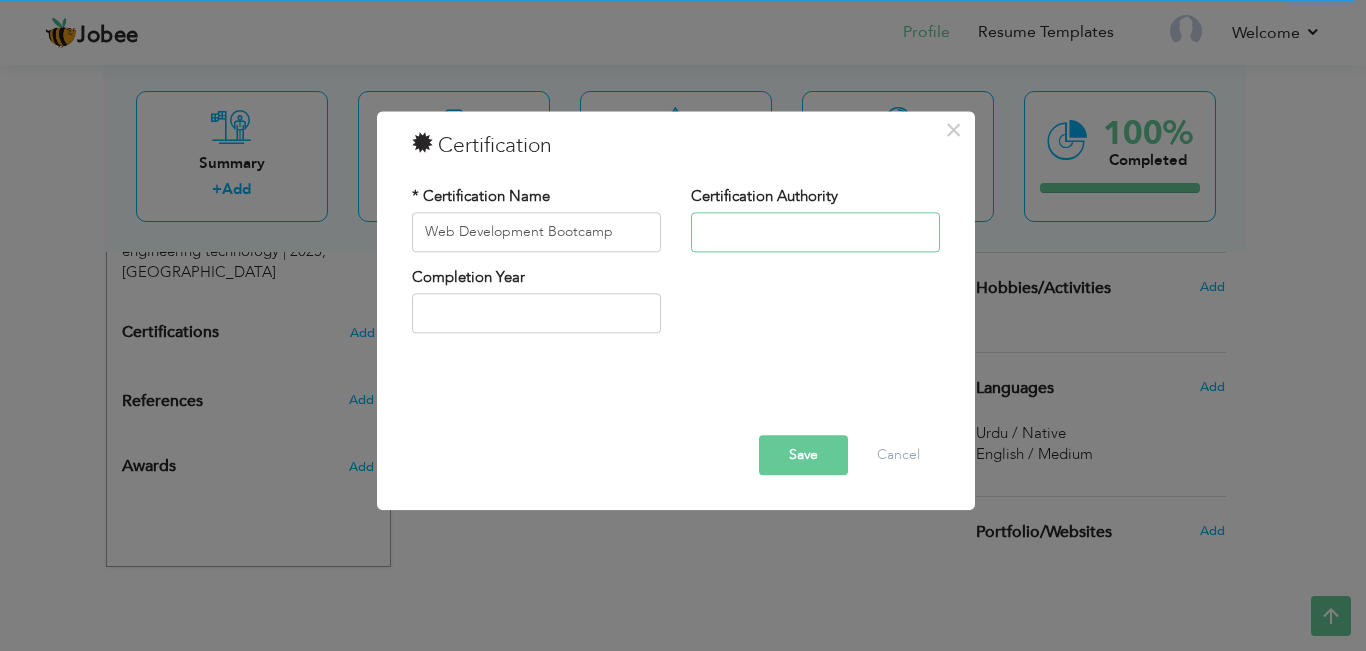 click at bounding box center (815, 232) 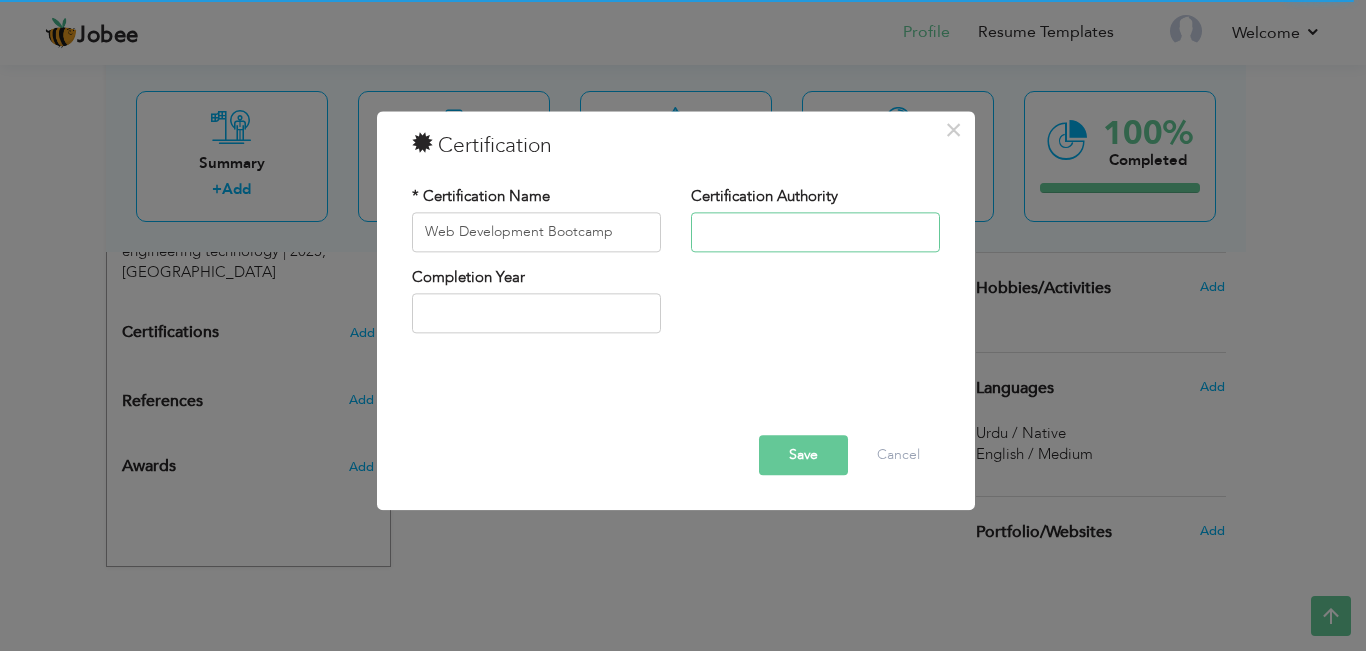 paste on "government college university lahore" 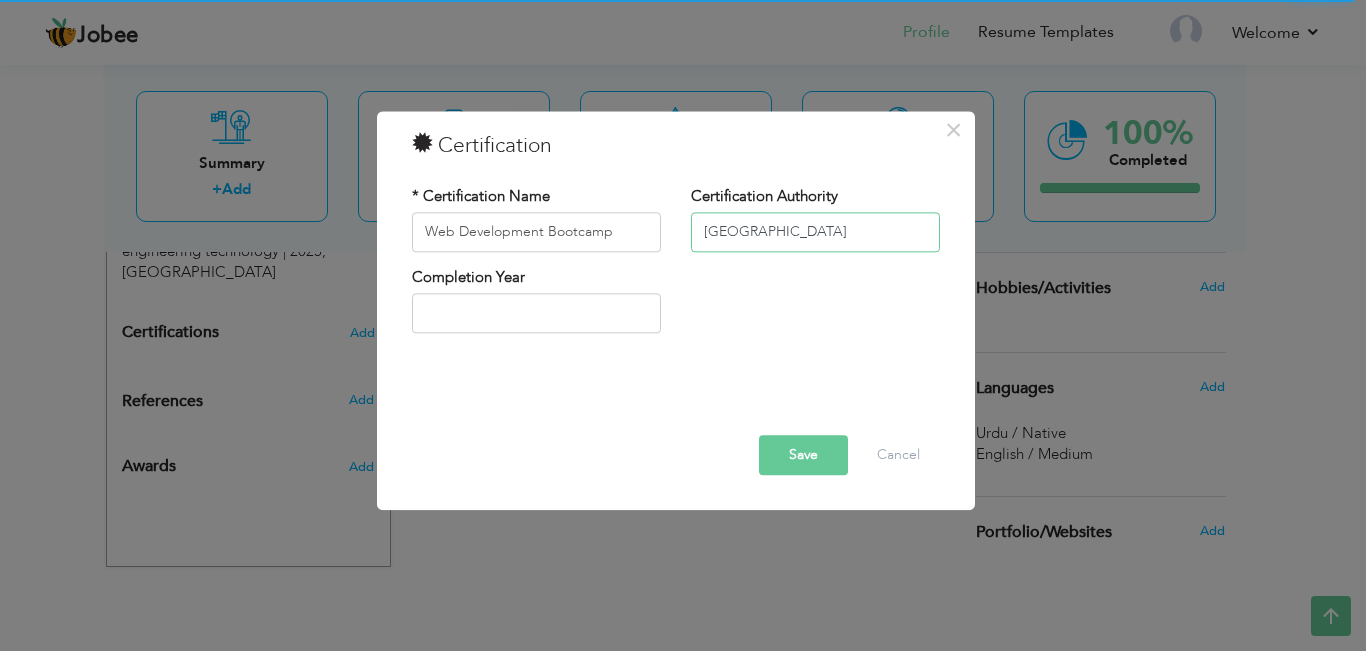 scroll, scrollTop: 0, scrollLeft: 7, axis: horizontal 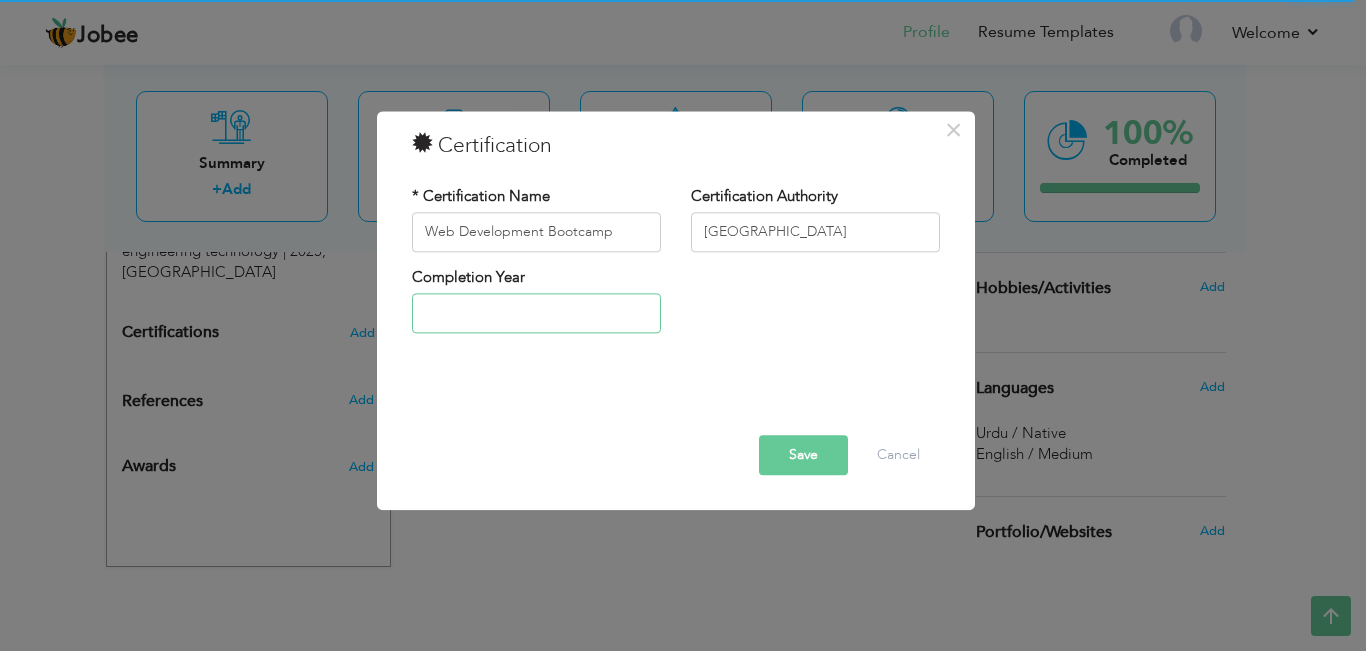 type on "2025" 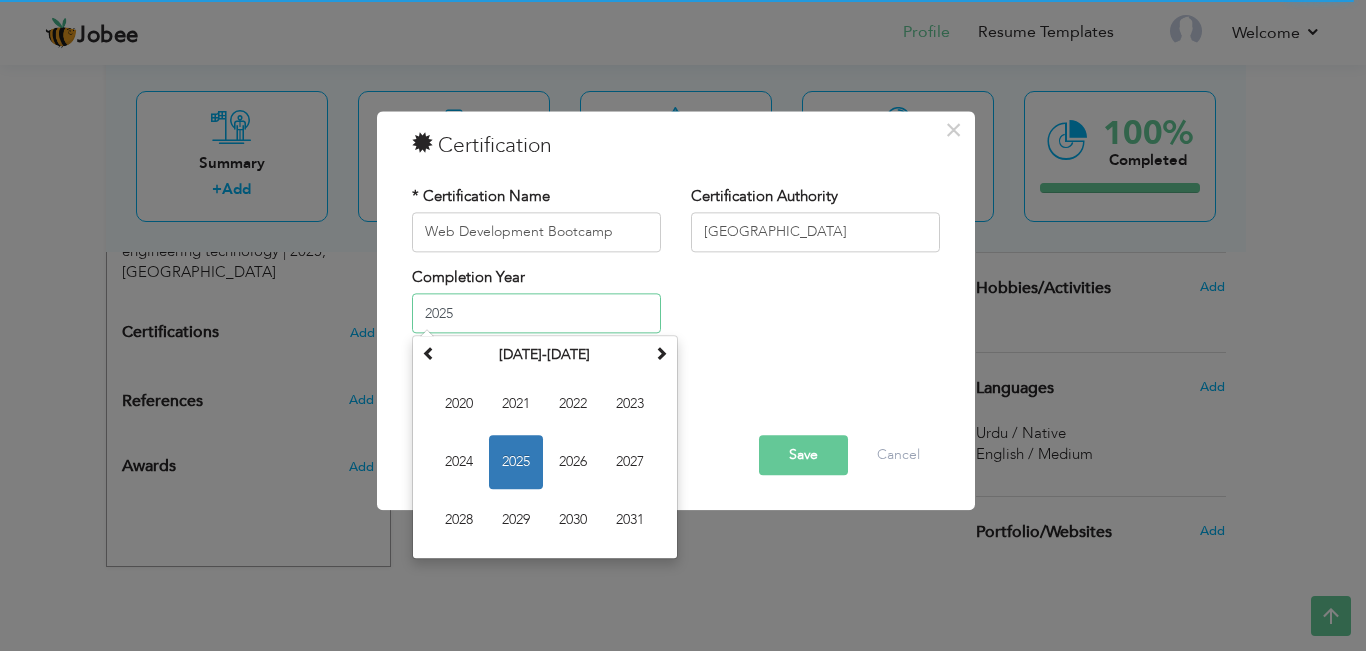 click on "2025" at bounding box center [536, 314] 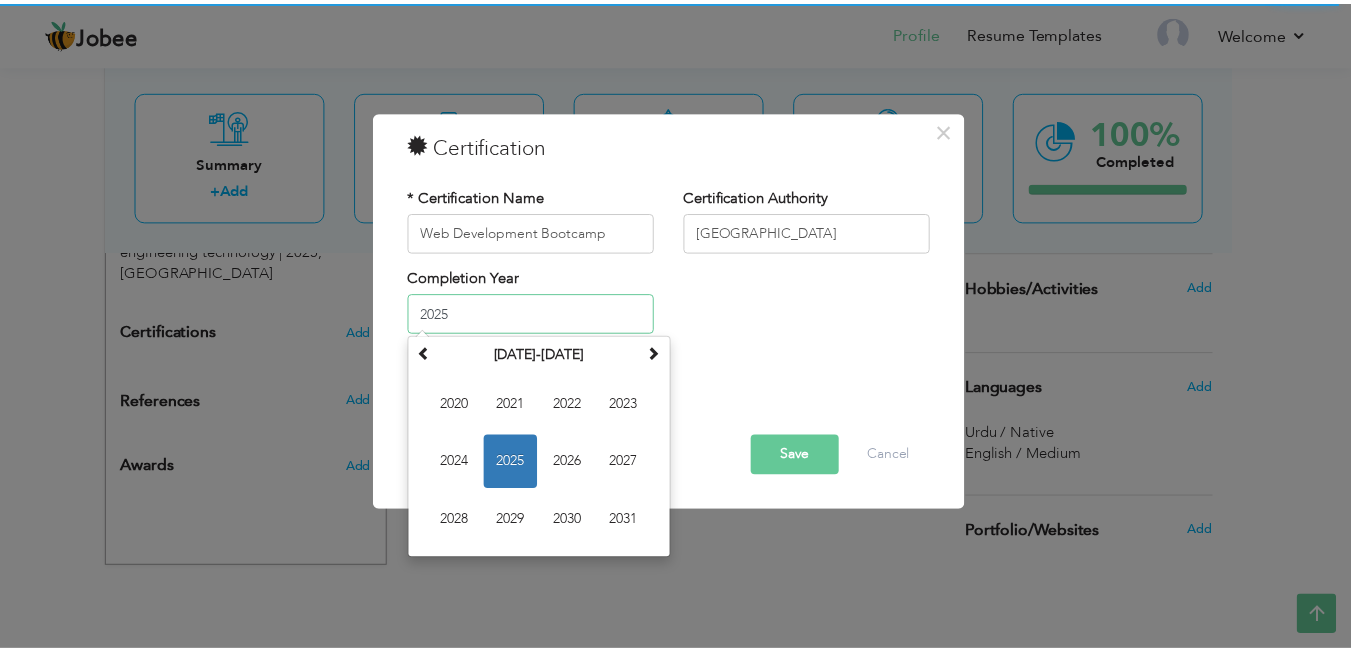 scroll, scrollTop: 0, scrollLeft: 0, axis: both 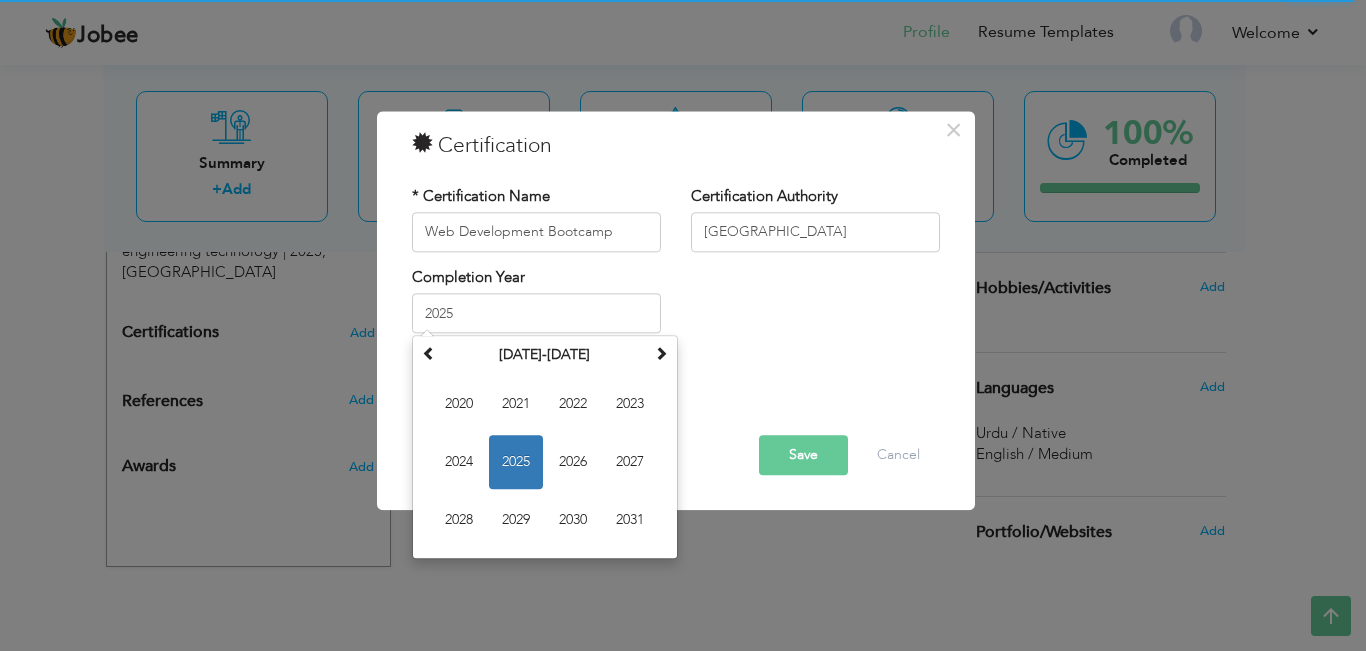 click on "Save" at bounding box center (803, 455) 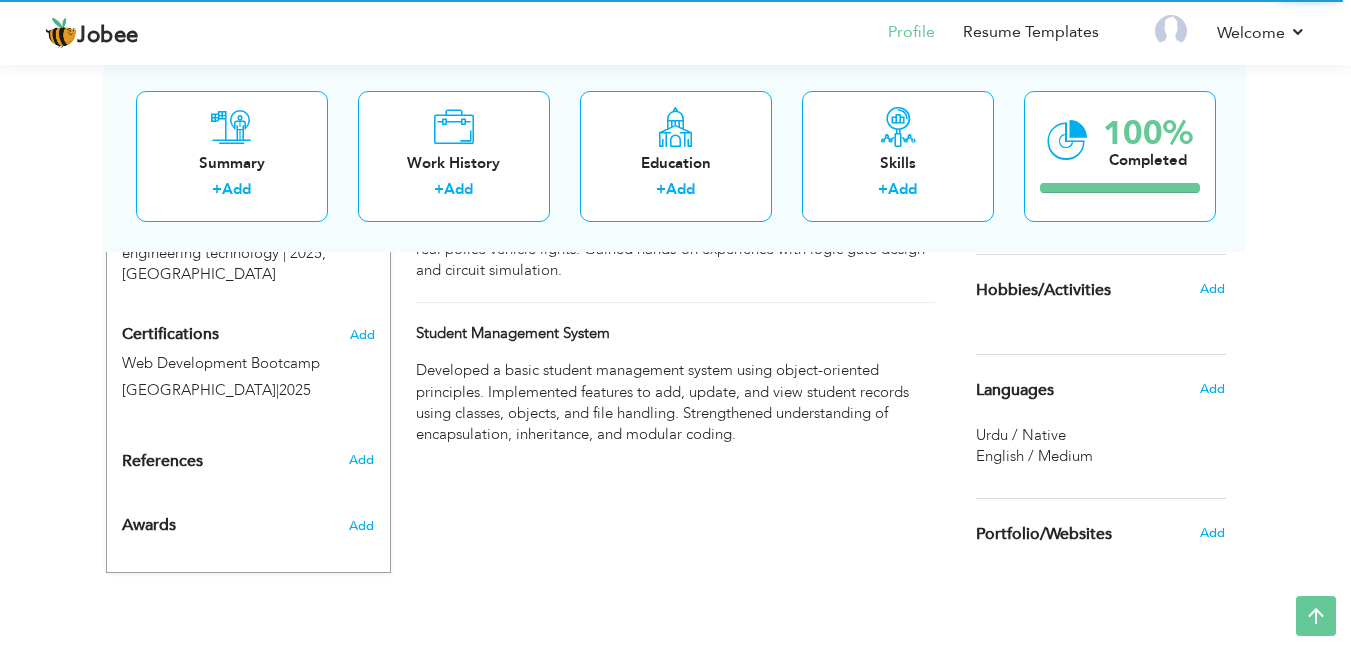 scroll, scrollTop: 928, scrollLeft: 0, axis: vertical 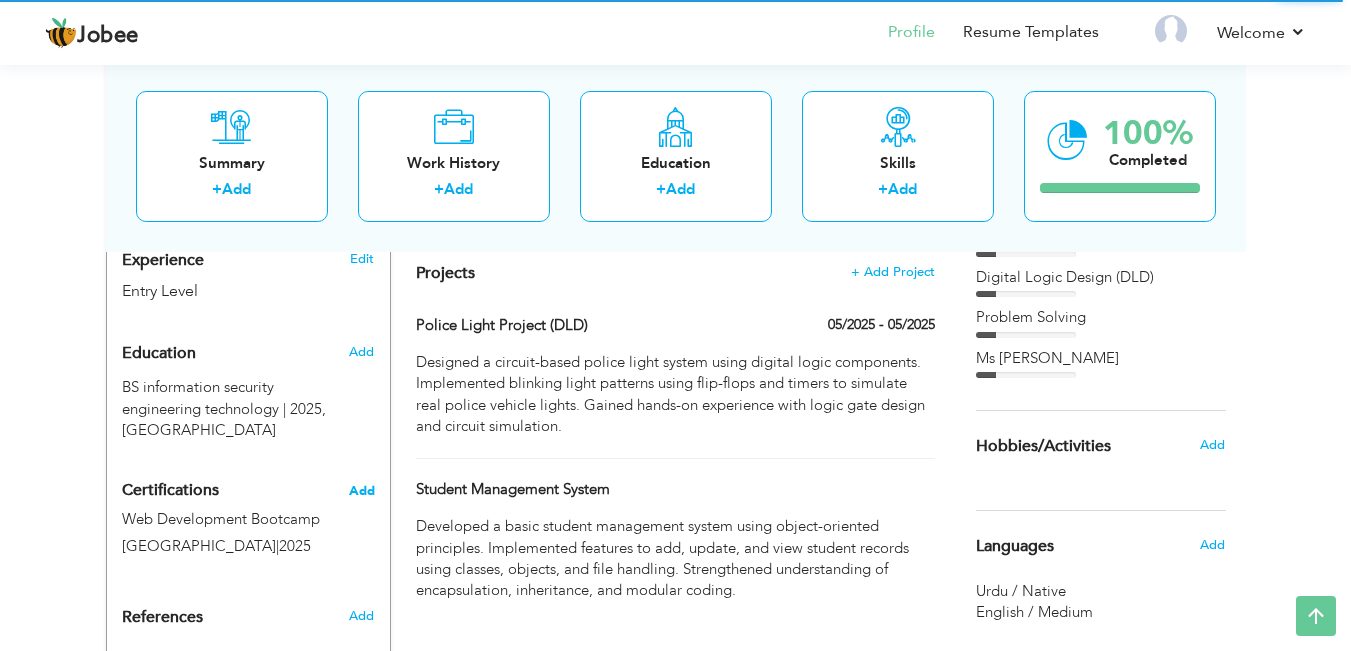 click on "Add" at bounding box center (362, 491) 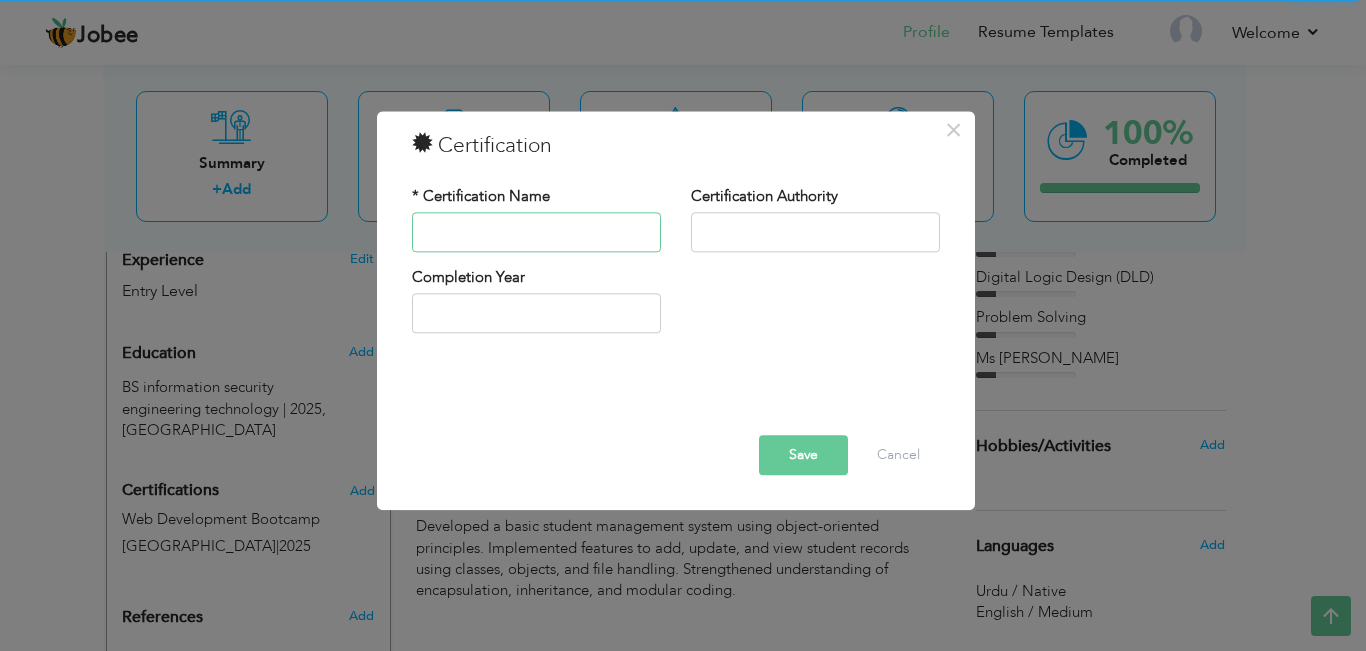 paste on "Cybersecurity Workshop" 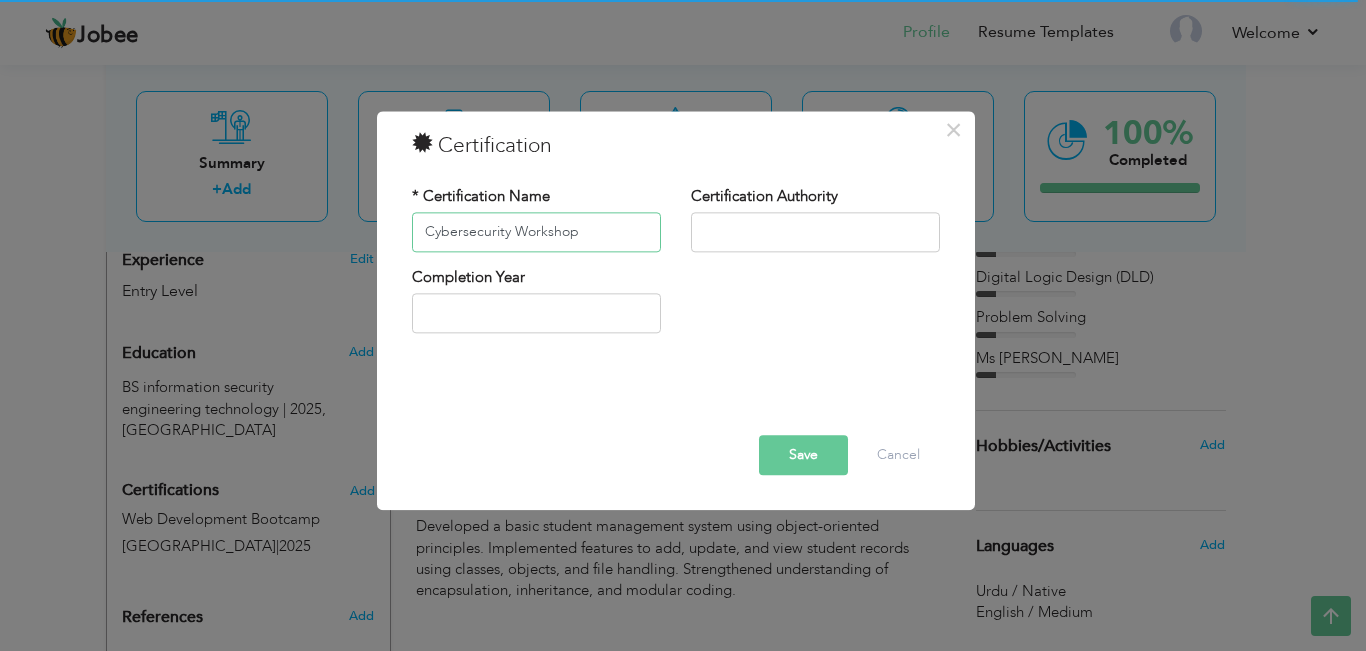 type on "Cybersecurity Workshop" 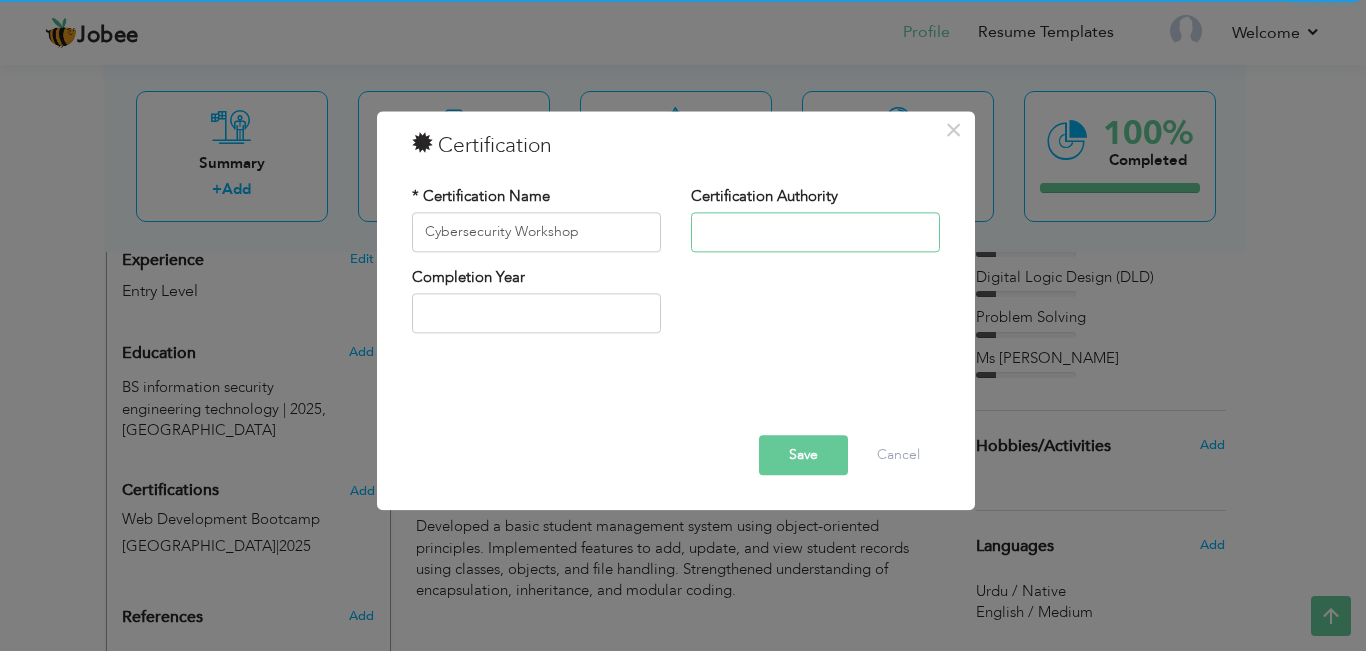 click at bounding box center [815, 232] 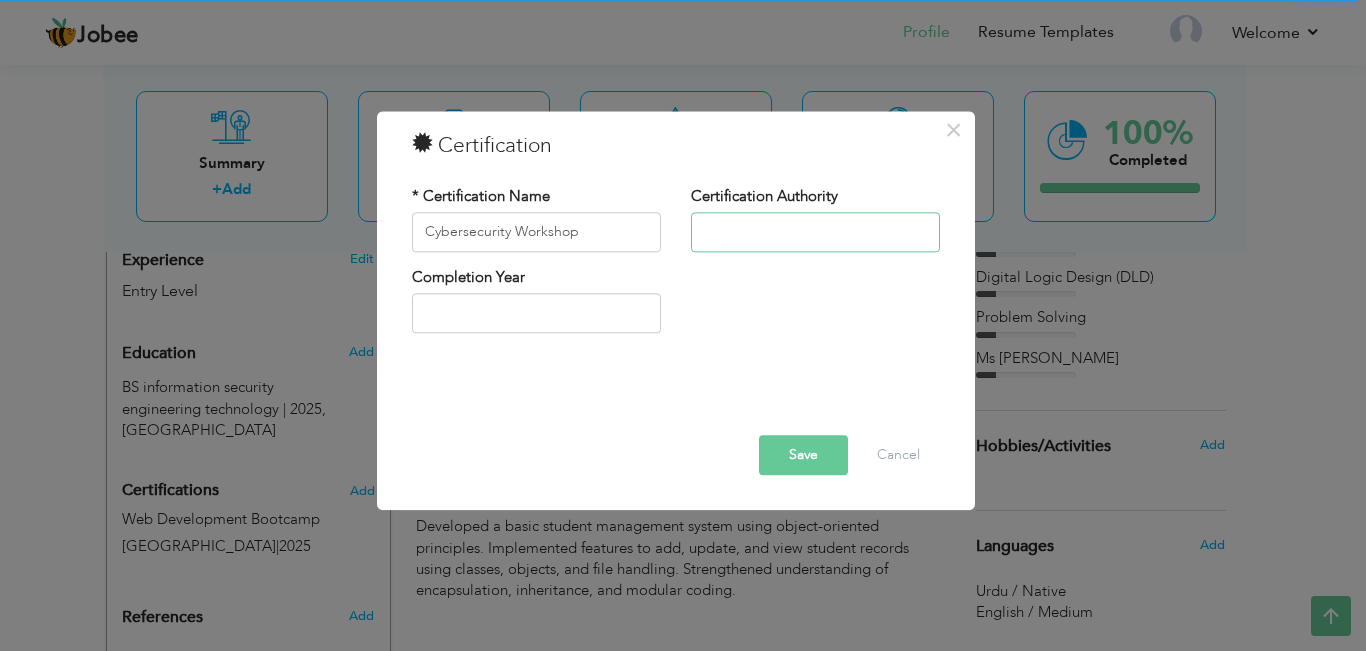 paste on "government college university lahore" 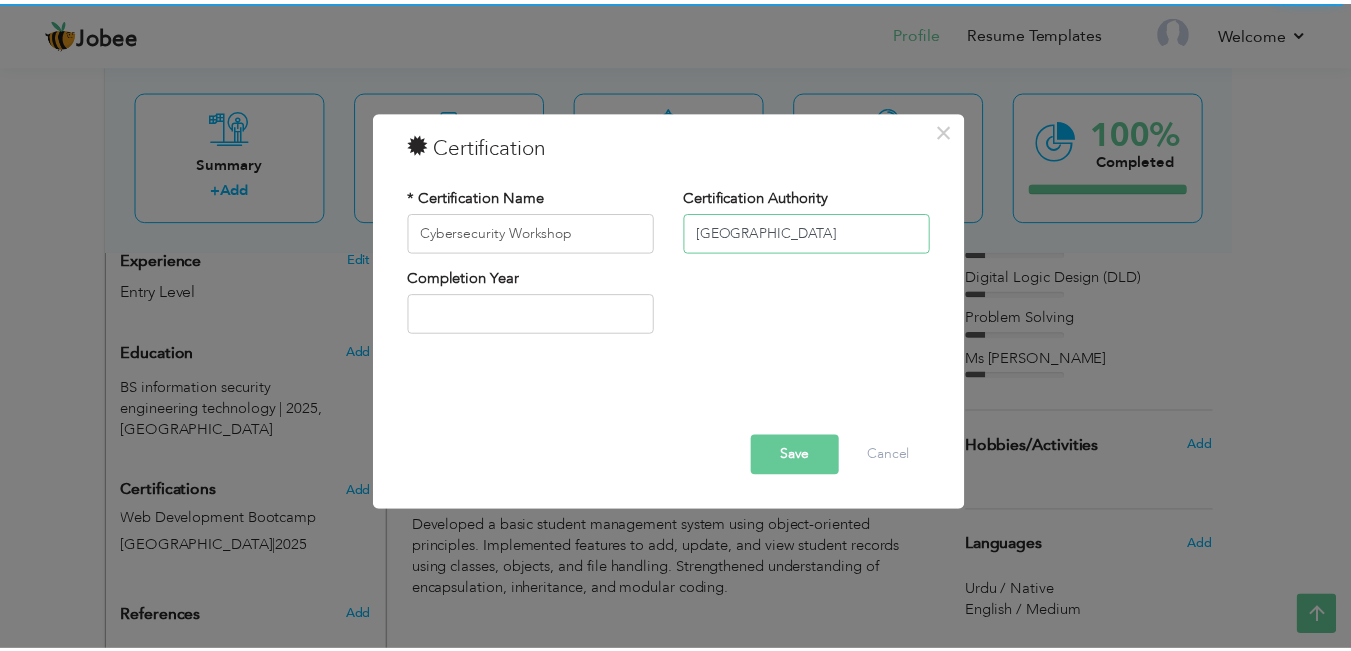 scroll, scrollTop: 0, scrollLeft: 0, axis: both 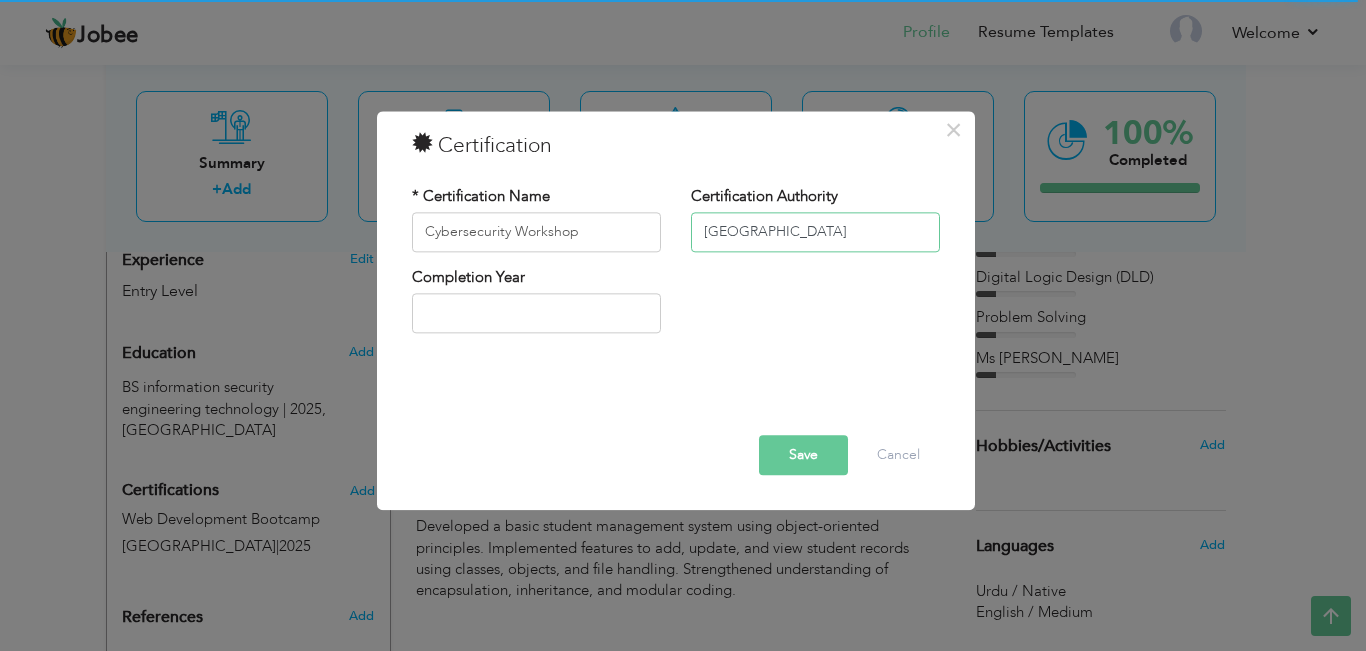 type on "[GEOGRAPHIC_DATA]" 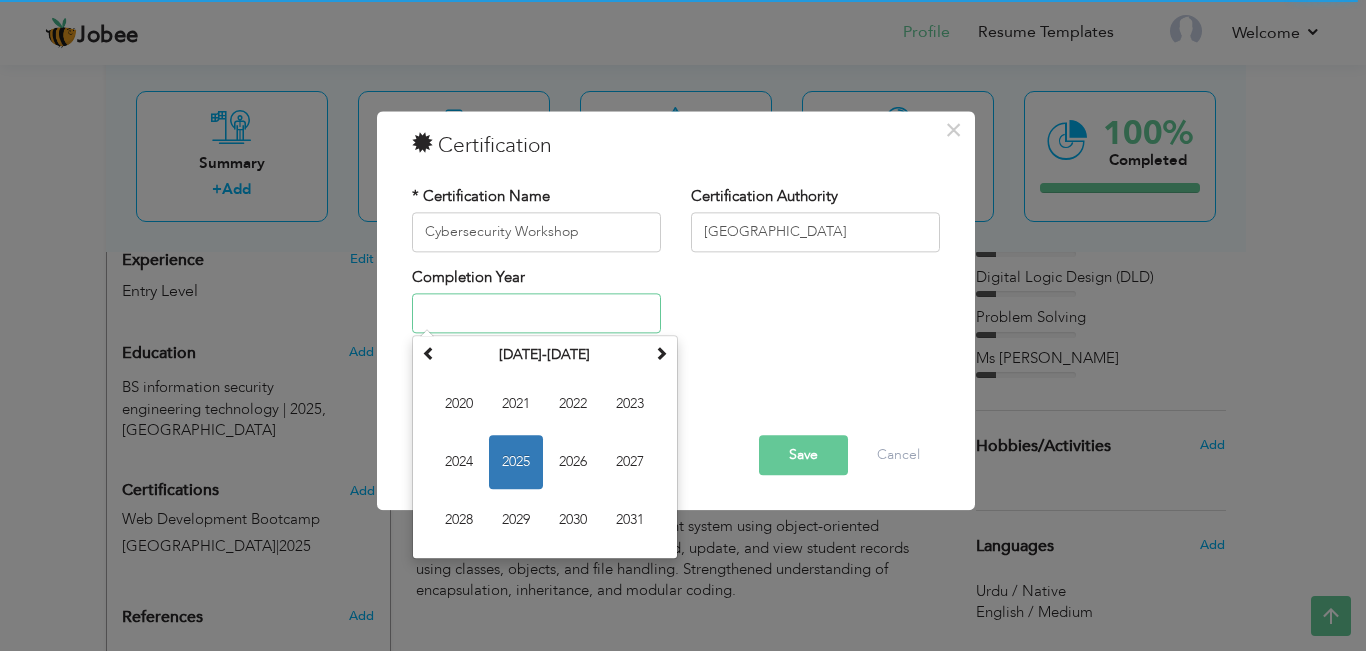 click at bounding box center (536, 314) 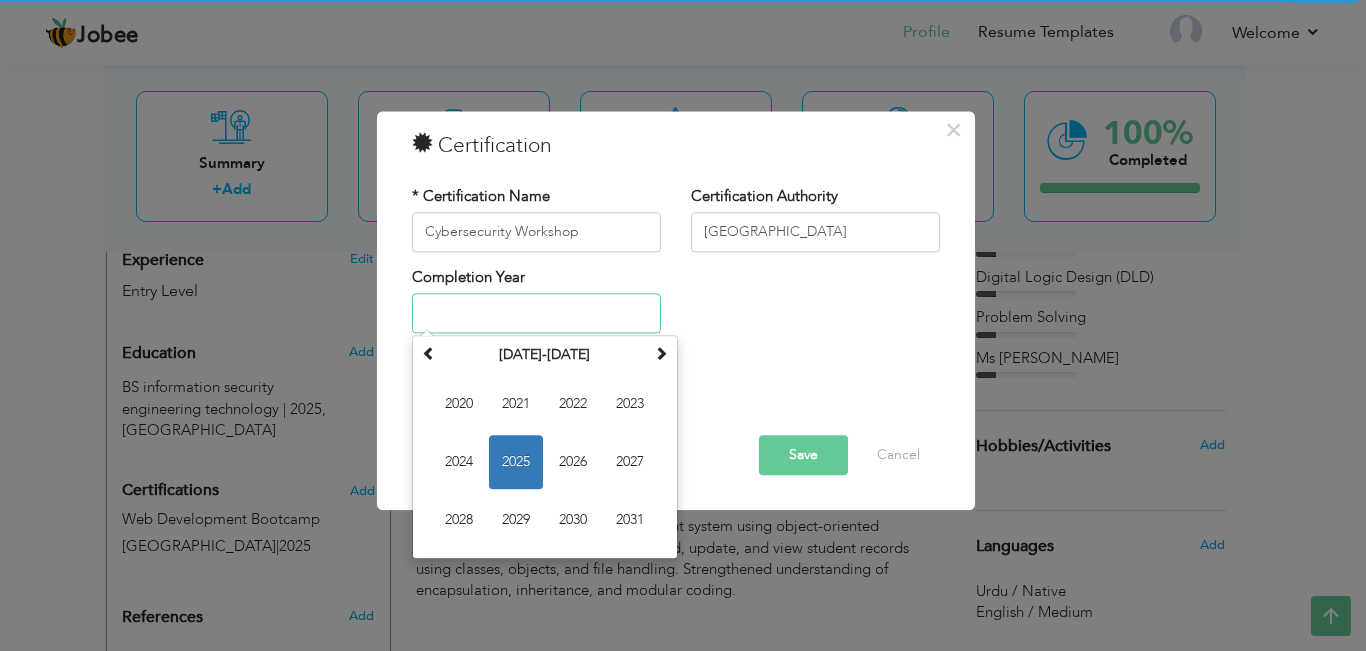 click on "2025" at bounding box center [516, 463] 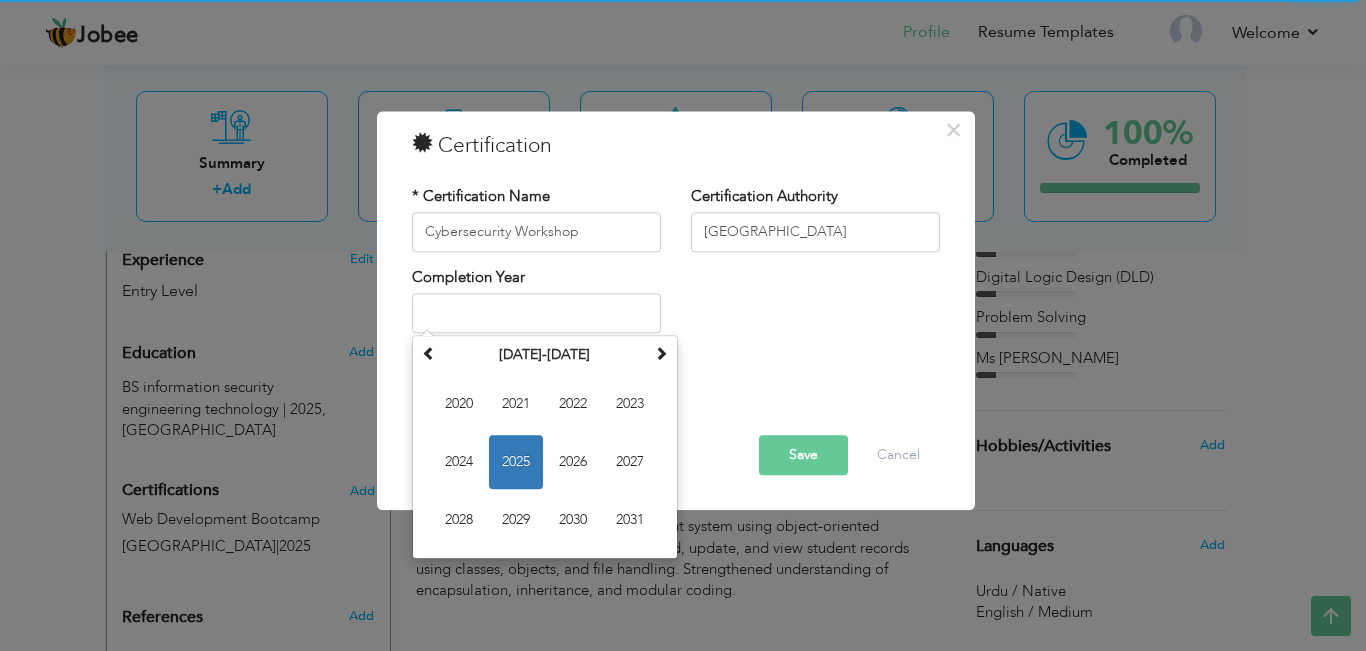 type on "2025" 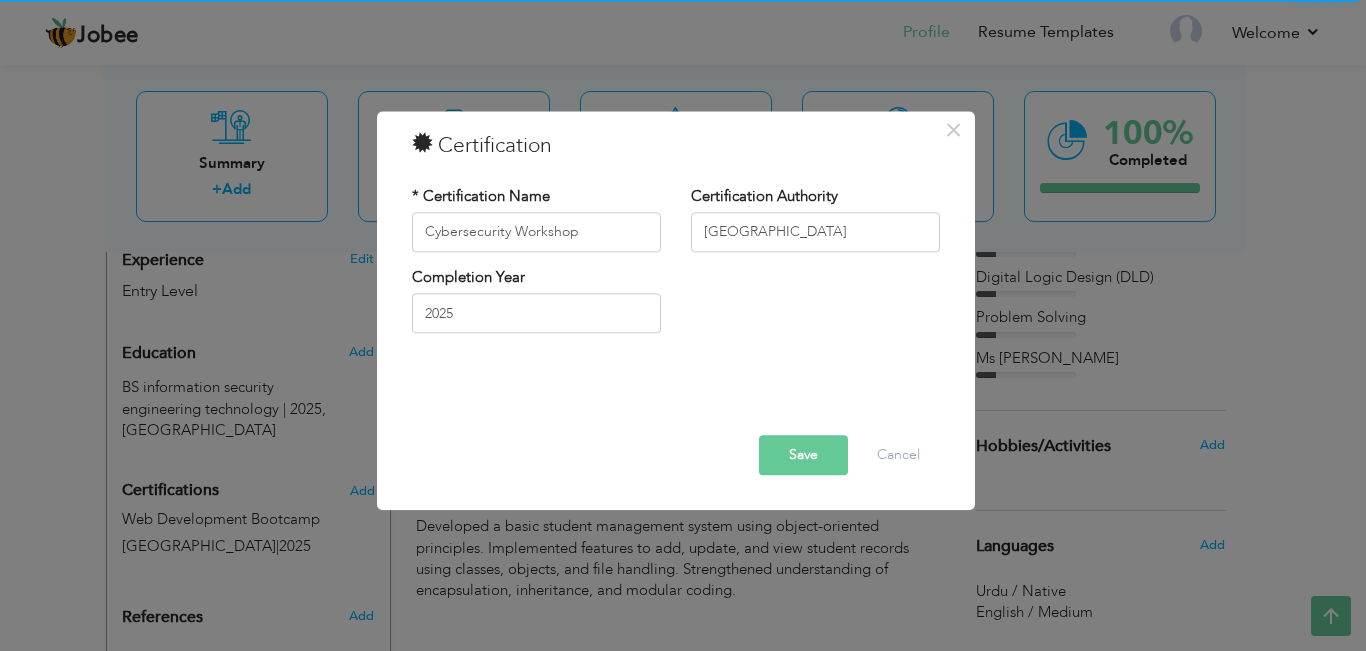 click on "Save" at bounding box center [803, 455] 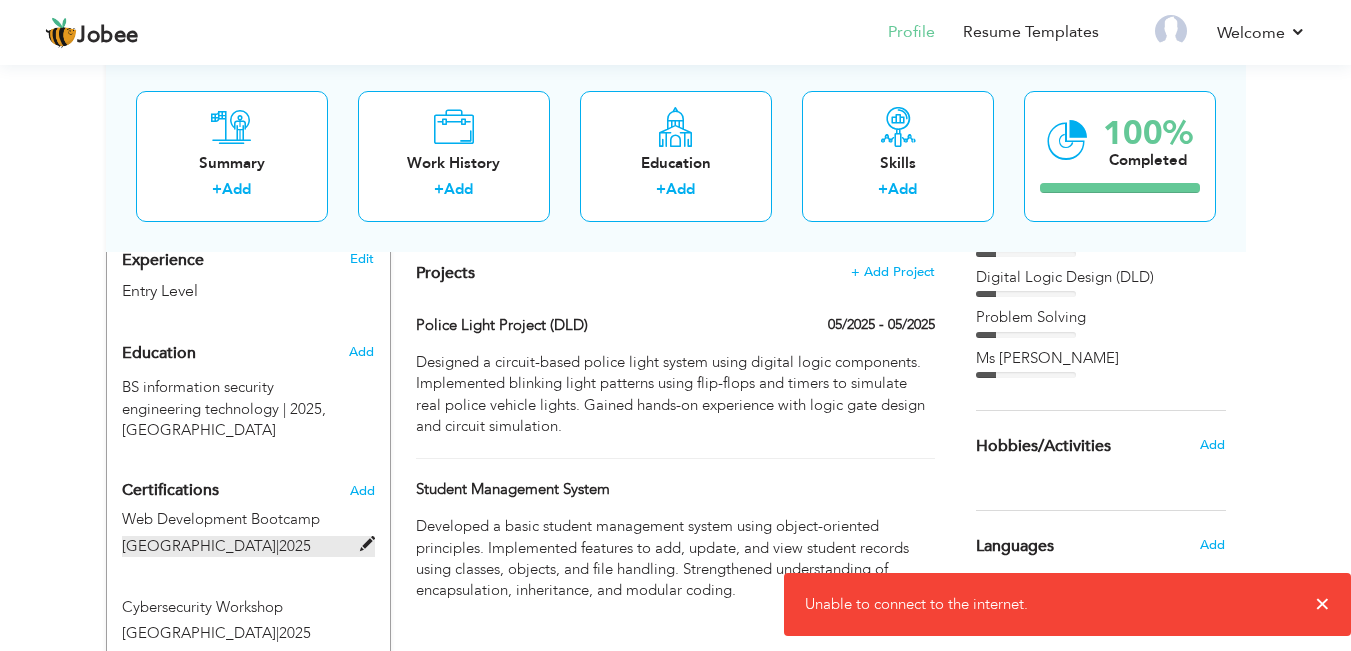 click at bounding box center [367, 544] 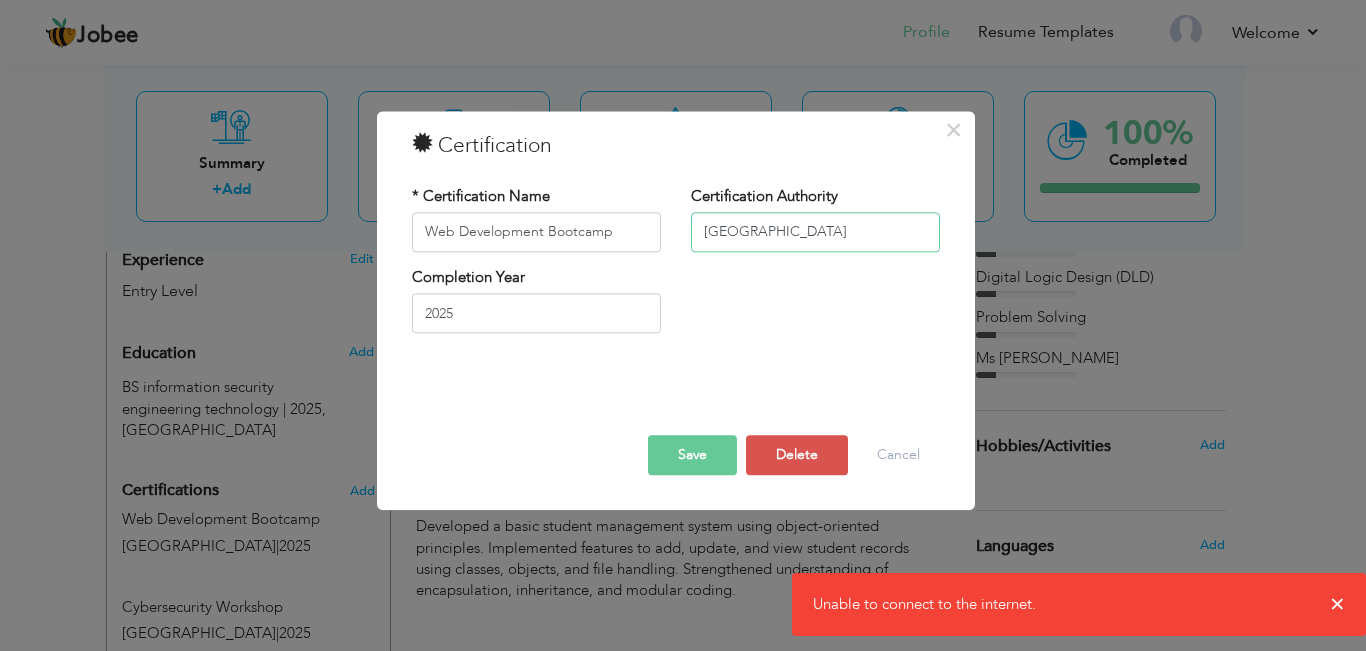 click on "government college university lahore" at bounding box center [815, 232] 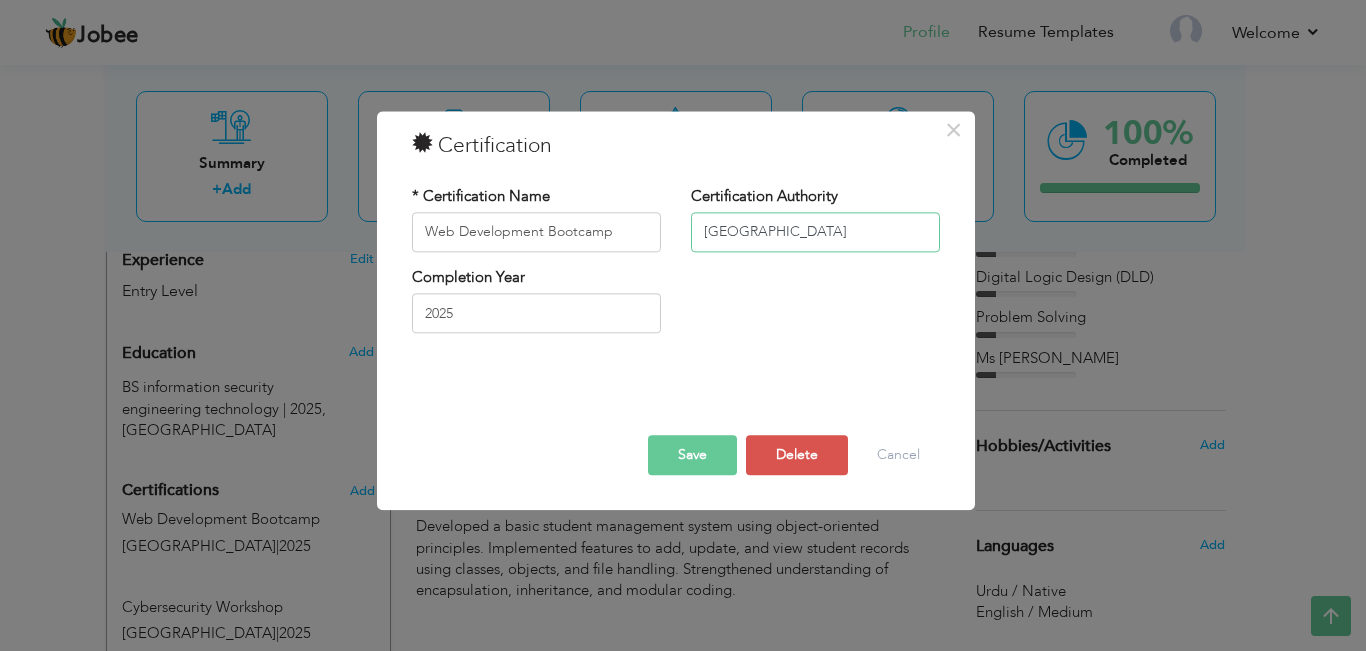 type on "[GEOGRAPHIC_DATA]" 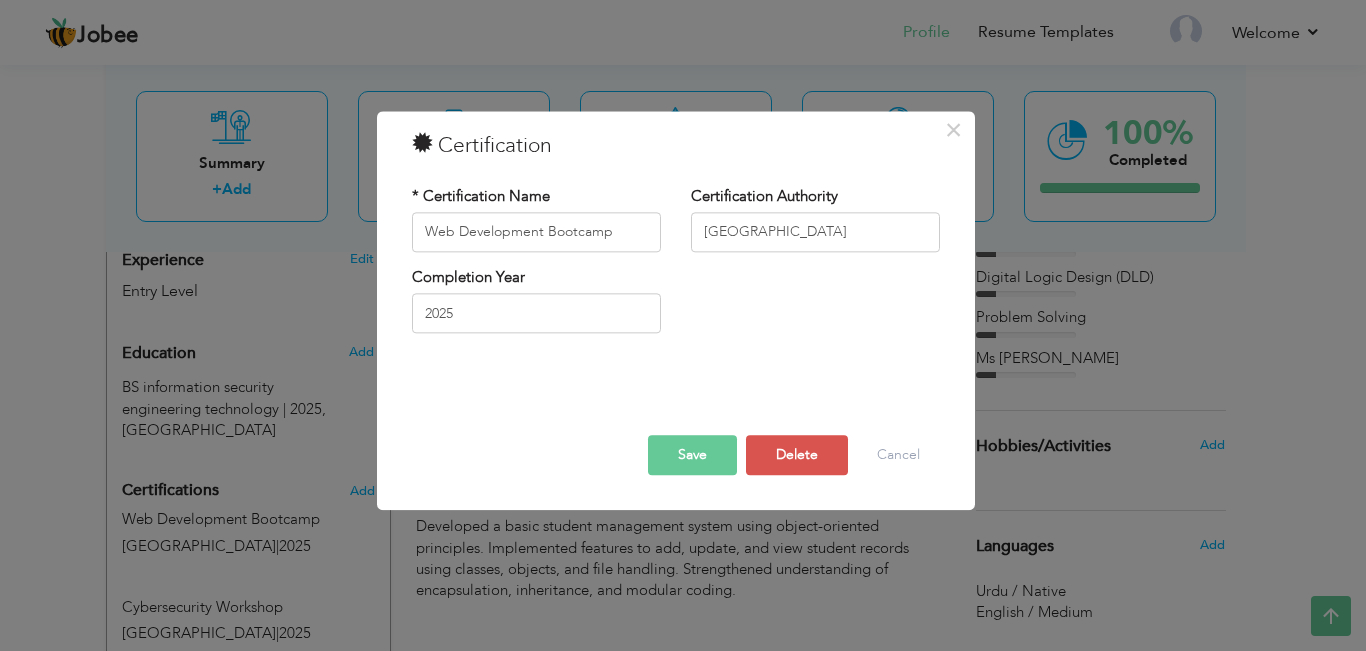 click on "Save" at bounding box center (692, 455) 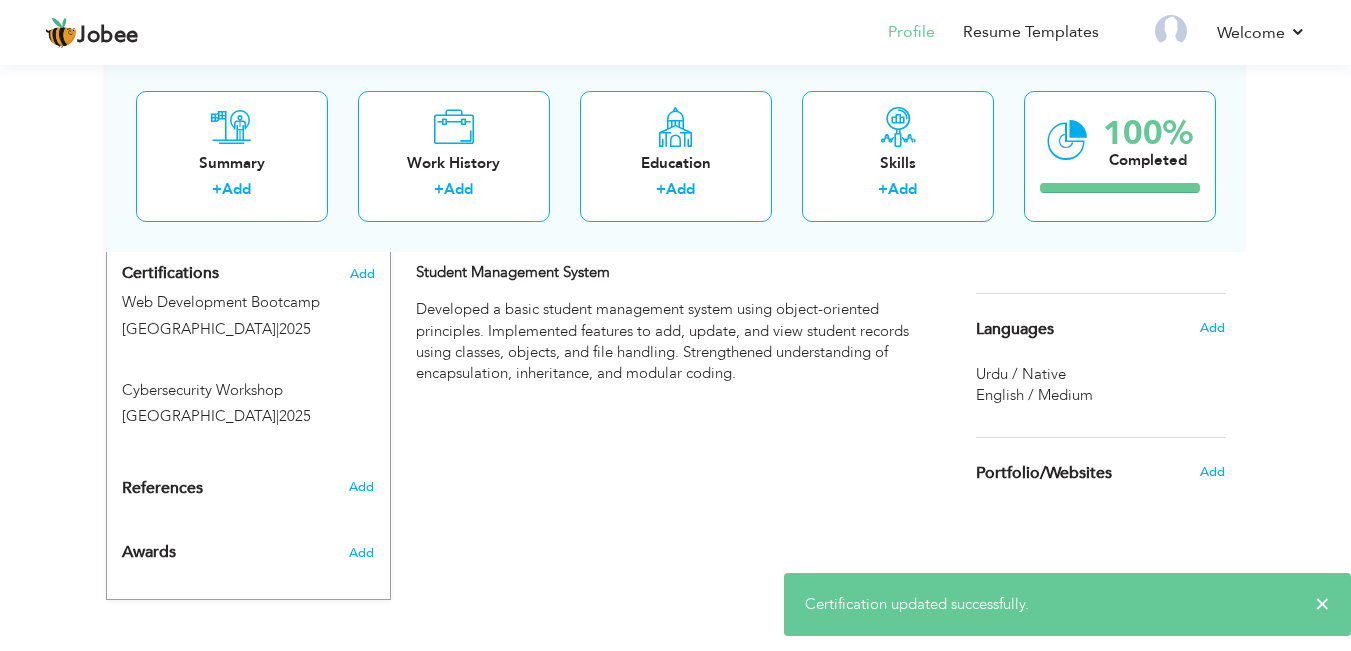scroll, scrollTop: 991, scrollLeft: 0, axis: vertical 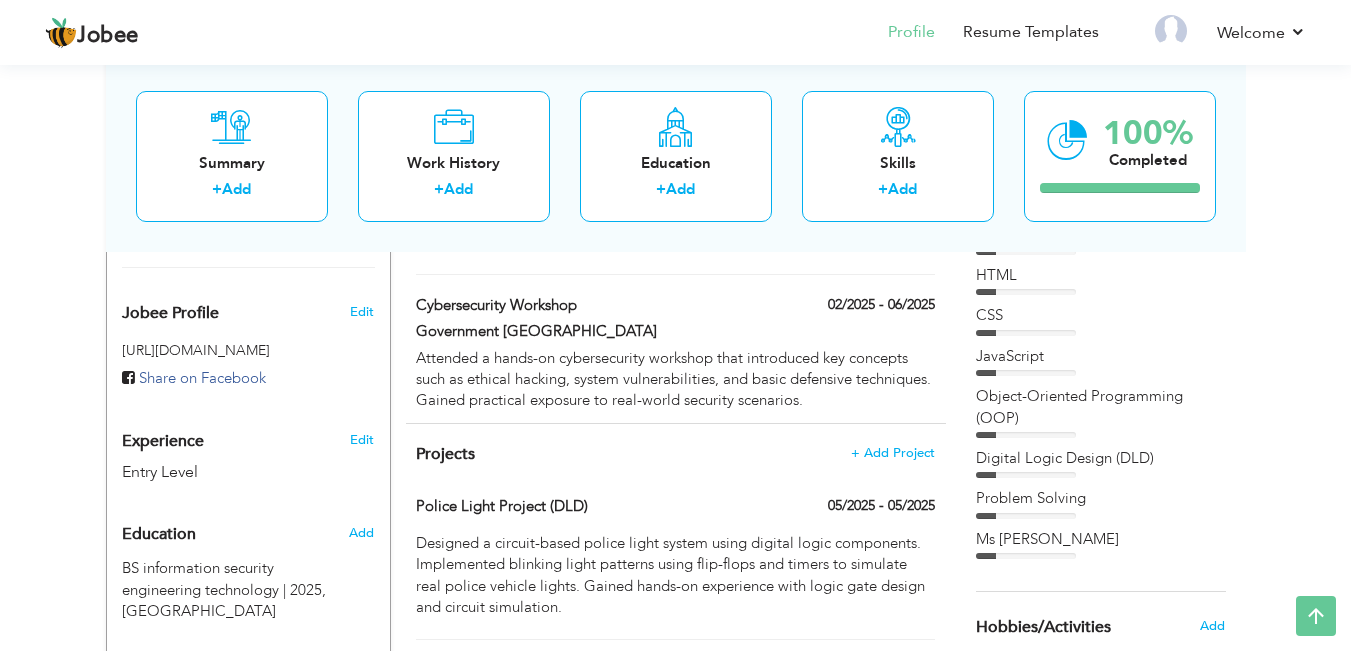 click on "Projects
+ Add Project
Police Light Project (DLD)
05/2025 -  05/2025
Police Light Project (DLD)
05/2025 -  05/2025
× Company" at bounding box center (676, 609) 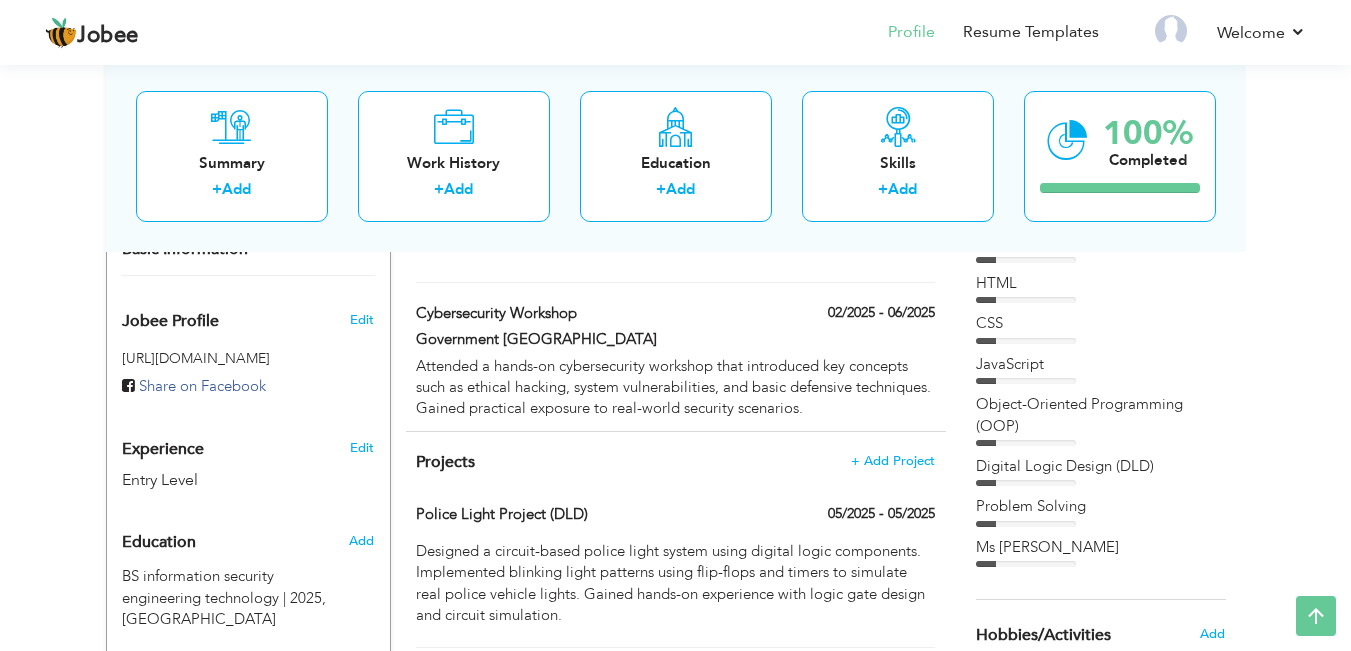 click on "Projects
+ Add Project
Police Light Project (DLD)
05/2025 -  05/2025
Police Light Project (DLD)
05/2025 -  05/2025
× Company" at bounding box center [676, 617] 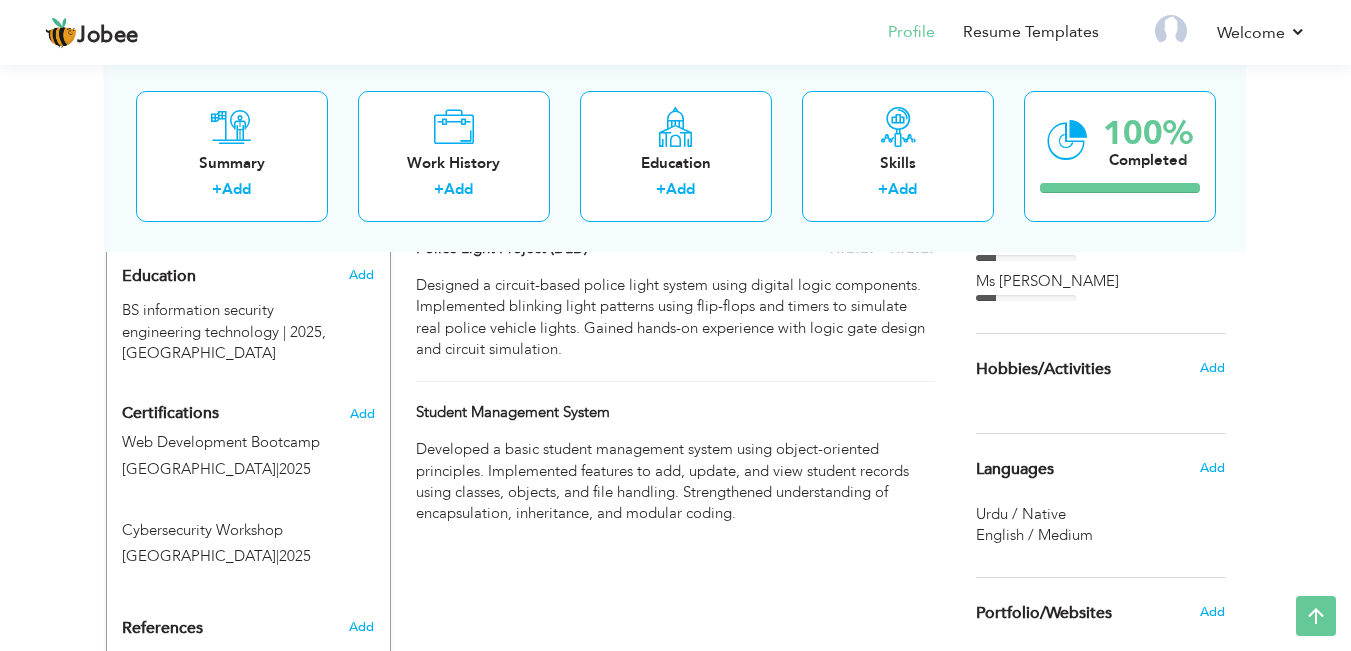 scroll, scrollTop: 843, scrollLeft: 0, axis: vertical 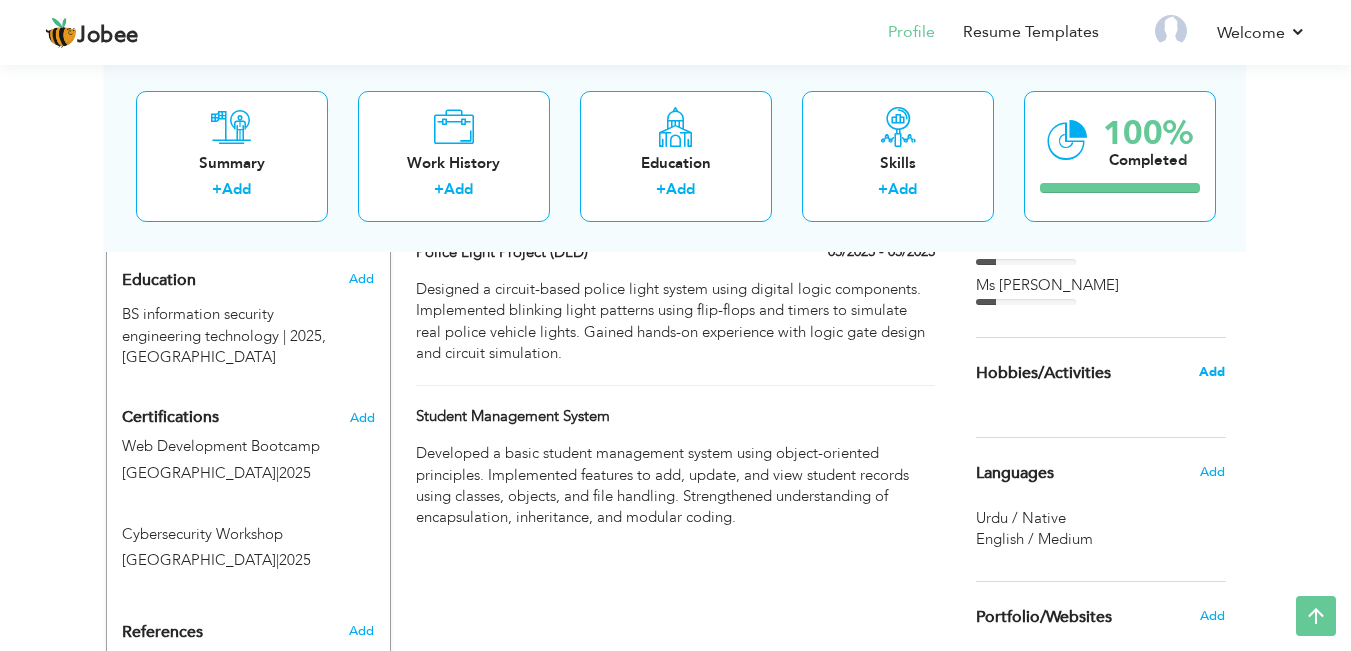 click on "Add" at bounding box center (1212, 372) 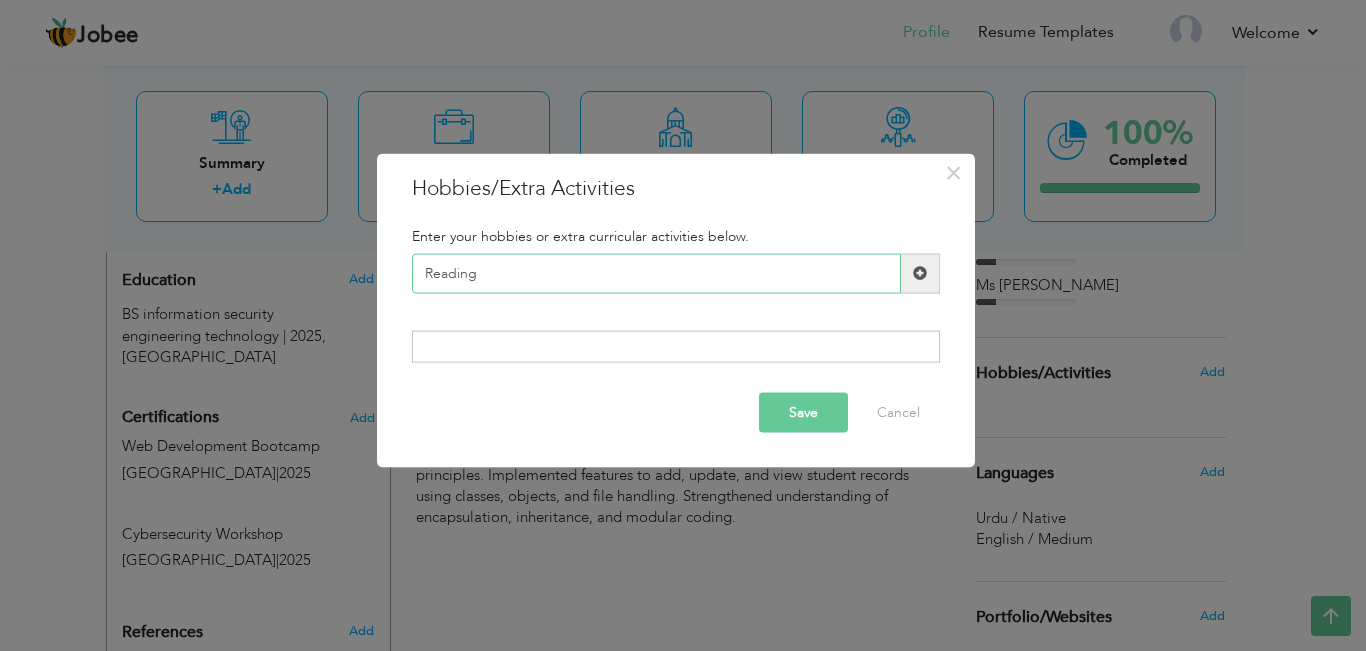 type on "Reading" 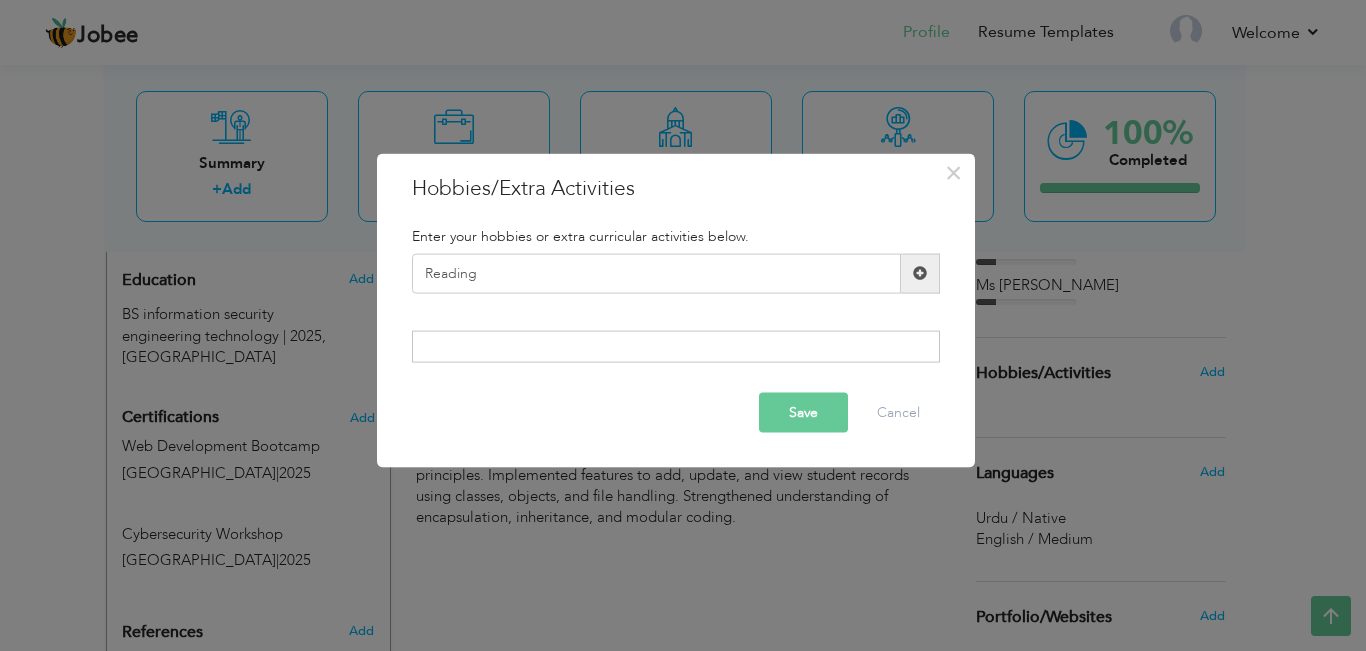 click at bounding box center [920, 273] 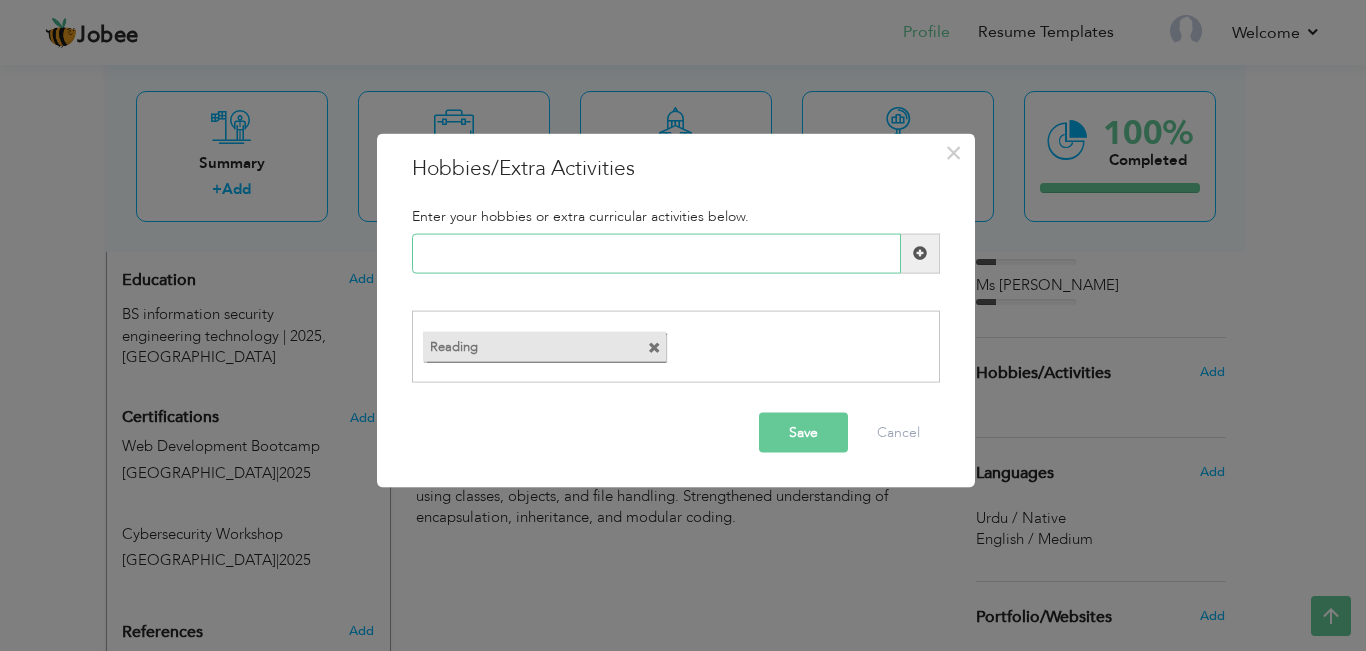click at bounding box center [656, 253] 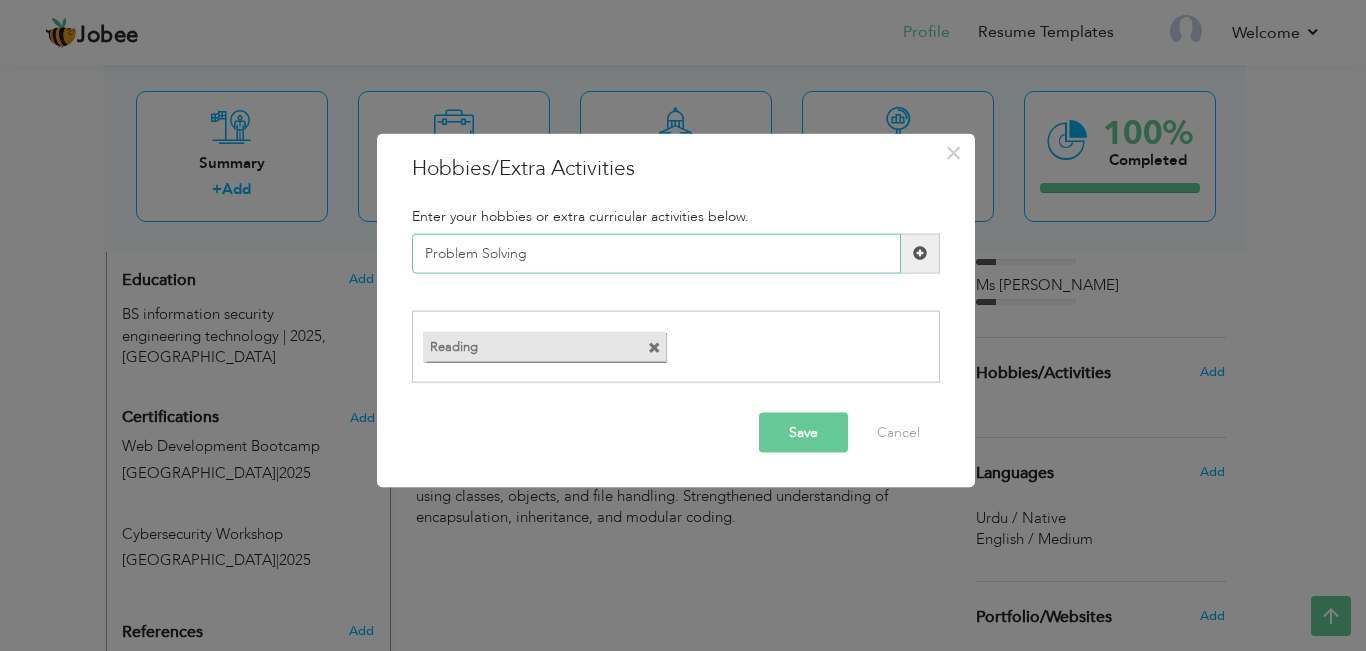 type on "Problem Solving" 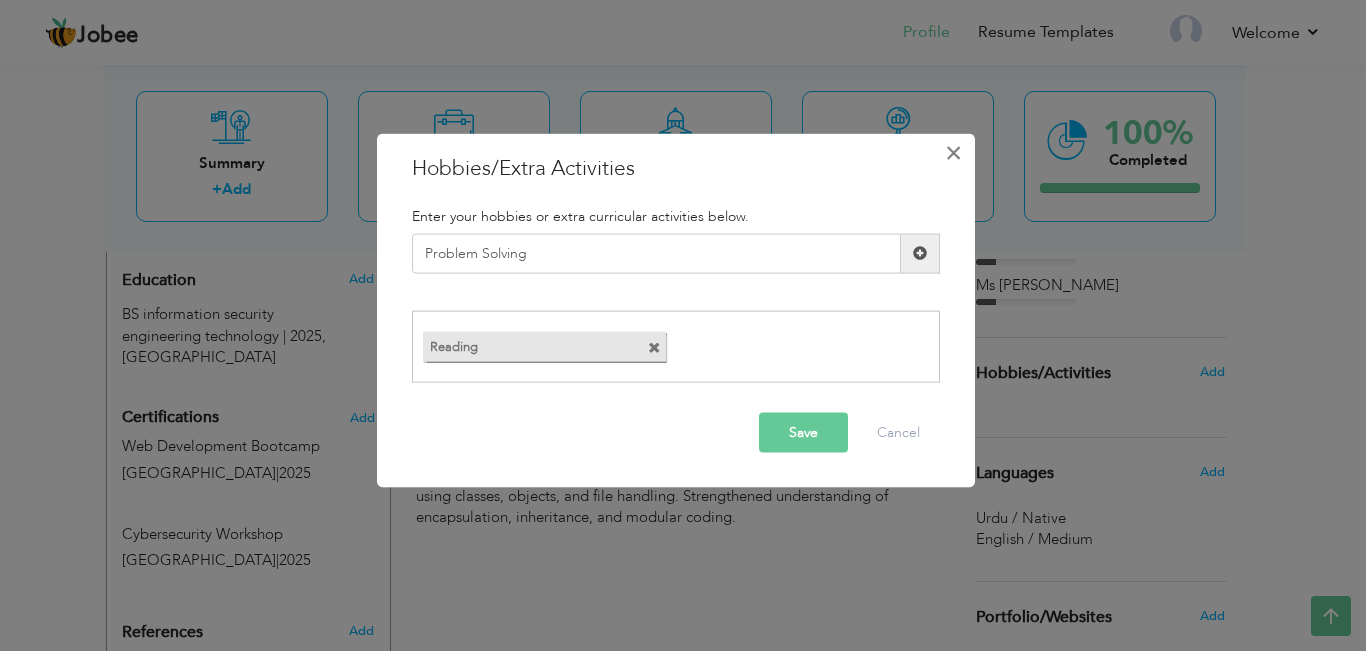 click on "×" at bounding box center [953, 152] 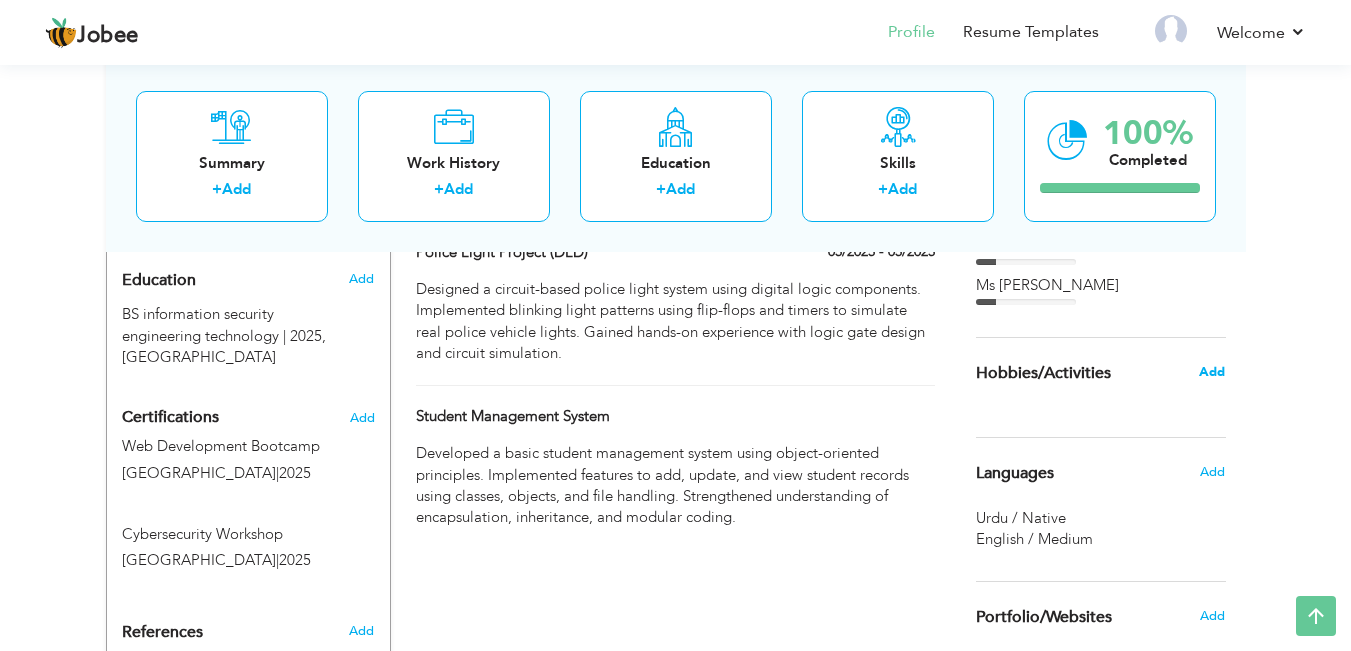 click on "Add" at bounding box center (1212, 372) 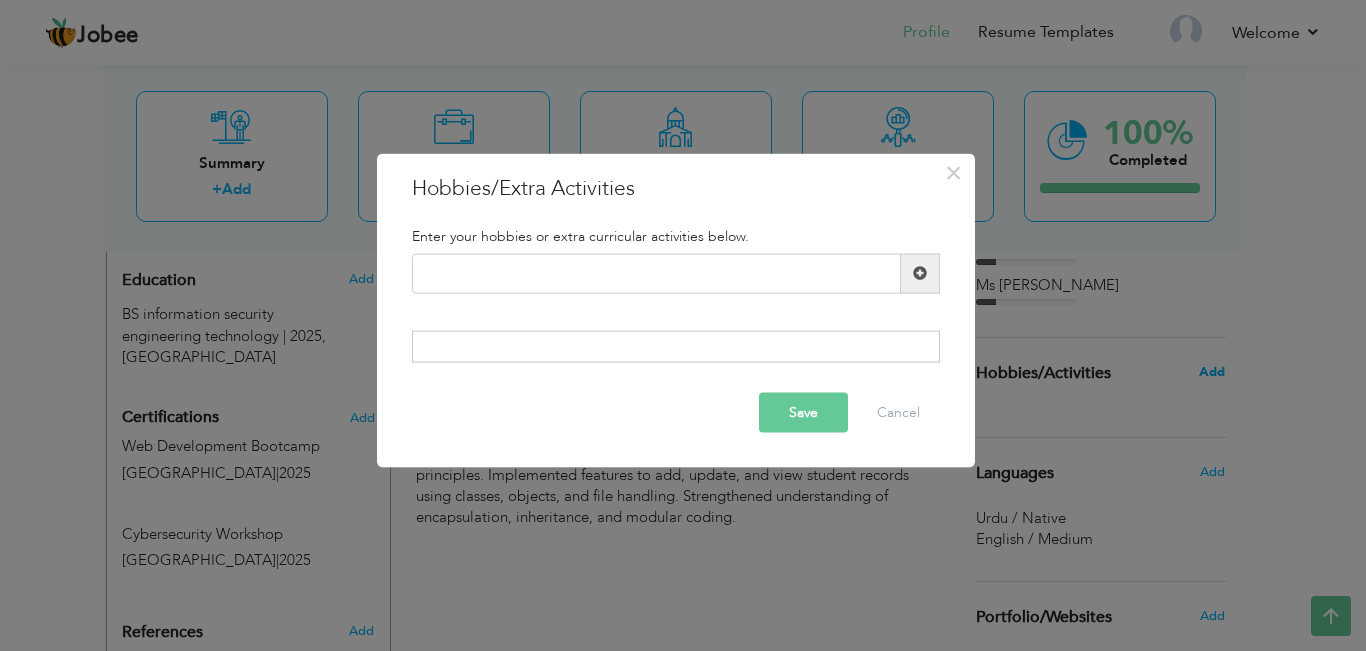 click on "×
Hobbies/Extra Activities
Enter your hobbies or extra curricular activities below.
Duplicate entry Save" at bounding box center [683, 325] 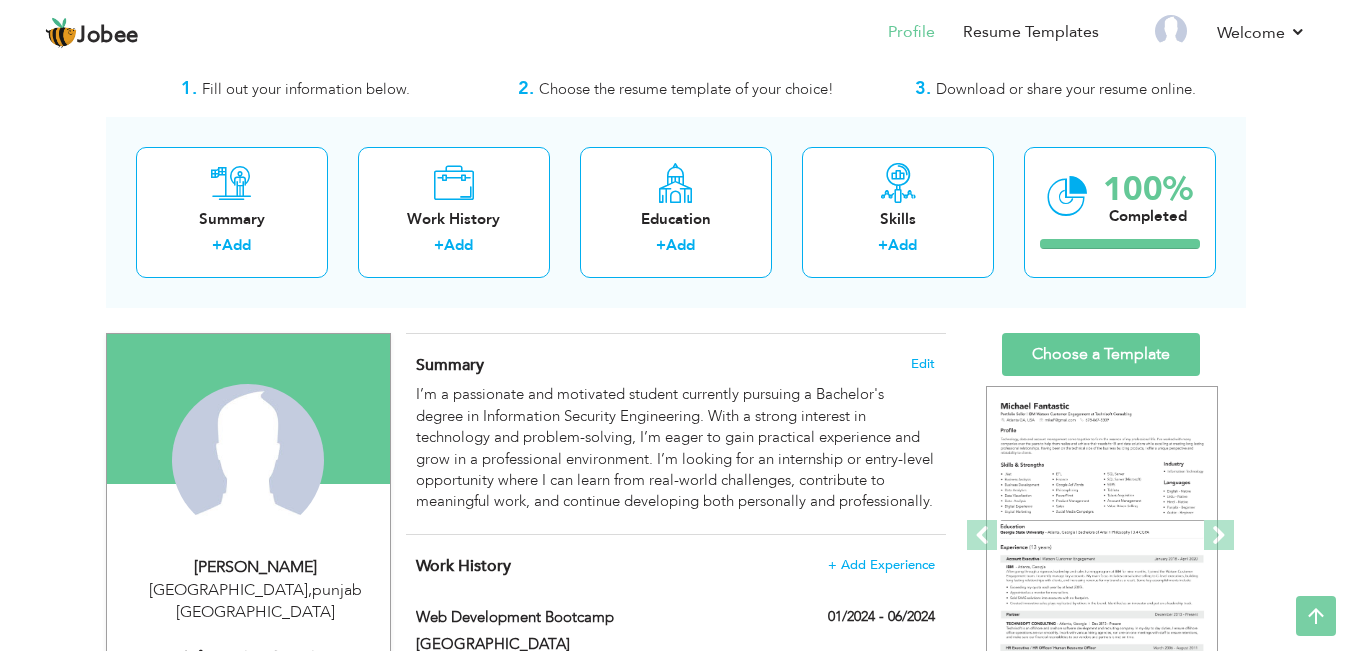 scroll, scrollTop: 0, scrollLeft: 0, axis: both 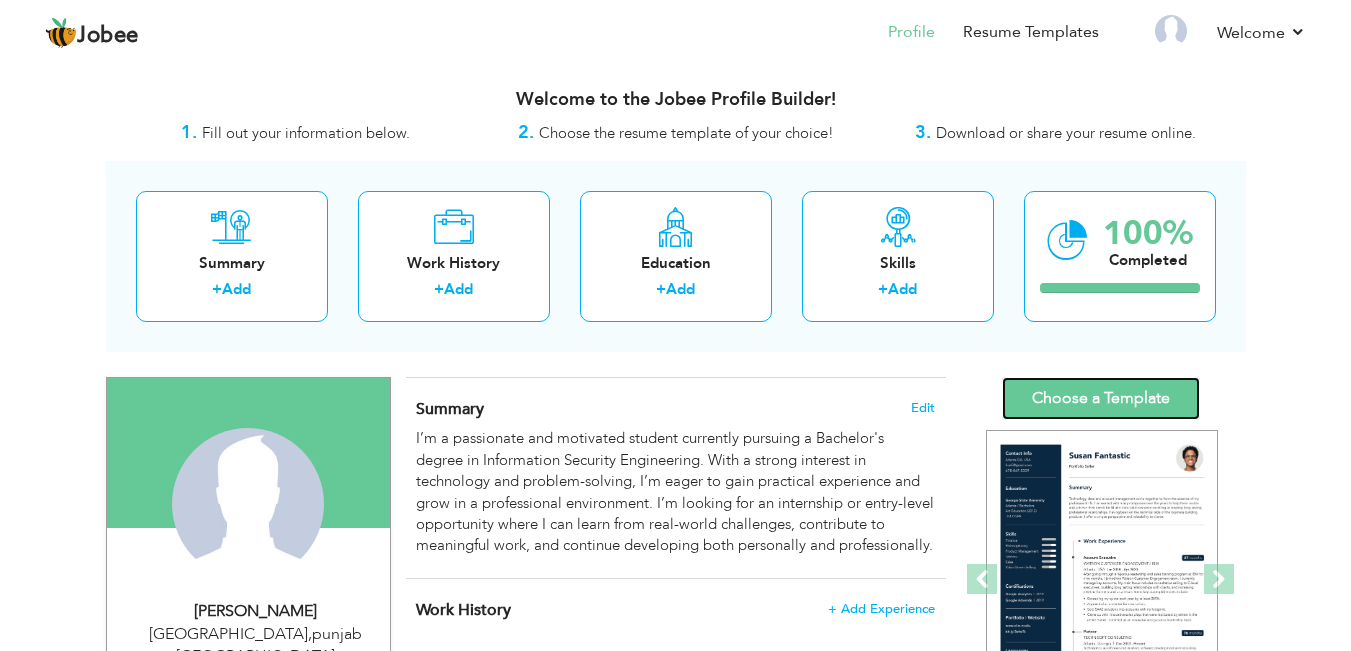 click on "Choose a Template" at bounding box center [1101, 398] 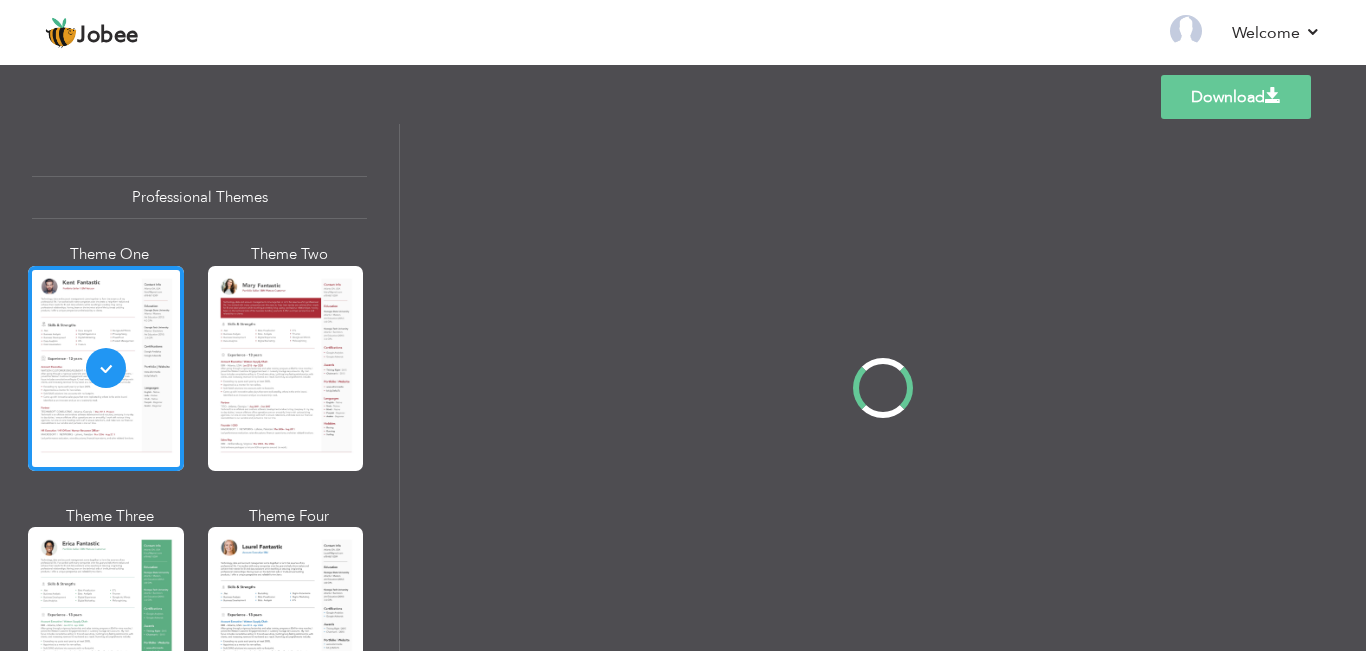 scroll, scrollTop: 0, scrollLeft: 0, axis: both 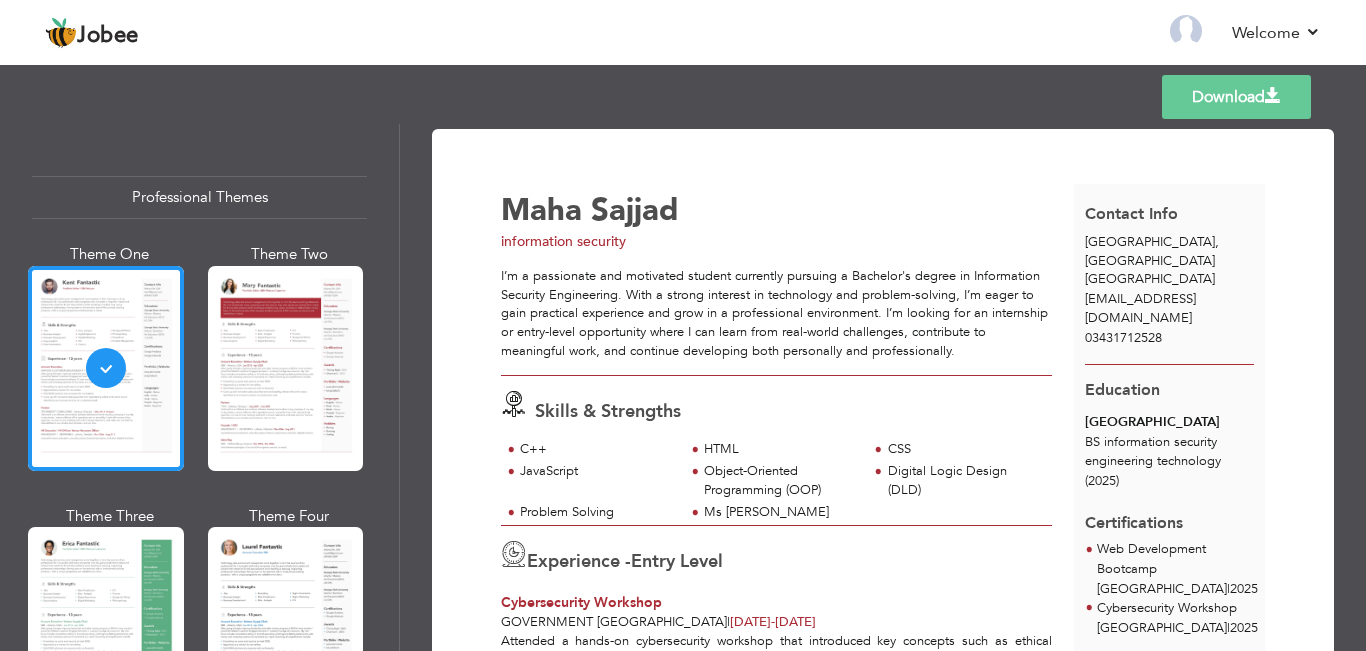 click on "Government Collage University  |  Feb 2025  -  Jun 2025" at bounding box center (776, 622) 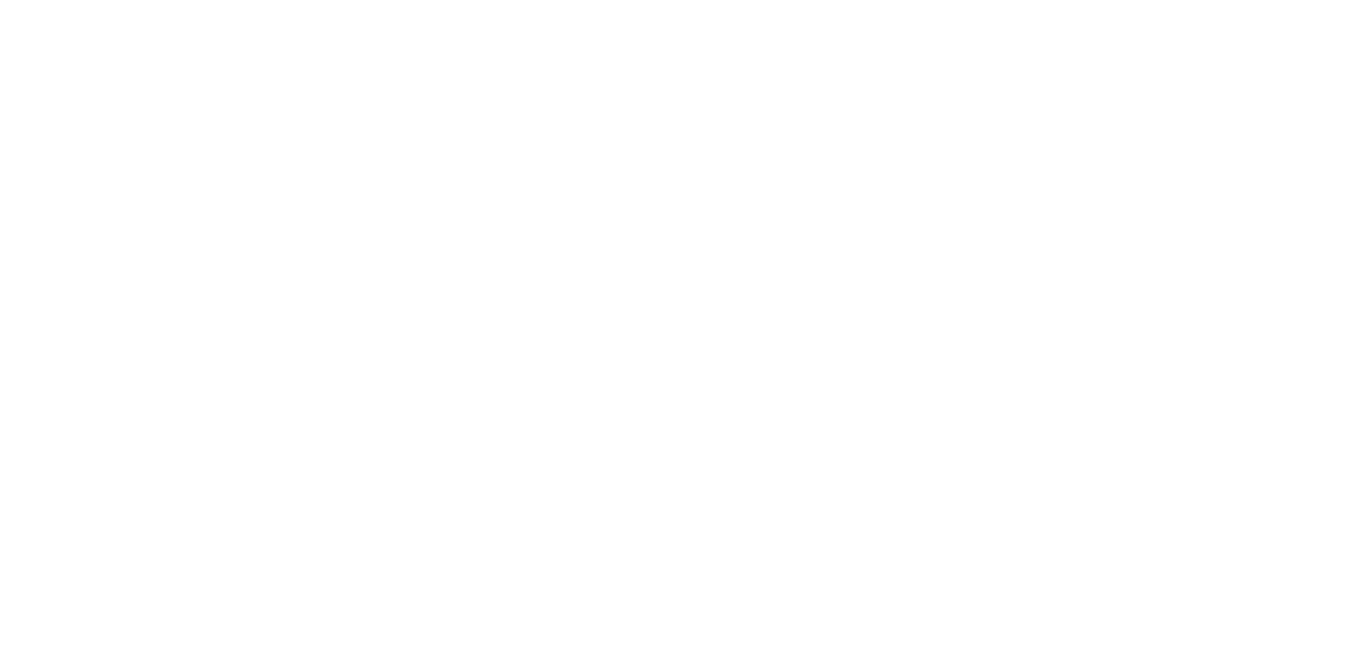 scroll, scrollTop: 0, scrollLeft: 0, axis: both 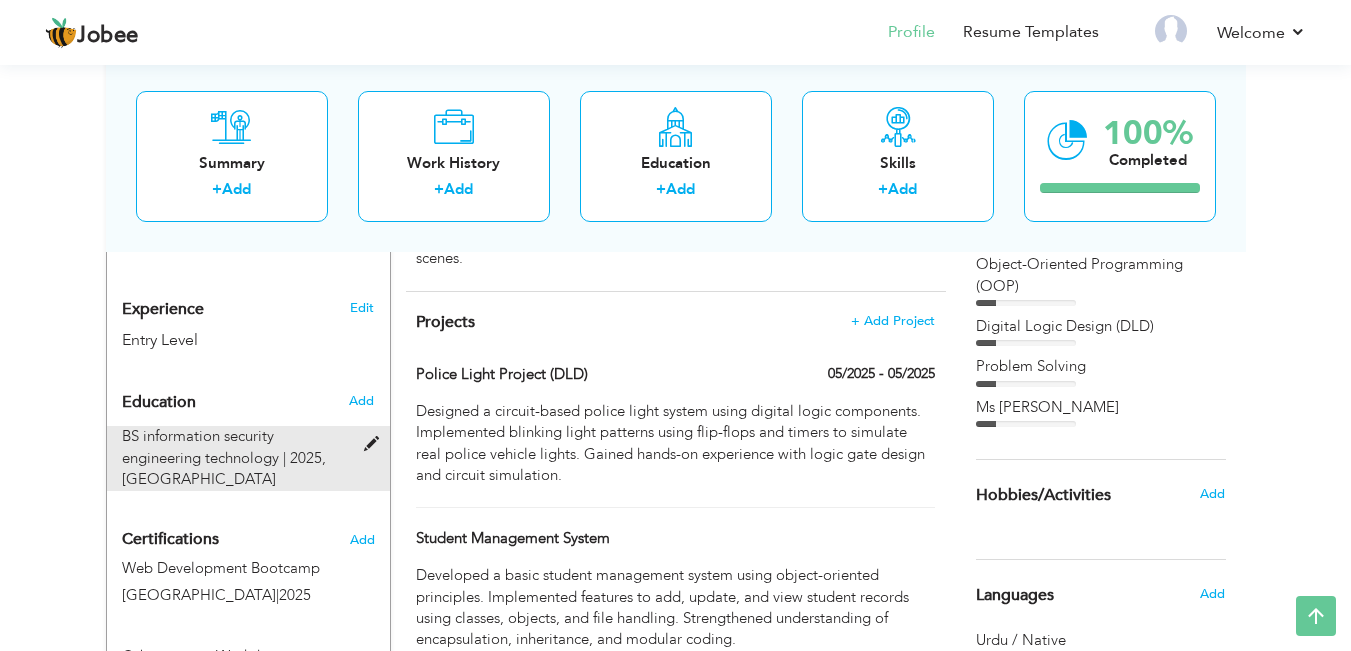 click at bounding box center (378, 433) 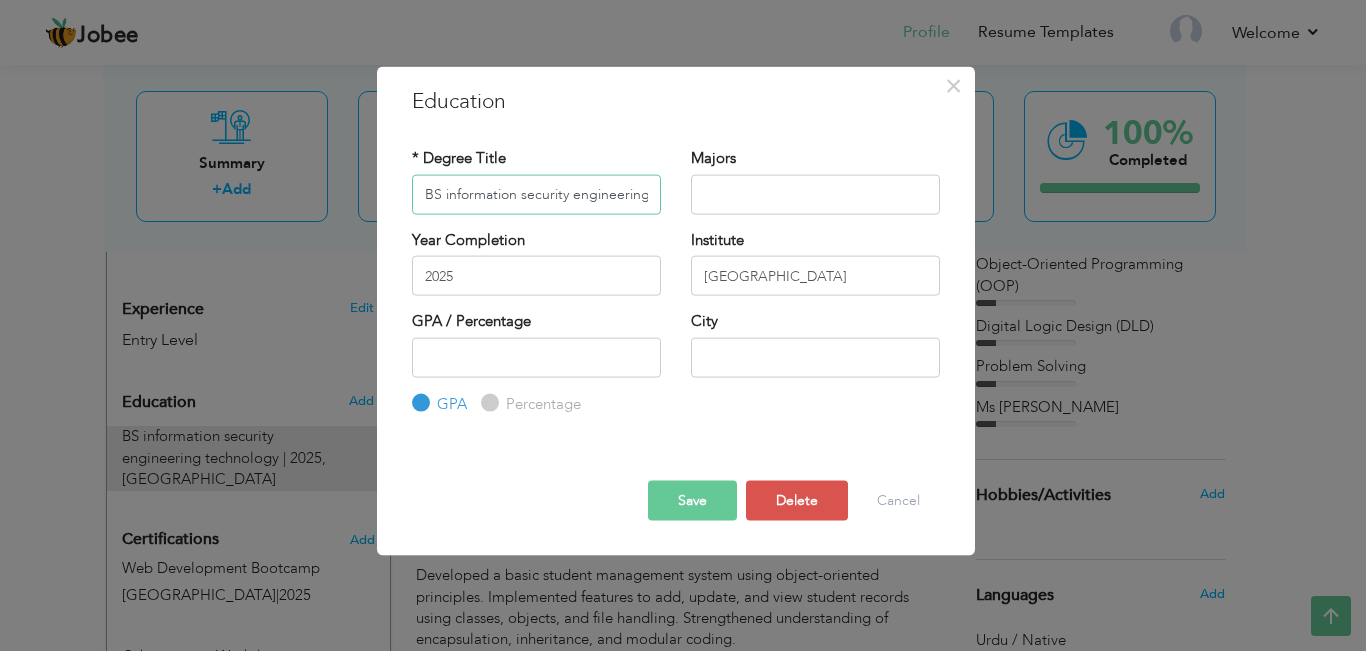 scroll, scrollTop: 0, scrollLeft: 72, axis: horizontal 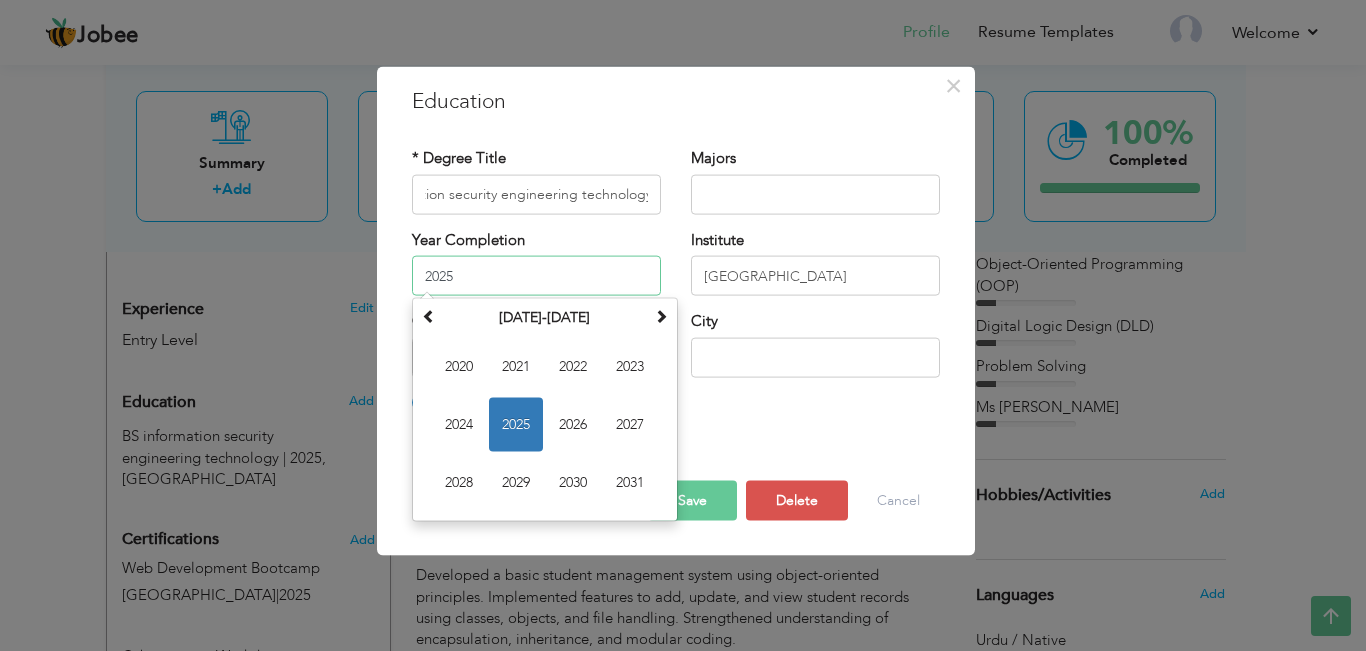 click on "2025" at bounding box center (536, 276) 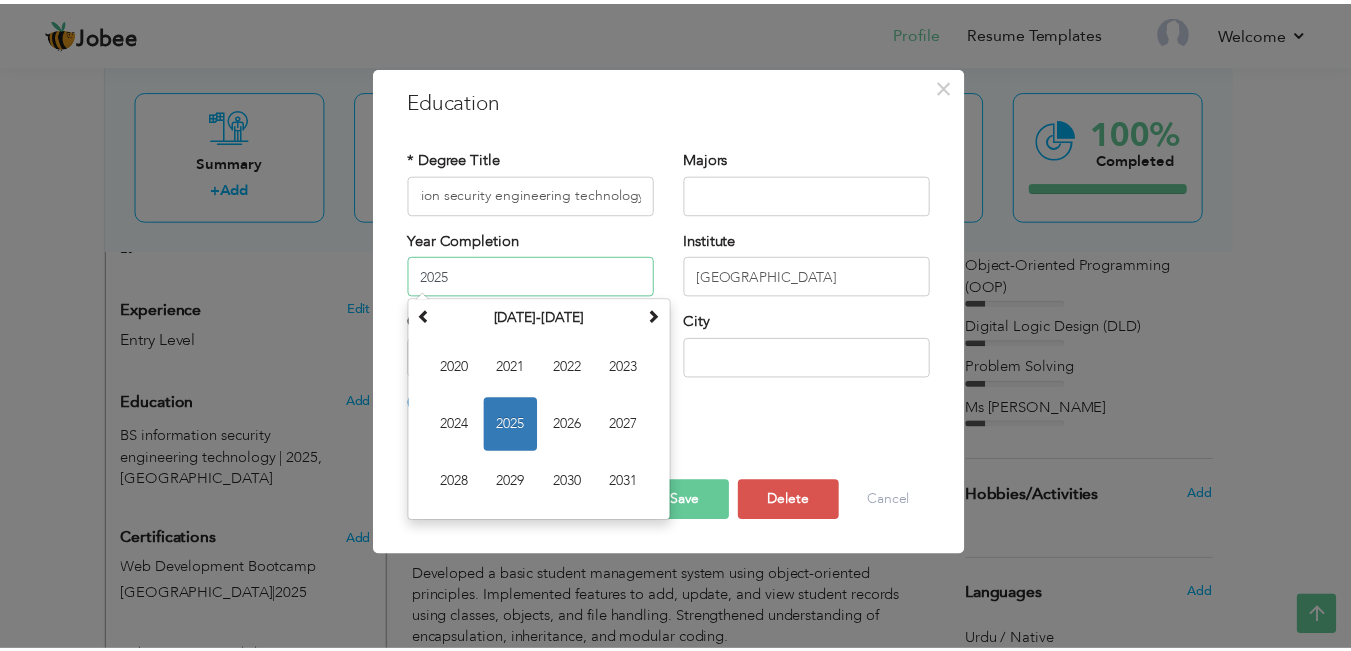 scroll, scrollTop: 0, scrollLeft: 0, axis: both 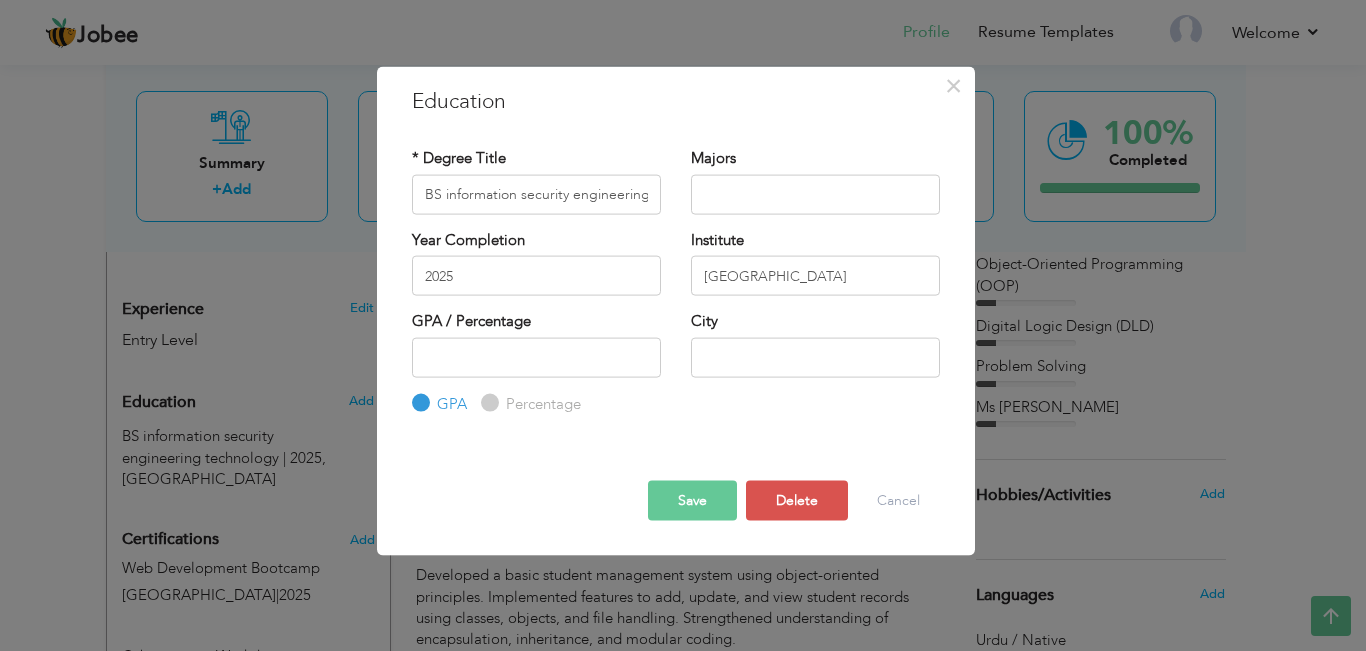 click on "Year Completion
2025" at bounding box center (536, 262) 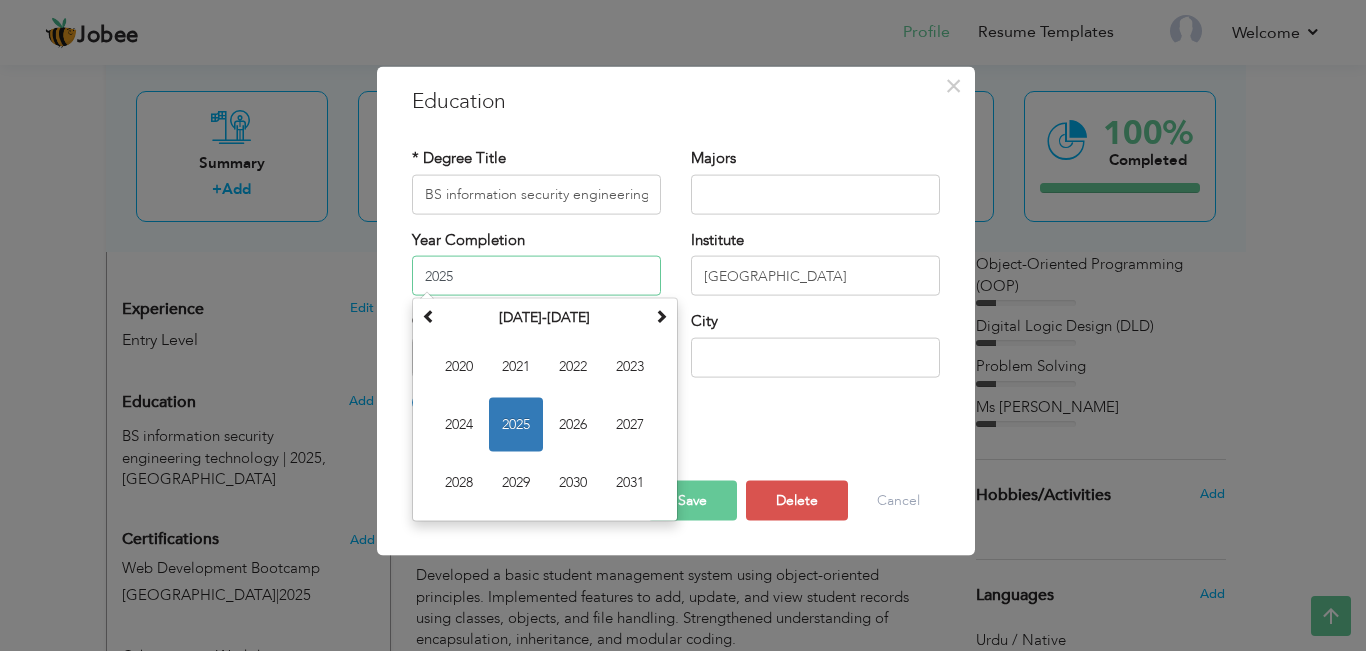 drag, startPoint x: 475, startPoint y: 286, endPoint x: 402, endPoint y: 285, distance: 73.00685 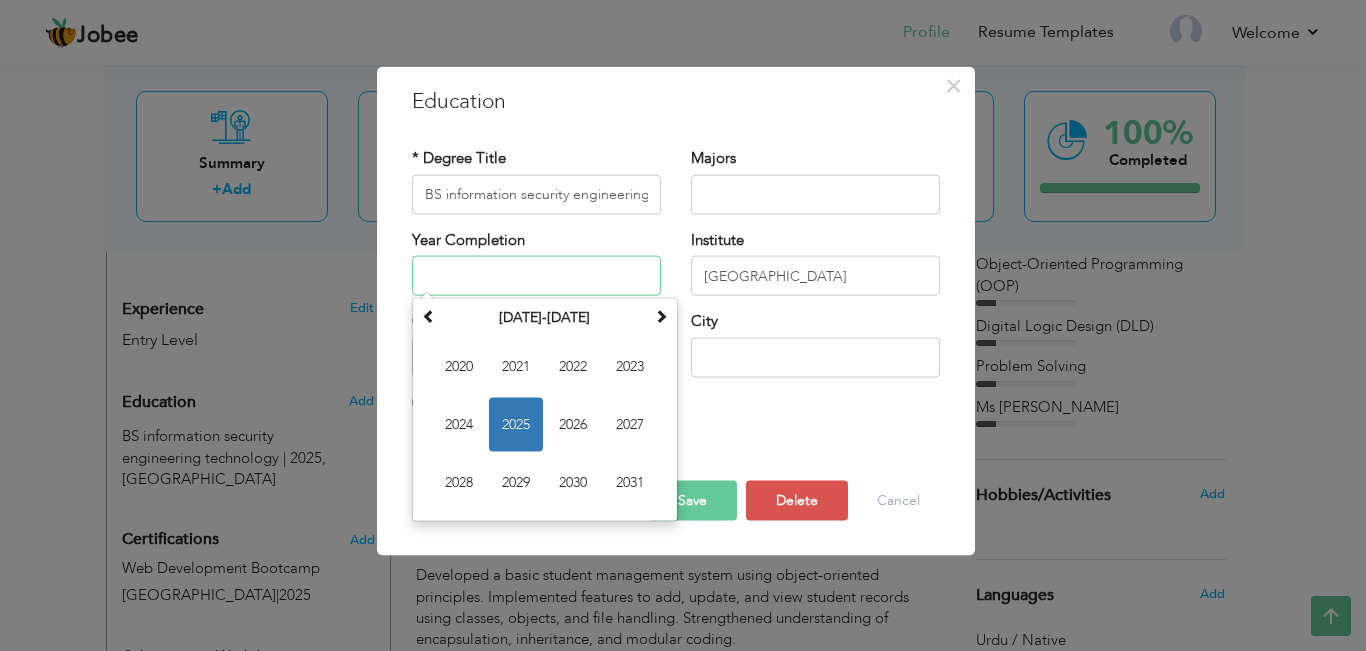 type 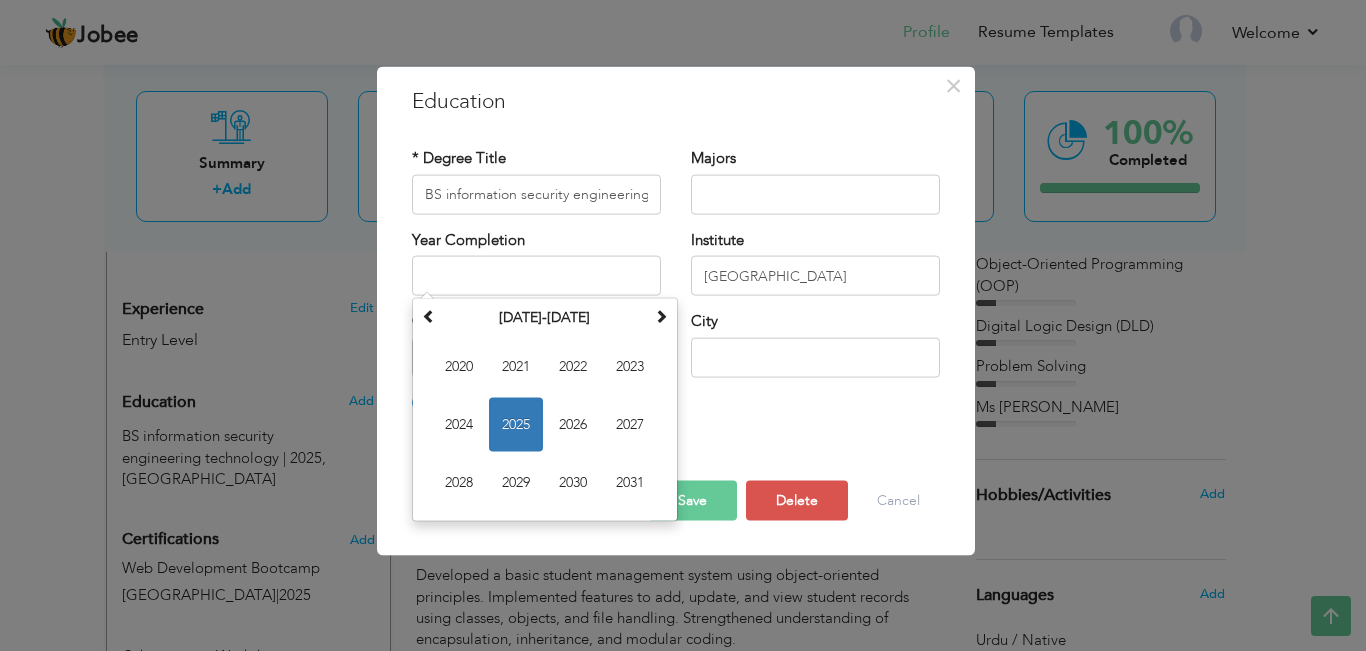 click on "Year Completion
January 2025 Su Mo Tu We Th Fr Sa 29 30 31 1 2 3 4 5 6 7 8 9 10 11 12 13 14 15 16 17 18 19 20 21 22 23 24 25 26 27 28 29 30 31 1 2 3 4 5 6 7 8 2025 Jan Feb Mar Apr May Jun Jul Aug Sep Oct Nov Dec 2020-2031 2020 2021 2022 2023 2024 2025 2026 2027 2028 2029 2030 2031 2000-2107 2000 - 2011 2012 - 2023 2024 - 2035 2036 - 2047 2048 - 2059 2060 - 2071 2072 - 2083 2084 - 2095 2096 - 2107" at bounding box center [536, 262] 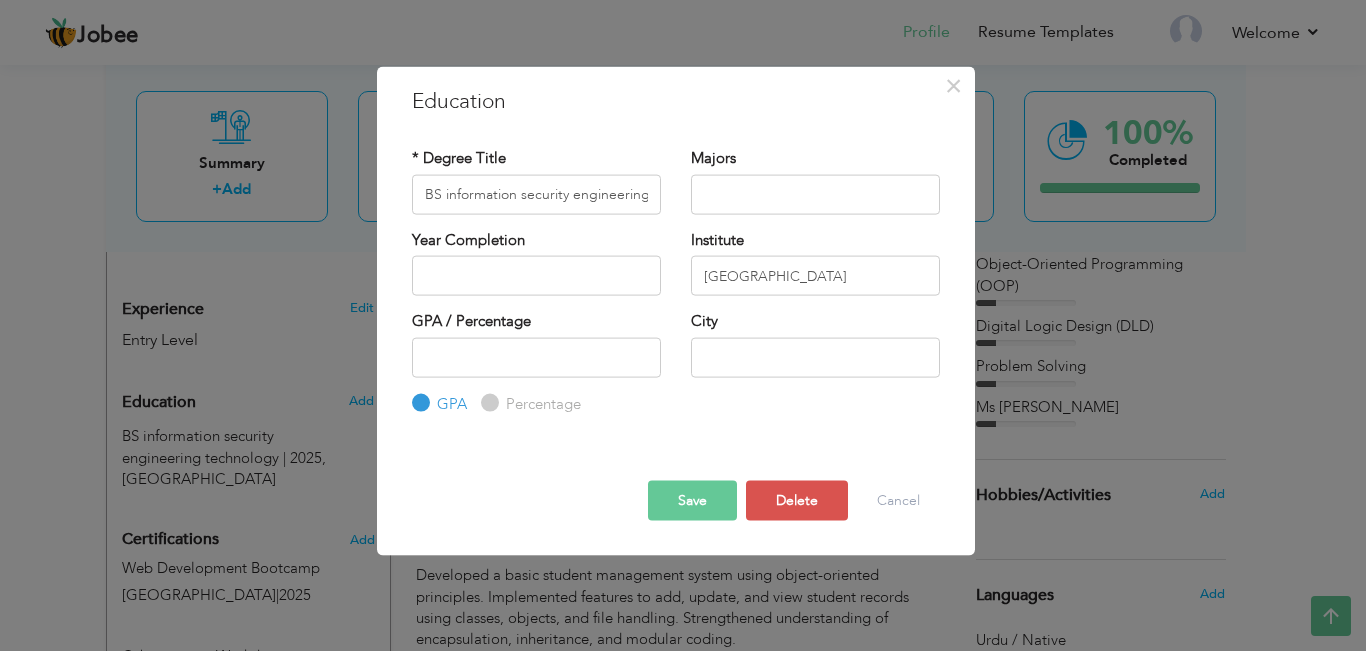 click on "Save" at bounding box center (692, 501) 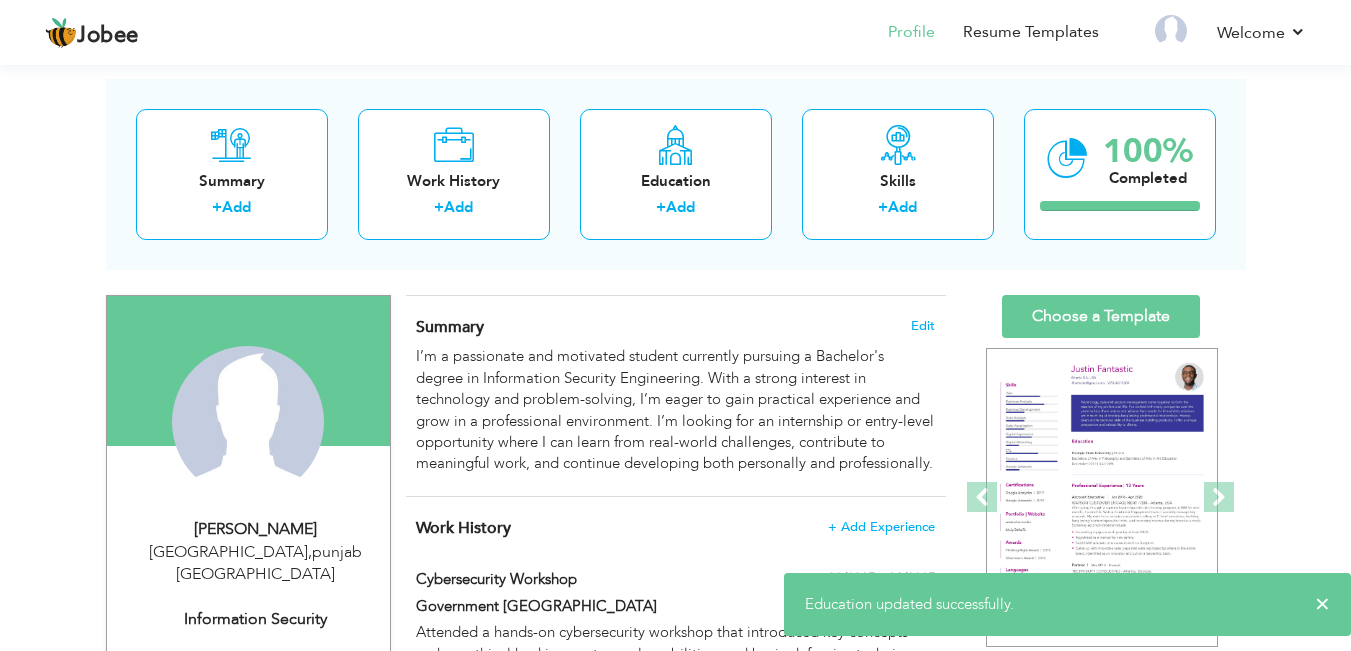 scroll, scrollTop: 0, scrollLeft: 0, axis: both 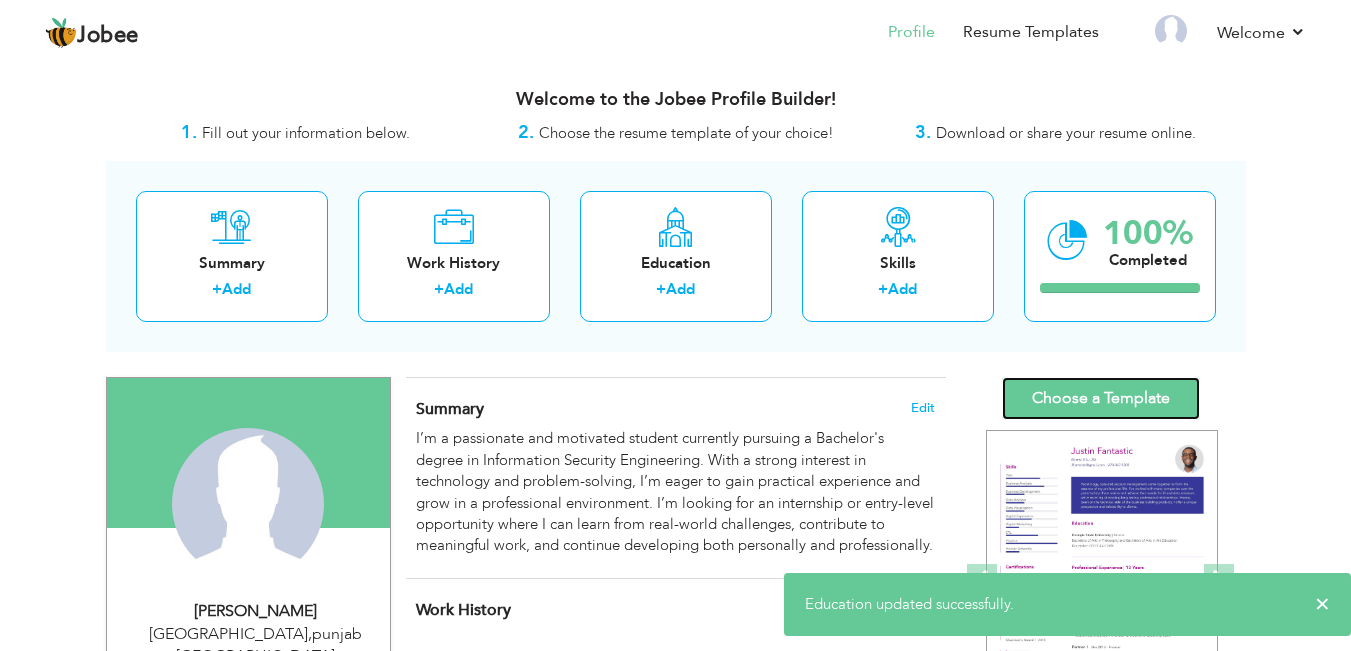 click on "Choose a Template" at bounding box center (1101, 398) 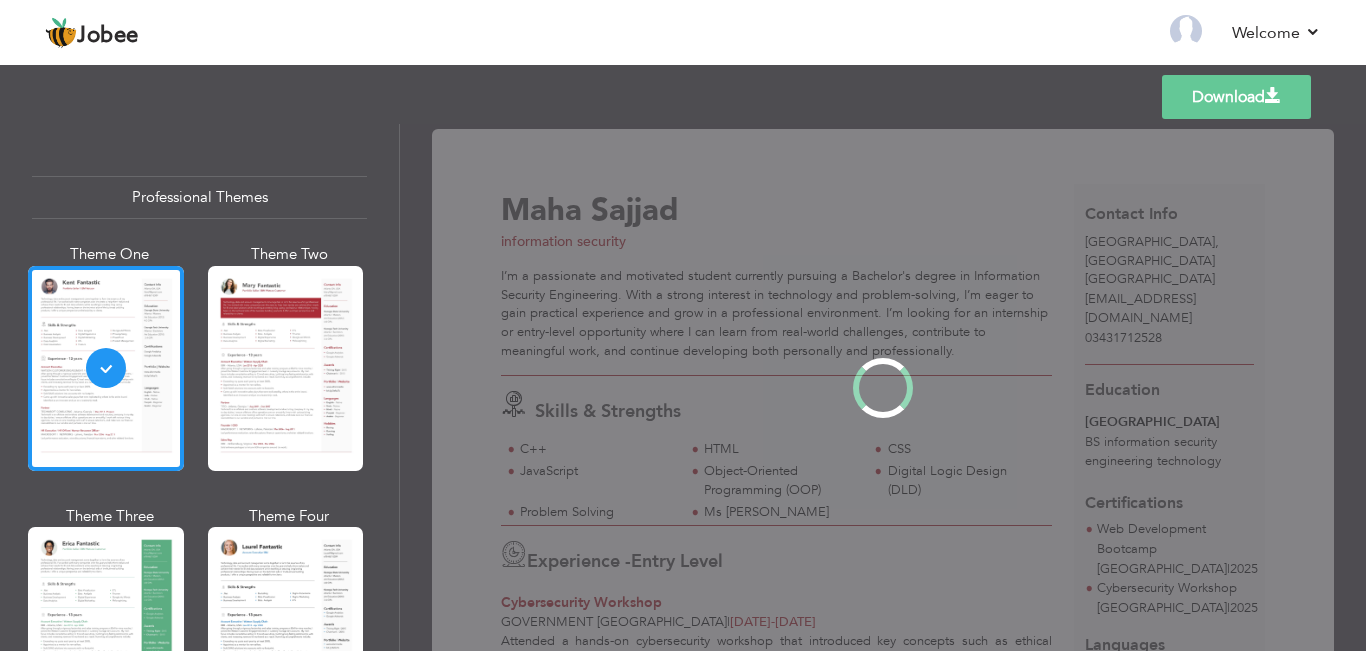 scroll, scrollTop: 0, scrollLeft: 0, axis: both 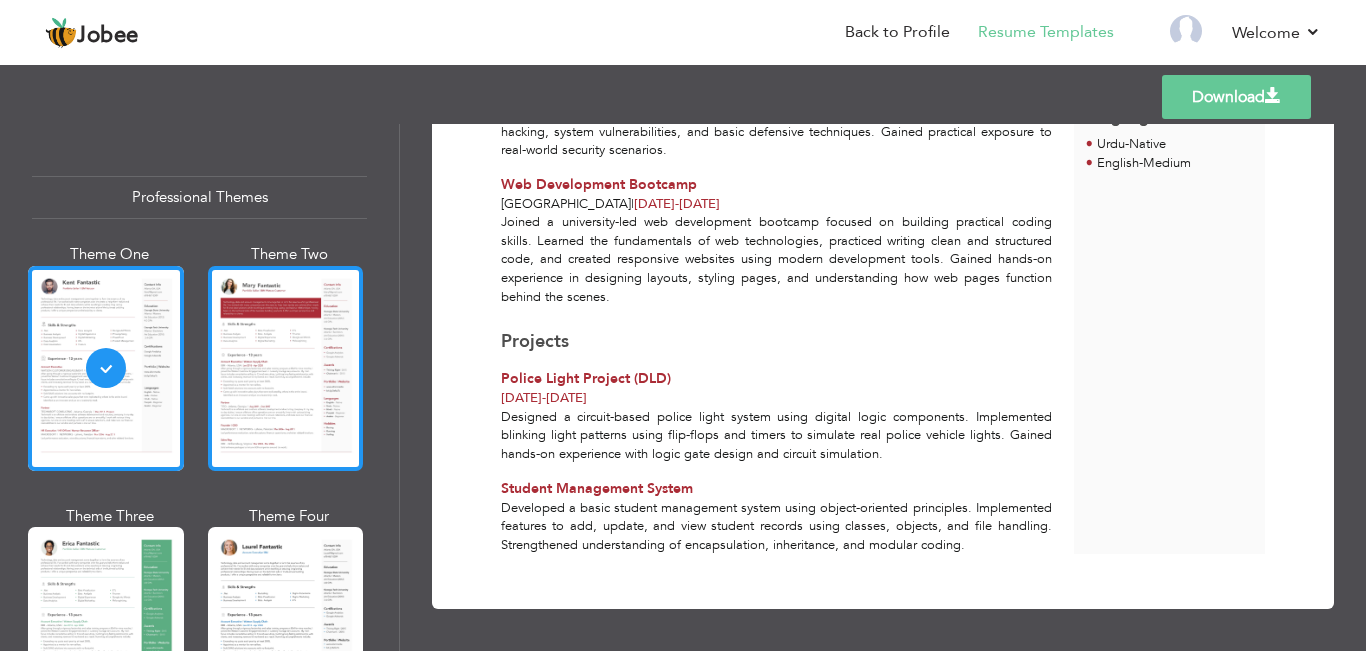 click at bounding box center (286, 368) 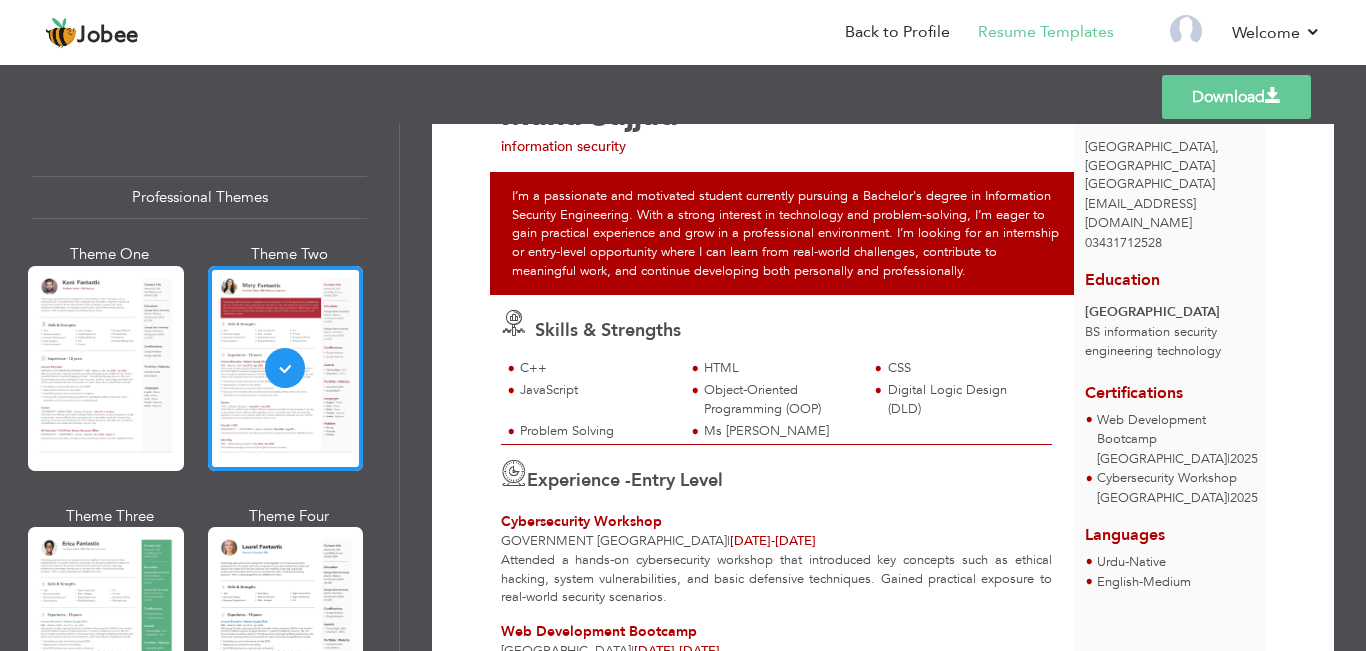 scroll, scrollTop: 0, scrollLeft: 0, axis: both 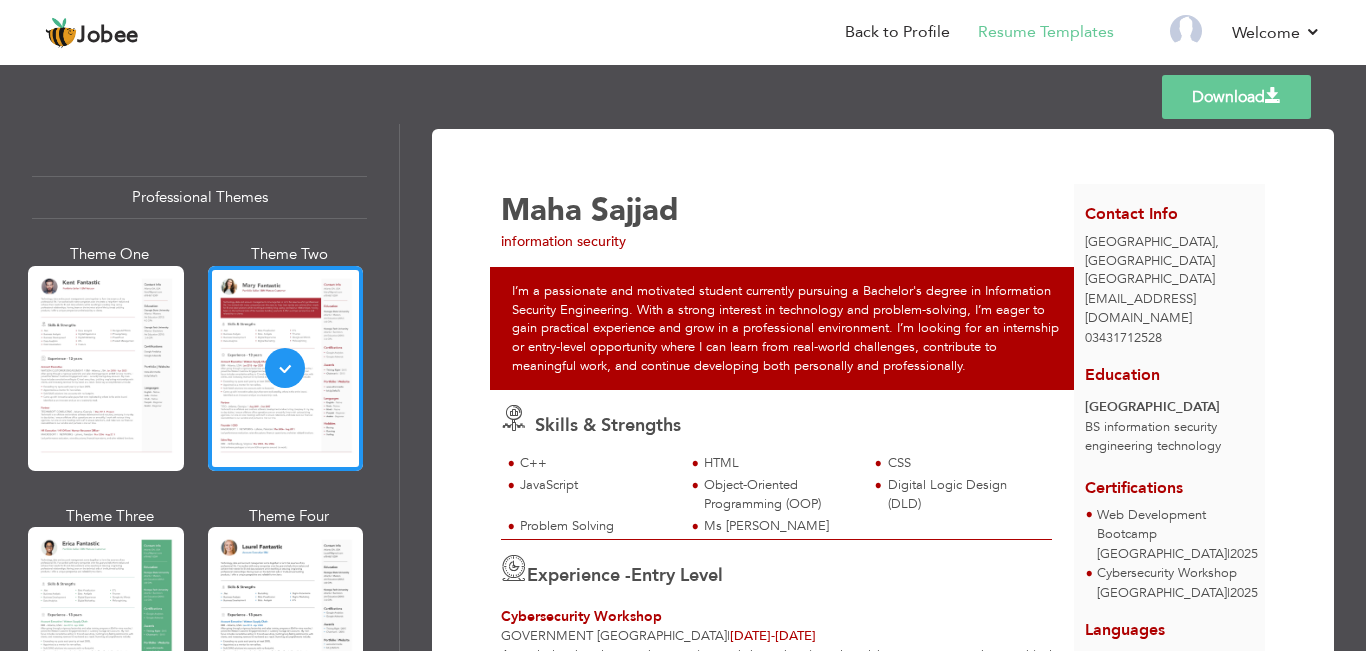 click on "Download" at bounding box center [1236, 97] 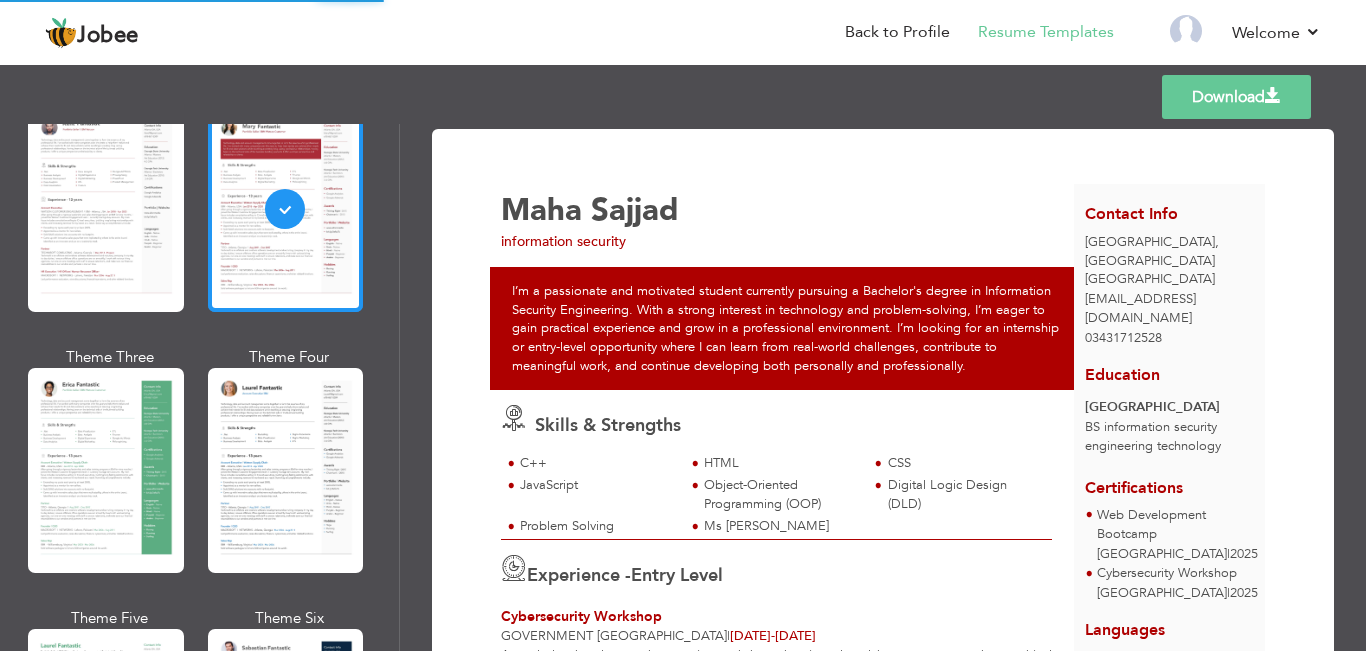 scroll, scrollTop: 161, scrollLeft: 0, axis: vertical 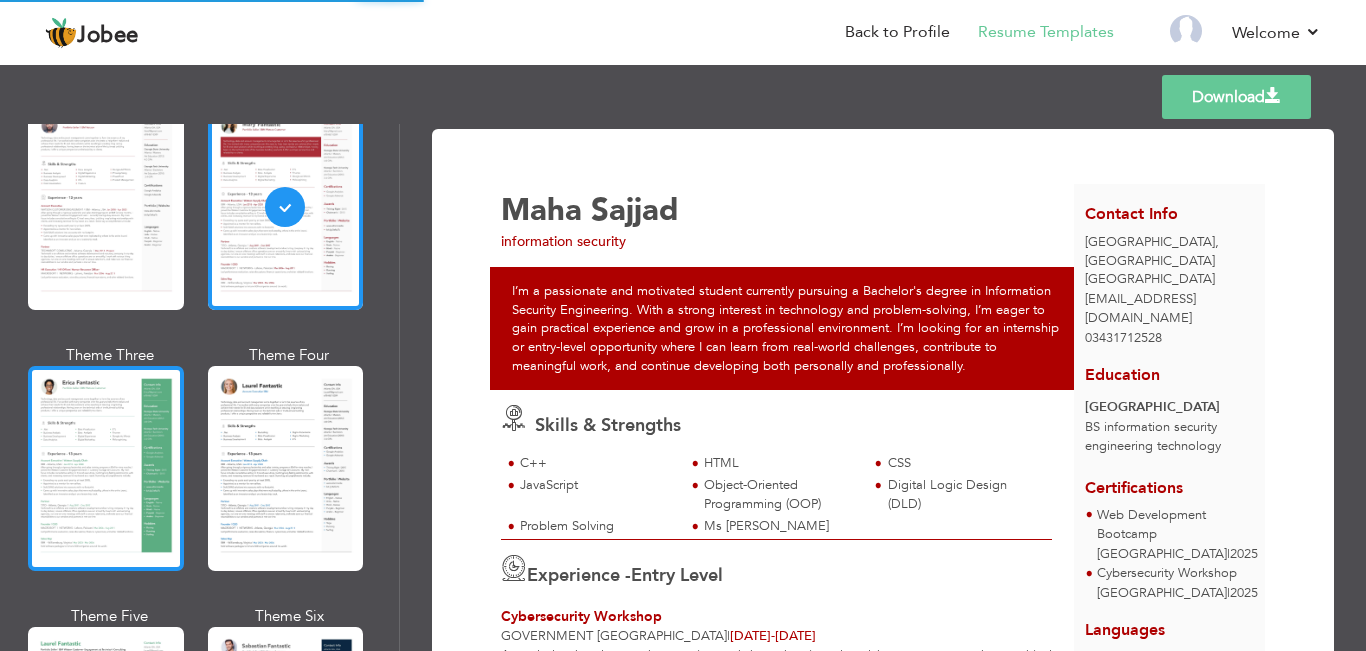 click at bounding box center [106, 468] 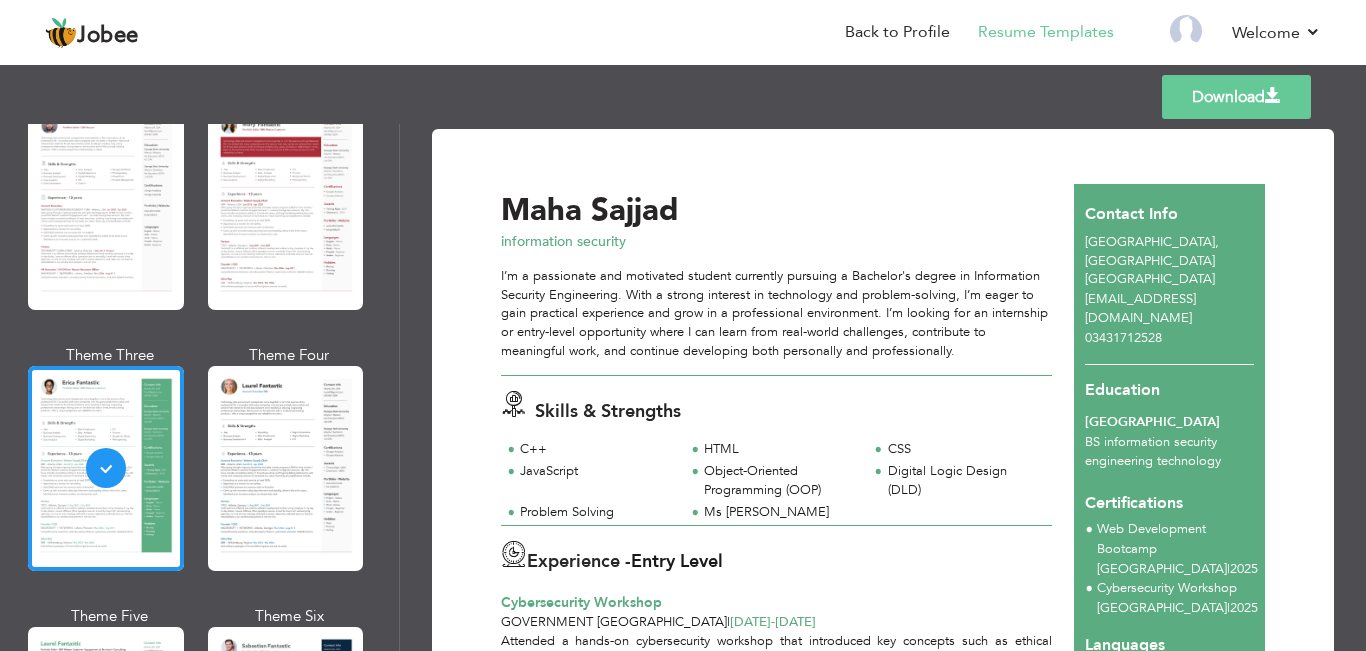 click on "Download" at bounding box center (1236, 97) 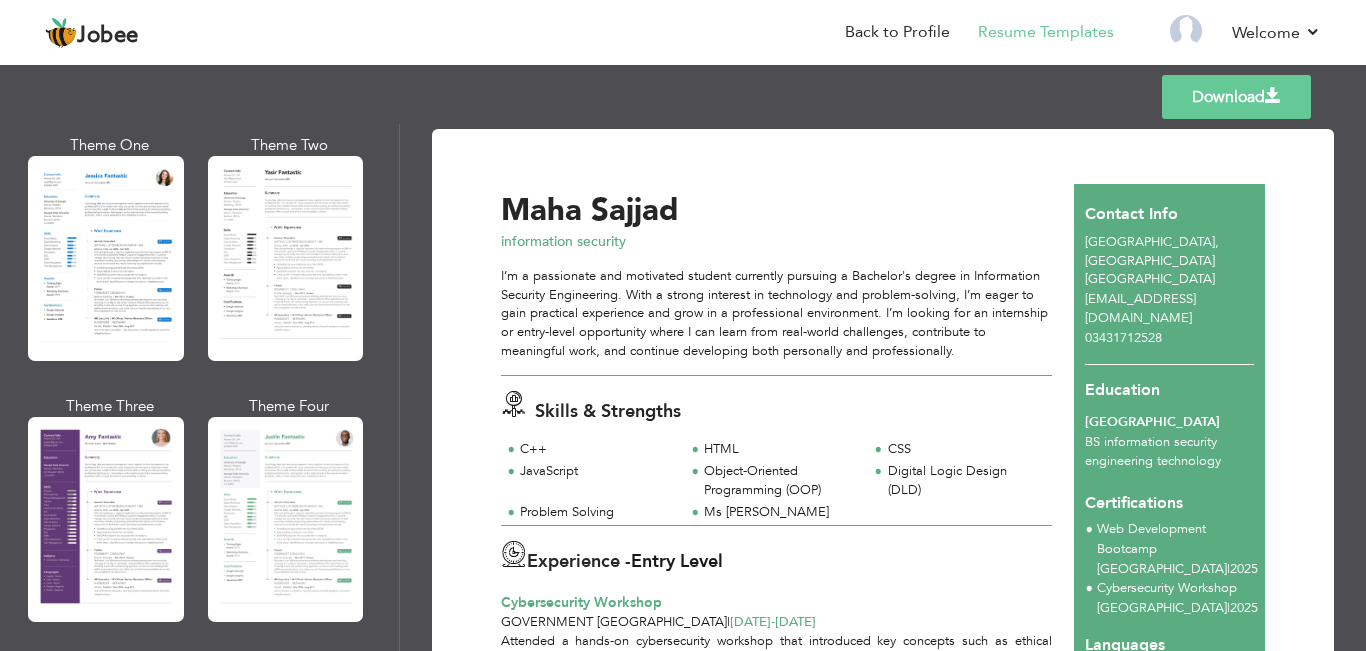 scroll, scrollTop: 1428, scrollLeft: 0, axis: vertical 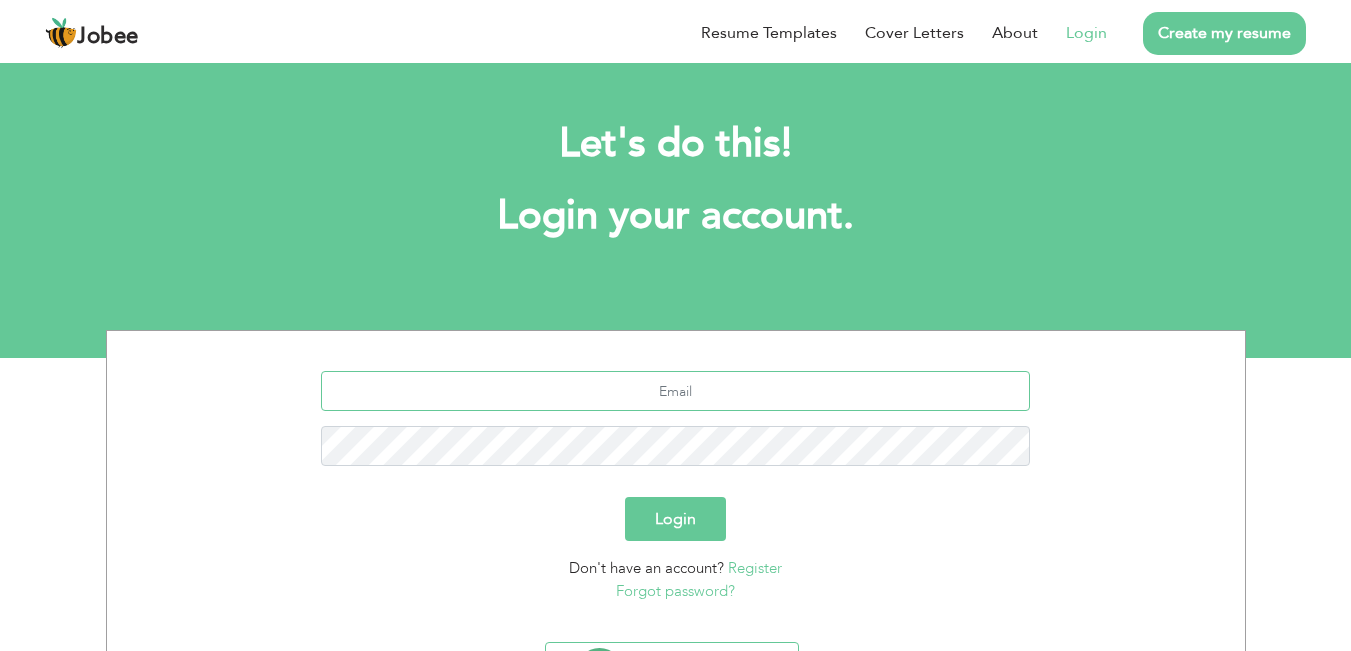type on "[EMAIL_ADDRESS][DOMAIN_NAME]" 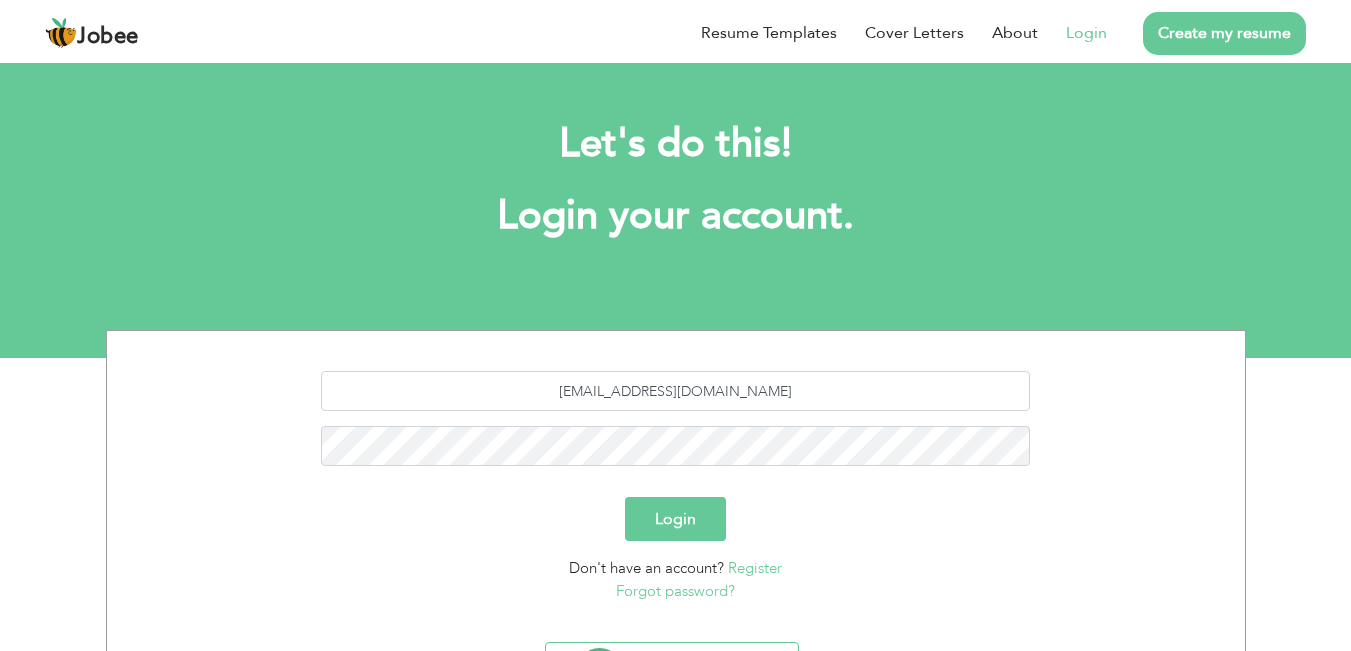 click on "Login" at bounding box center [675, 519] 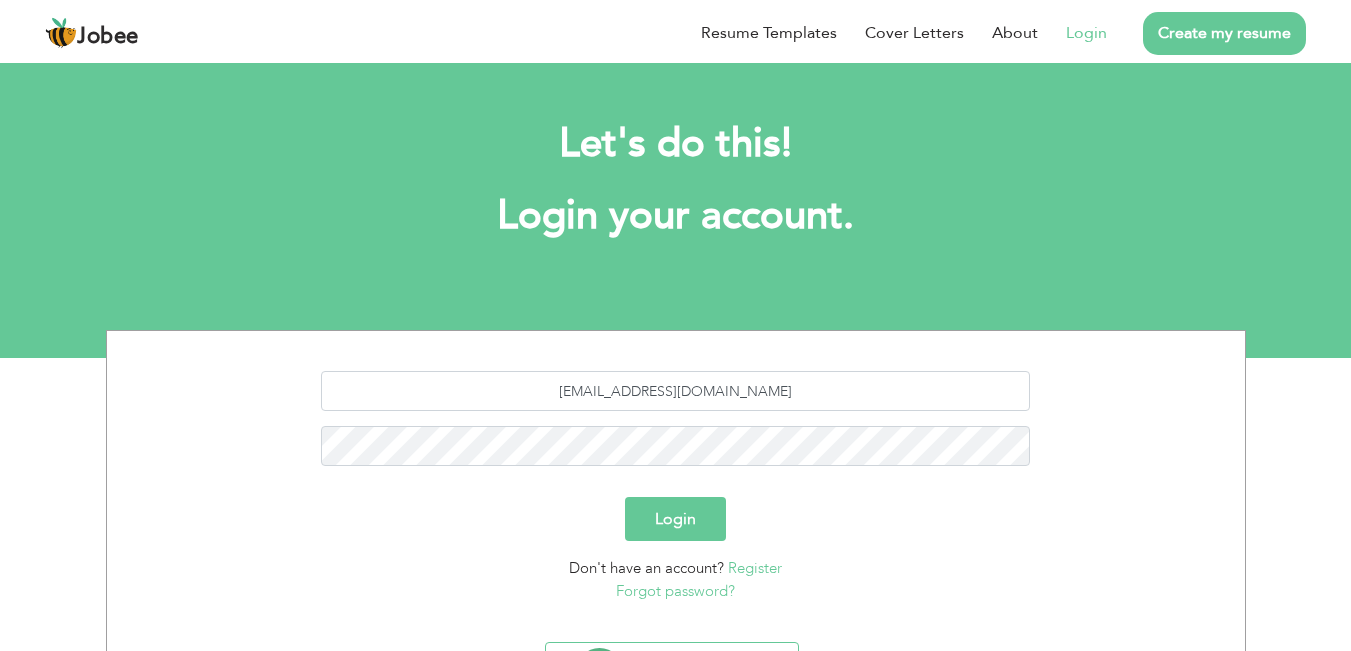click on "Login" at bounding box center (675, 519) 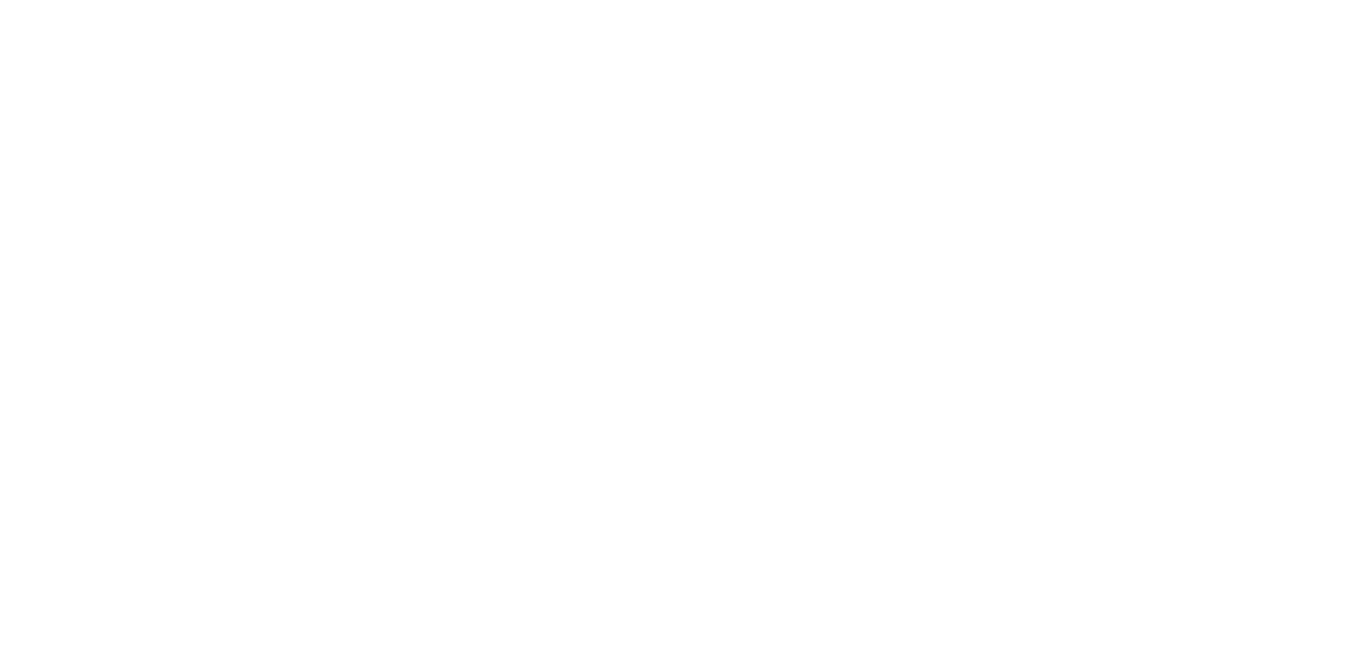 scroll, scrollTop: 0, scrollLeft: 0, axis: both 